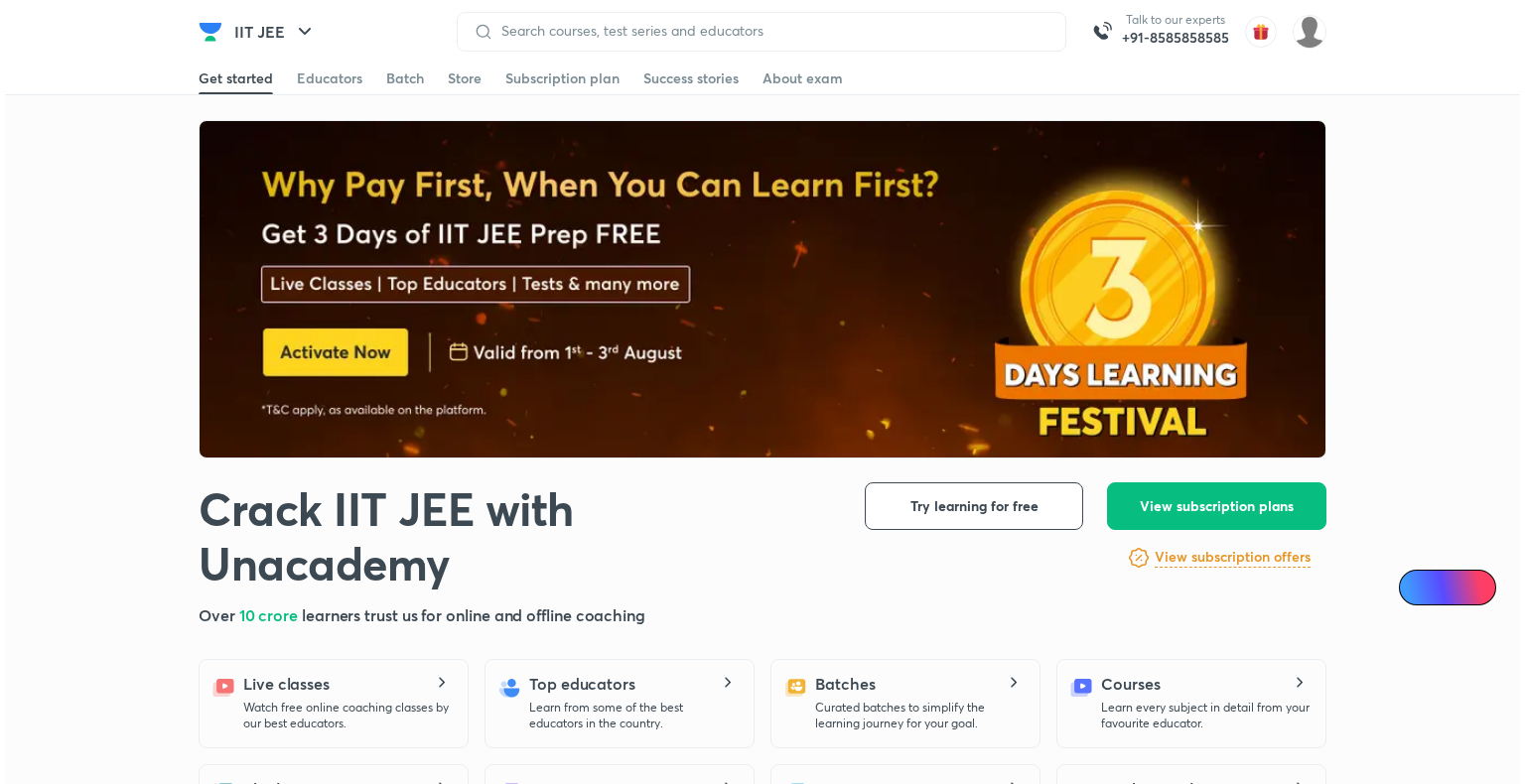 scroll, scrollTop: 0, scrollLeft: 0, axis: both 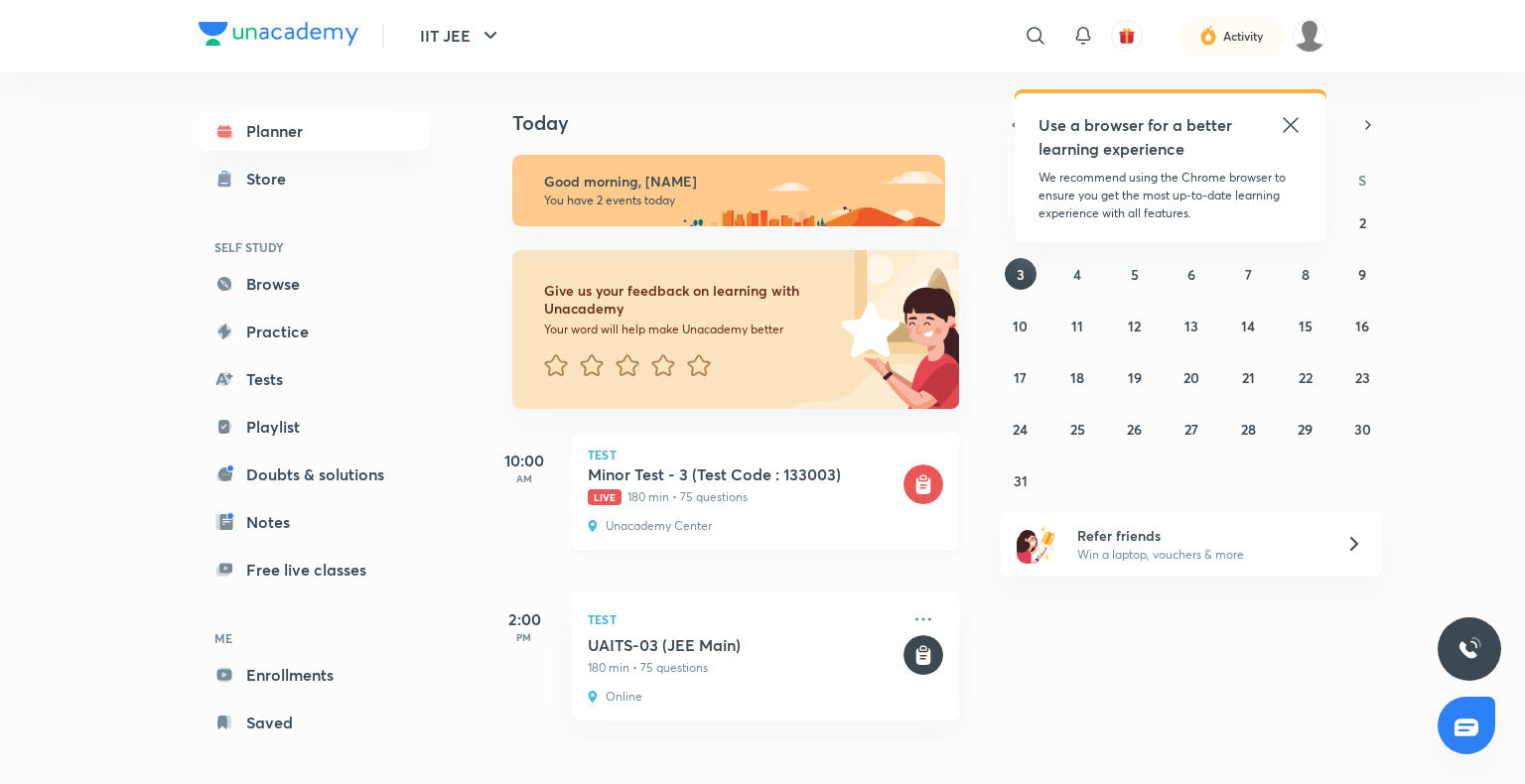 click on "Live 180 min • 75 questions" at bounding box center (744, 497) 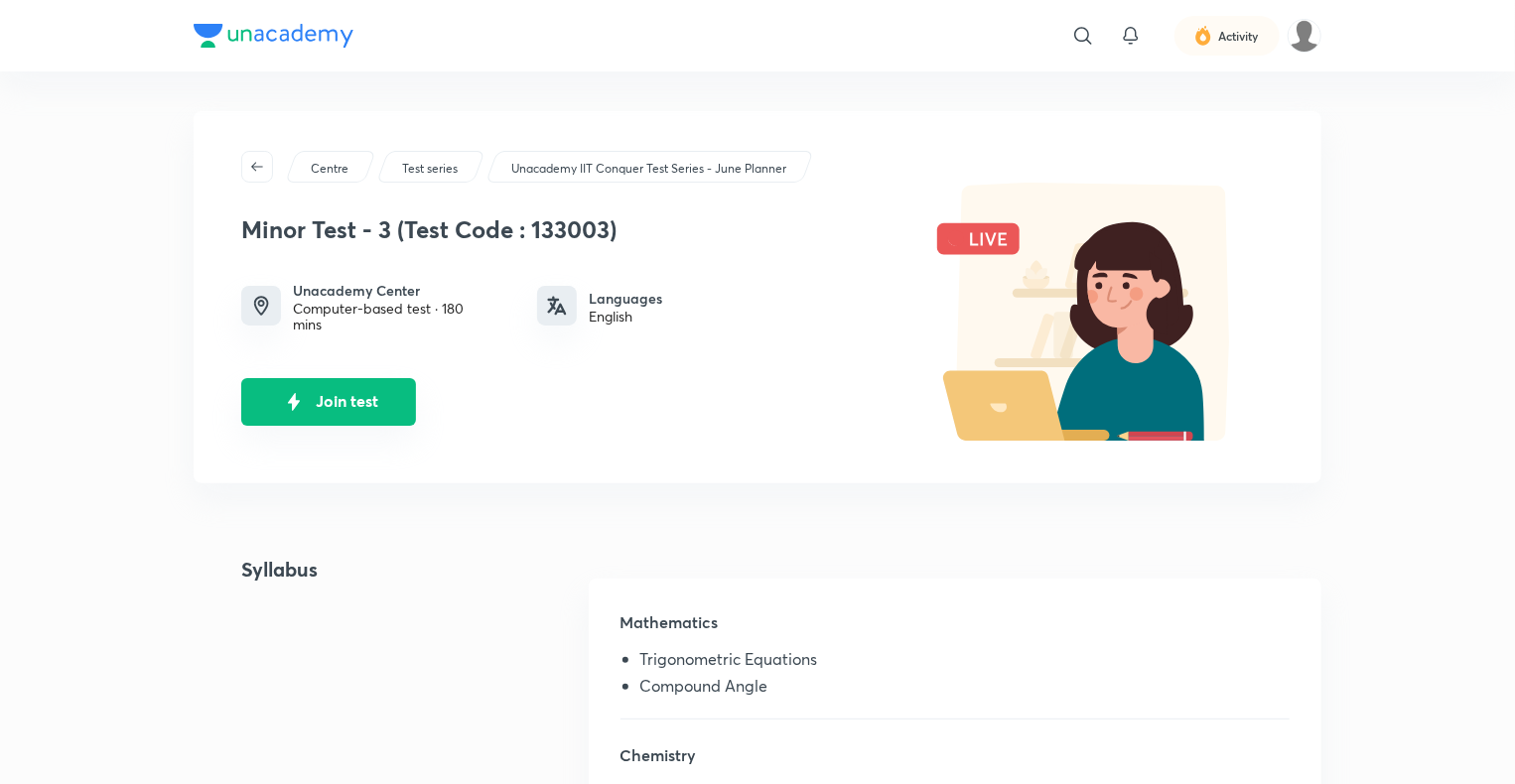 click on "Join test" at bounding box center (329, 402) 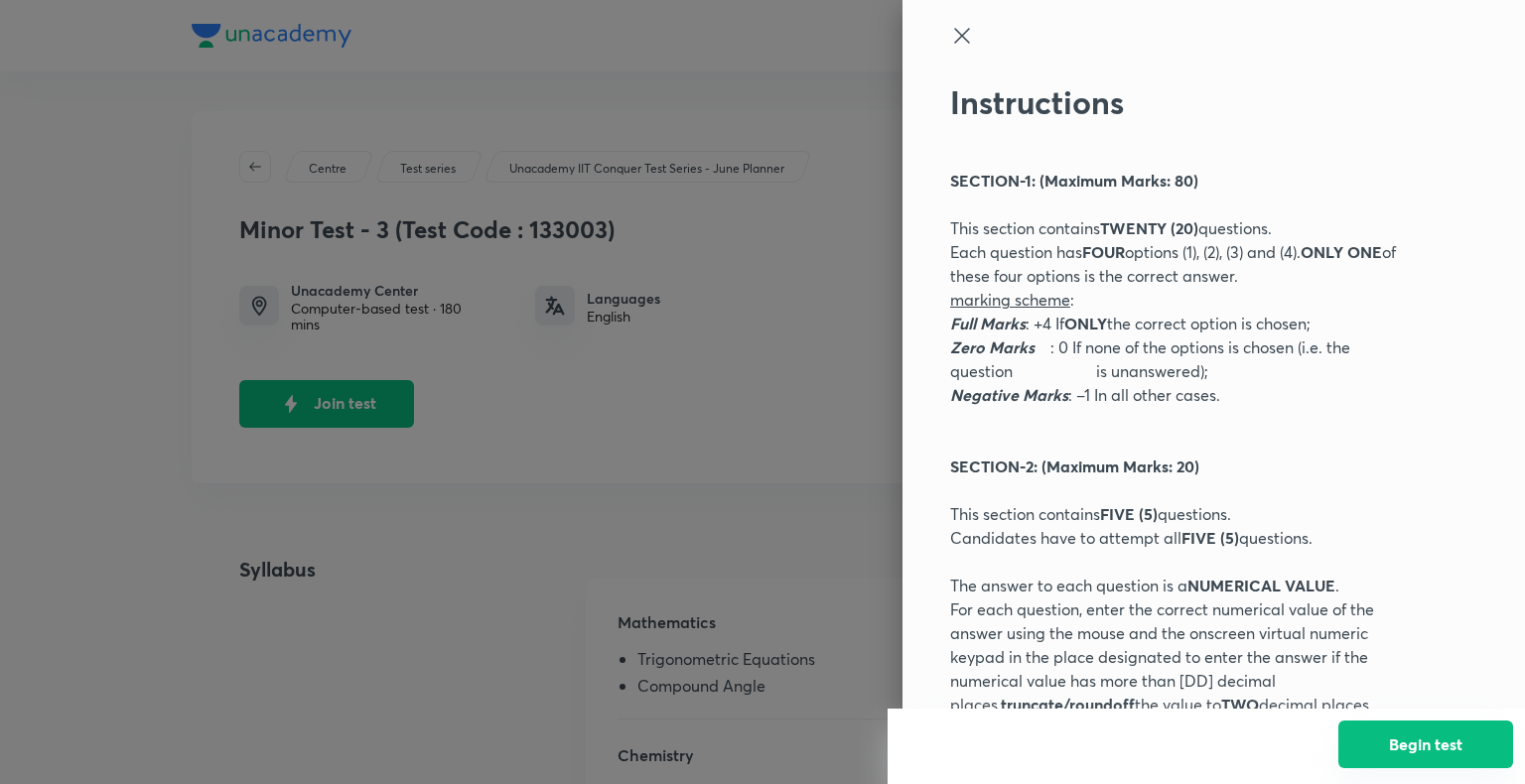 click on "Begin test" at bounding box center [1426, 744] 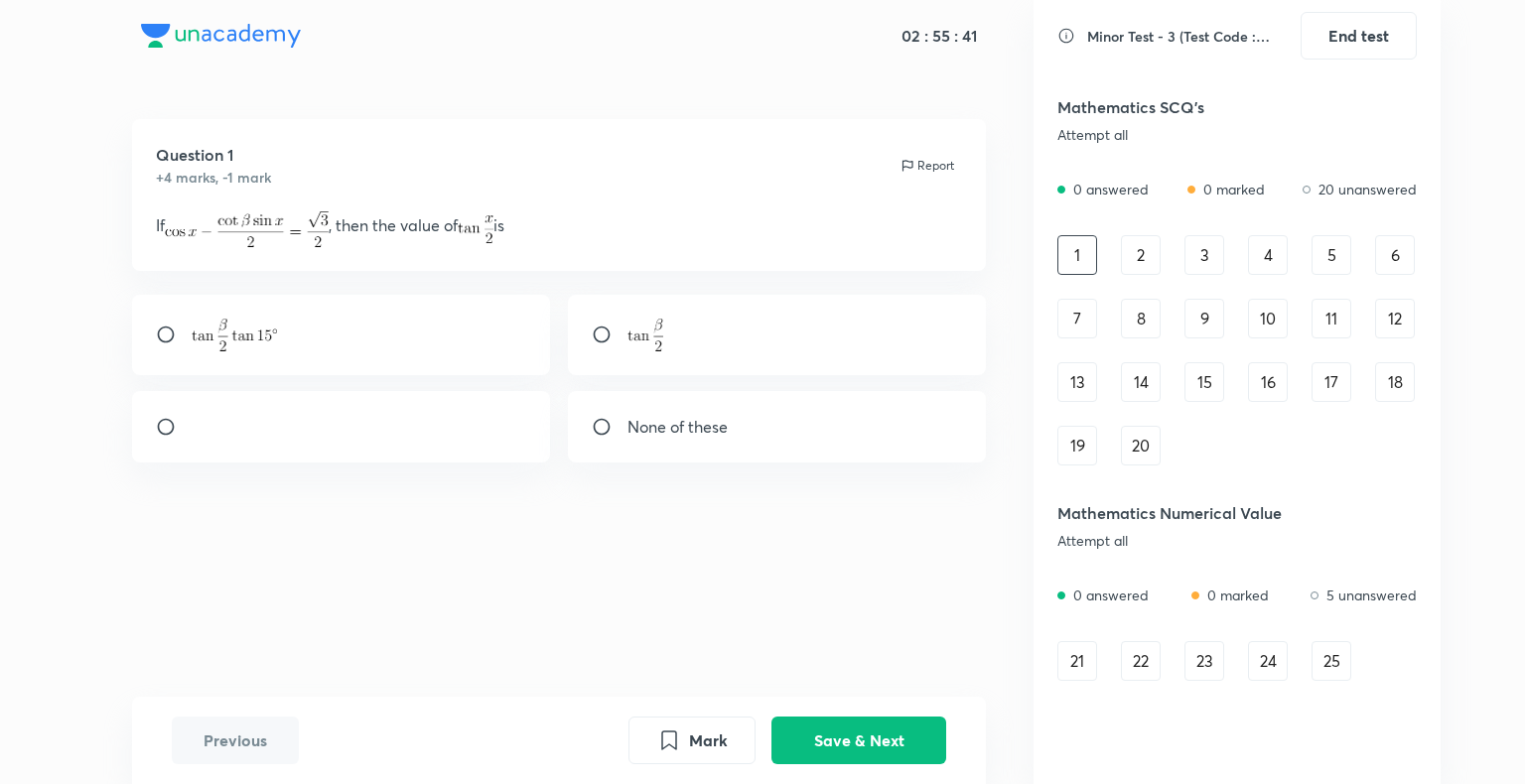 click at bounding box center [174, 334] 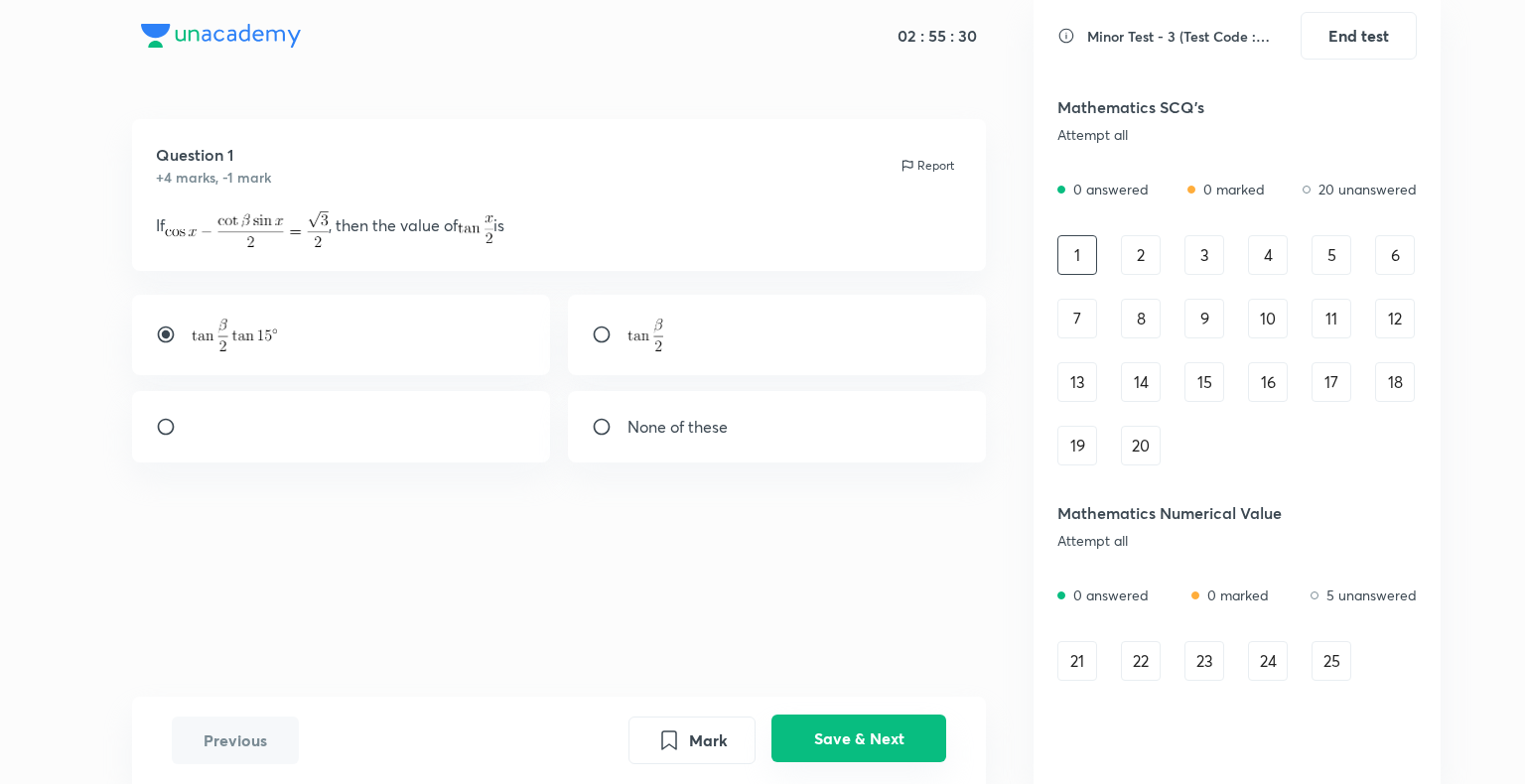 click on "Save & Next" at bounding box center (859, 738) 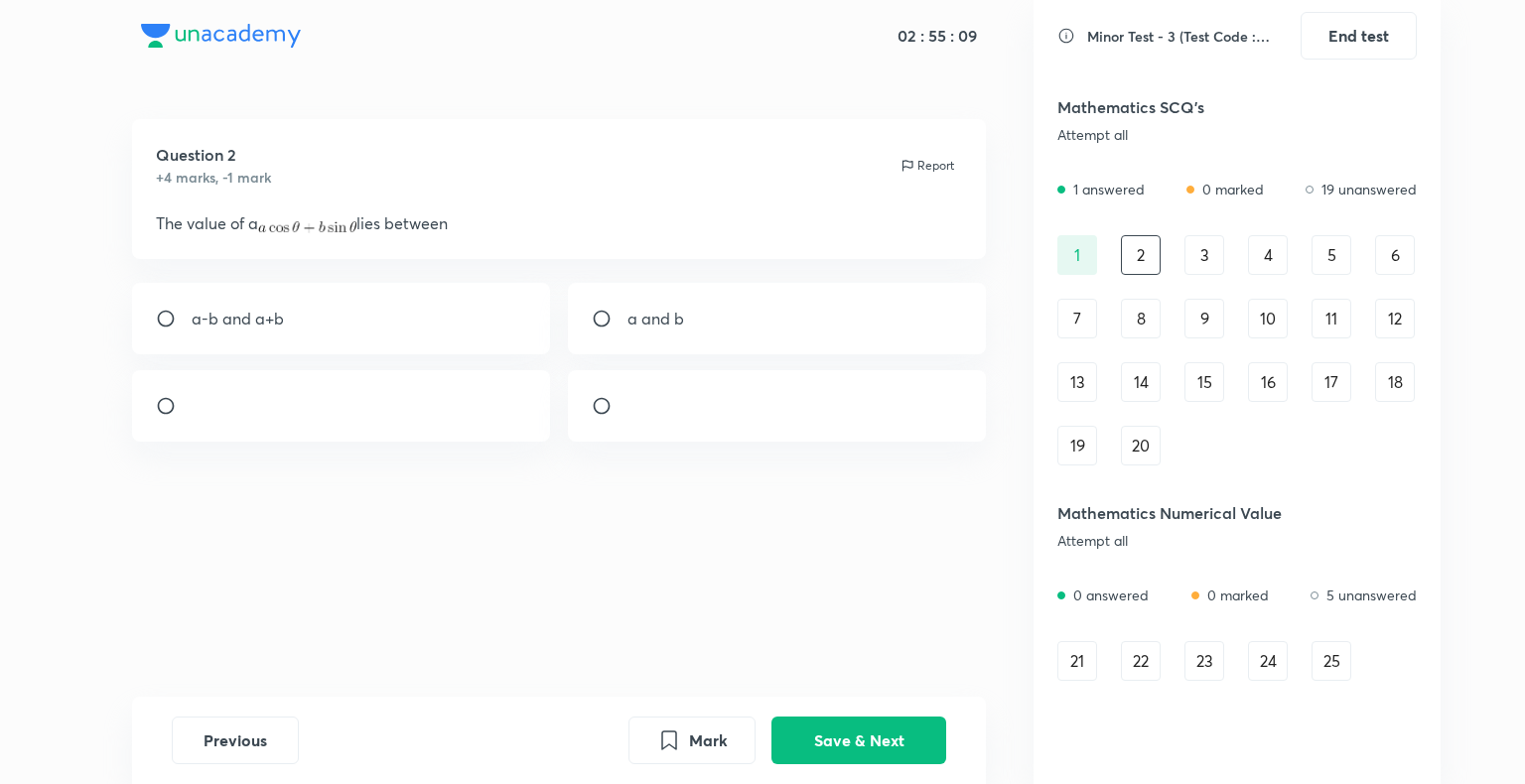 click at bounding box center (610, 406) 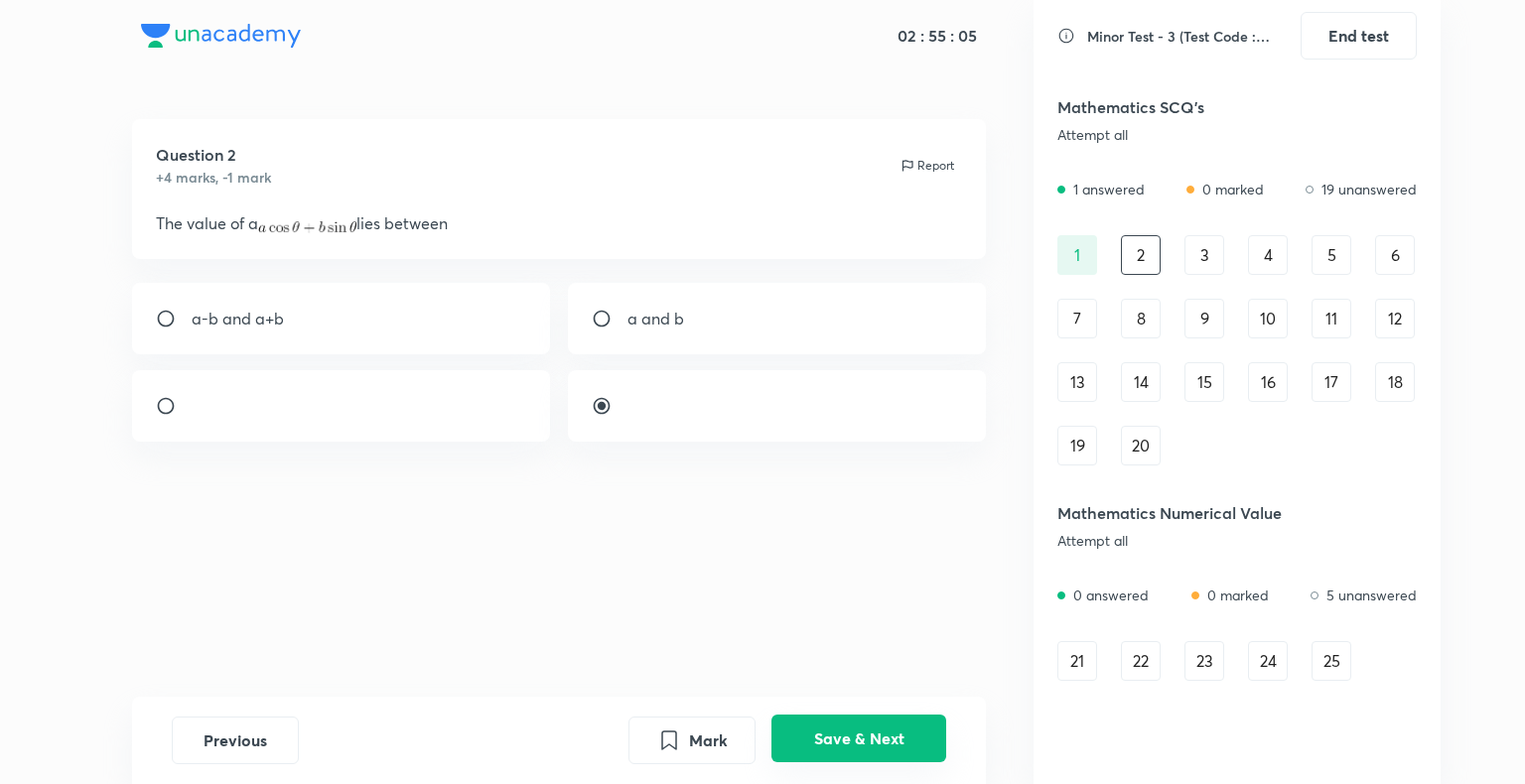 click on "Save & Next" at bounding box center [859, 738] 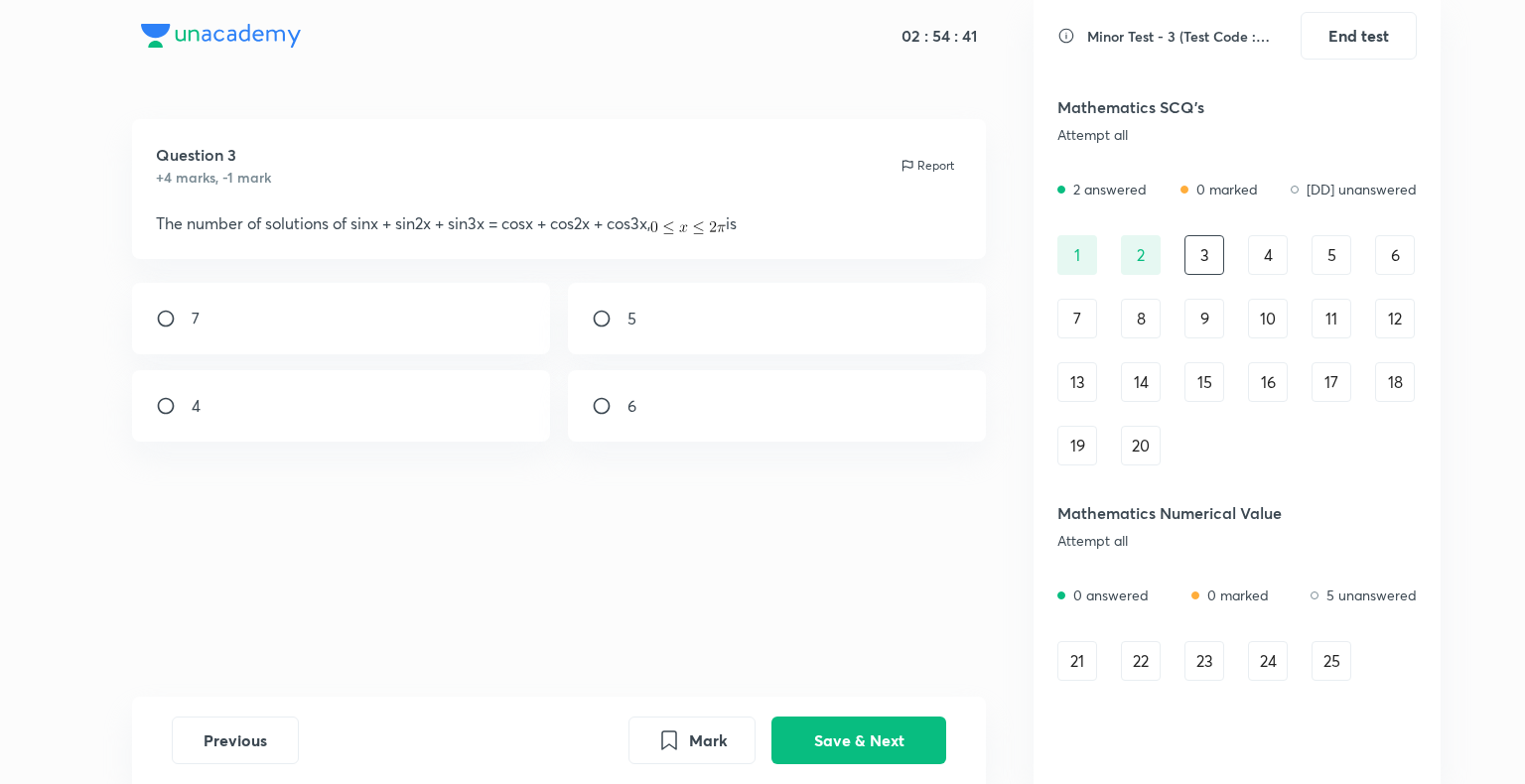 drag, startPoint x: 591, startPoint y: 410, endPoint x: 593, endPoint y: 423, distance: 13.152946 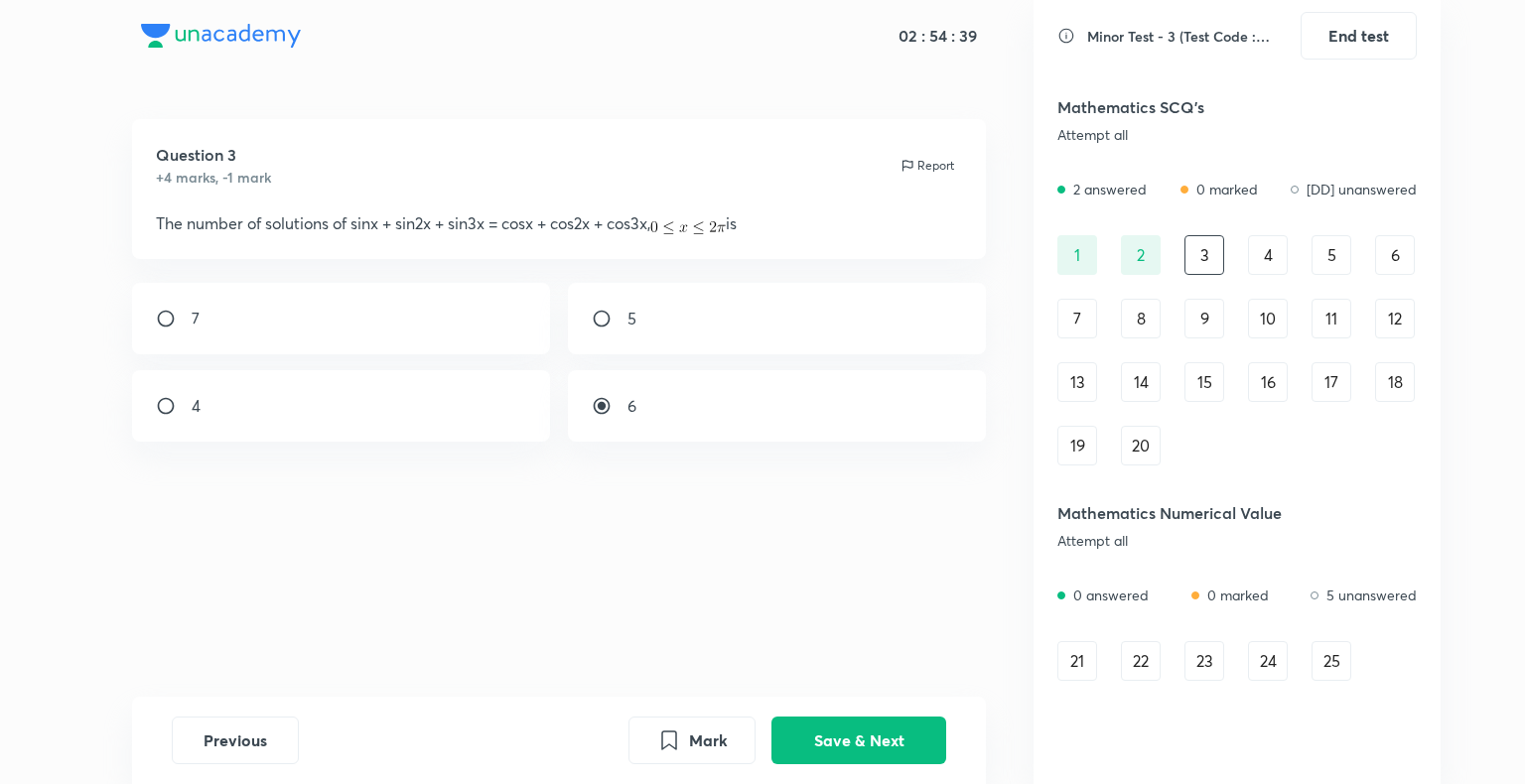 click on "2" at bounding box center [1141, 255] 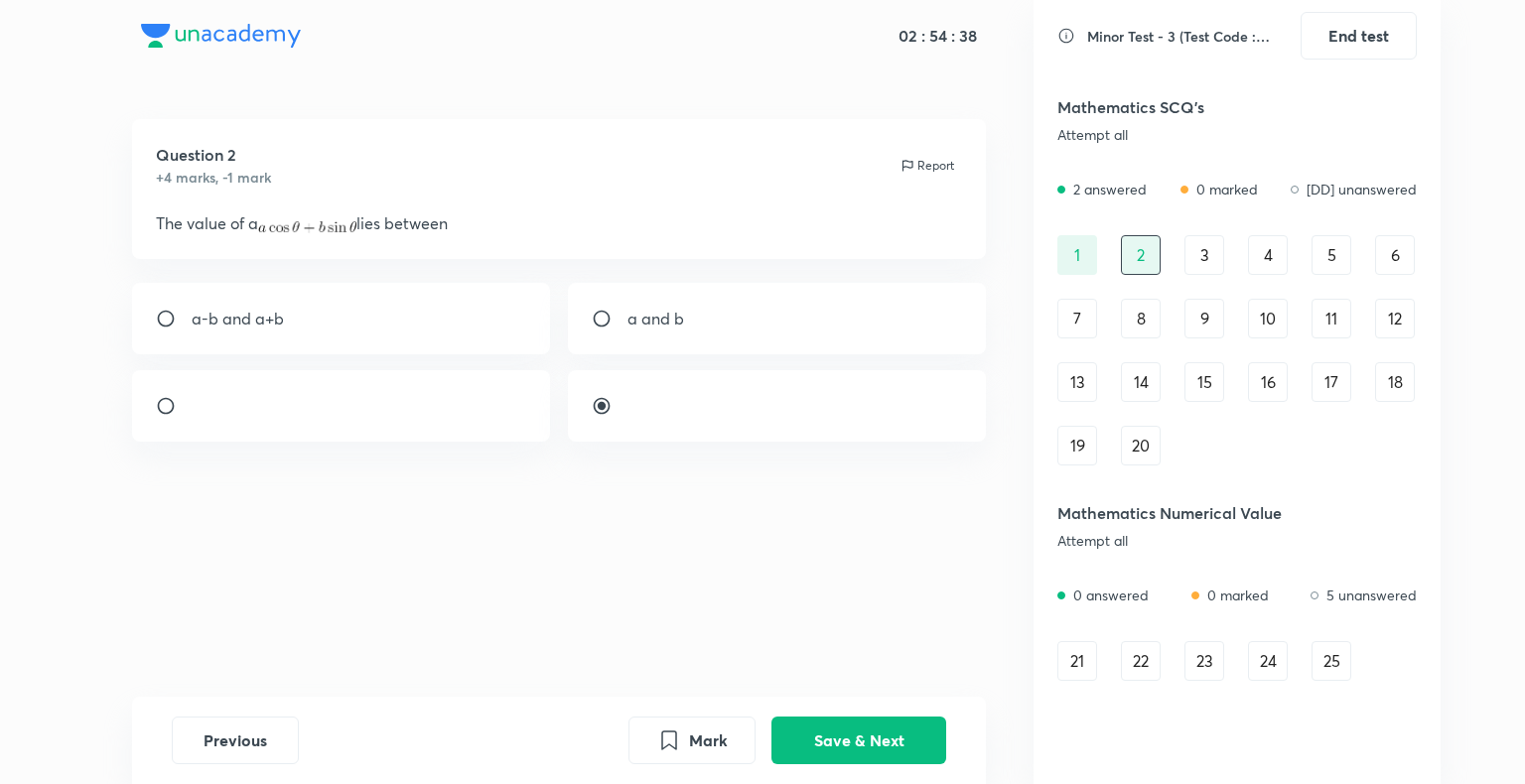 click on "3" at bounding box center (1204, 255) 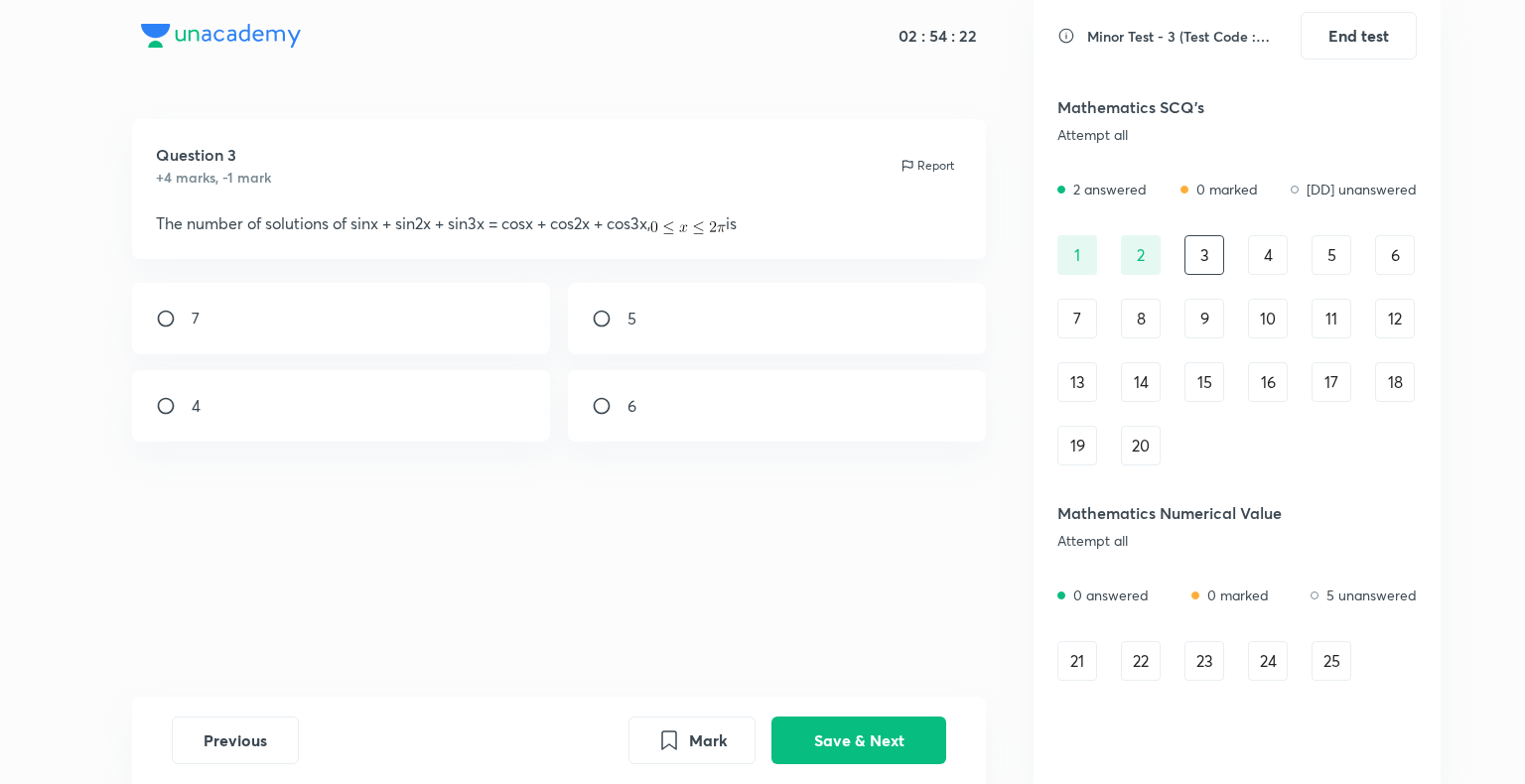 click at bounding box center (610, 406) 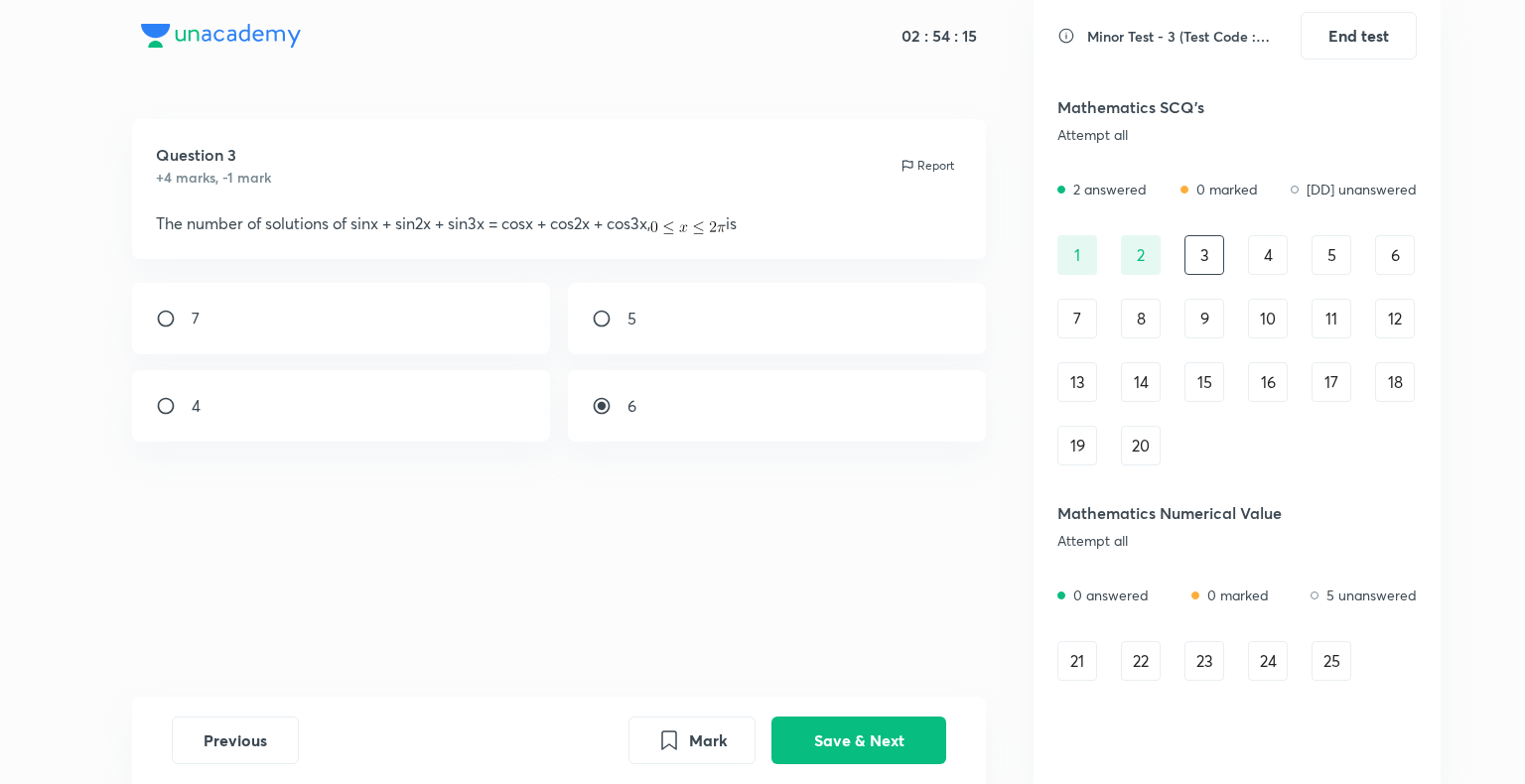 click on "2" at bounding box center [1141, 255] 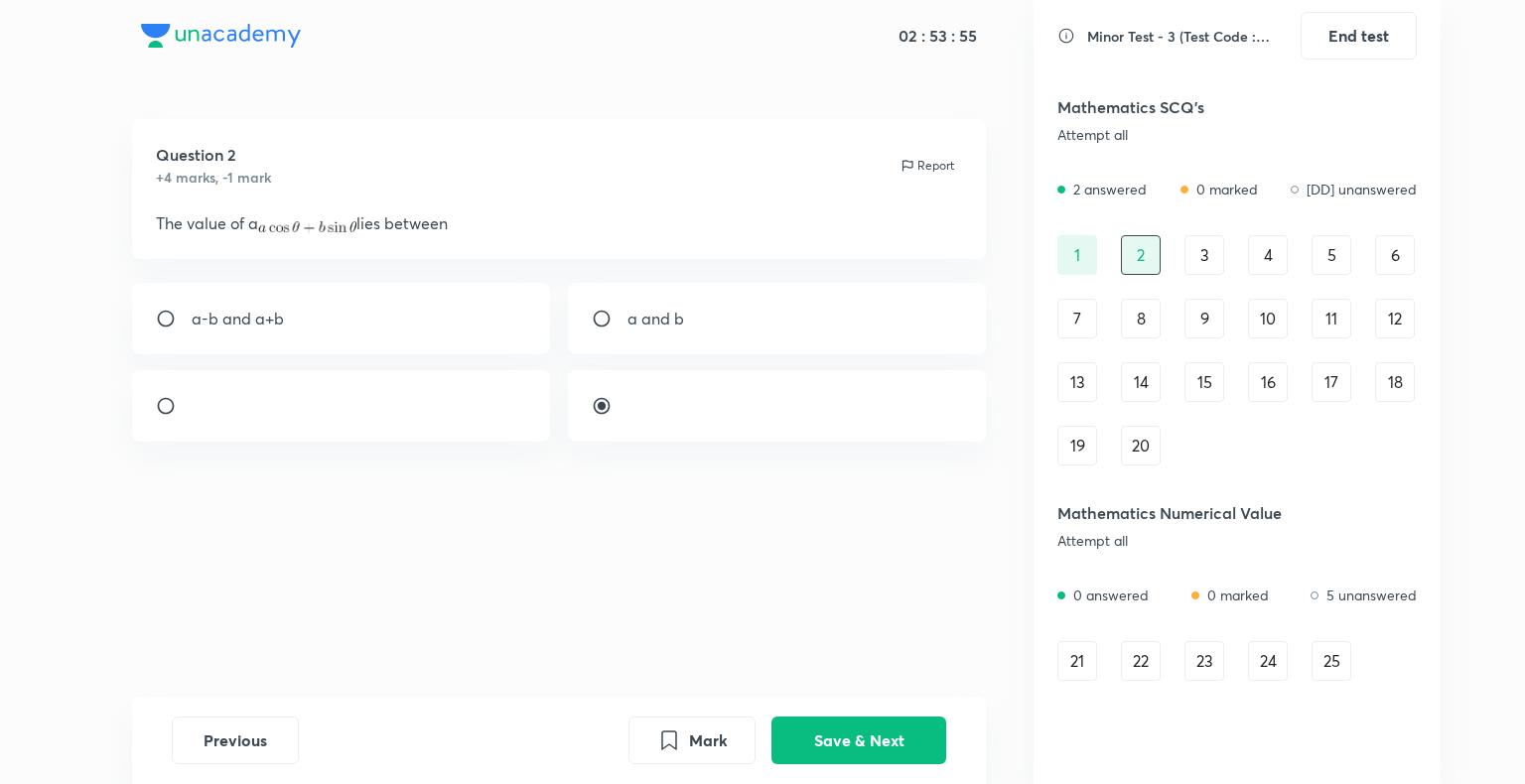 click on "3" at bounding box center [1204, 255] 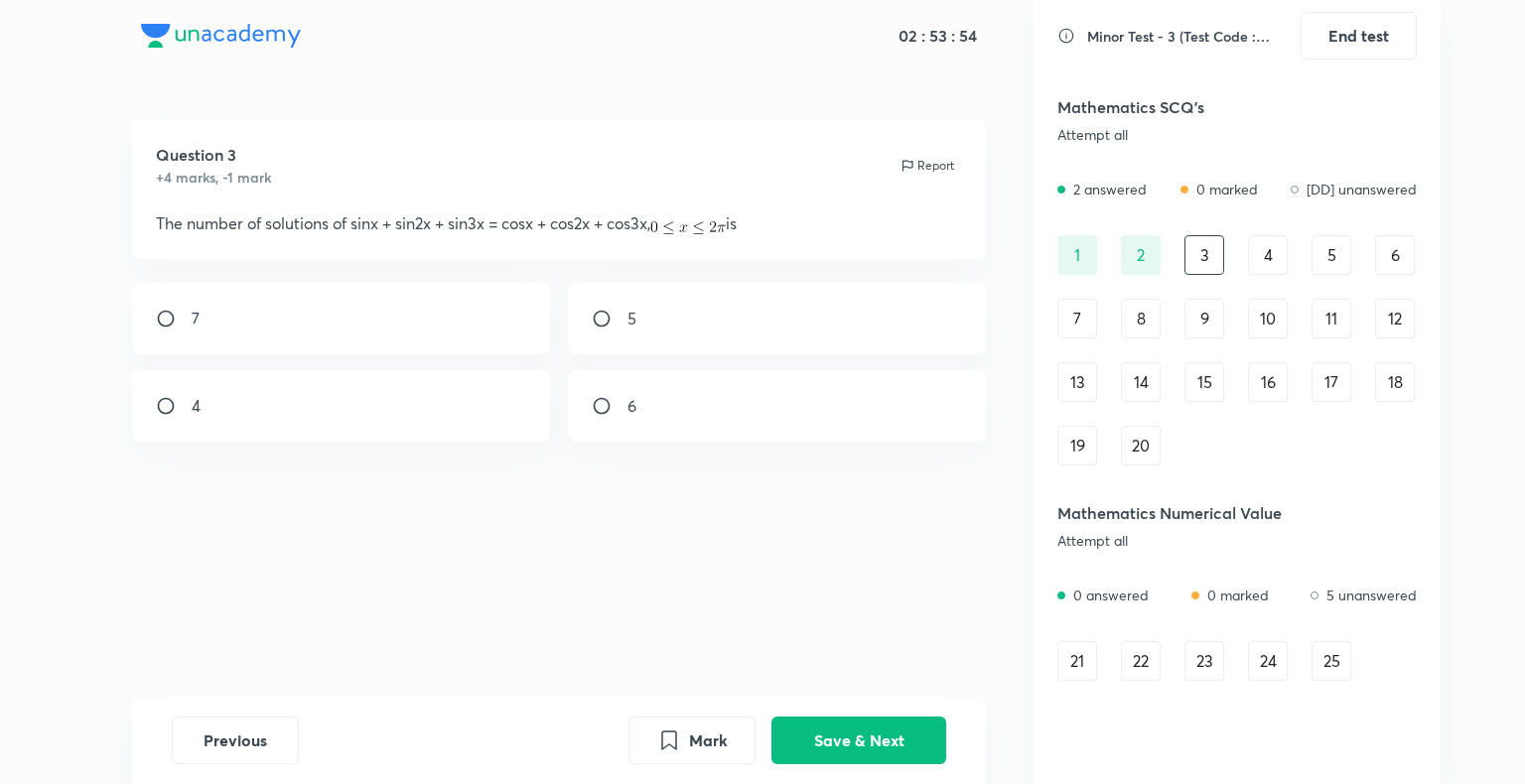 click at bounding box center (610, 406) 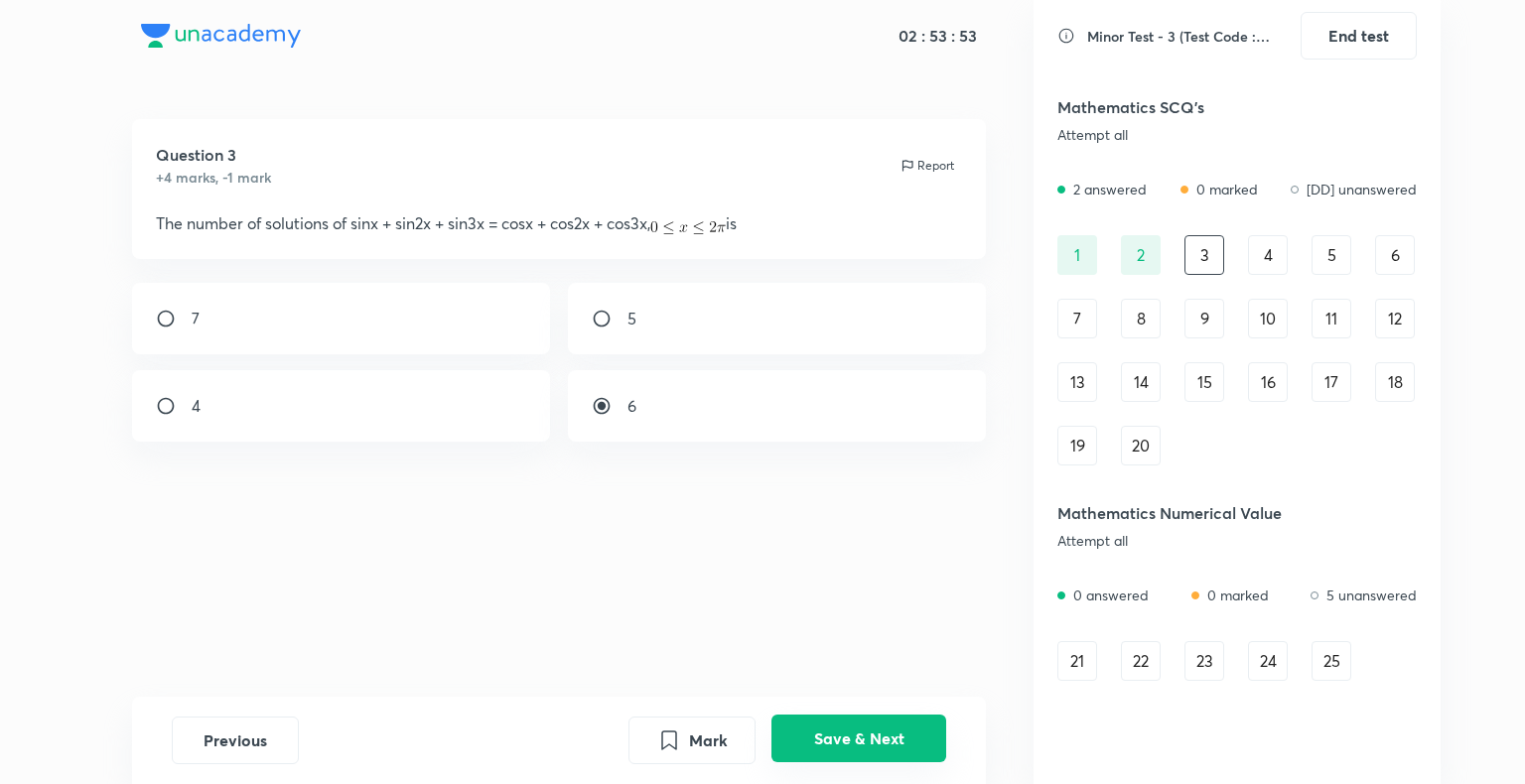 click on "Save & Next" at bounding box center (859, 738) 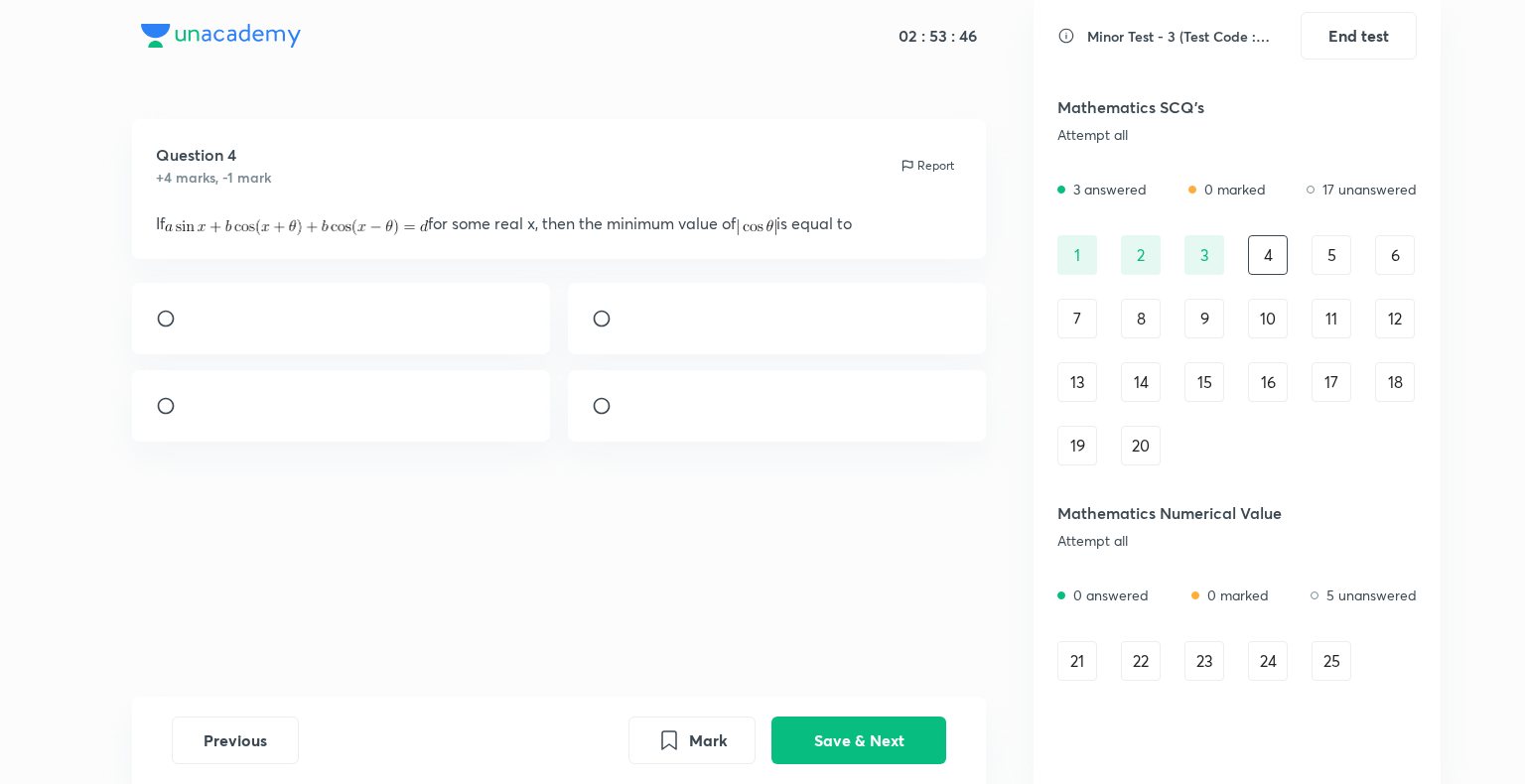 click on "5" at bounding box center (1331, 255) 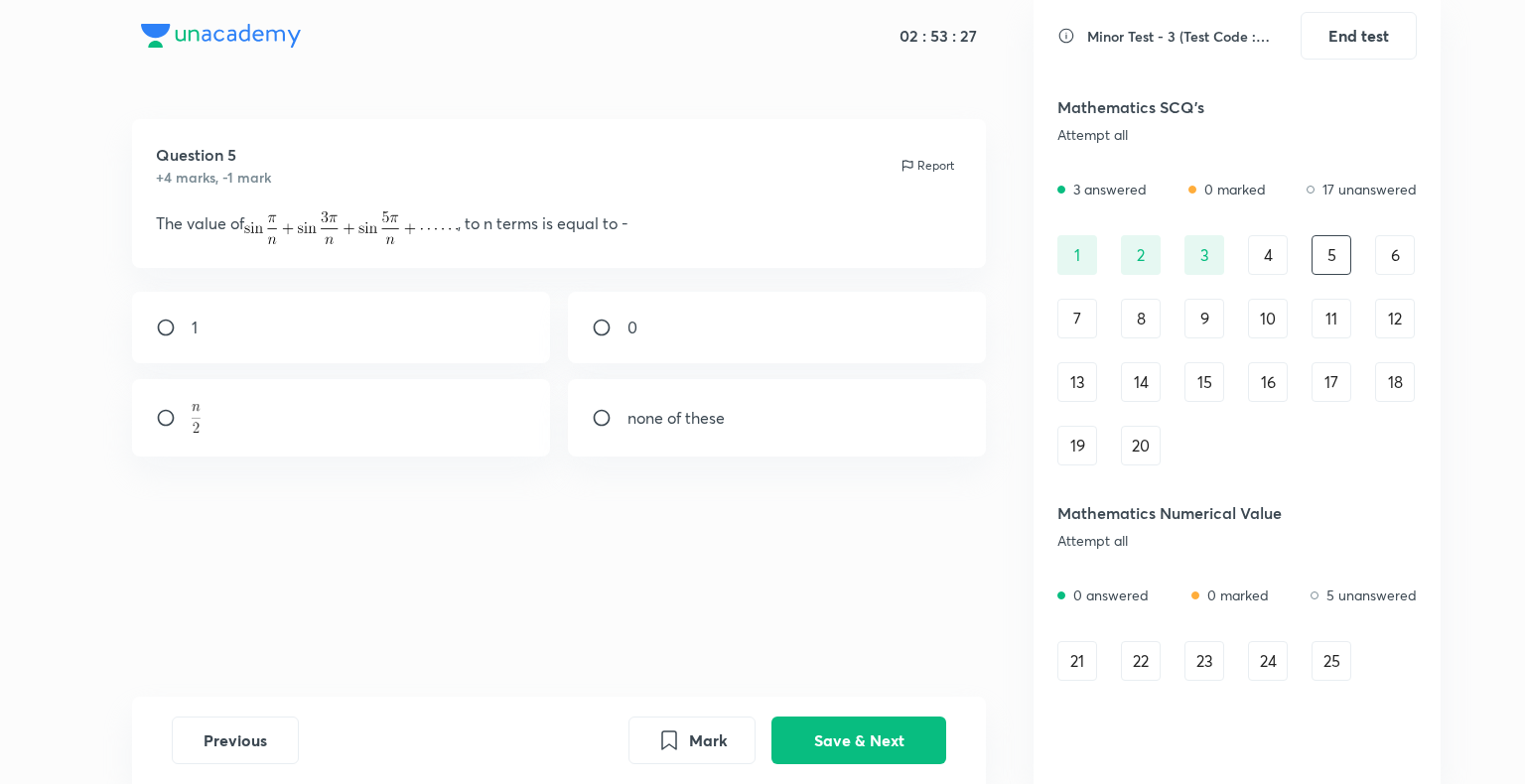 click at bounding box center (610, 327) 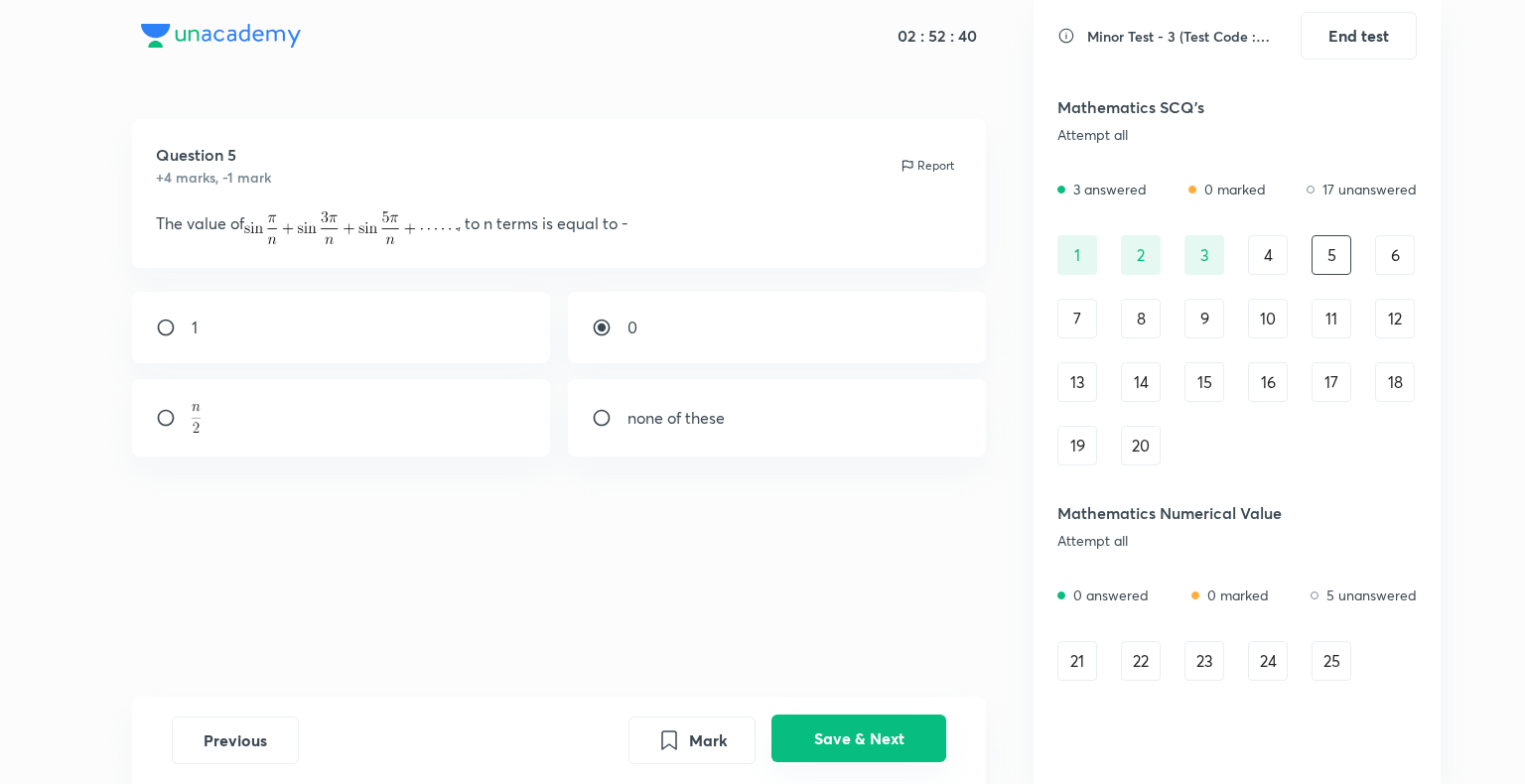 click on "Save & Next" at bounding box center (859, 738) 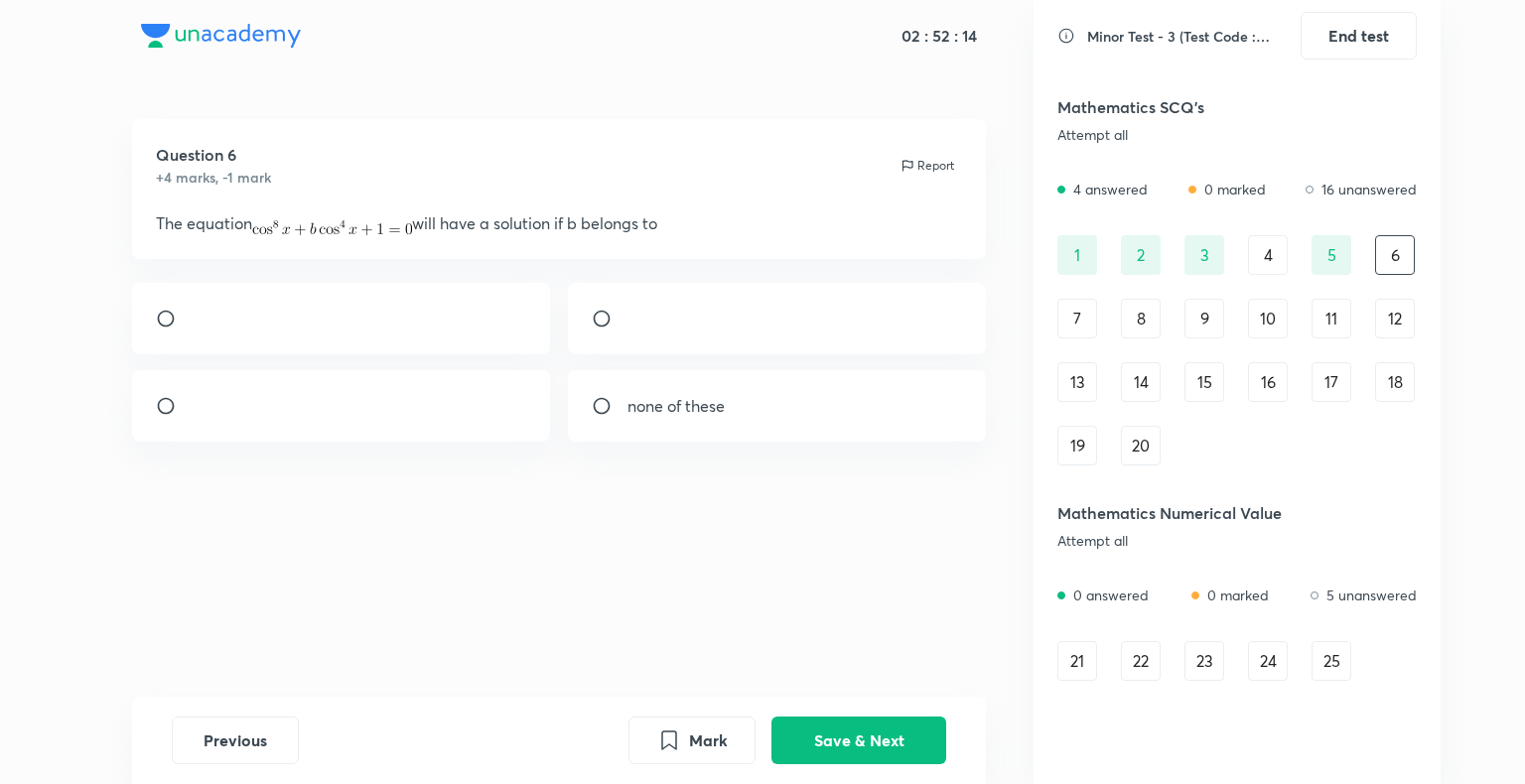 click at bounding box center [174, 406] 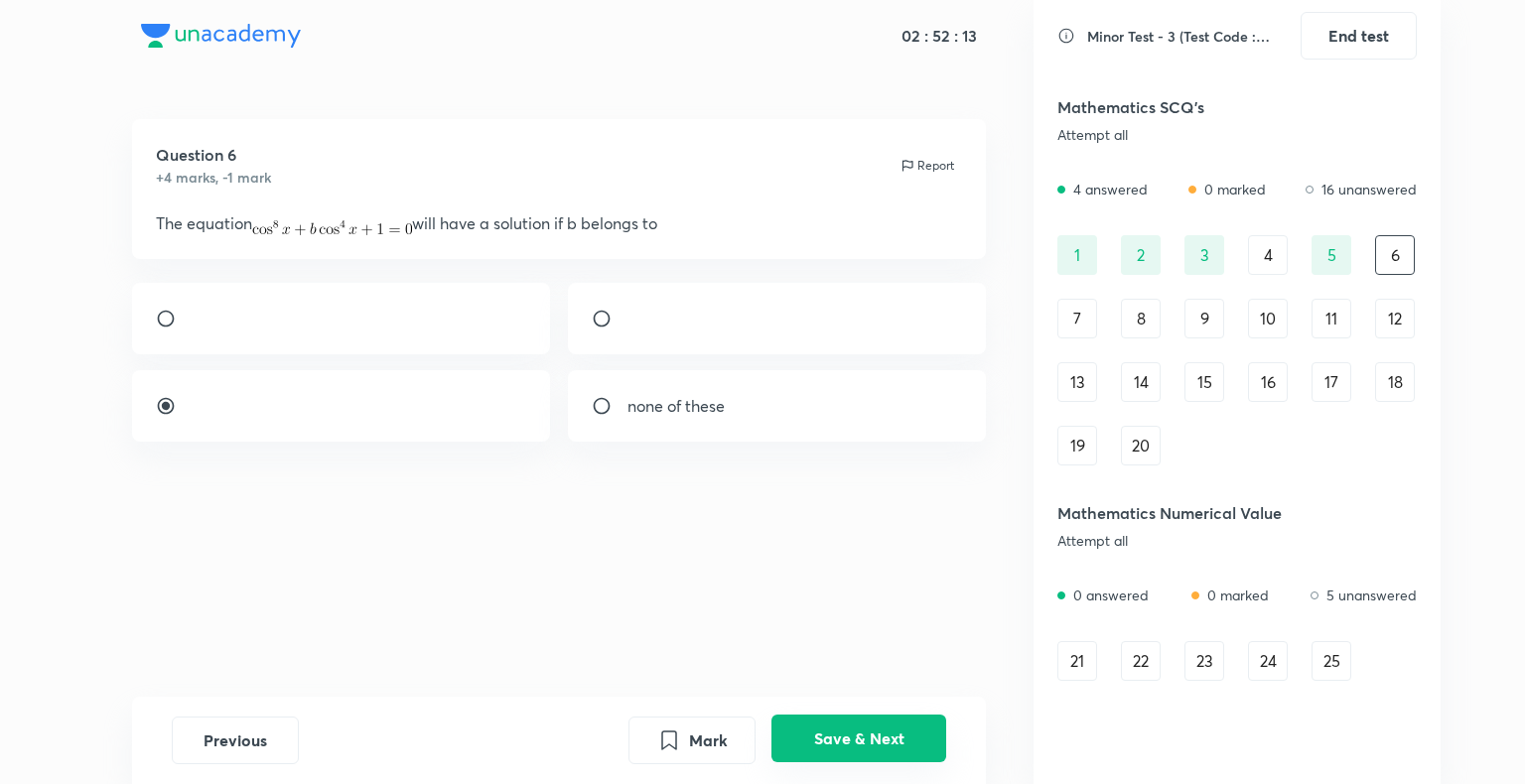 click on "Save & Next" at bounding box center (859, 738) 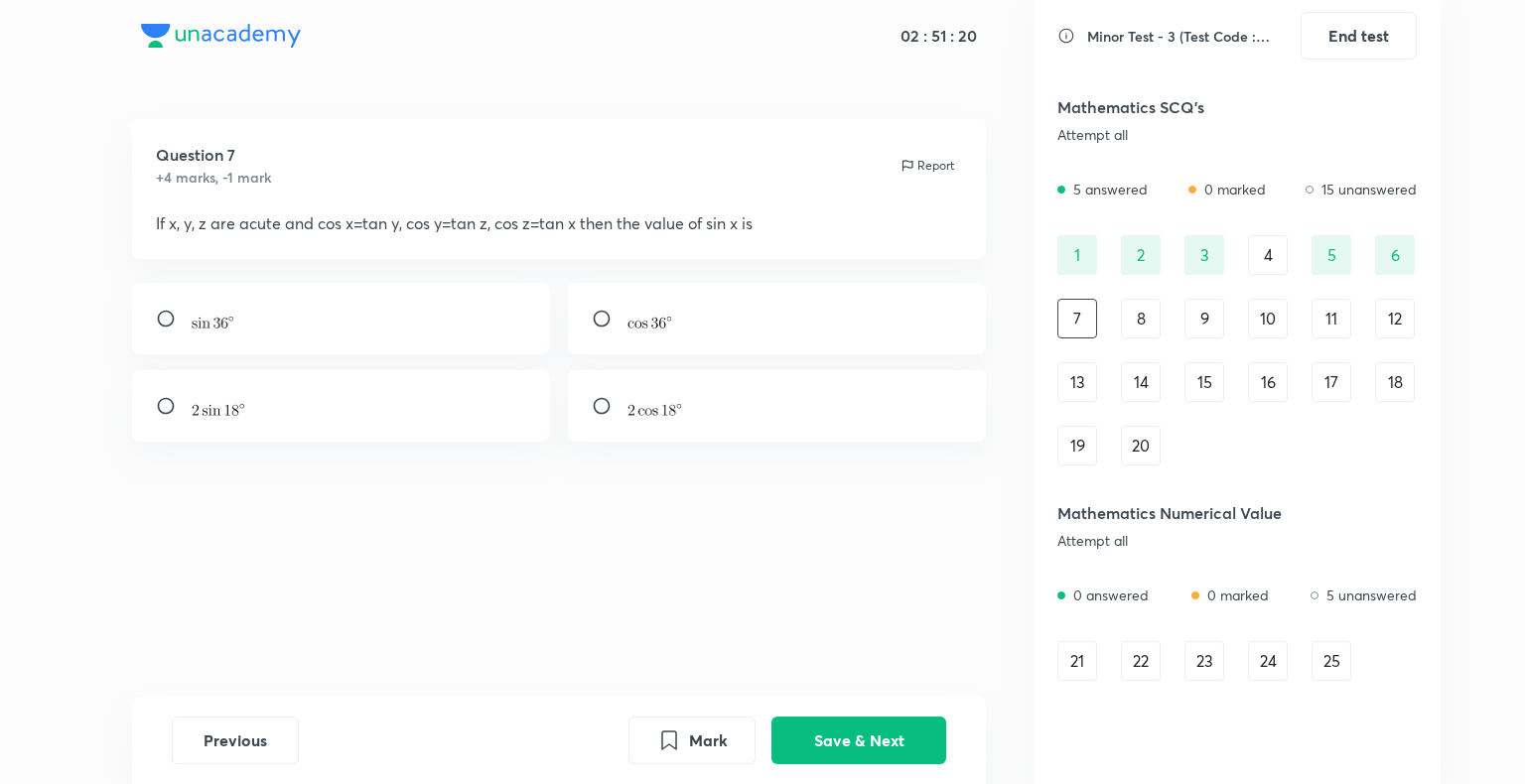 drag, startPoint x: 179, startPoint y: 409, endPoint x: 215, endPoint y: 438, distance: 46.227697 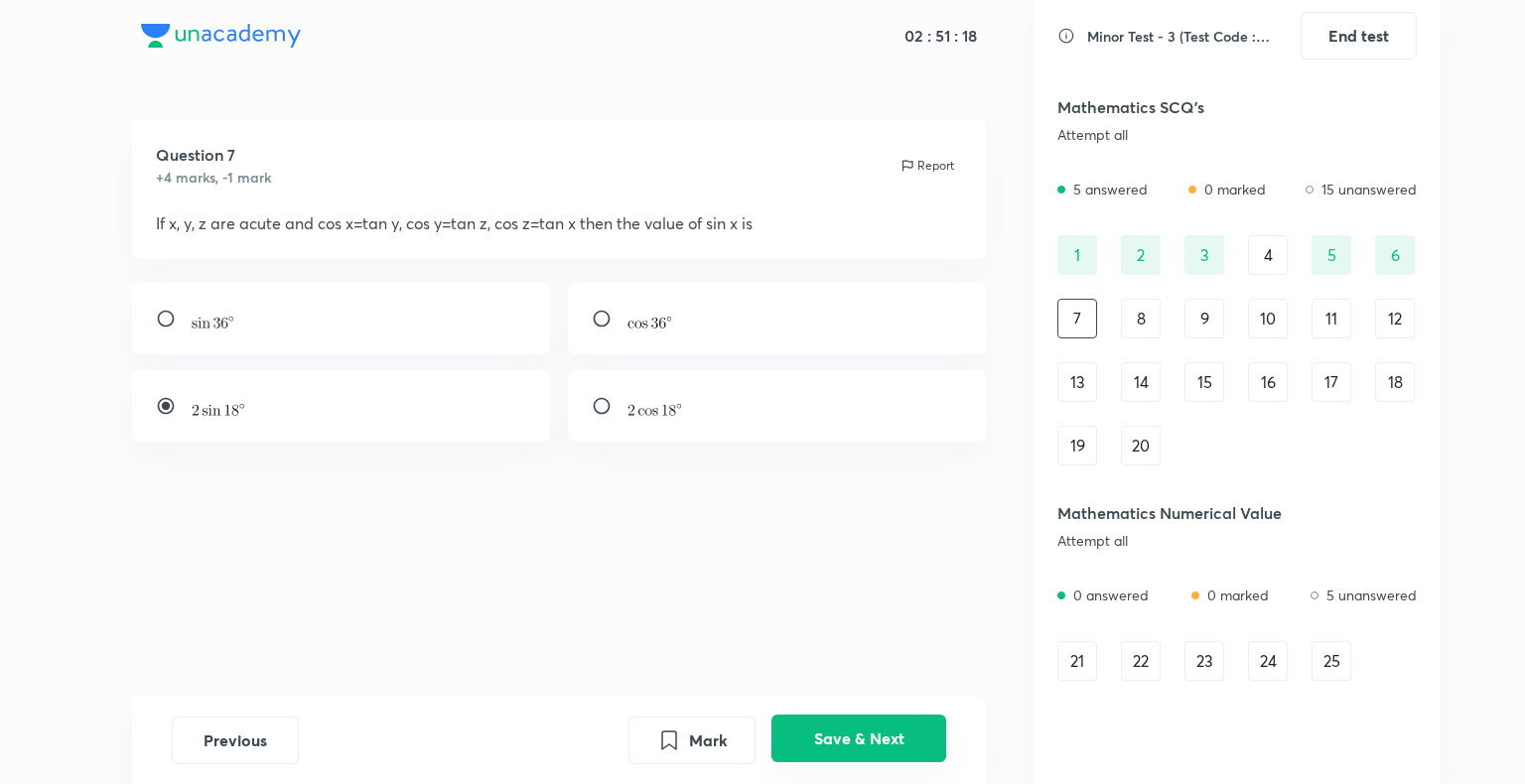 click on "Save & Next" at bounding box center (859, 738) 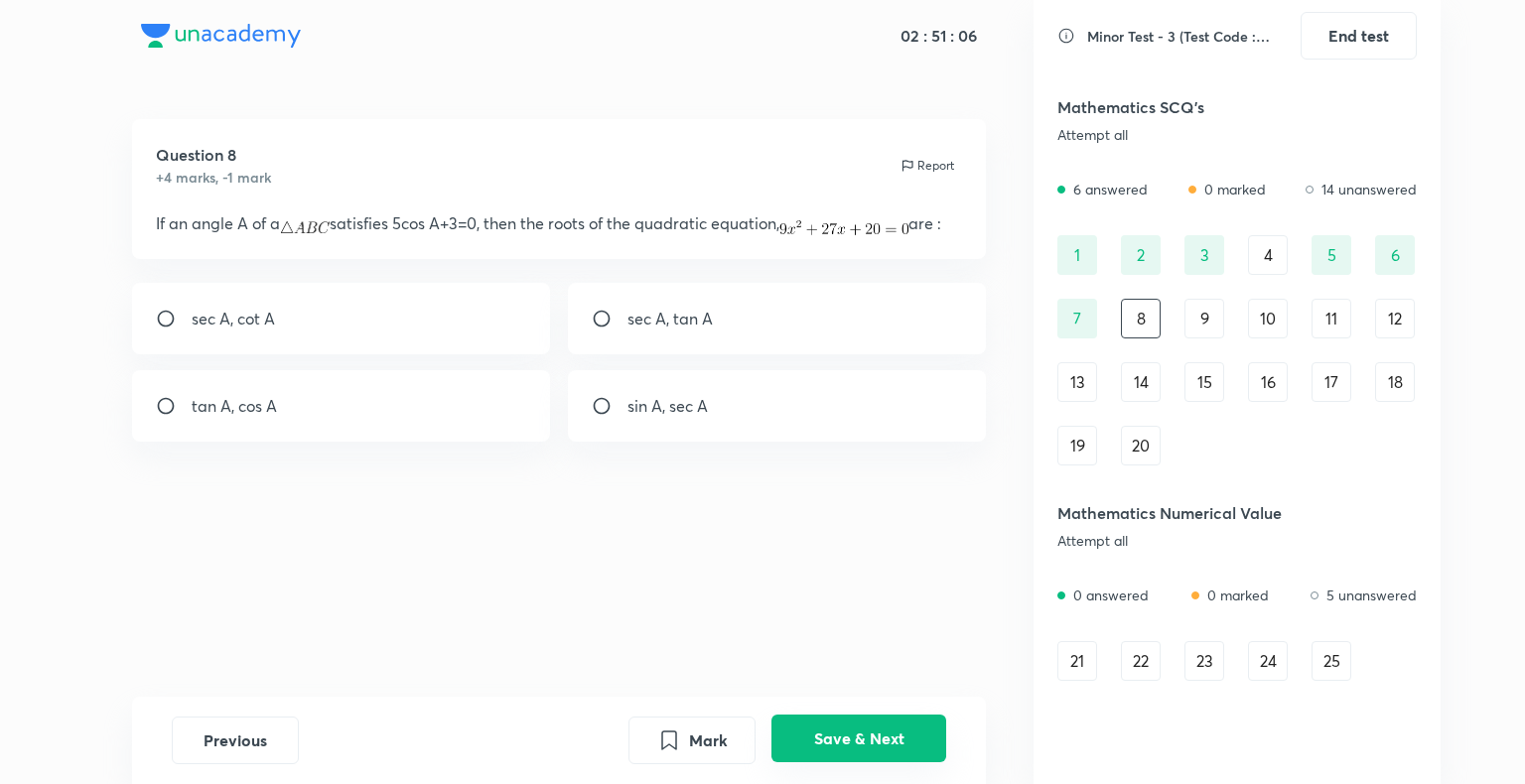 click on "Save & Next" at bounding box center [859, 738] 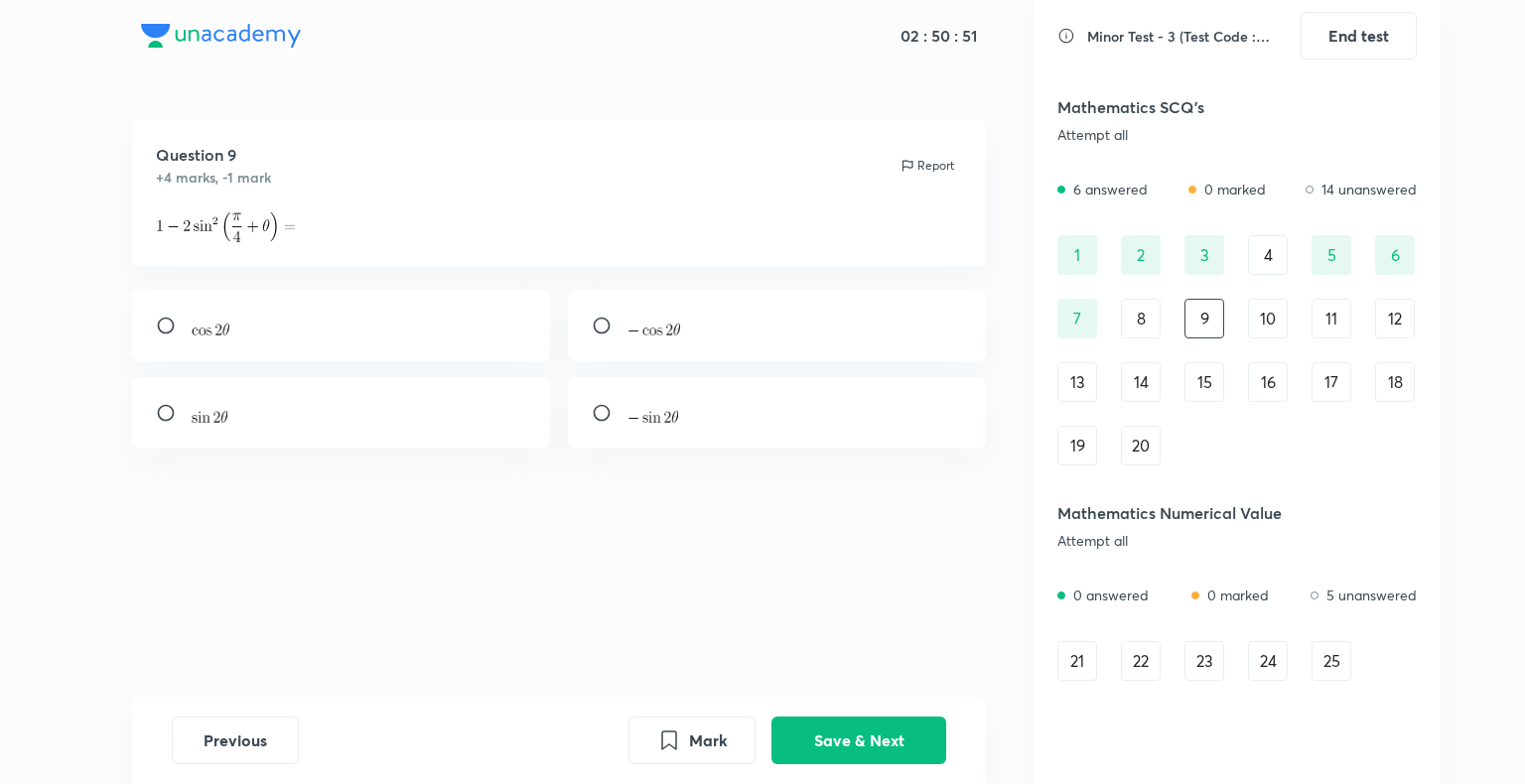 click at bounding box center (610, 413) 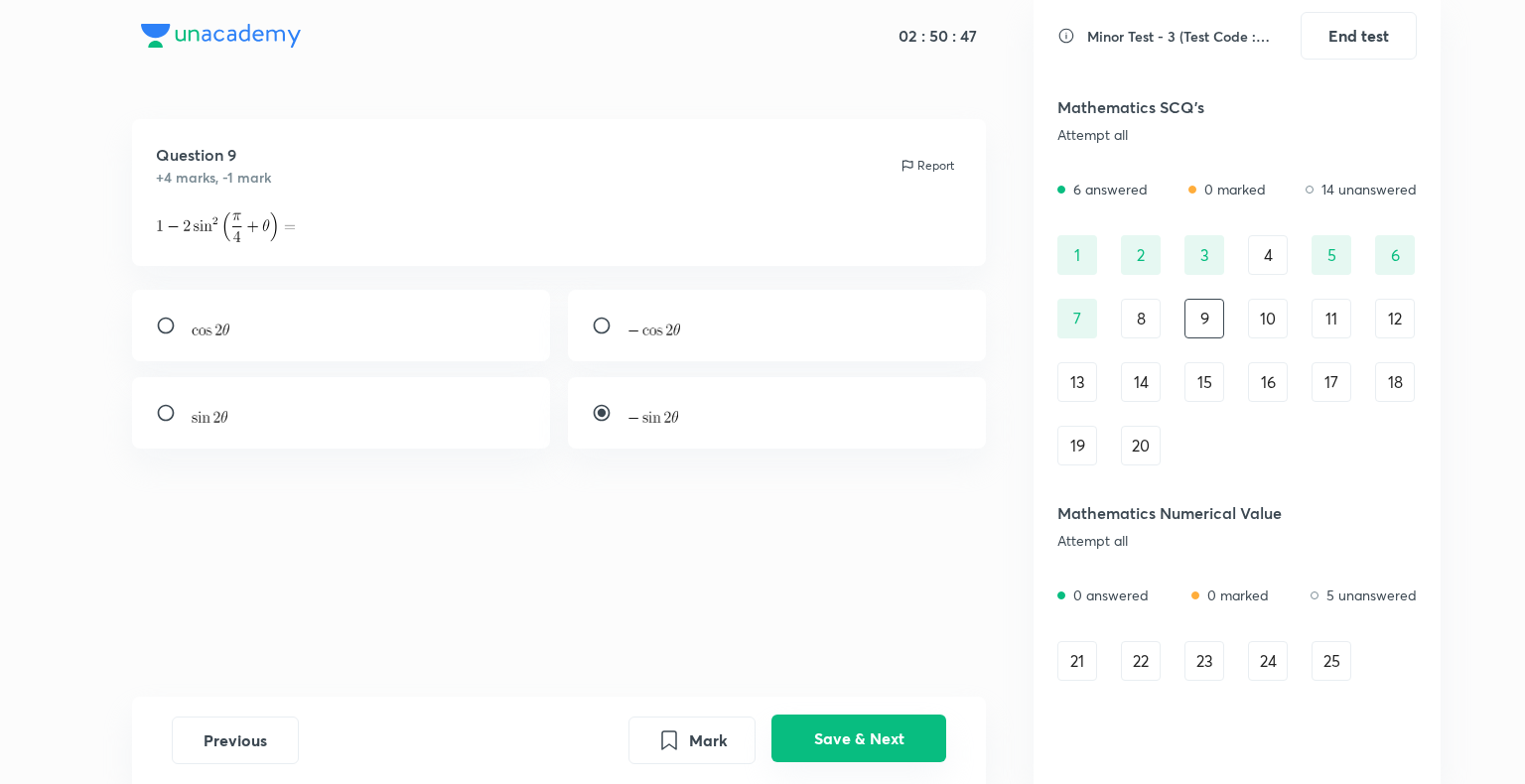click on "Save & Next" at bounding box center [859, 738] 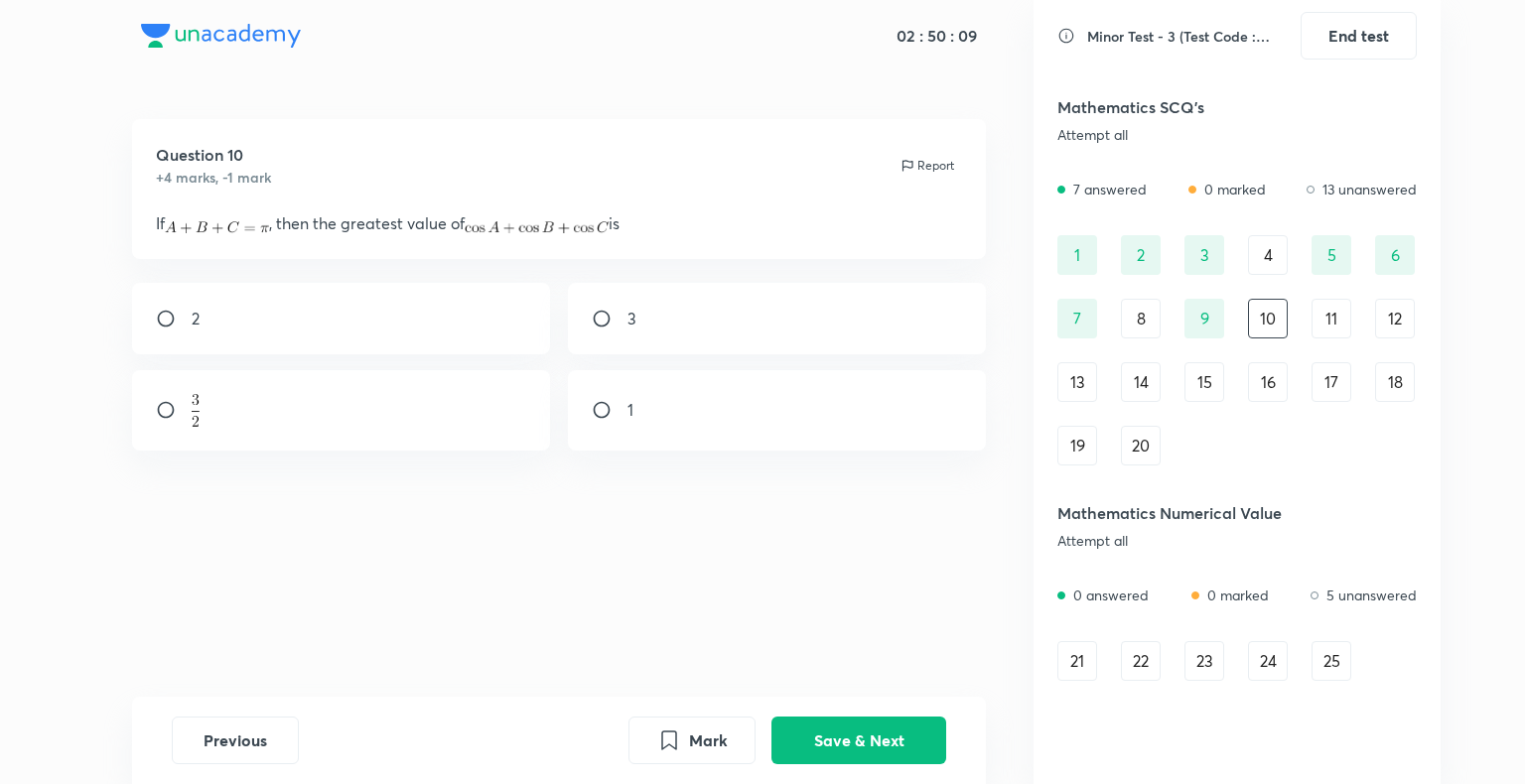 click at bounding box center [342, 410] 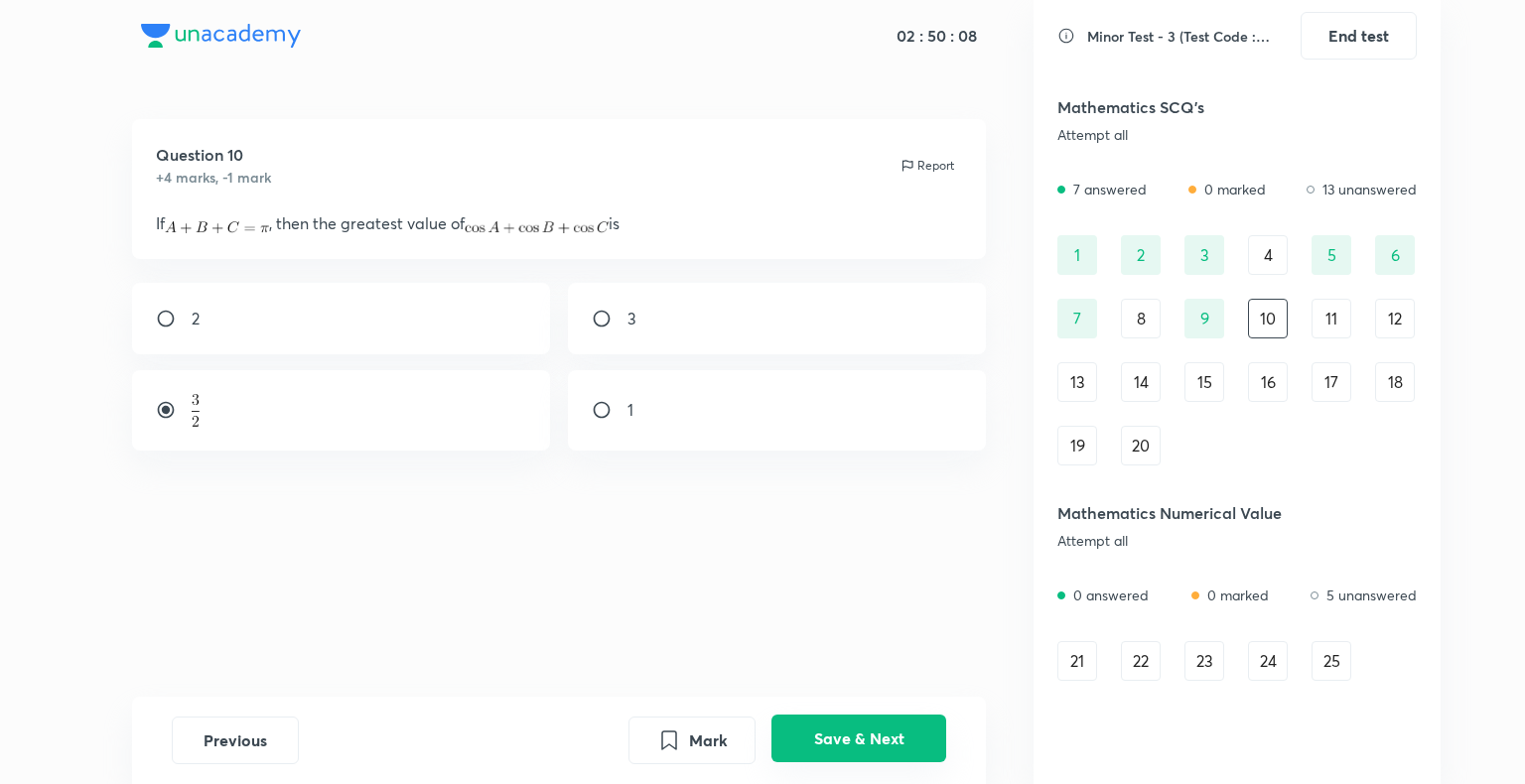 click on "Save & Next" at bounding box center (859, 738) 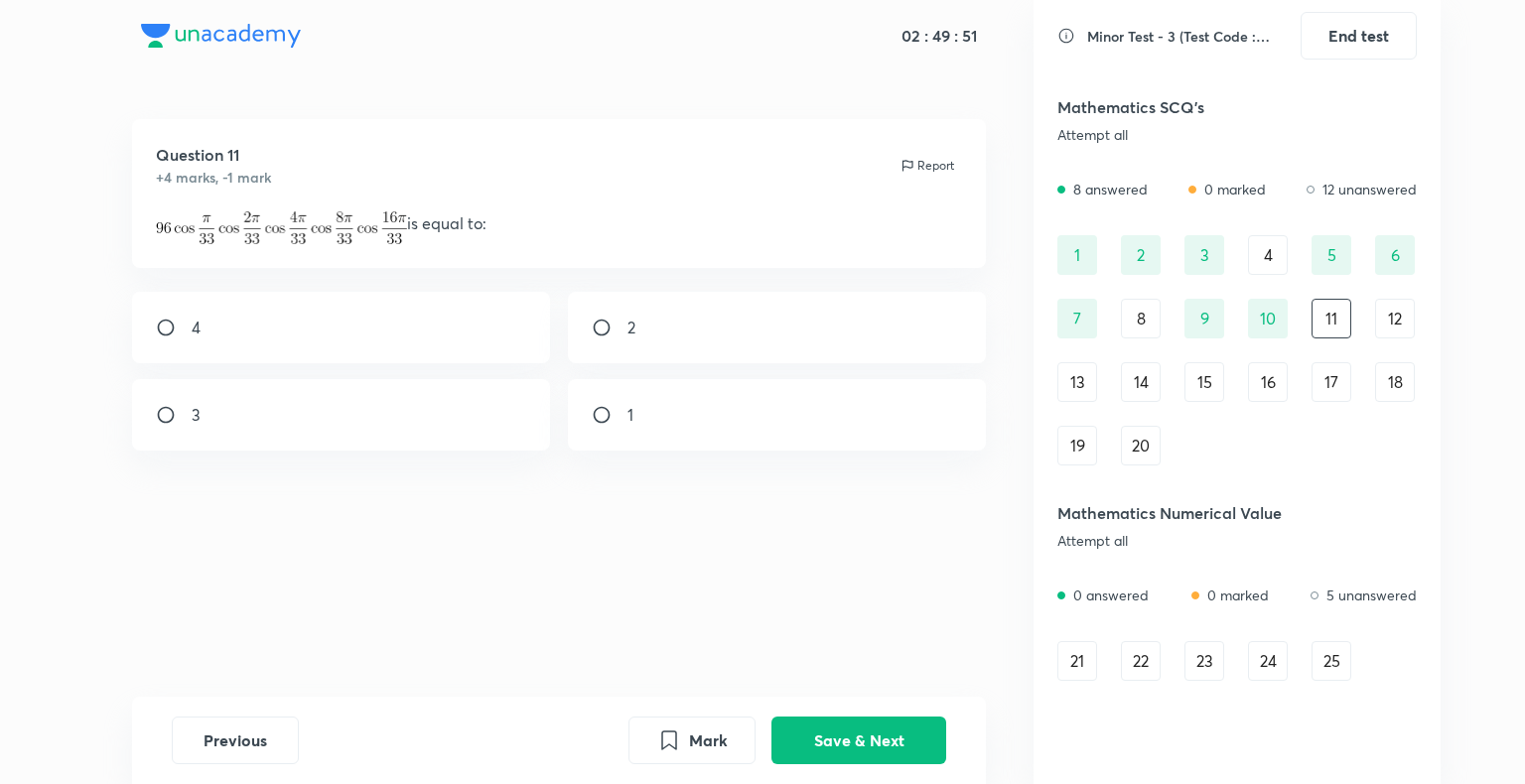 drag, startPoint x: 162, startPoint y: 416, endPoint x: 210, endPoint y: 508, distance: 103.76897 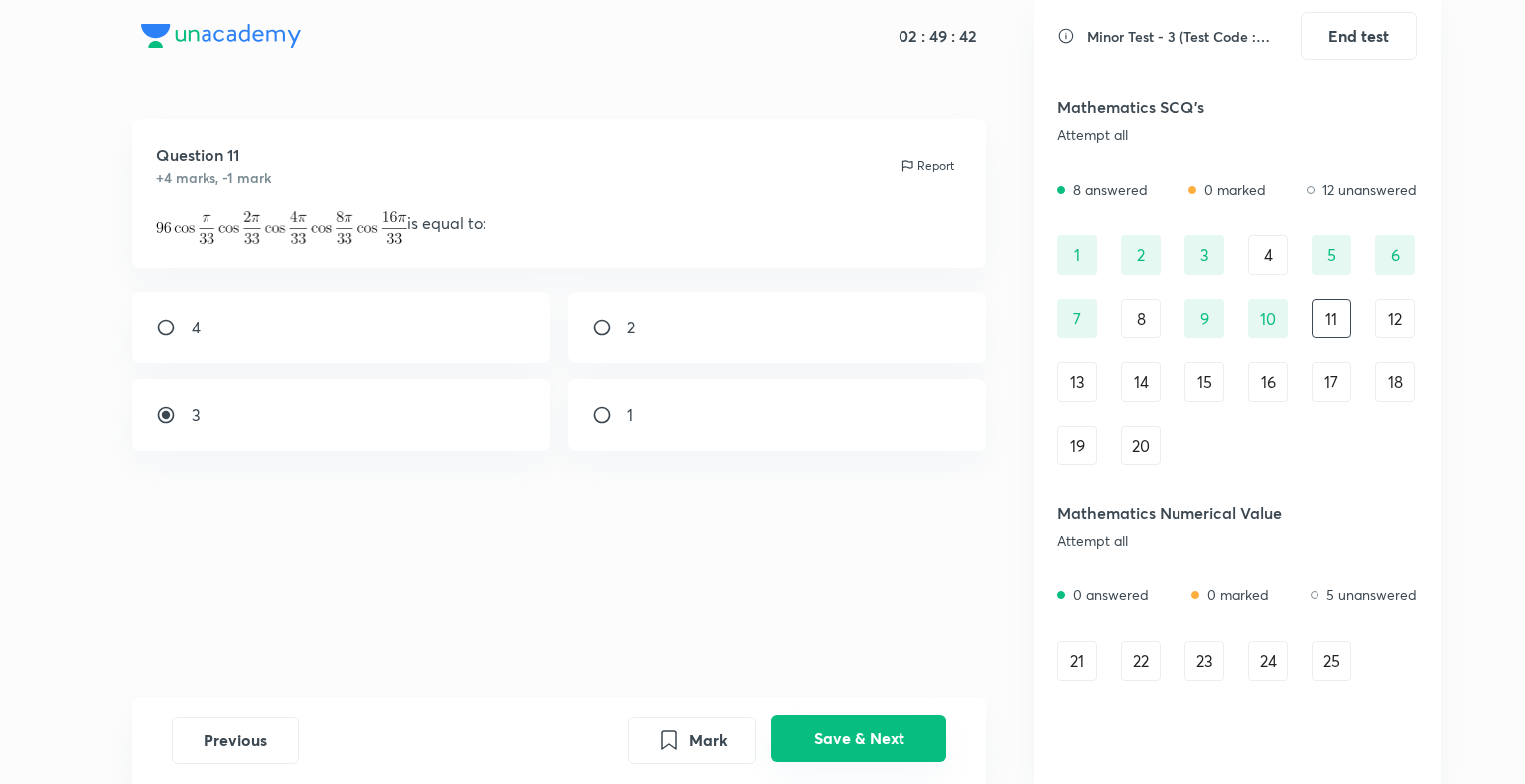 click on "Save & Next" at bounding box center [859, 738] 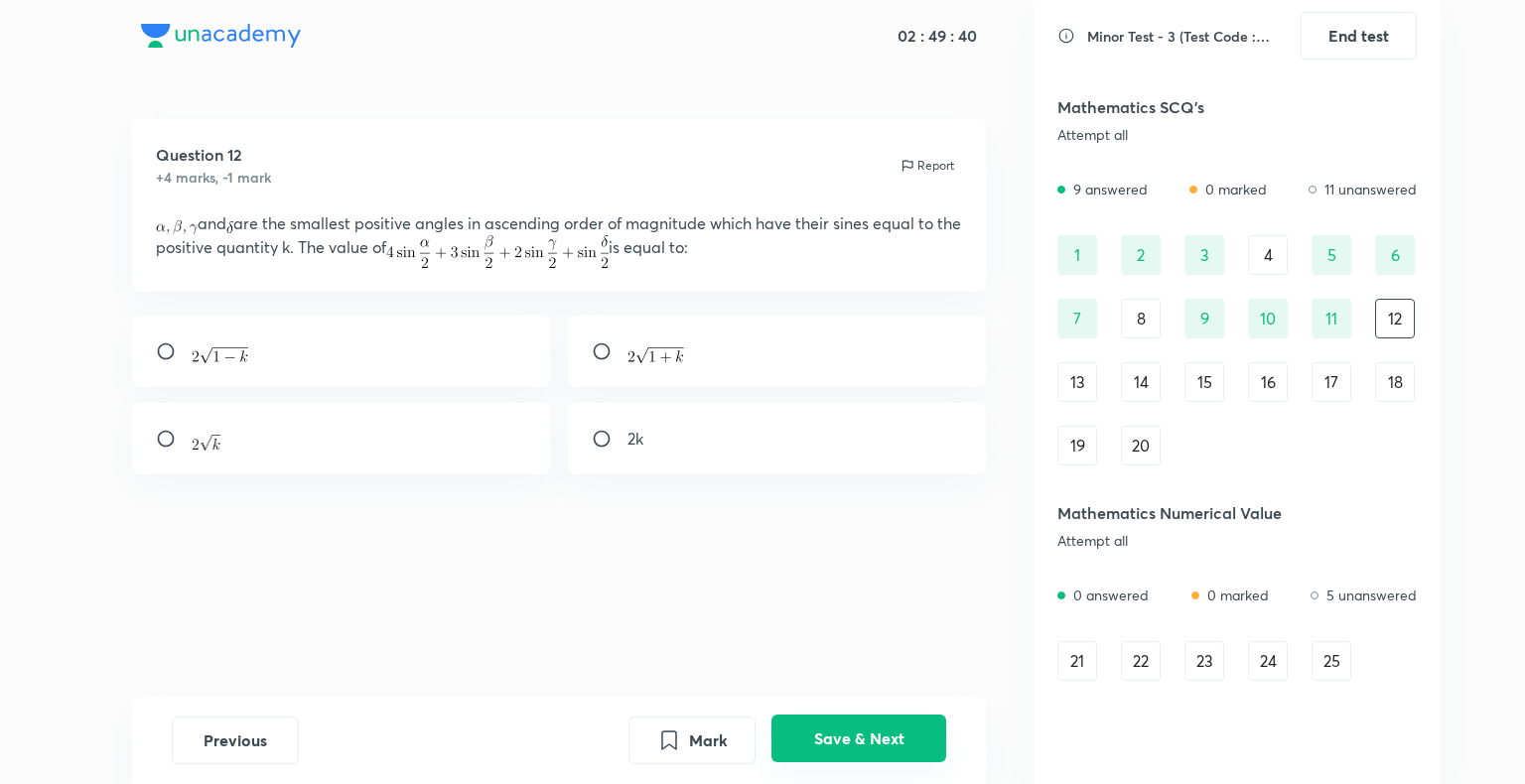 click on "Save & Next" at bounding box center [859, 738] 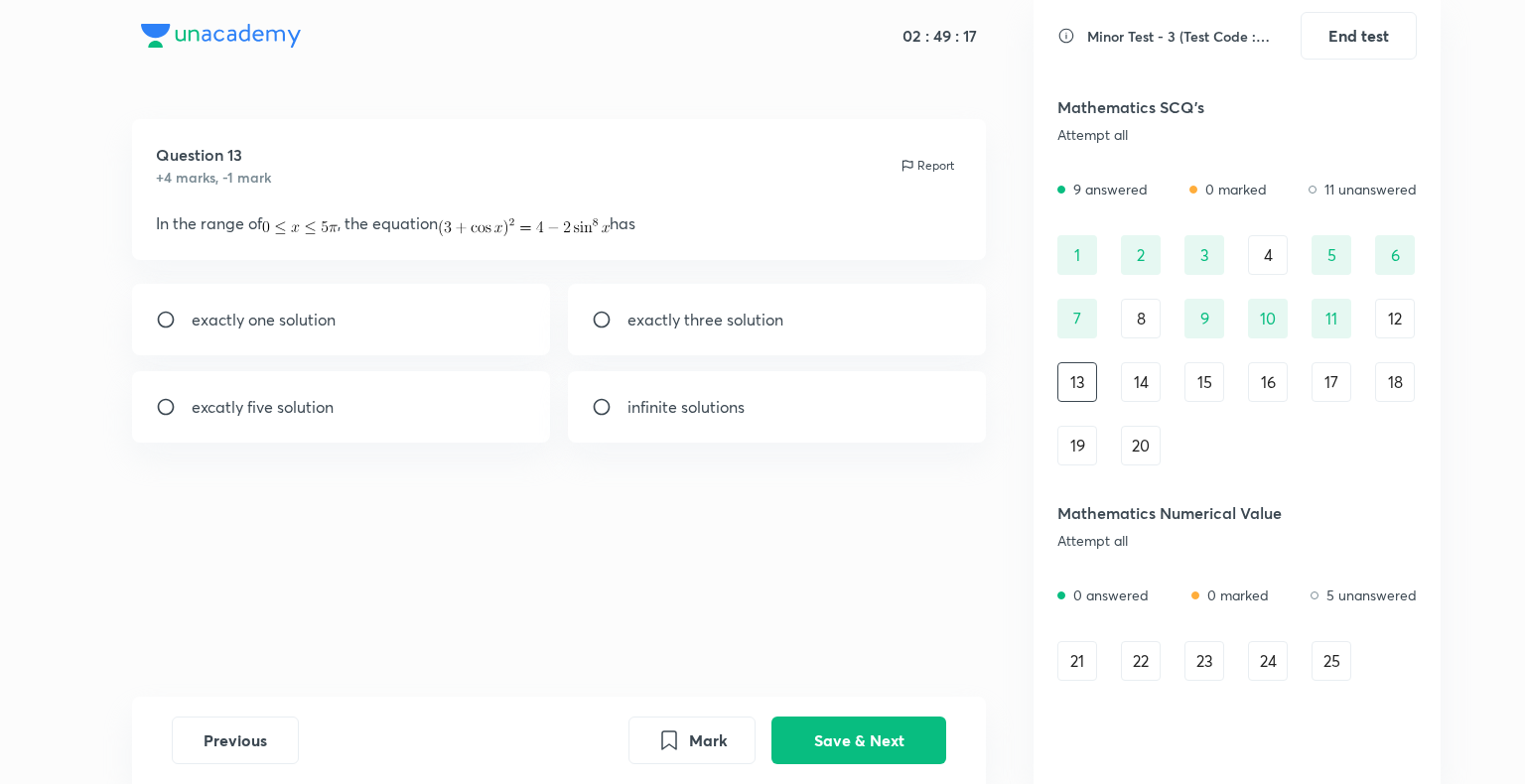 click at bounding box center [610, 320] 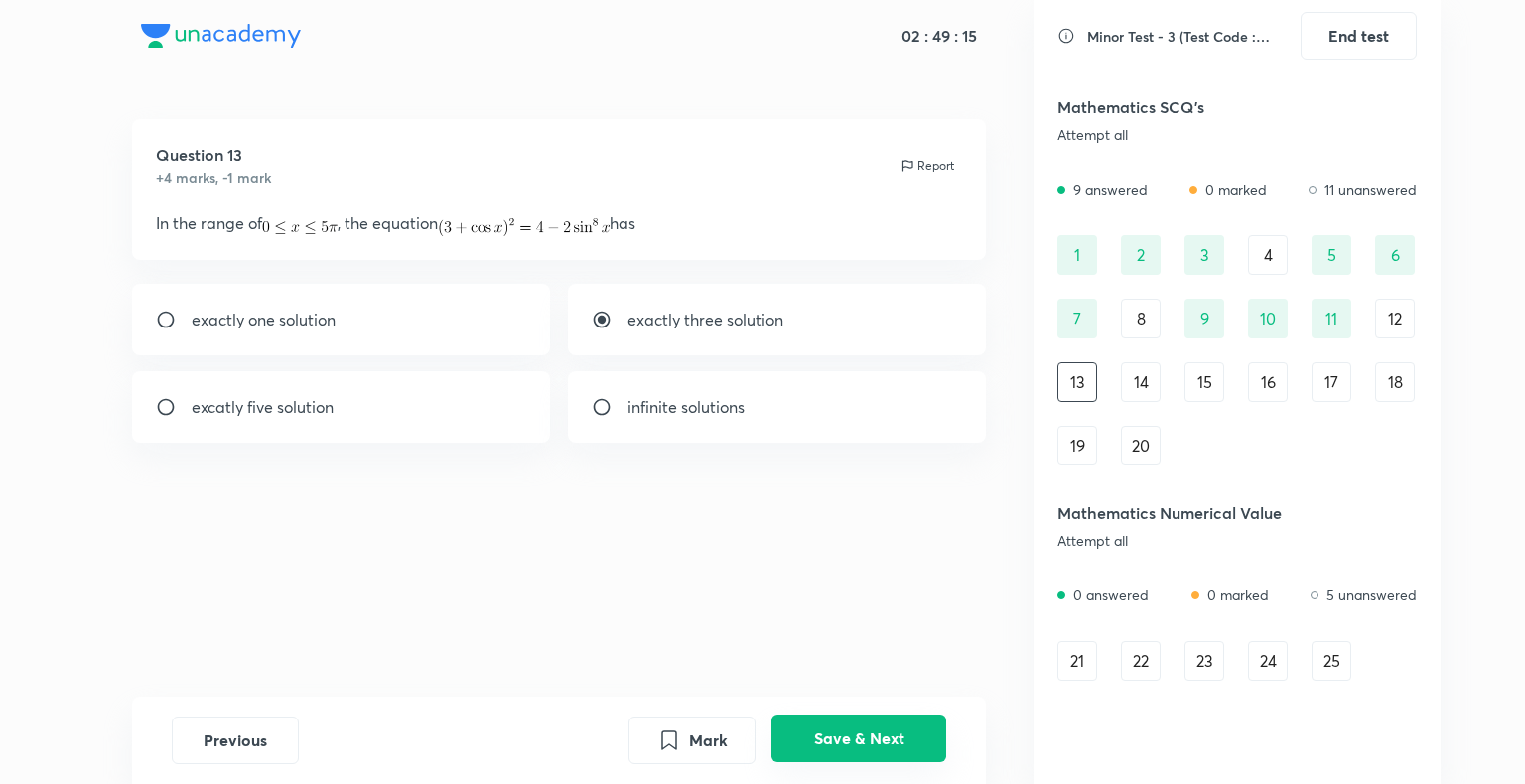 click on "Save & Next" at bounding box center [859, 738] 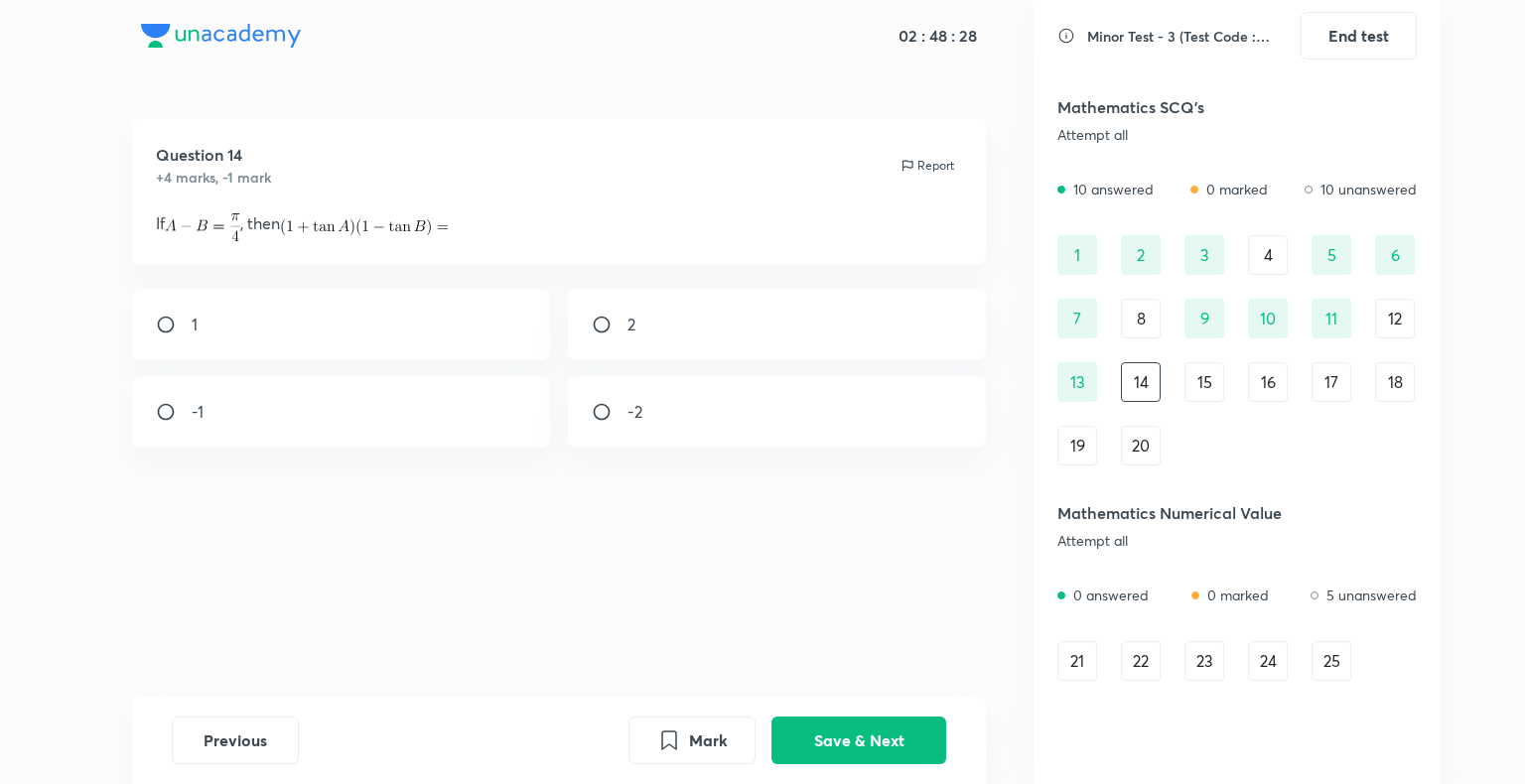 click at bounding box center [610, 325] 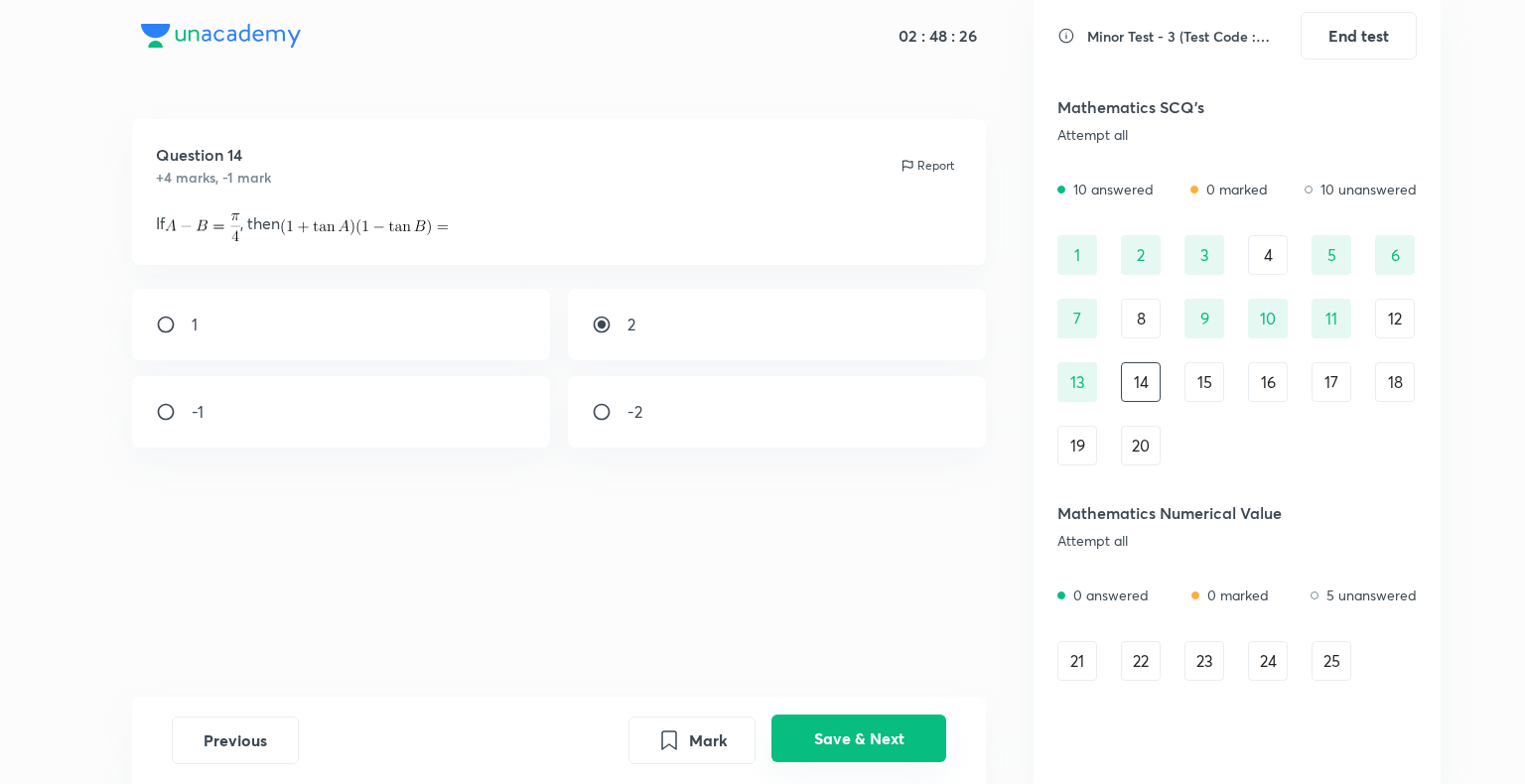 click on "Save & Next" at bounding box center (859, 738) 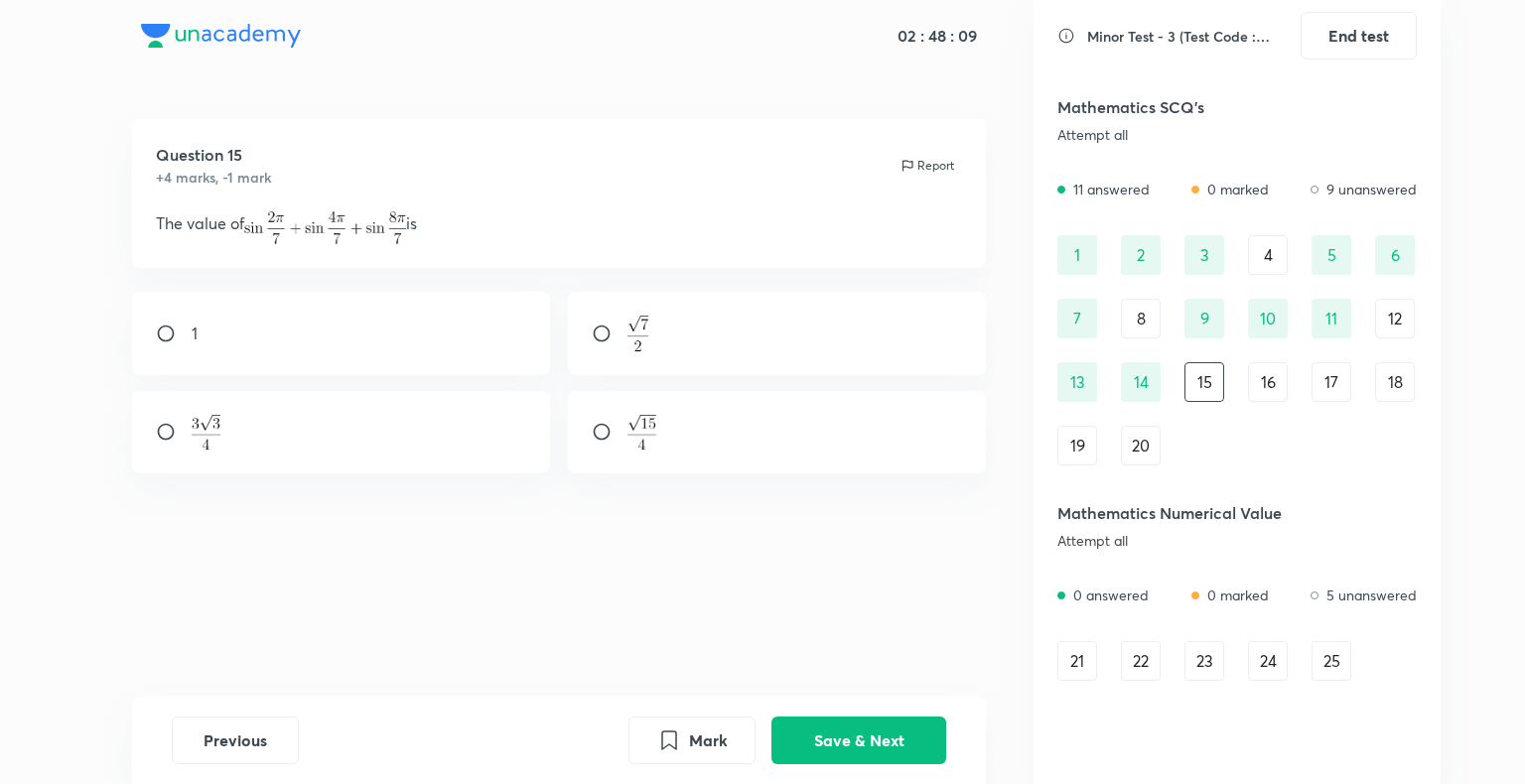 click at bounding box center (610, 333) 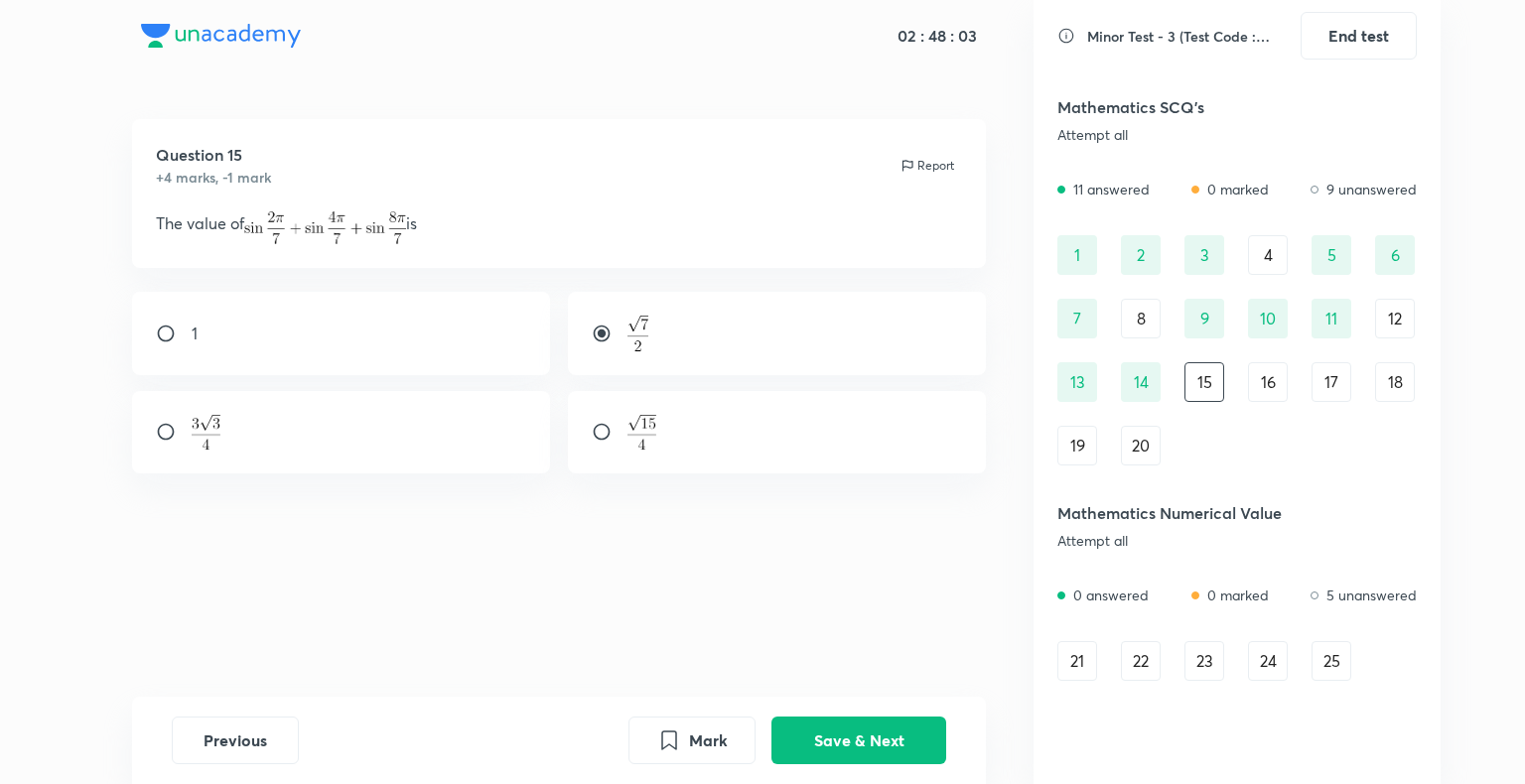 click at bounding box center [610, 333] 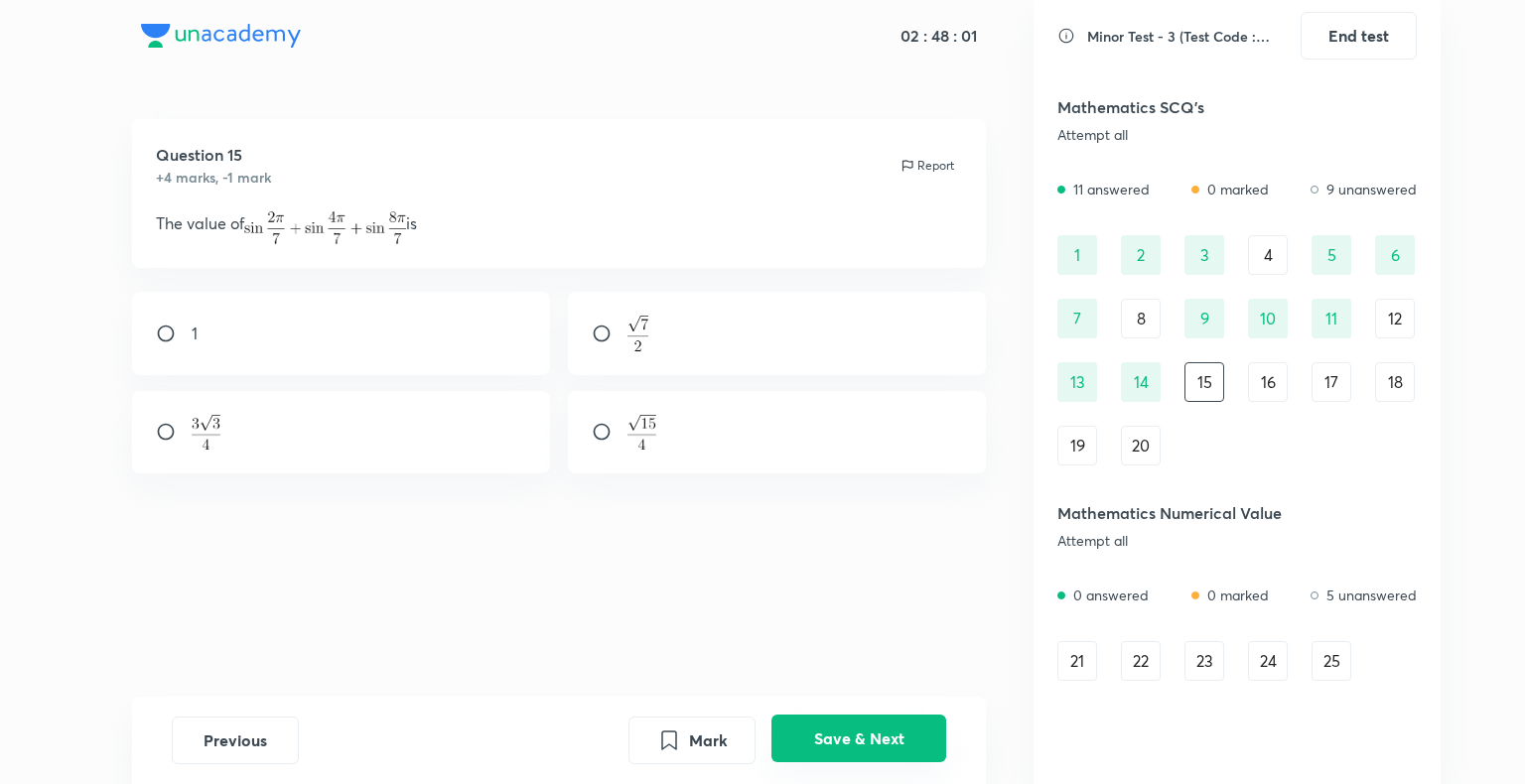 click on "Save & Next" at bounding box center [859, 738] 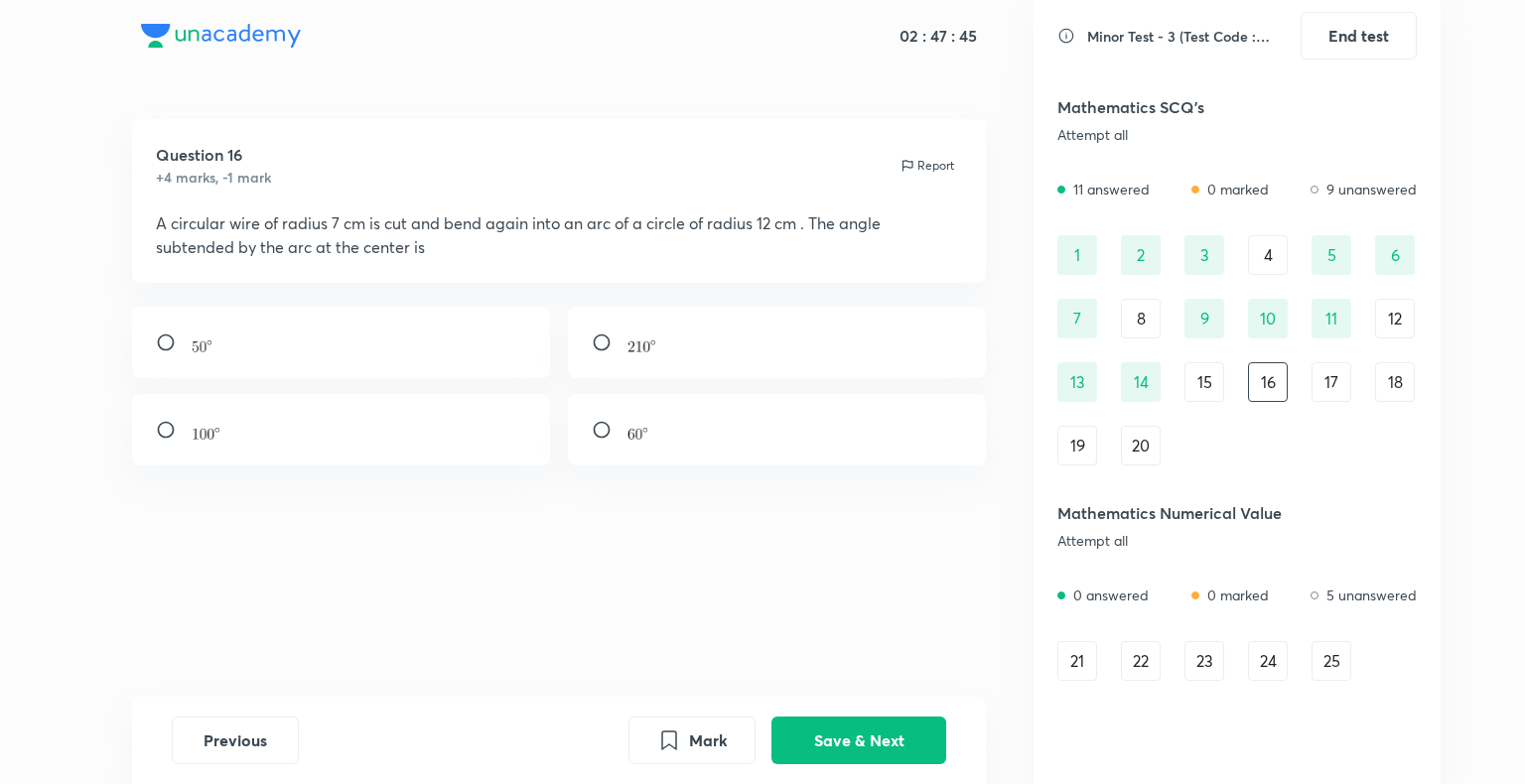 click at bounding box center (610, 342) 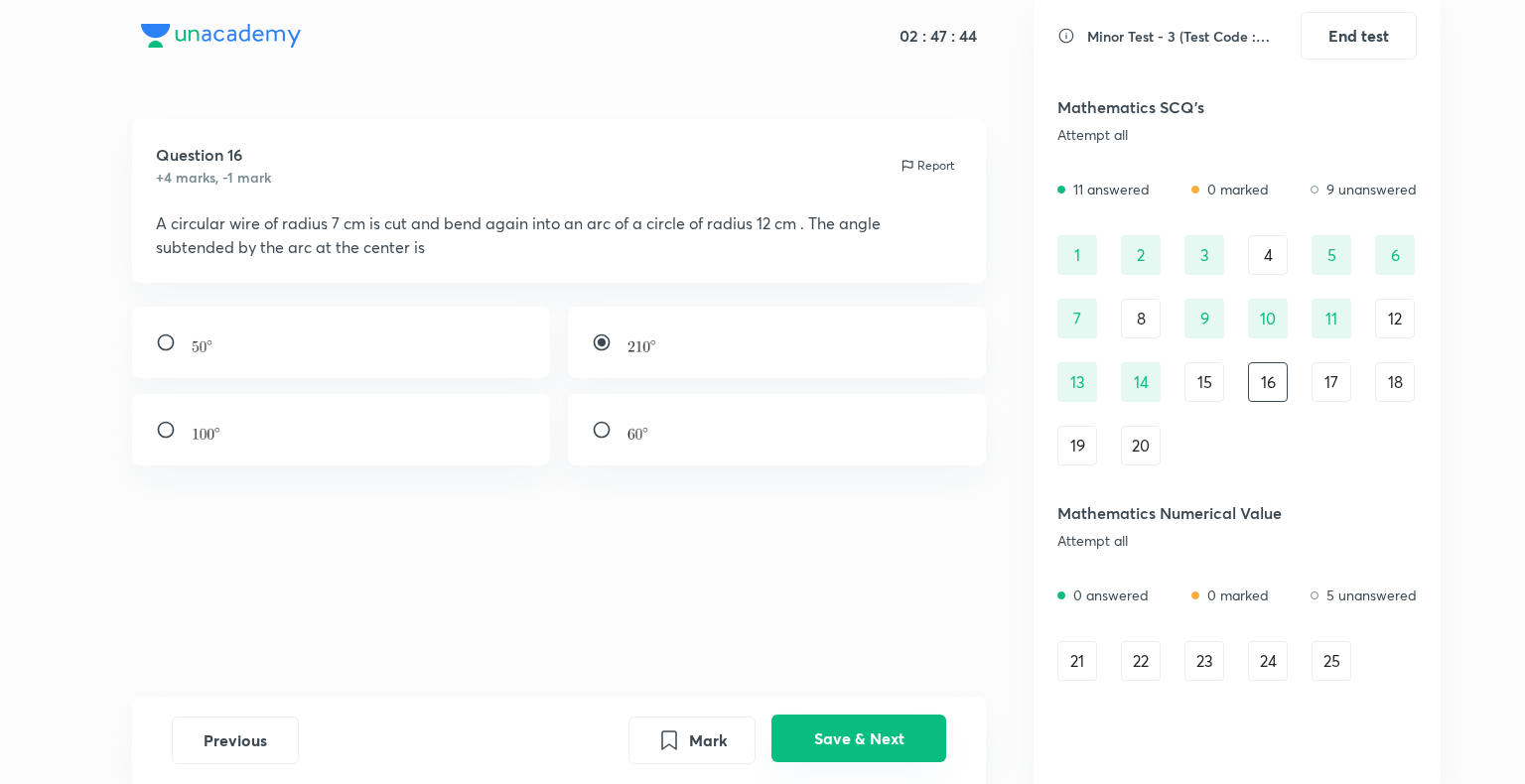 drag, startPoint x: 812, startPoint y: 747, endPoint x: 823, endPoint y: 752, distance: 12.083046 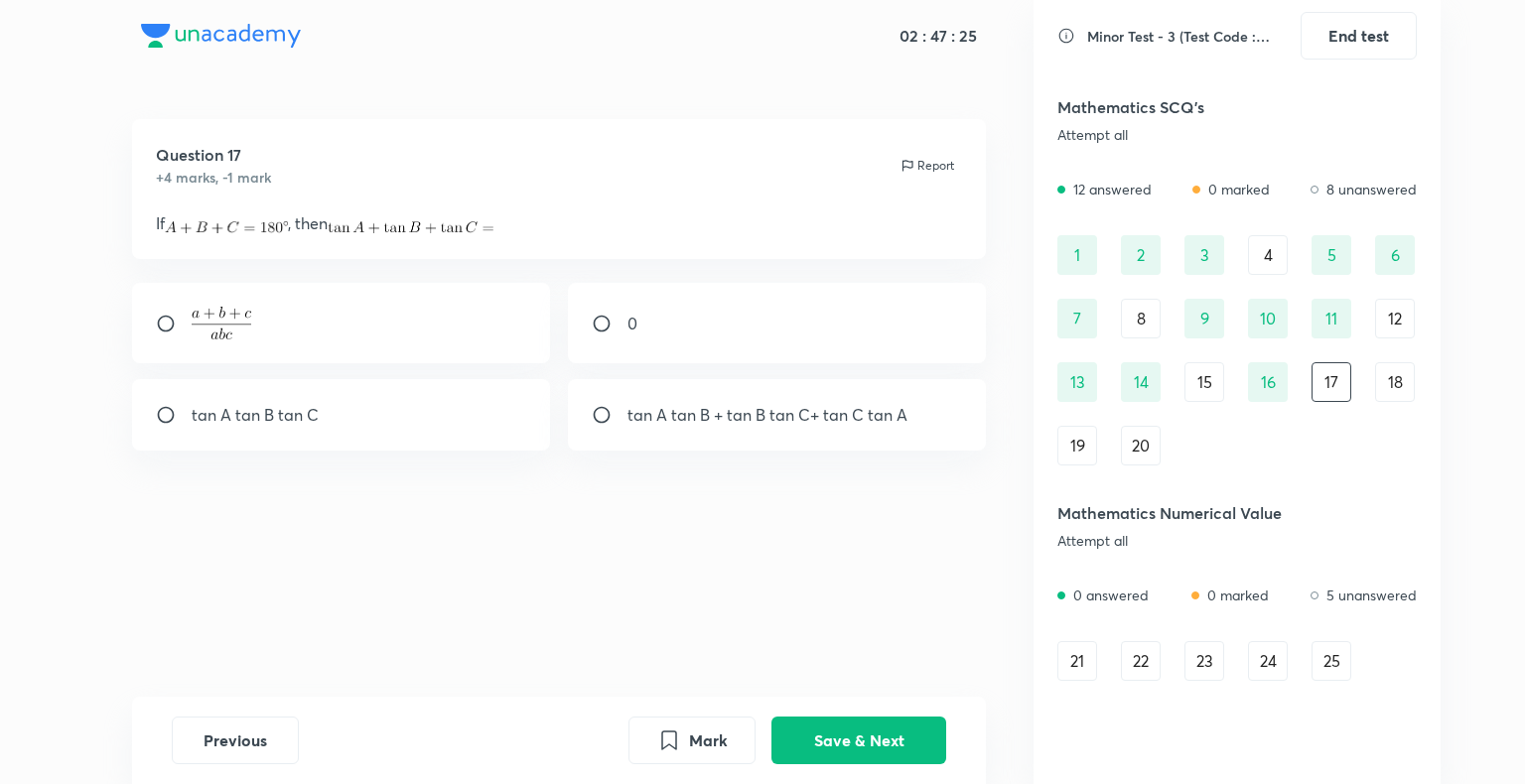 click on "tan A tan B tan C" at bounding box center (342, 415) 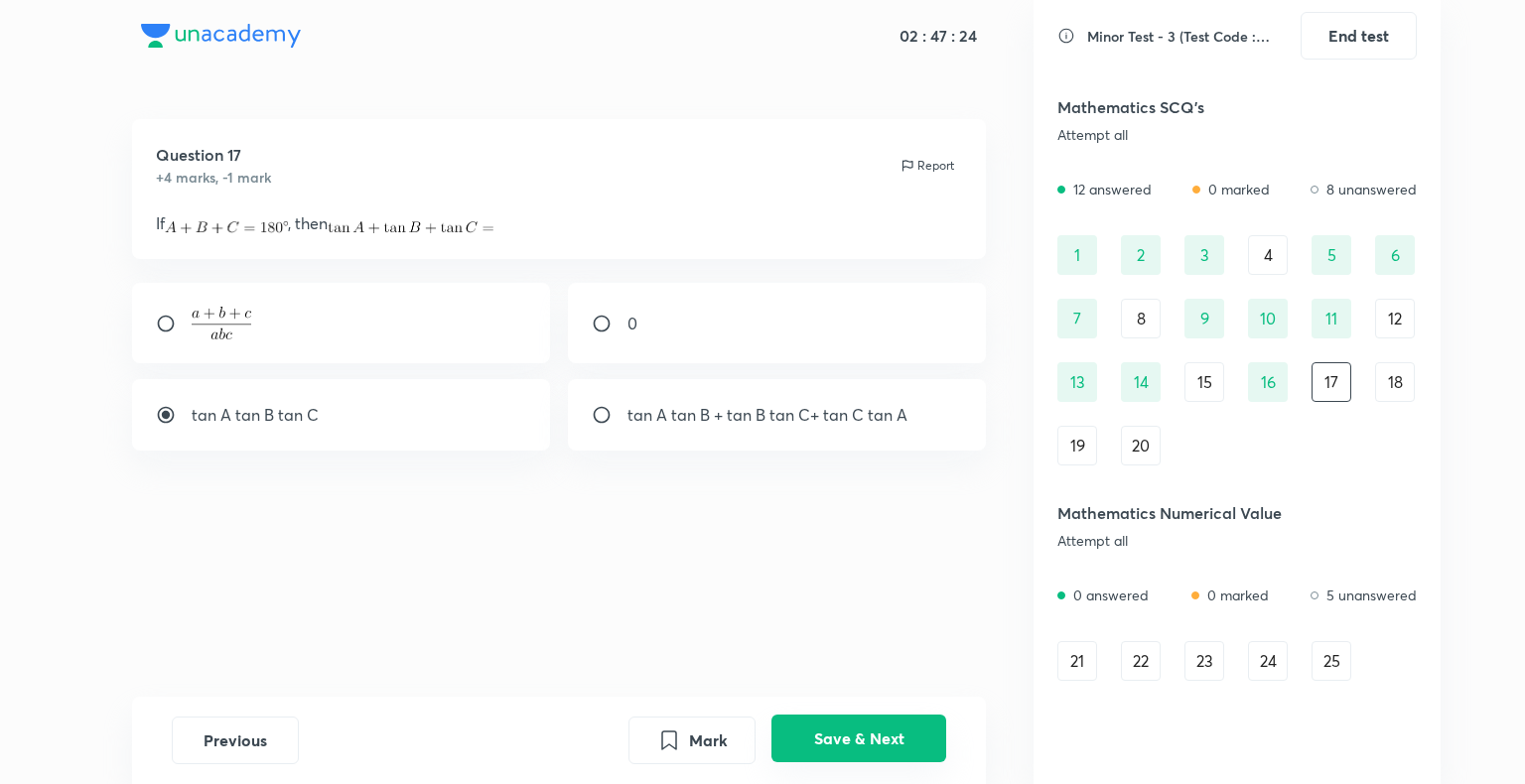 click on "Save & Next" at bounding box center [859, 738] 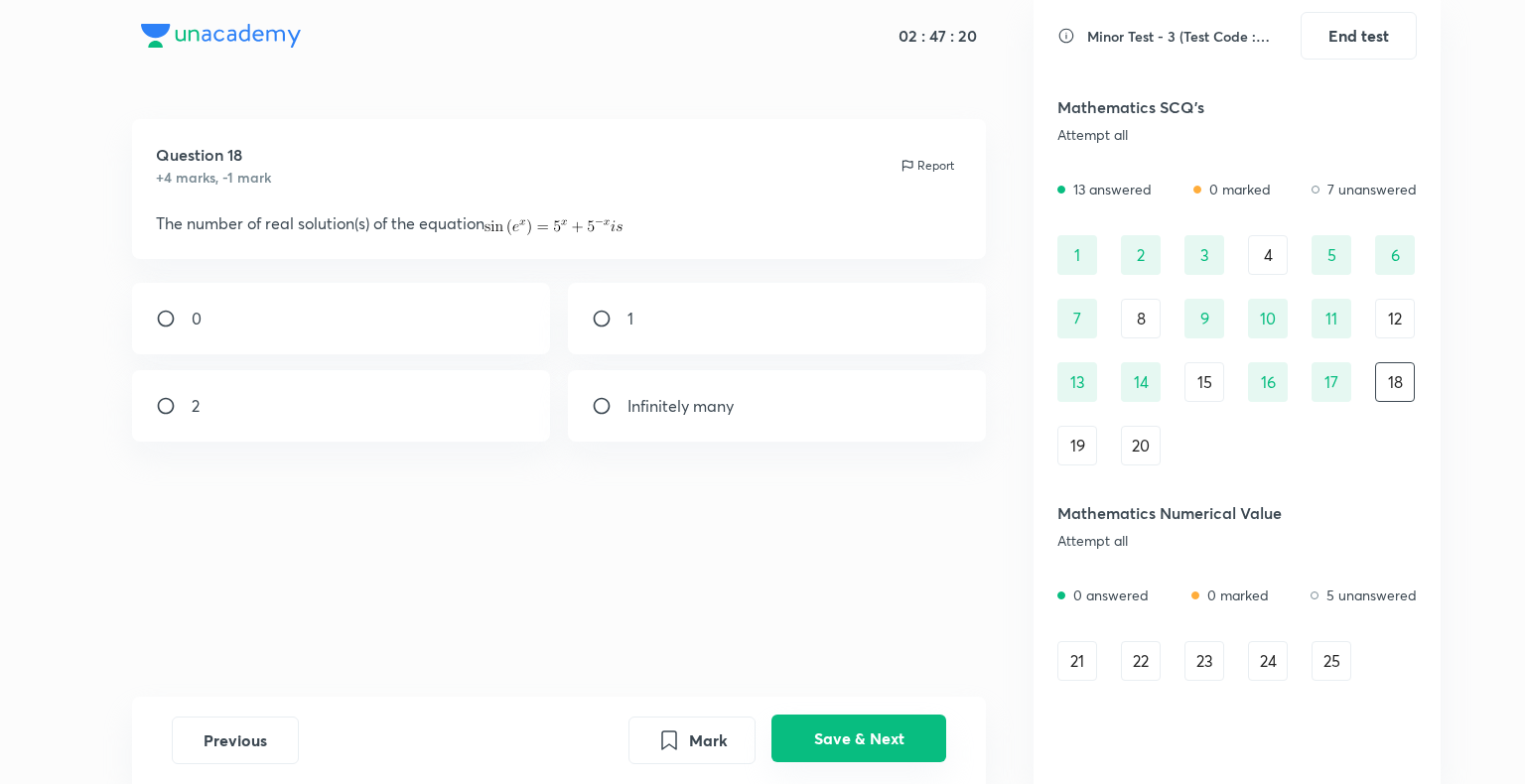 click on "Save & Next" at bounding box center [859, 738] 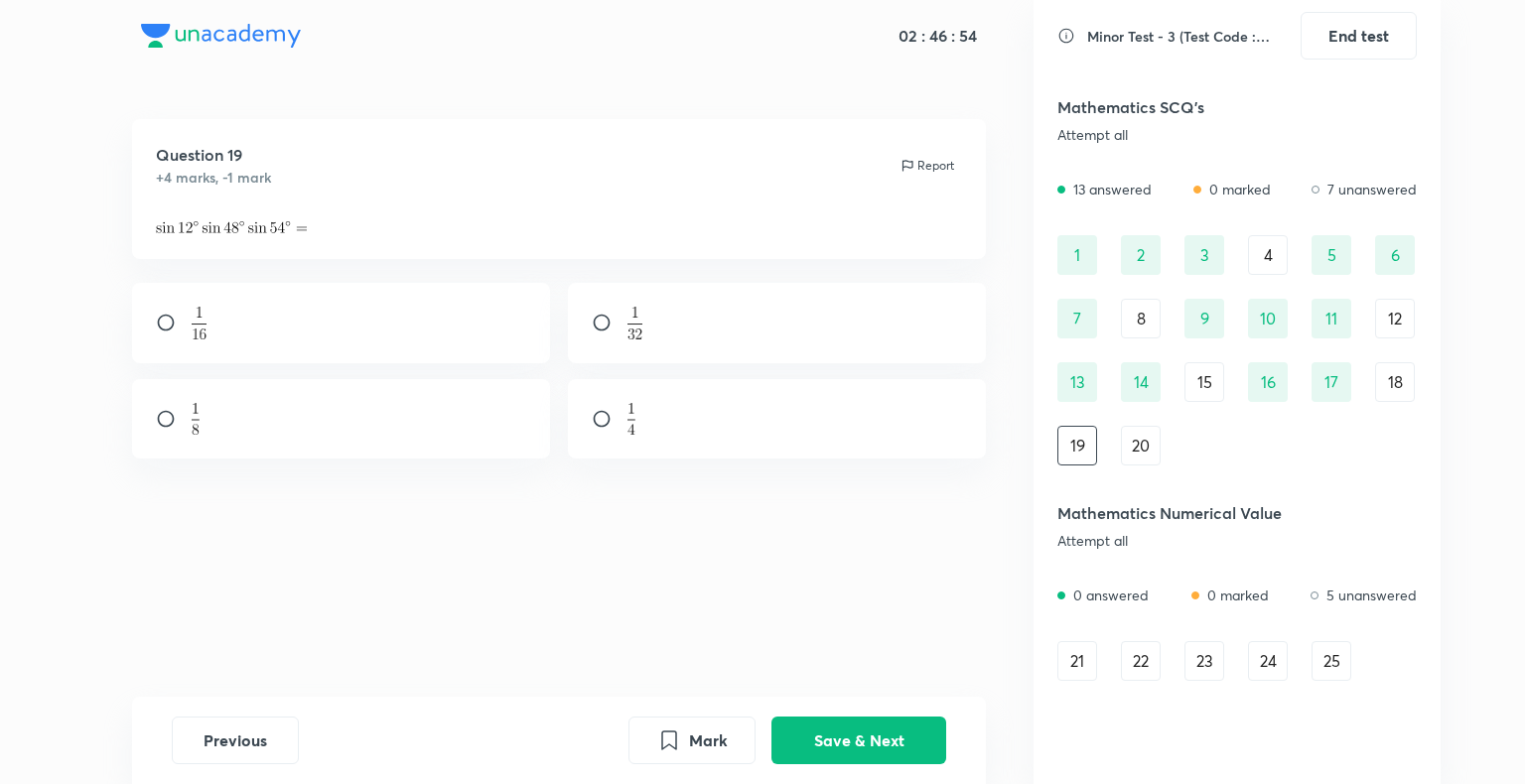 click at bounding box center (342, 419) 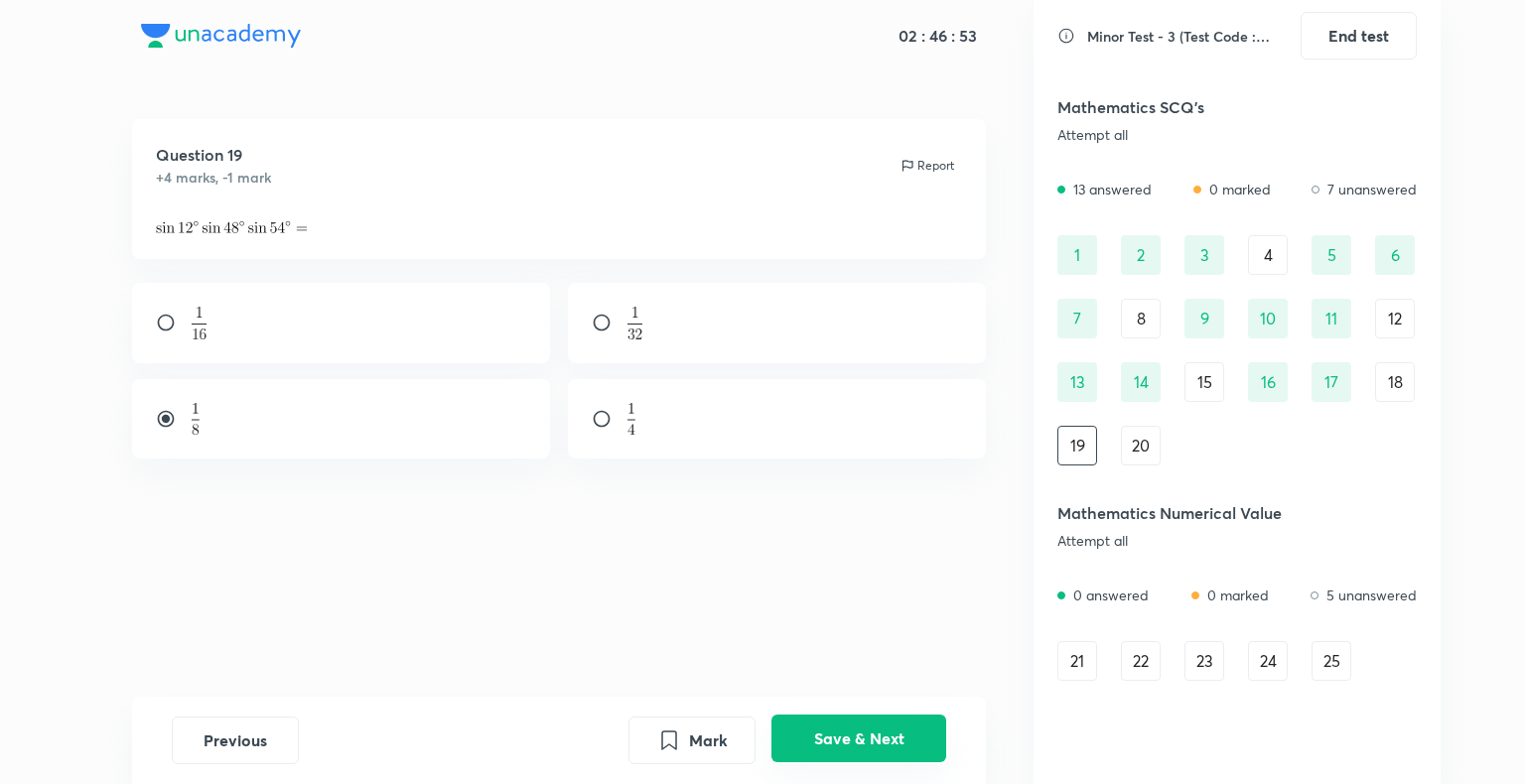 click on "Save & Next" at bounding box center [859, 738] 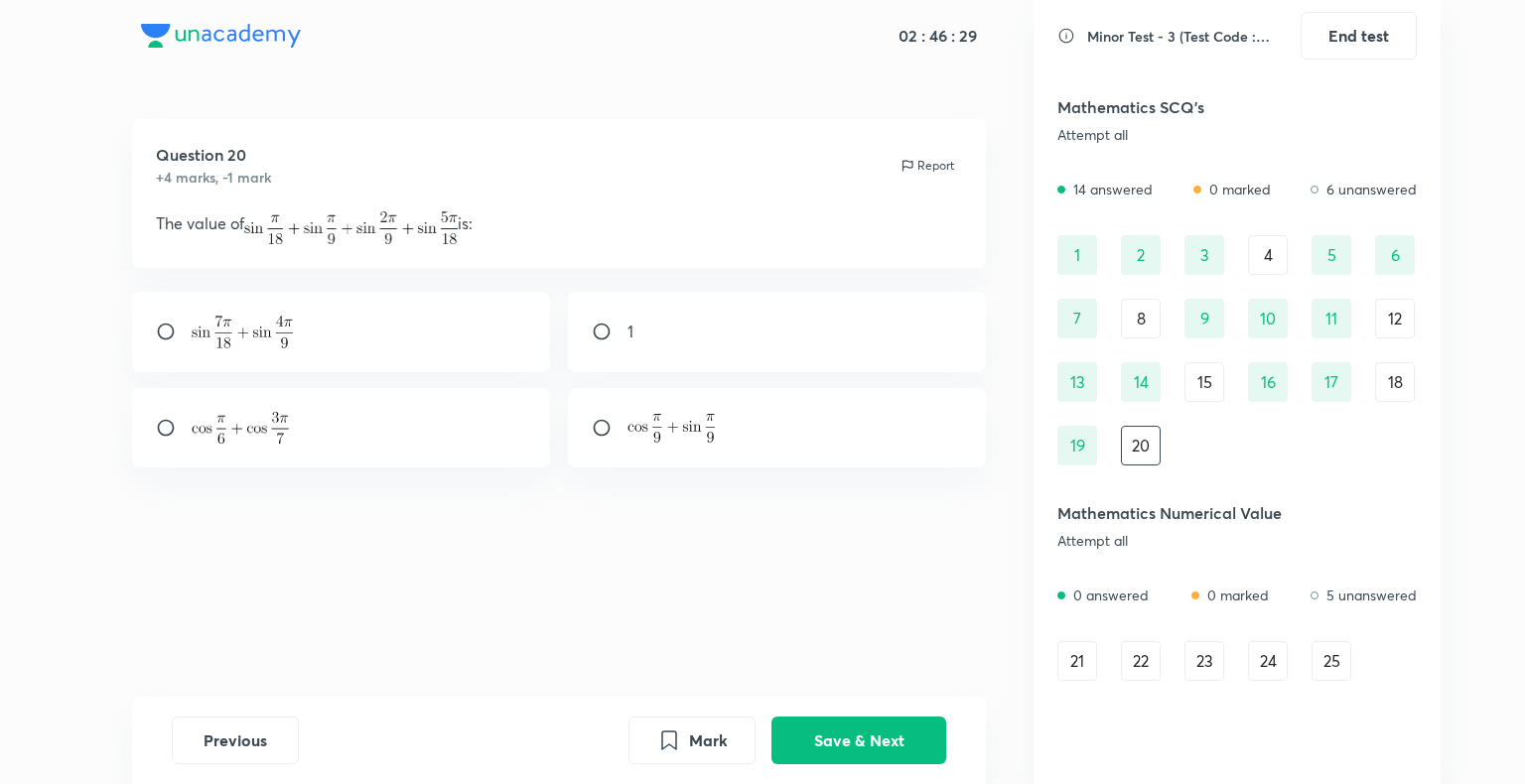 click at bounding box center (342, 331) 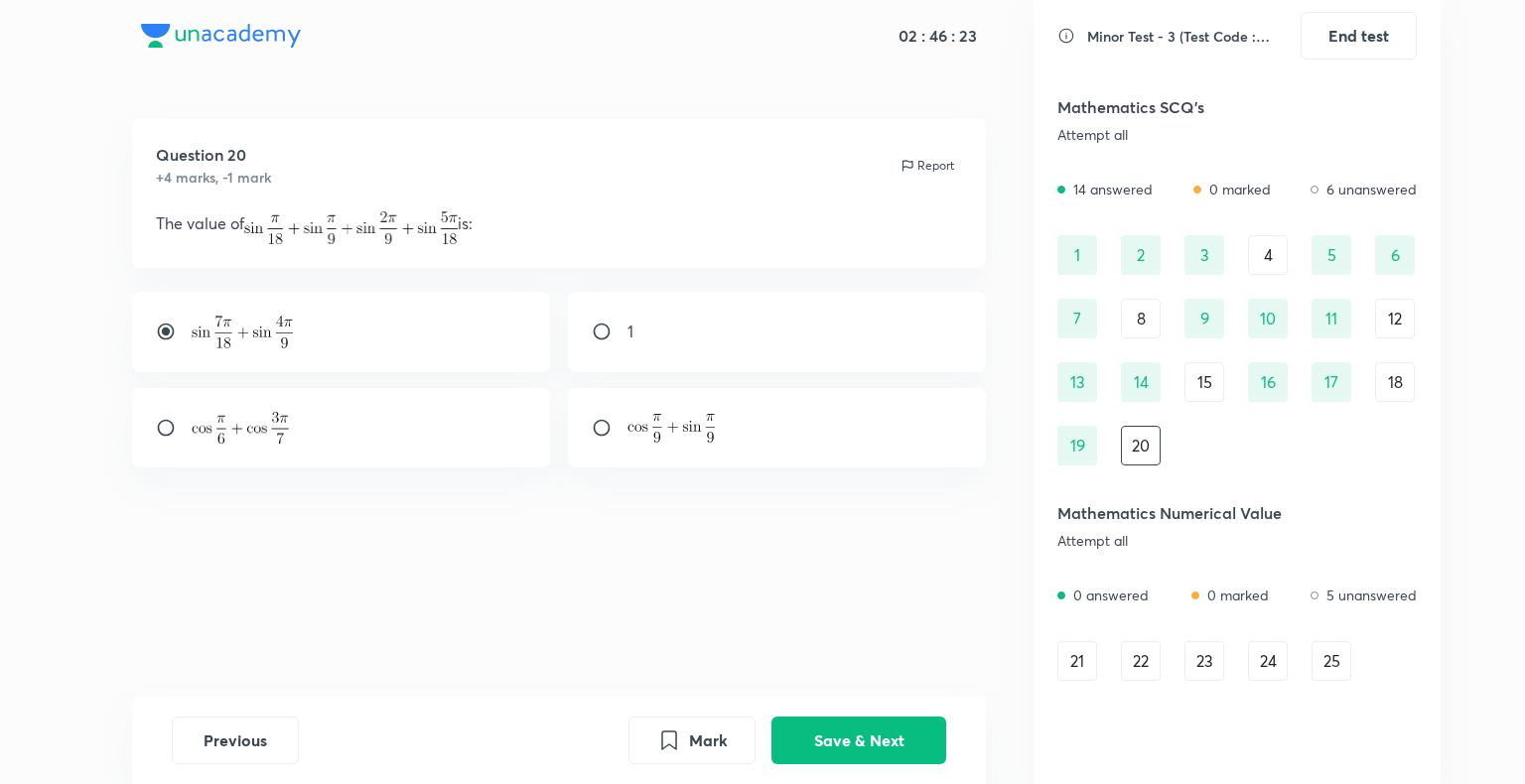 click at bounding box center [342, 331] 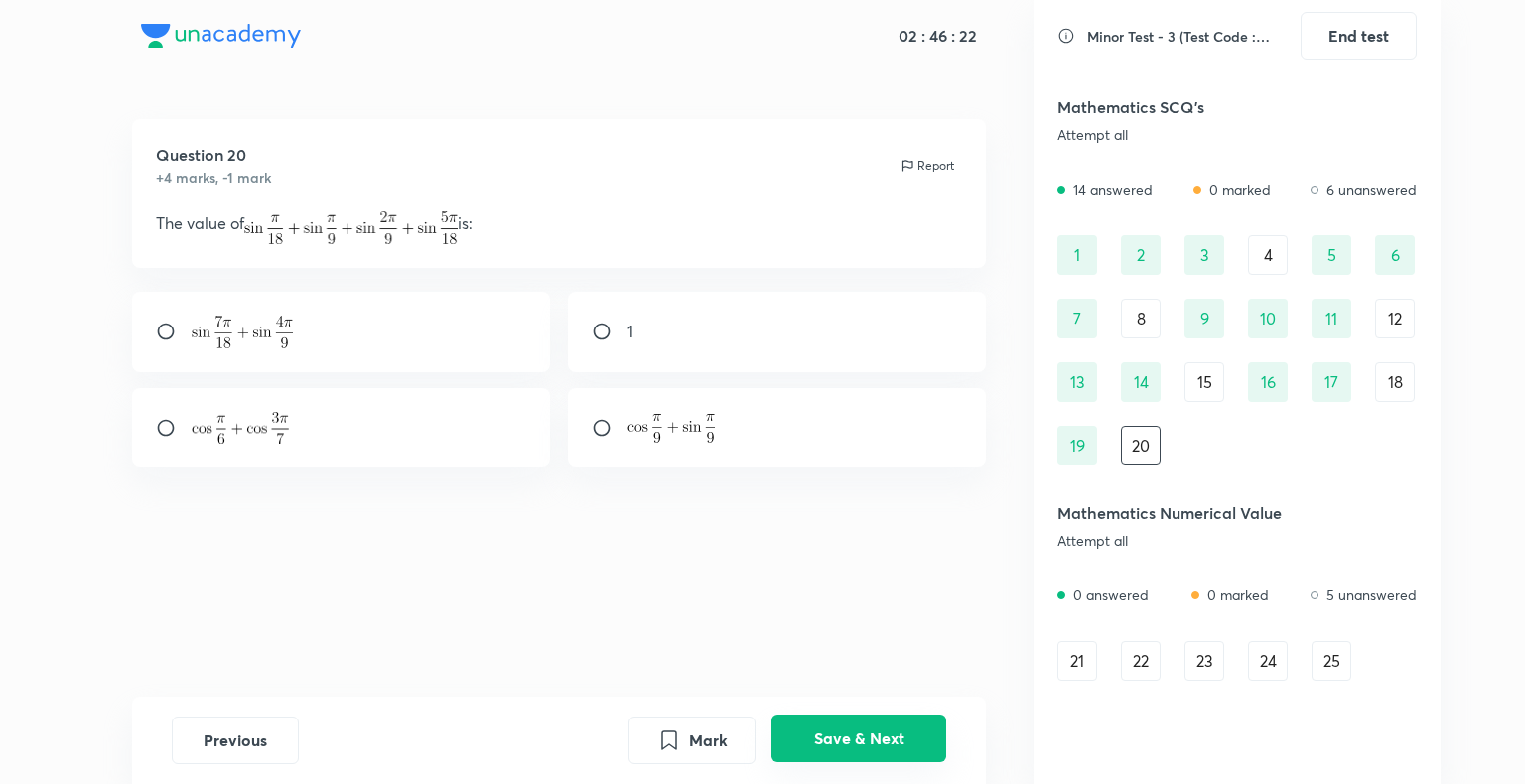 click on "Save & Next" at bounding box center [859, 738] 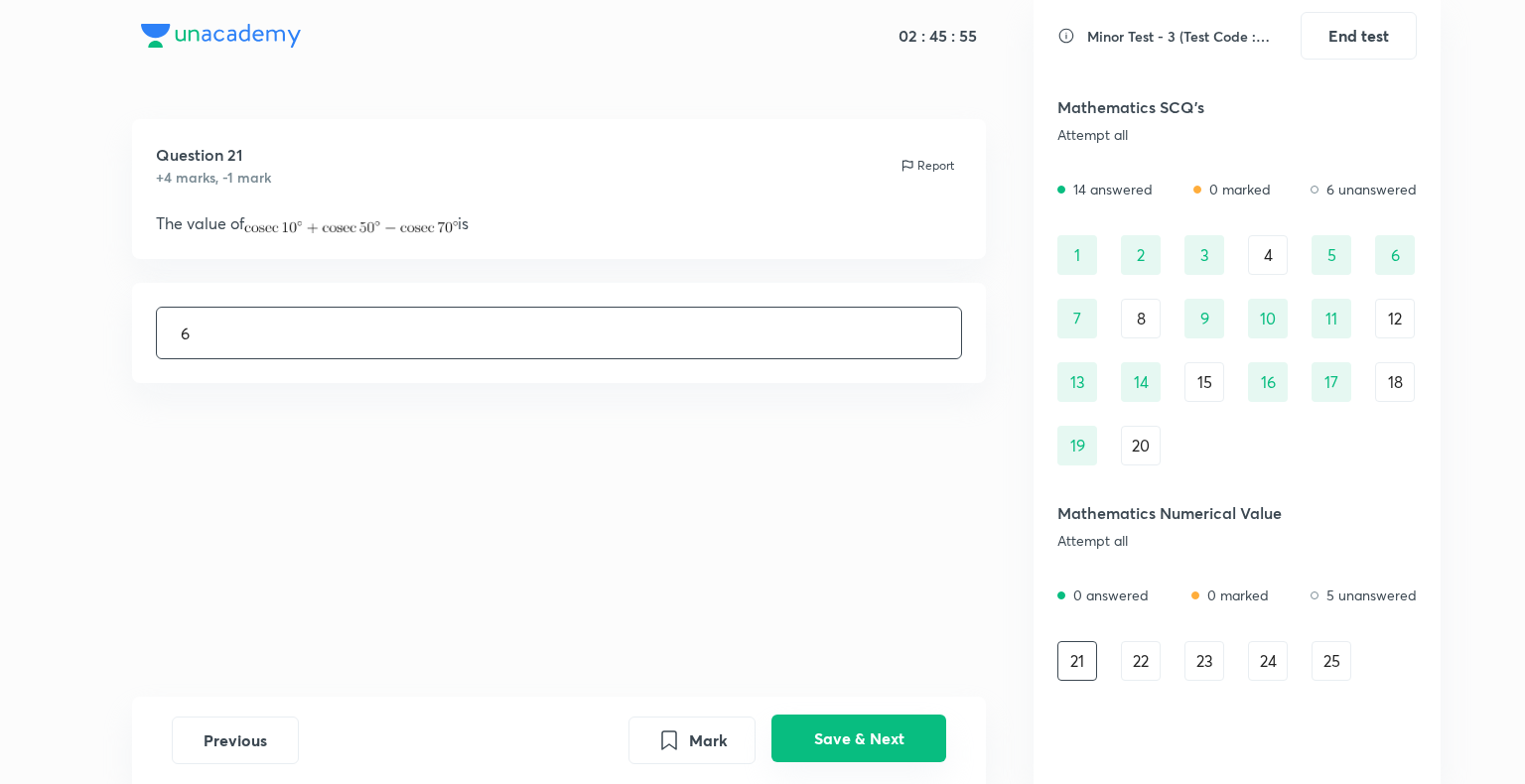 type on "6" 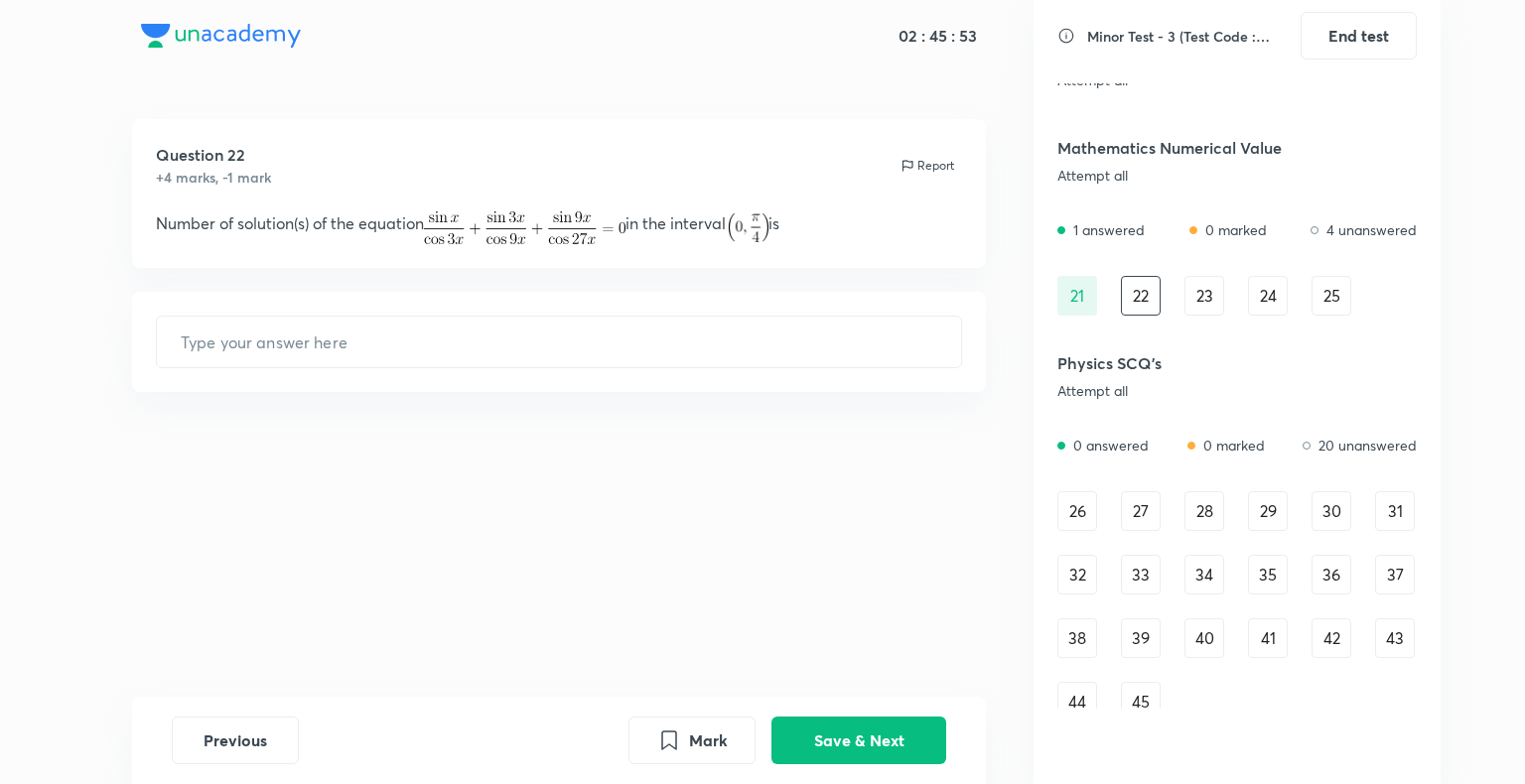 scroll, scrollTop: 496, scrollLeft: 0, axis: vertical 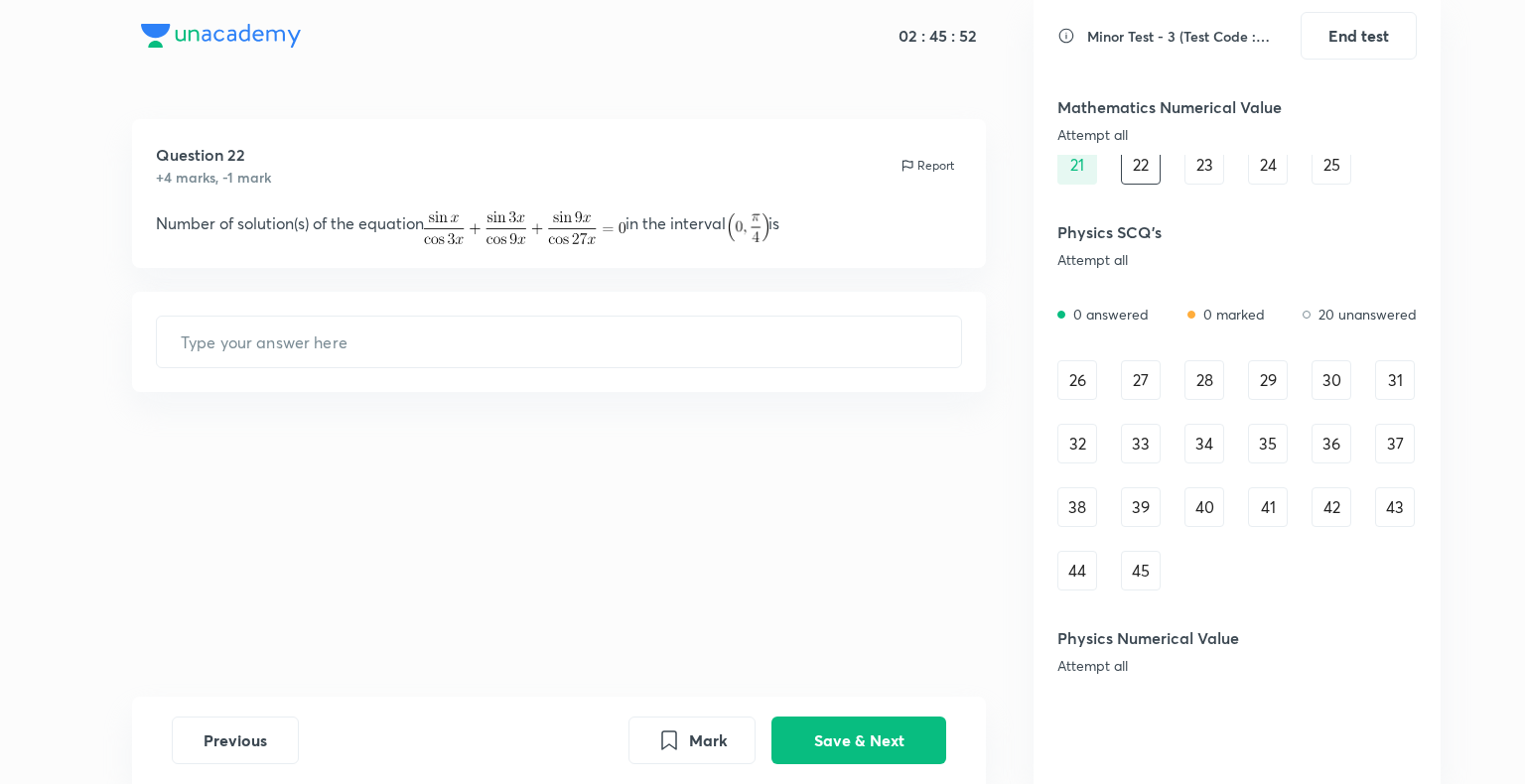 click on "26" at bounding box center [1077, 380] 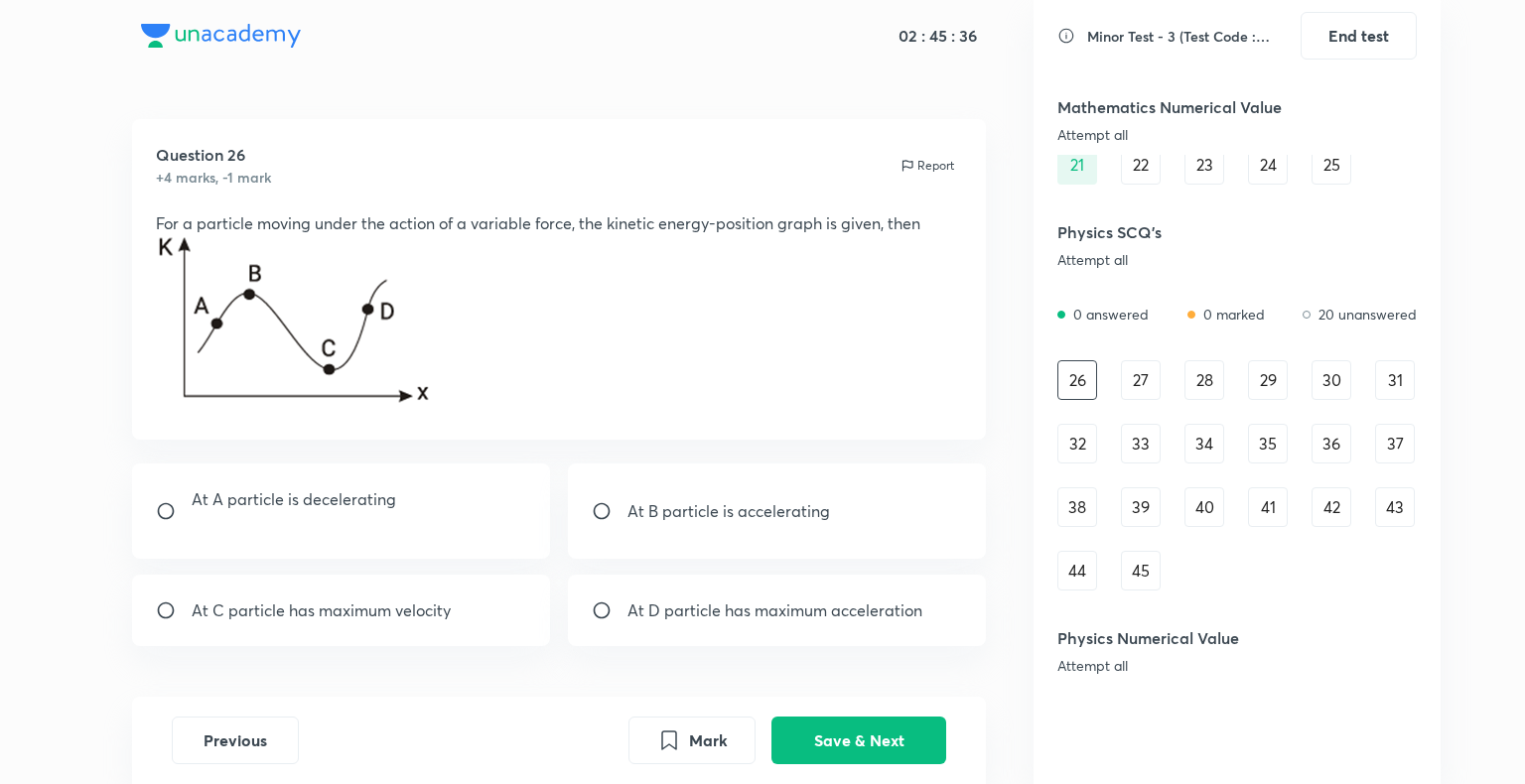 click at bounding box center [610, 610] 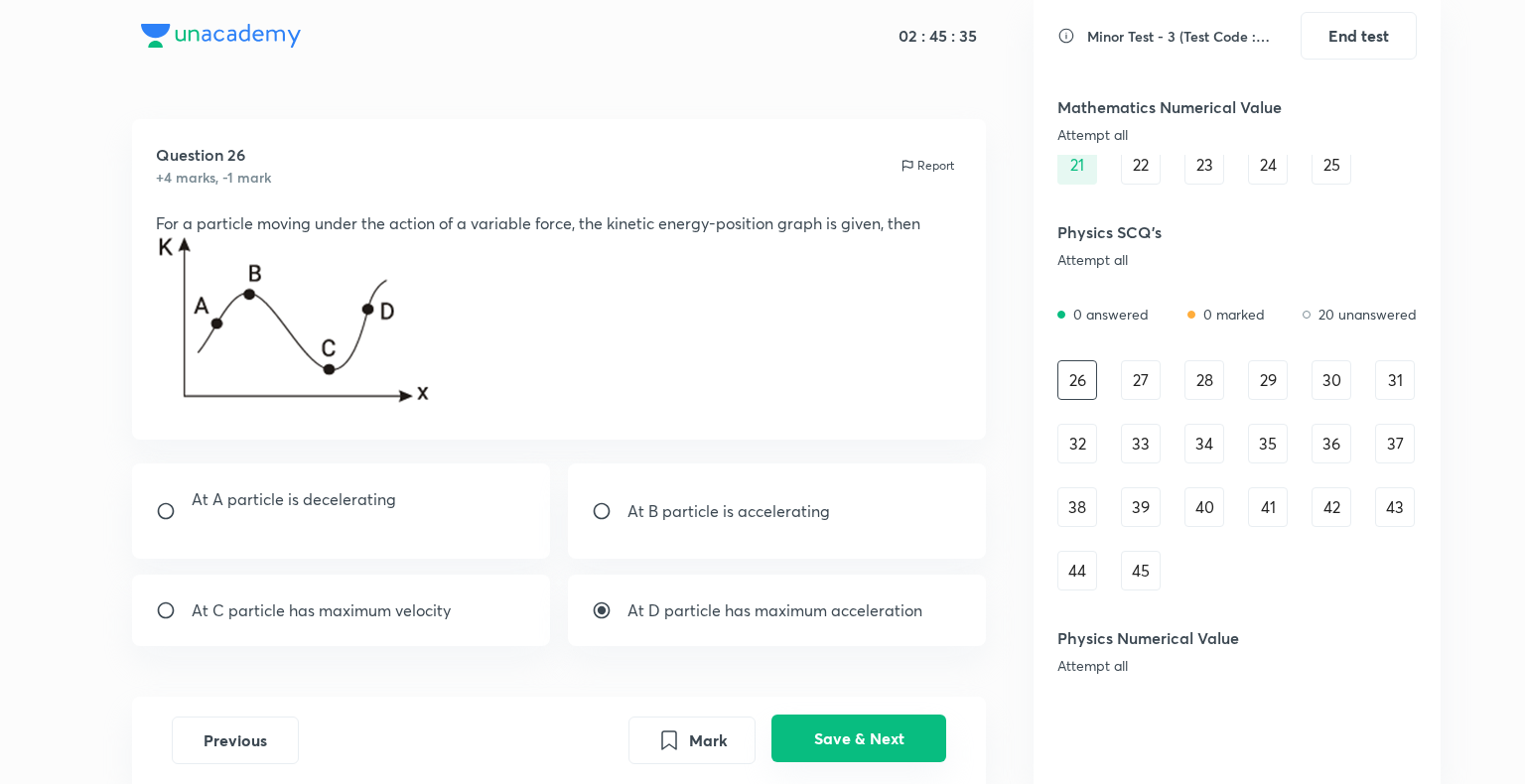 click on "Save & Next" at bounding box center [859, 738] 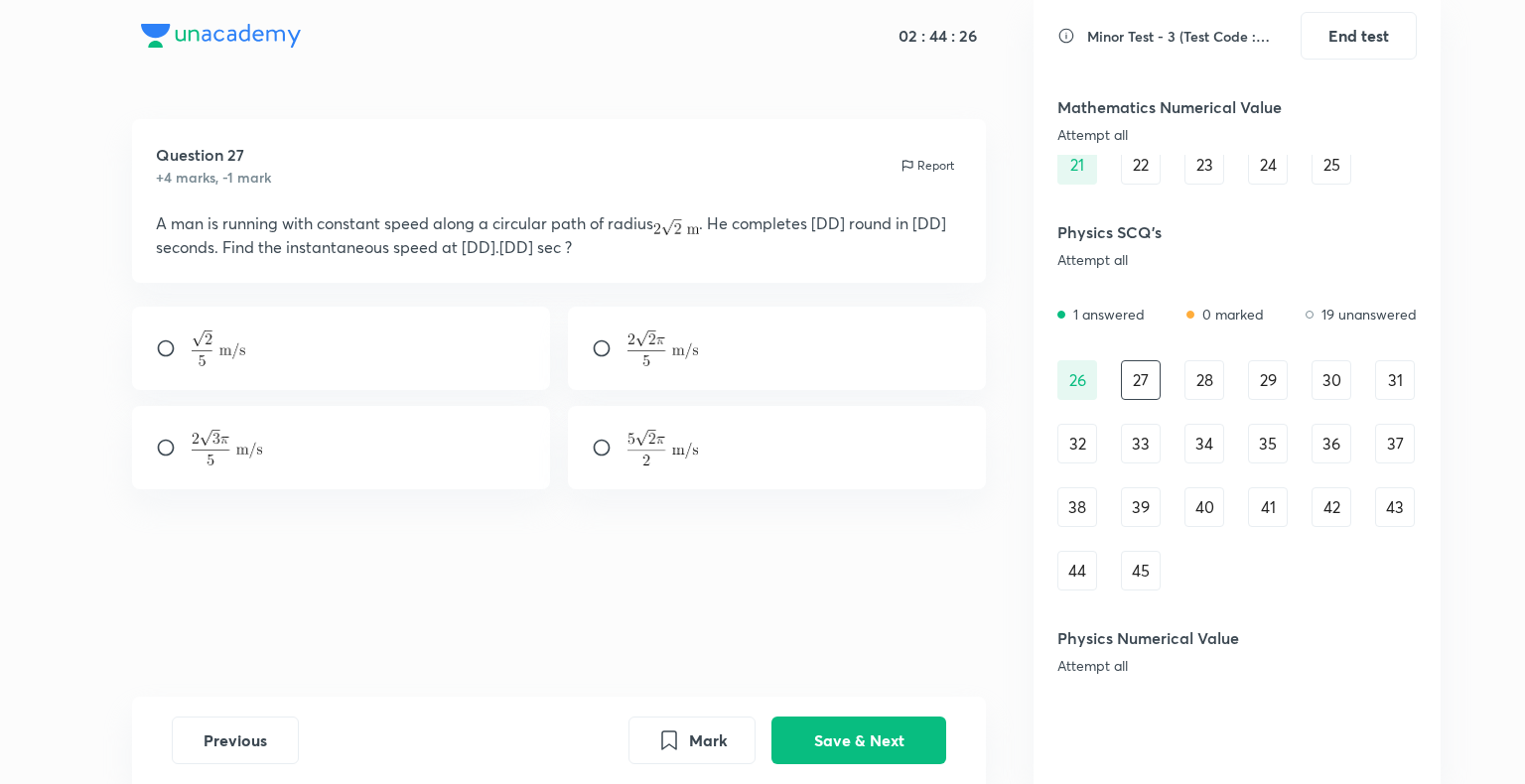 click at bounding box center (610, 348) 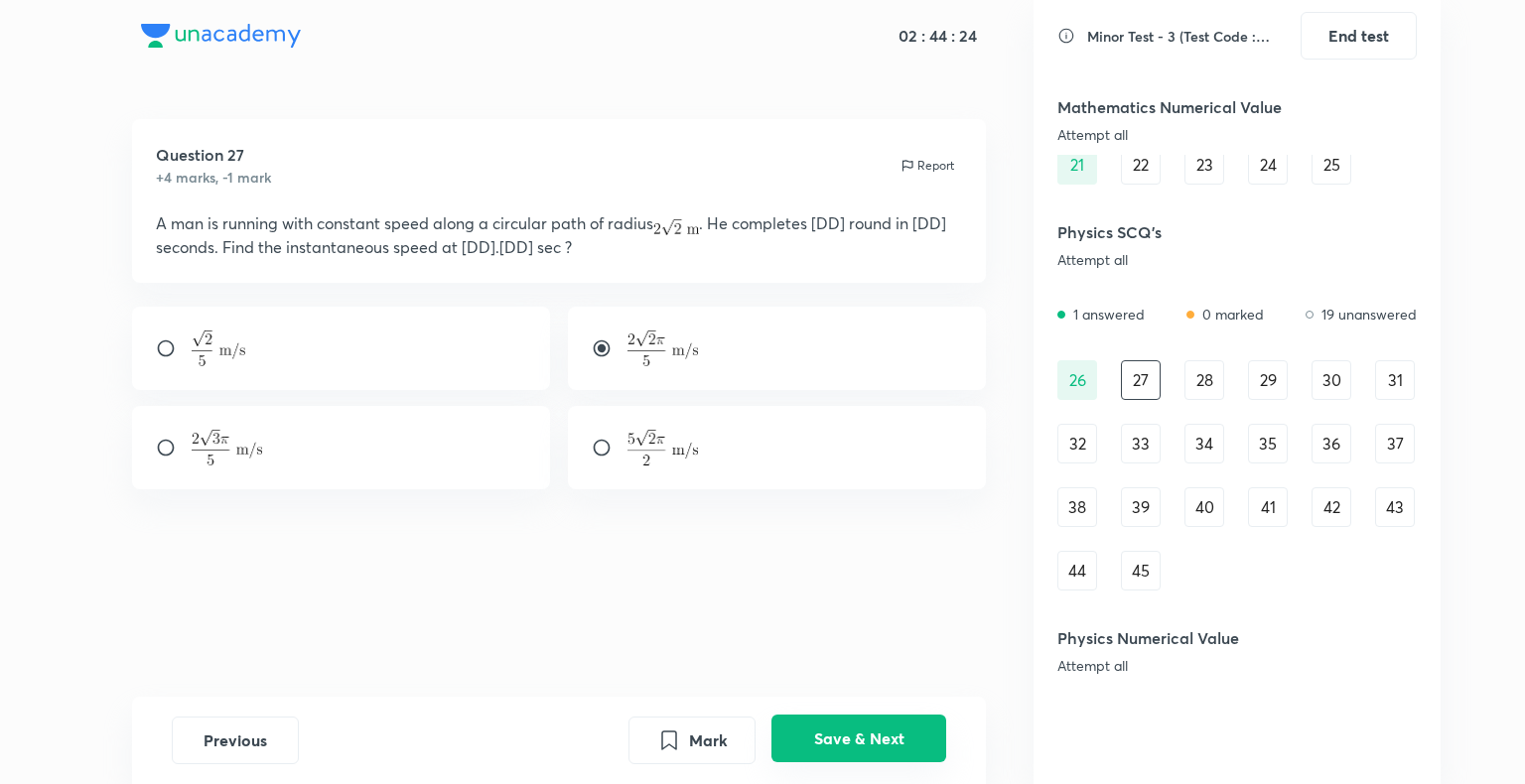 click on "Save & Next" at bounding box center (859, 738) 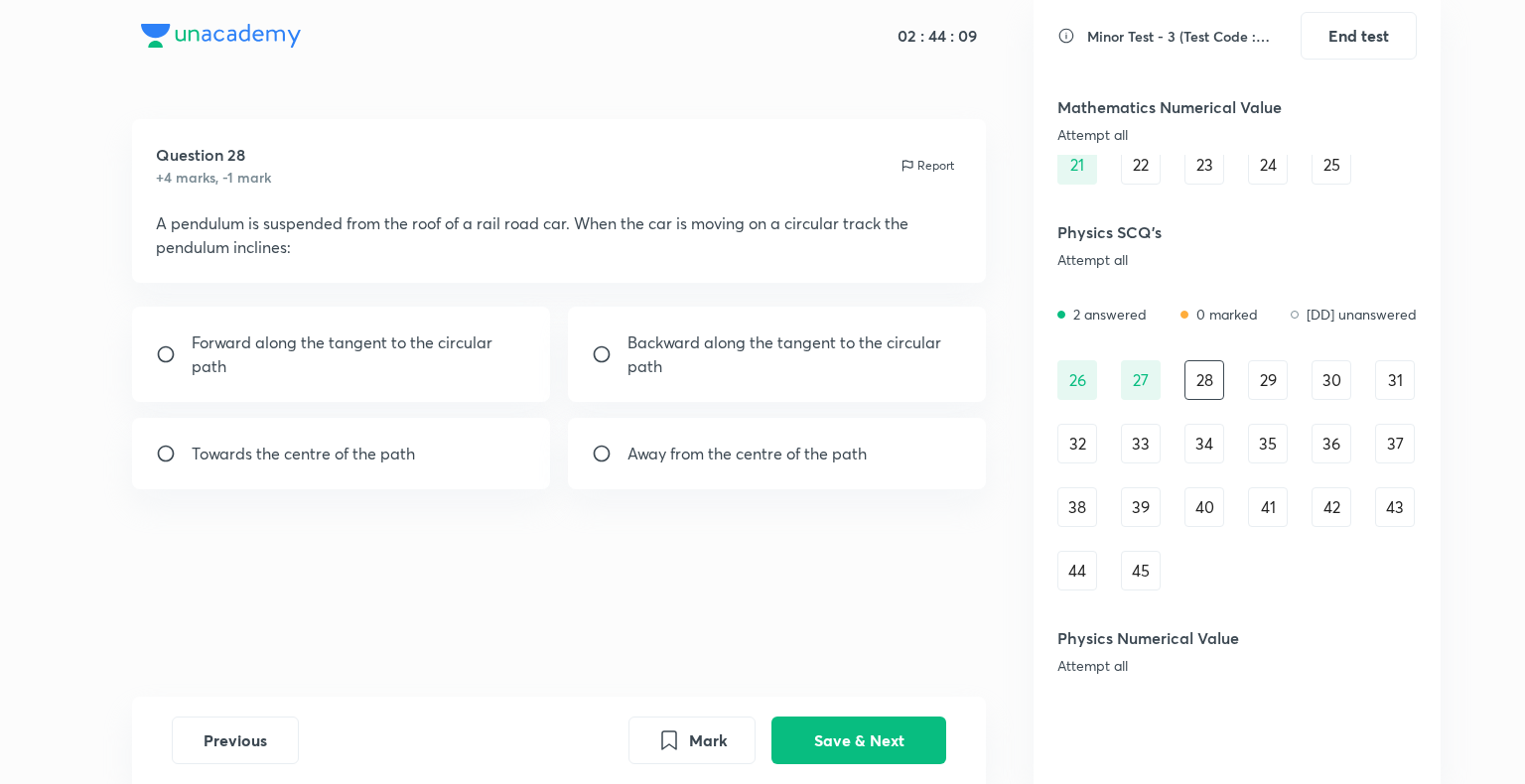 drag, startPoint x: 642, startPoint y: 466, endPoint x: 615, endPoint y: 515, distance: 55.946403 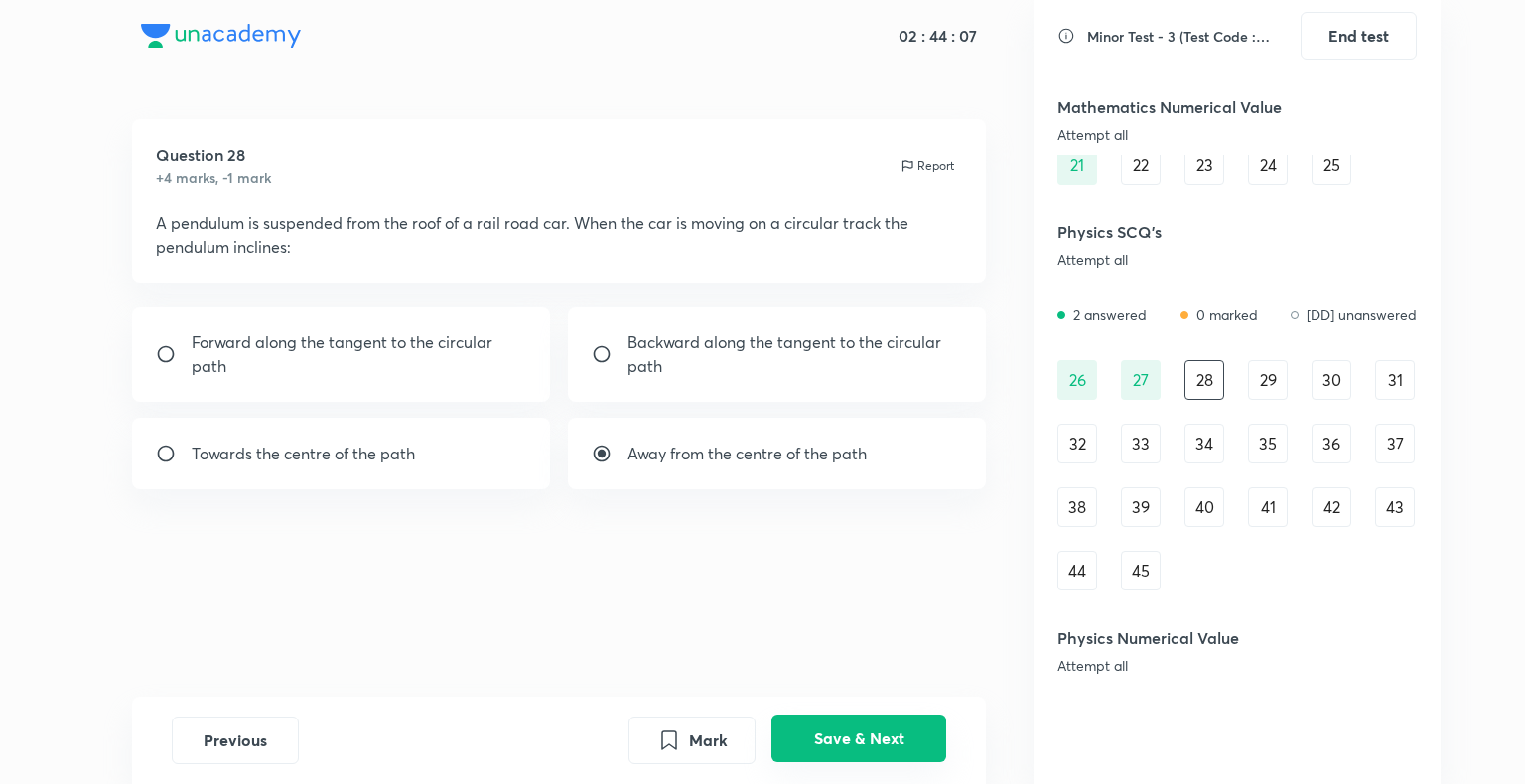 click on "Save & Next" at bounding box center (859, 738) 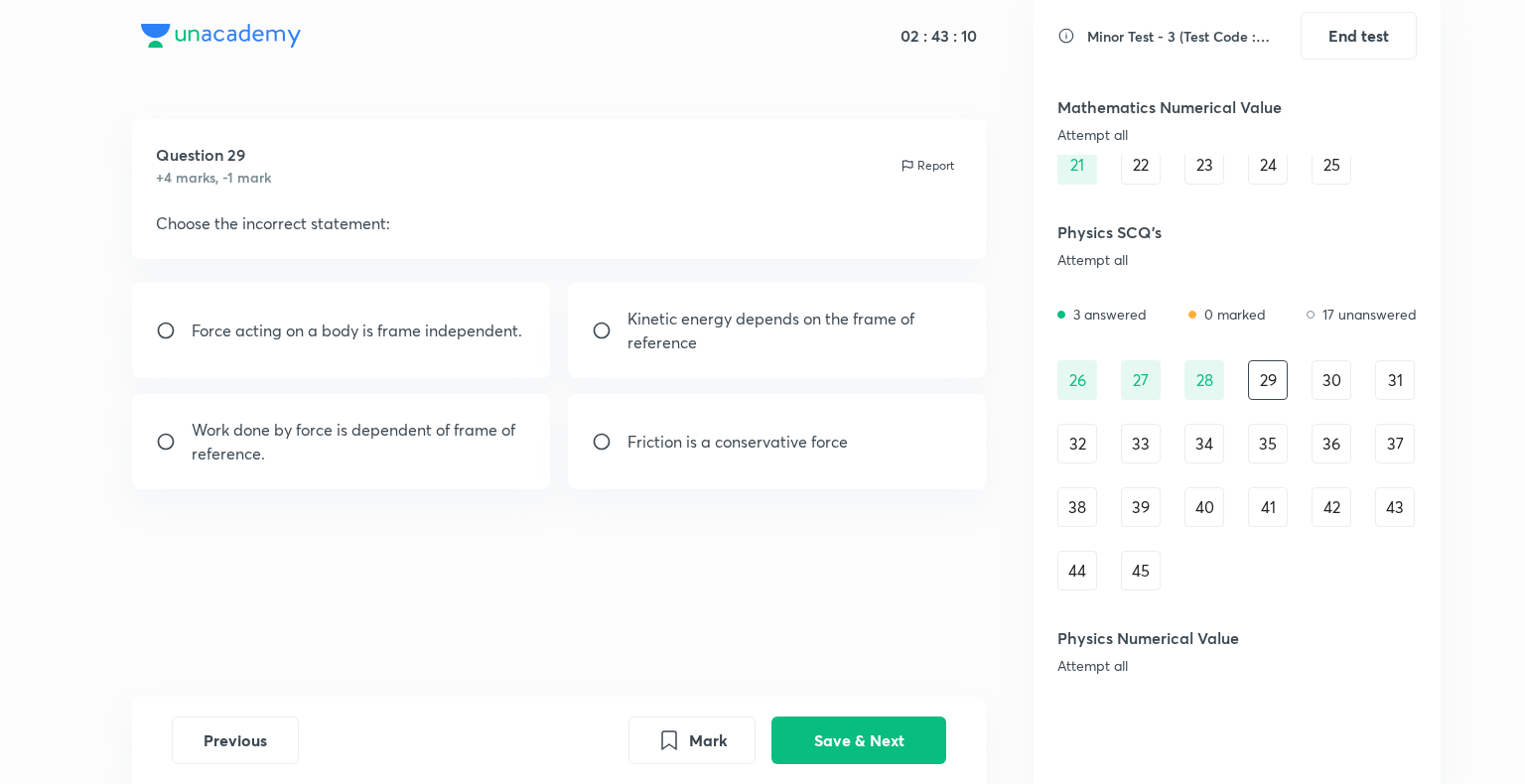 drag, startPoint x: 616, startPoint y: 439, endPoint x: 620, endPoint y: 460, distance: 21.37756 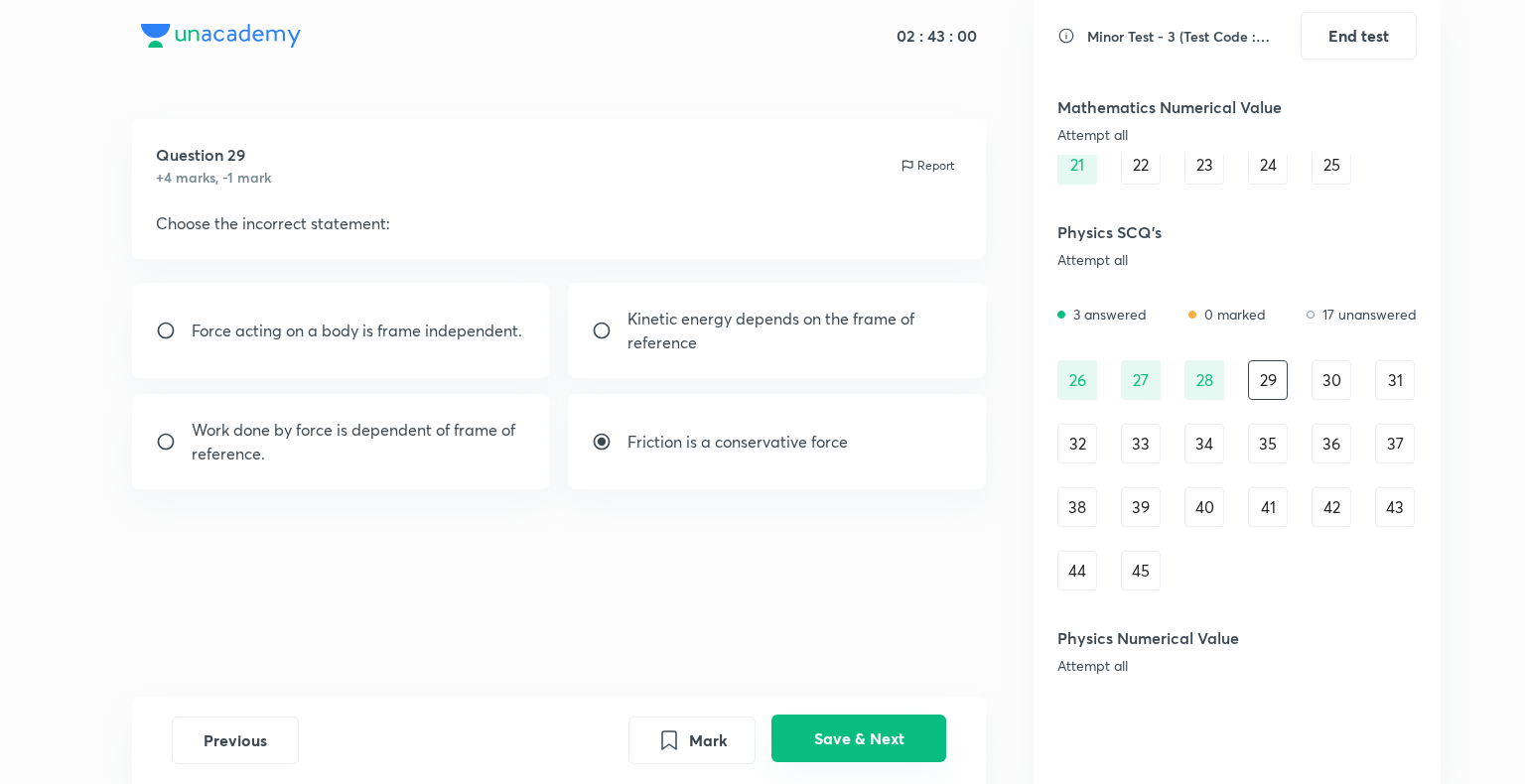 click on "Save & Next" at bounding box center [859, 738] 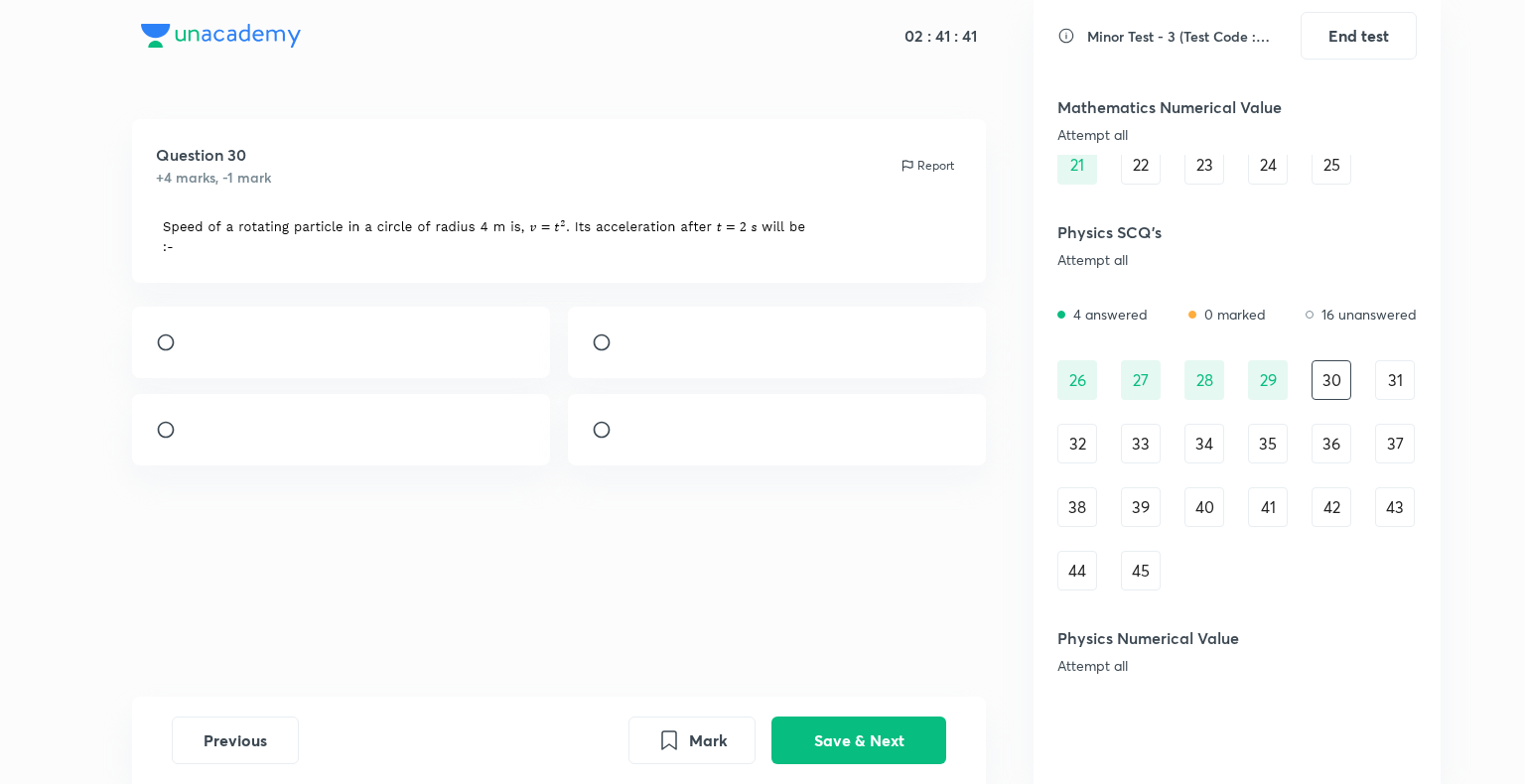 click at bounding box center [610, 342] 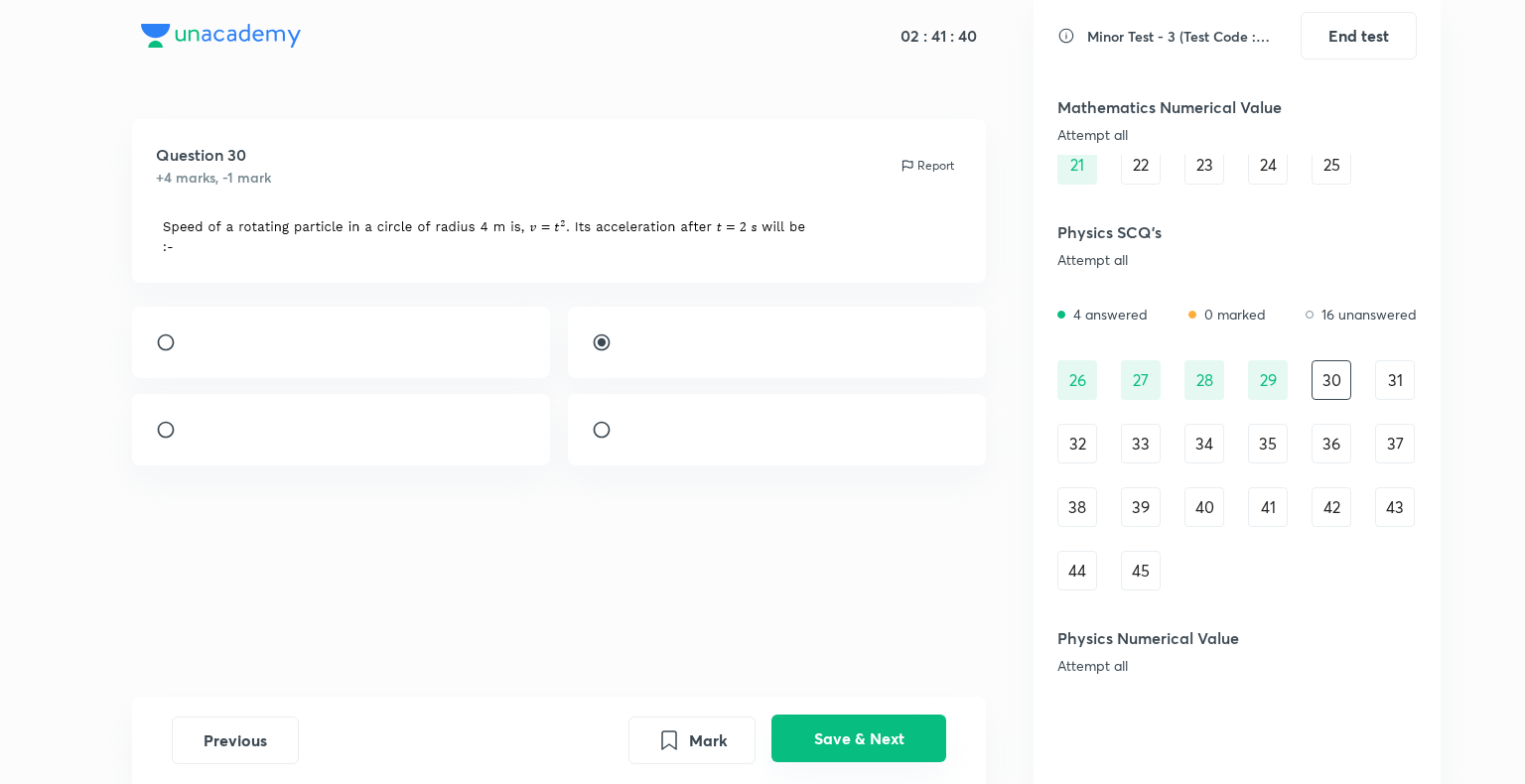 click on "Save & Next" at bounding box center [859, 738] 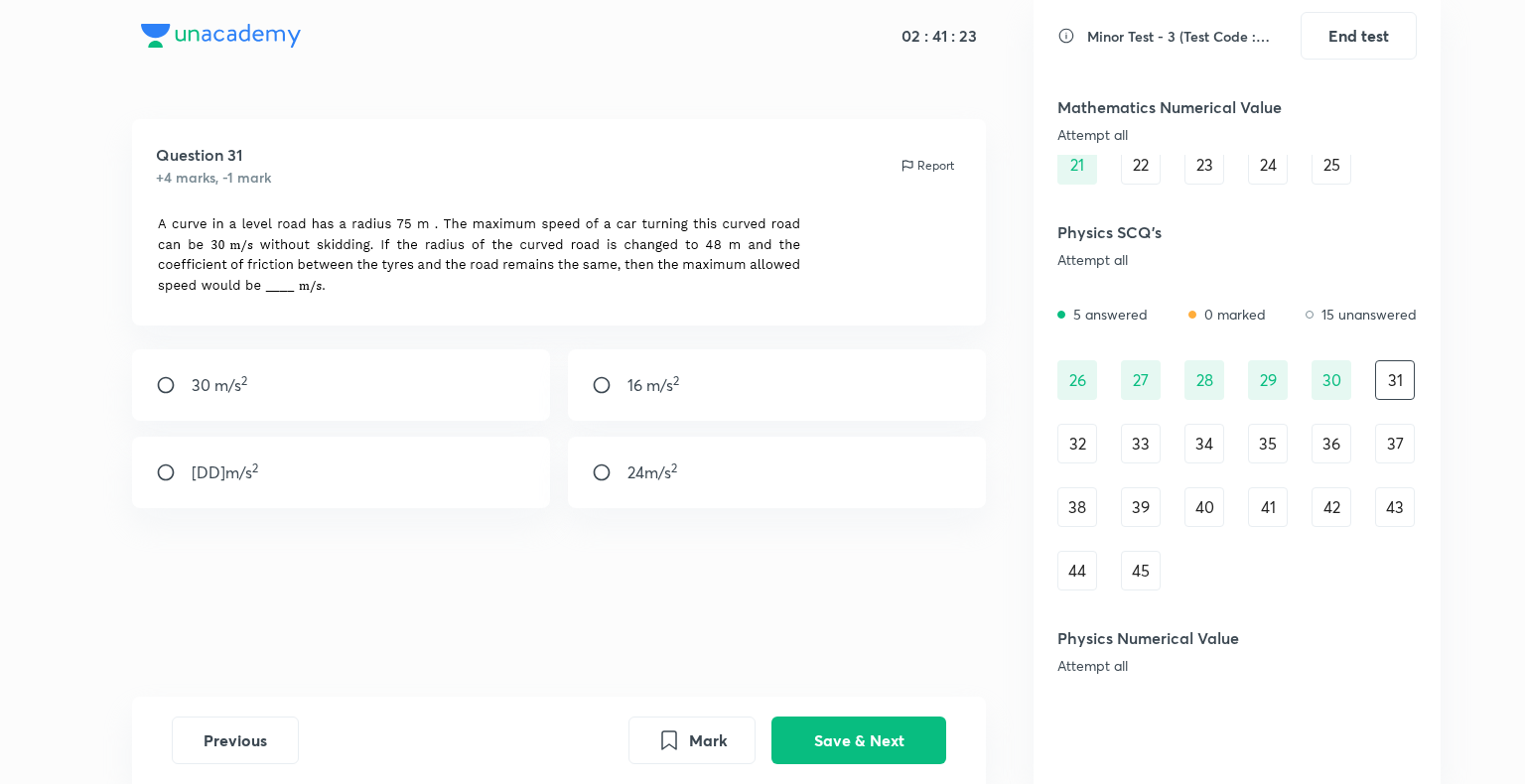 drag, startPoint x: 667, startPoint y: 465, endPoint x: 675, endPoint y: 473, distance: 11.313708 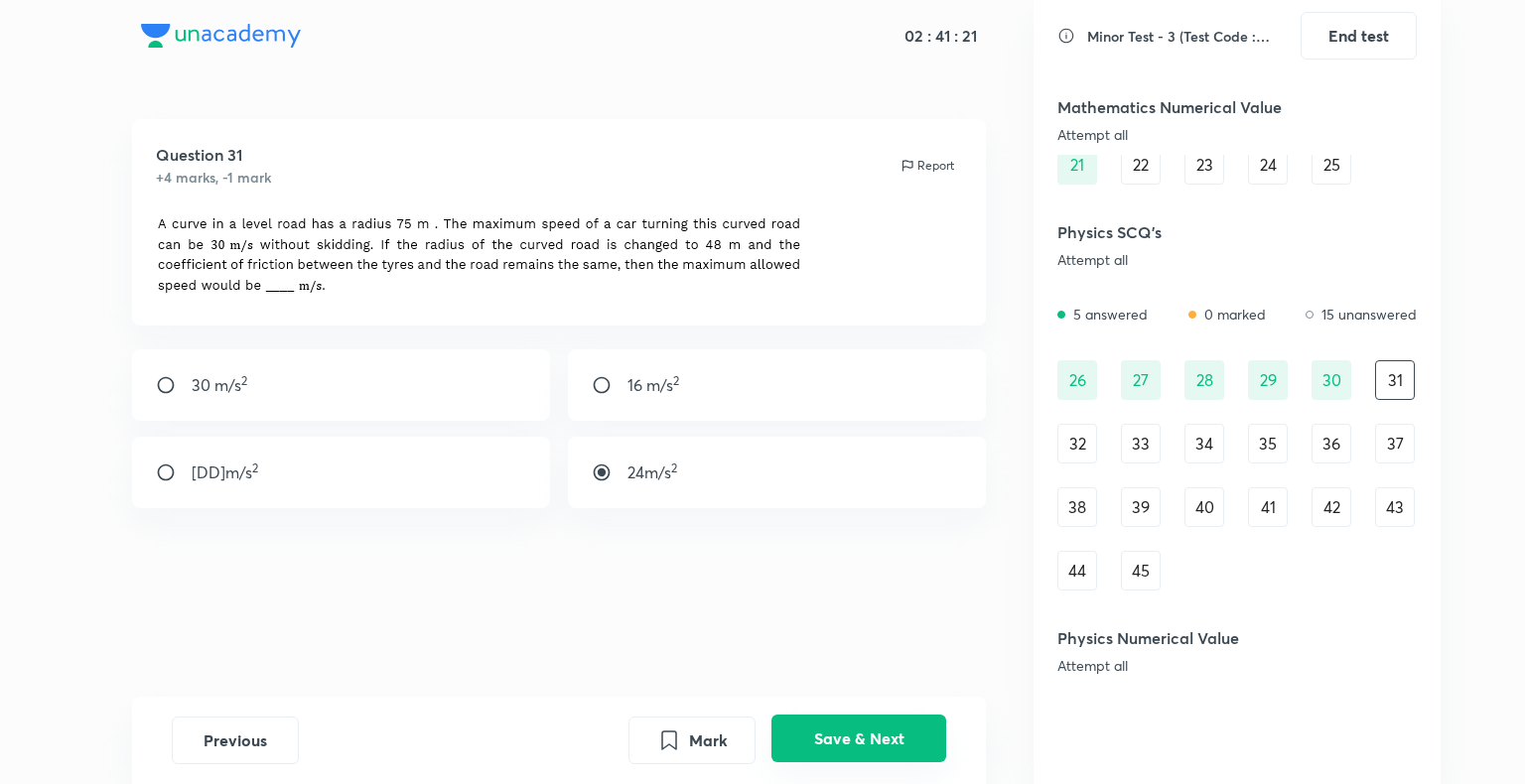click on "Save & Next" at bounding box center (859, 738) 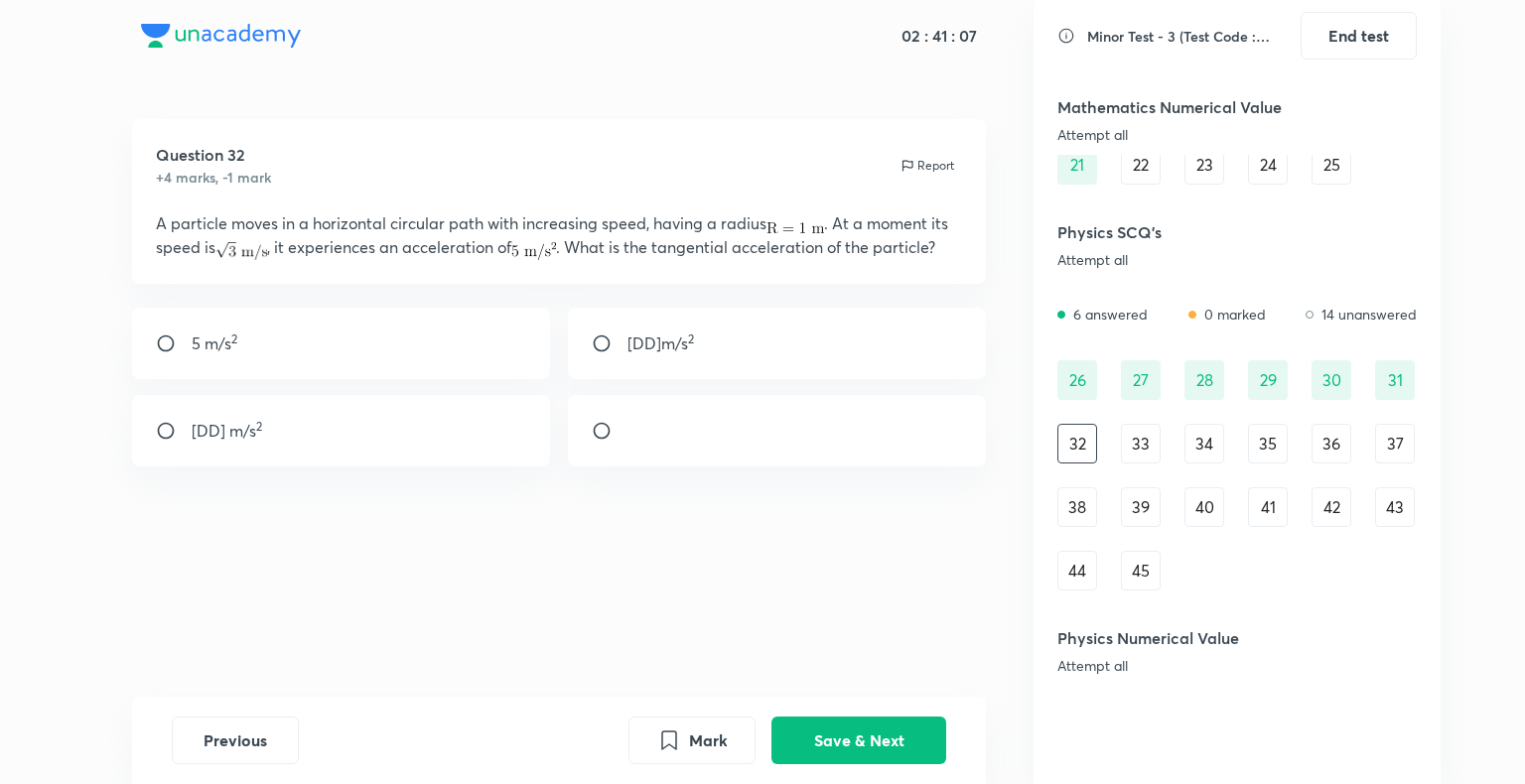 click at bounding box center (610, 343) 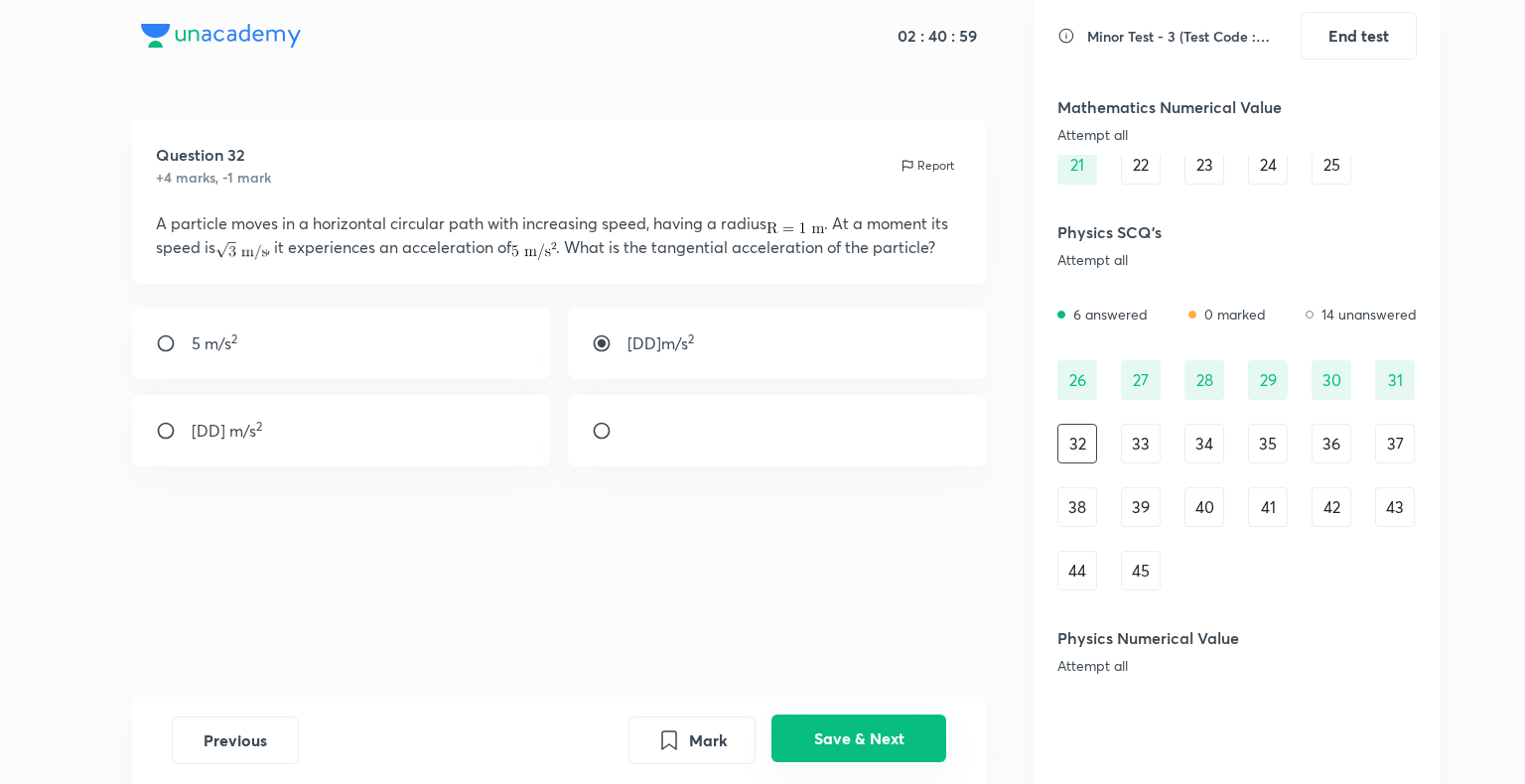 drag, startPoint x: 834, startPoint y: 740, endPoint x: 830, endPoint y: 718, distance: 22.36068 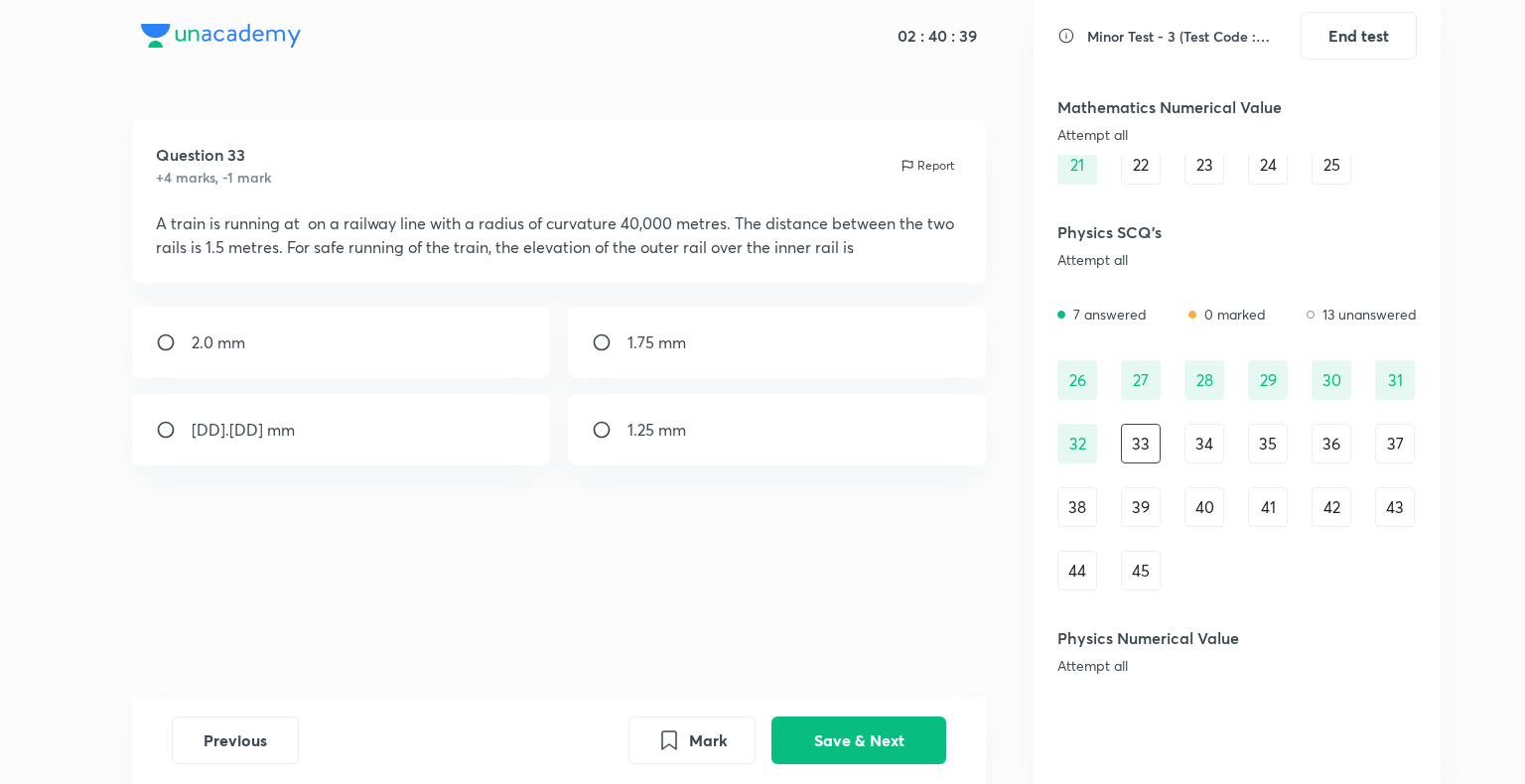 click on "1.75 mm" at bounding box center (777, 342) 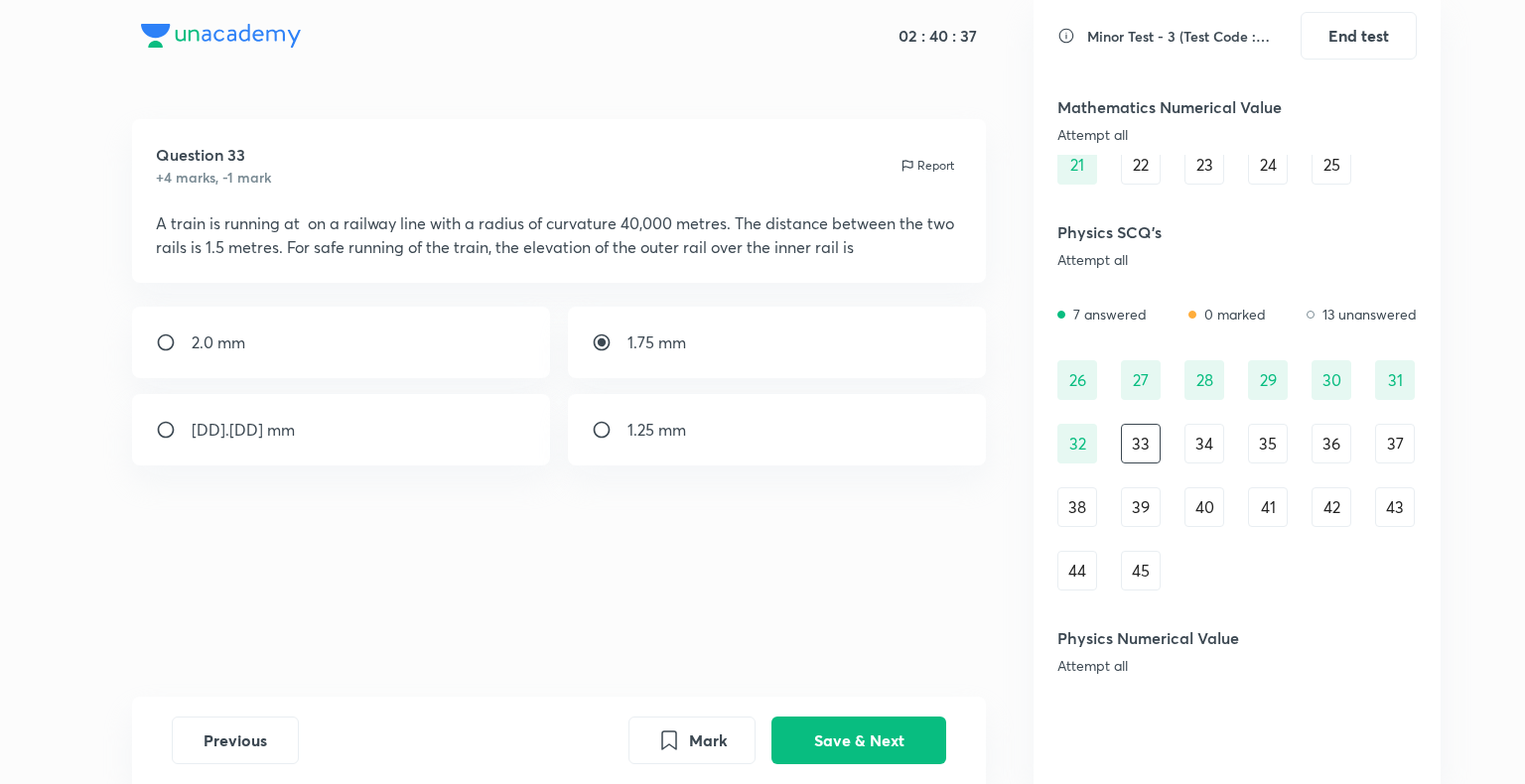 click on "1.75 mm" at bounding box center (777, 342) 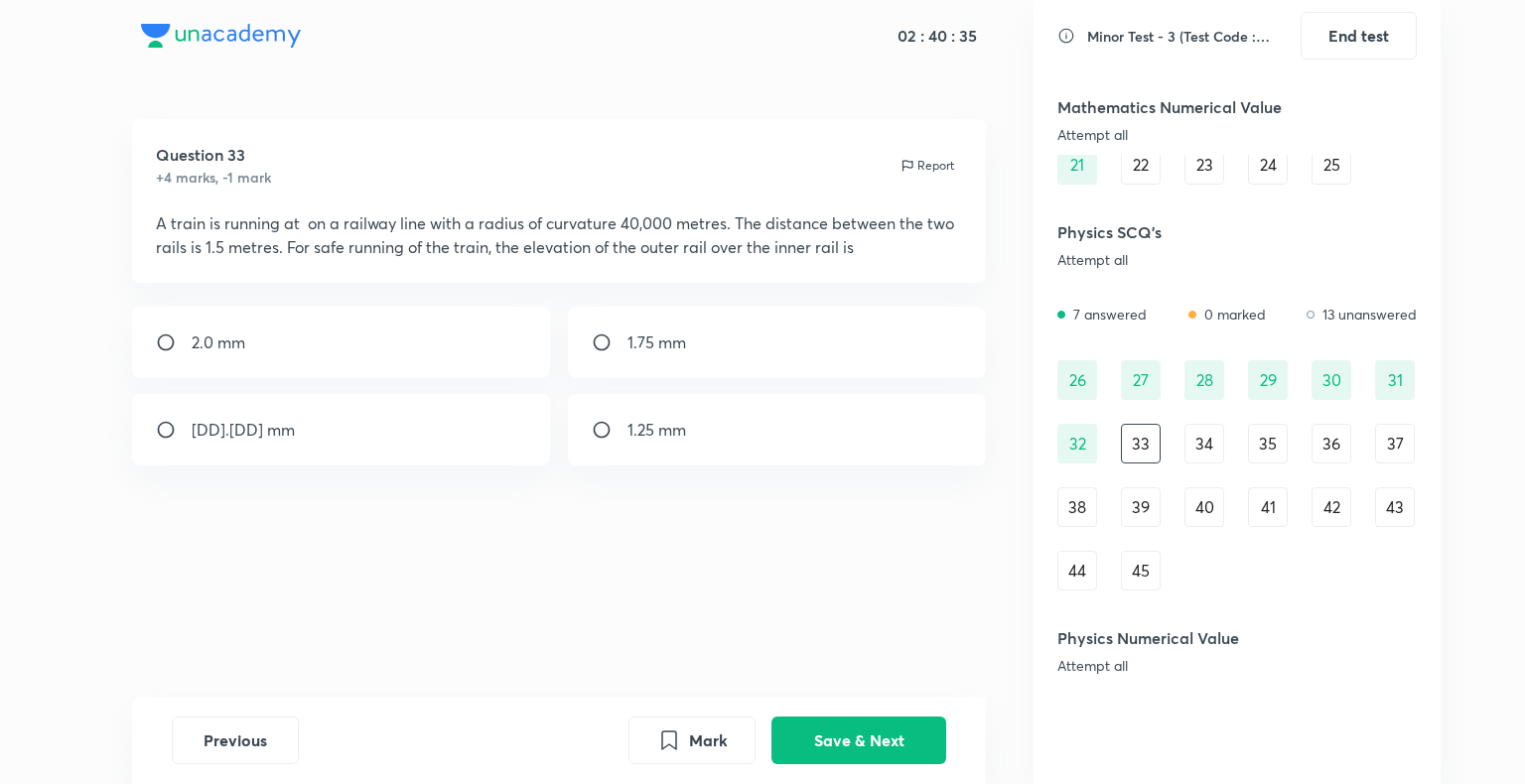 click on "34" at bounding box center (1204, 444) 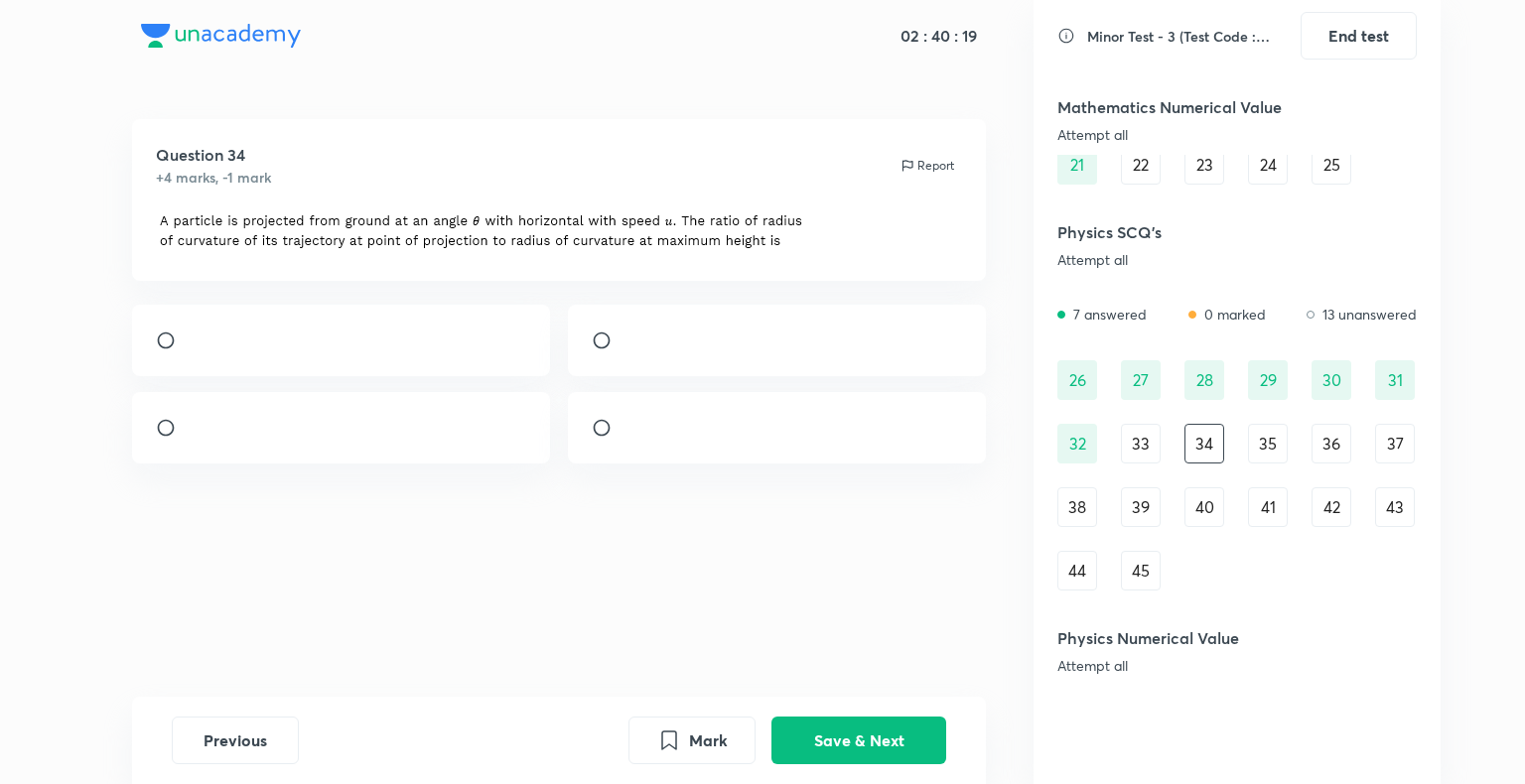 click on "35" at bounding box center (1268, 444) 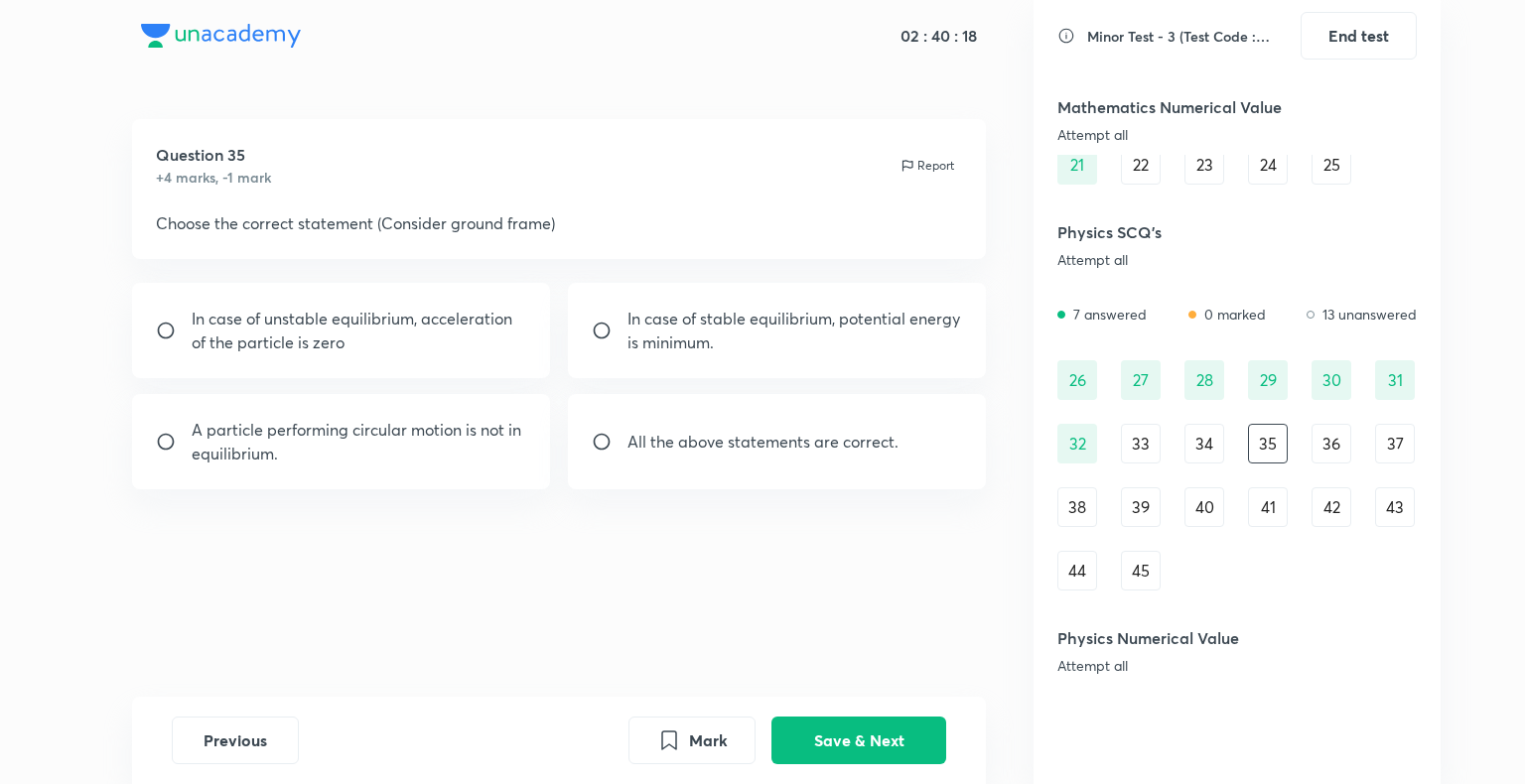 click on "35" at bounding box center (1268, 444) 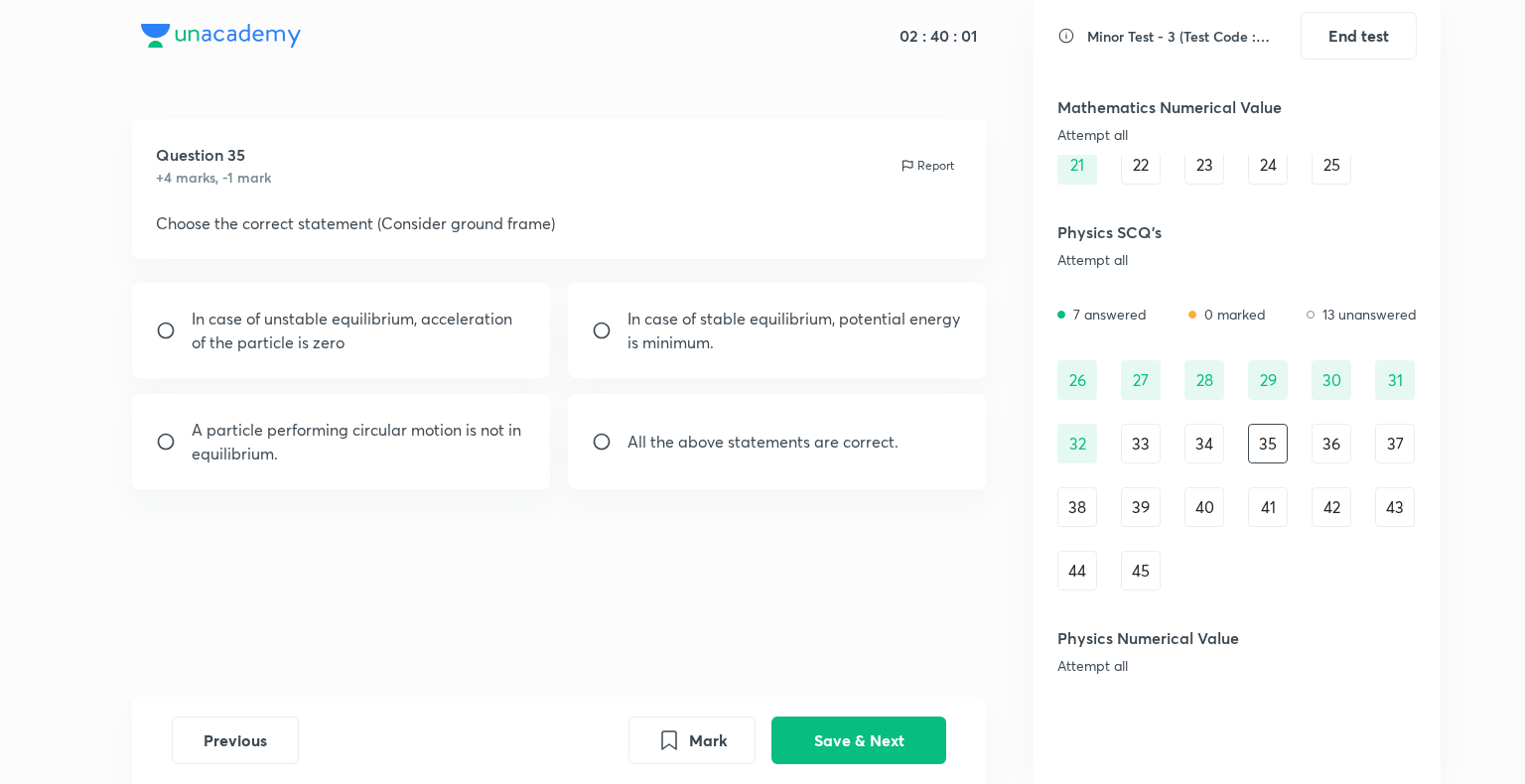 click at bounding box center (174, 330) 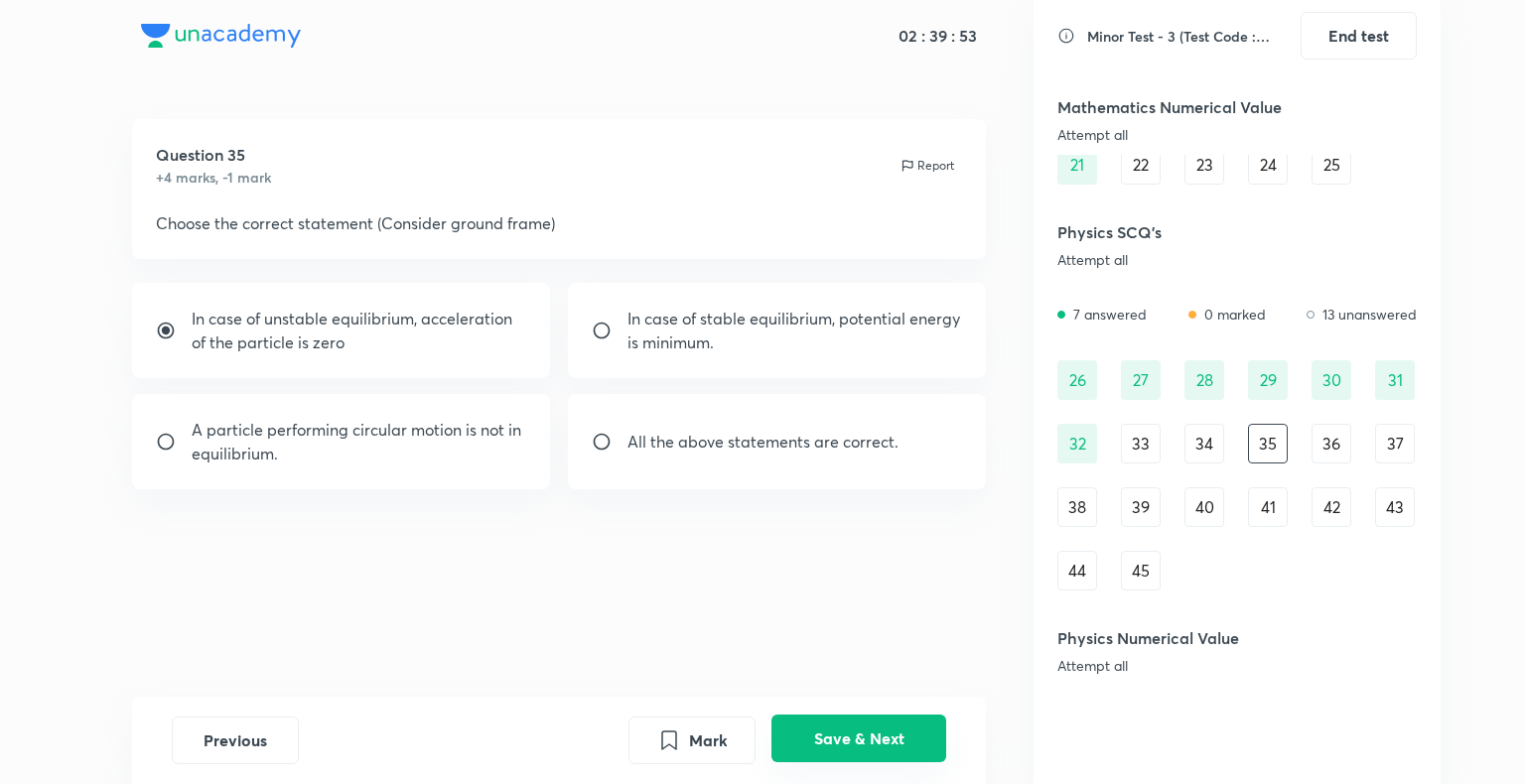click on "Save & Next" at bounding box center [859, 738] 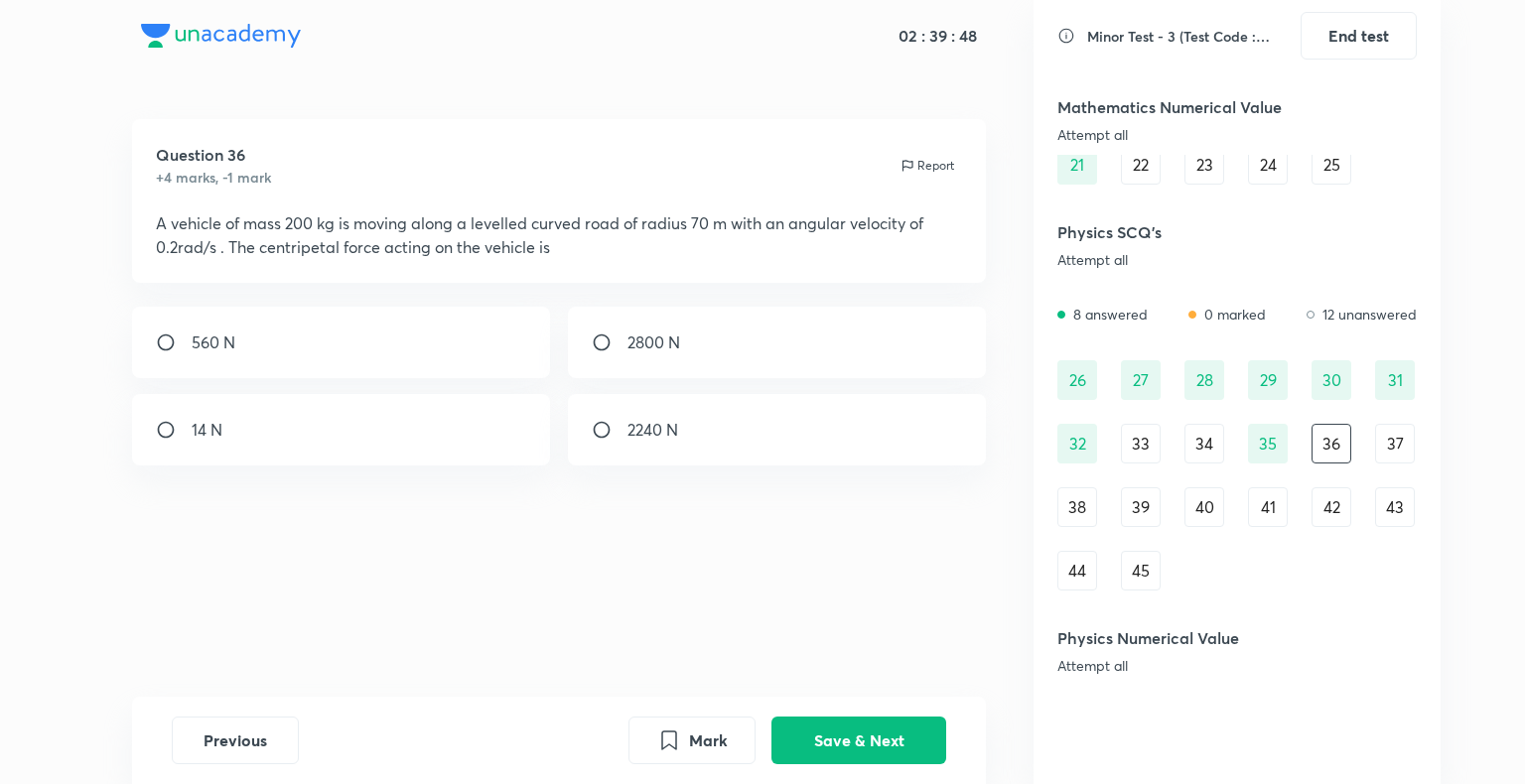 click on "35" at bounding box center (1268, 444) 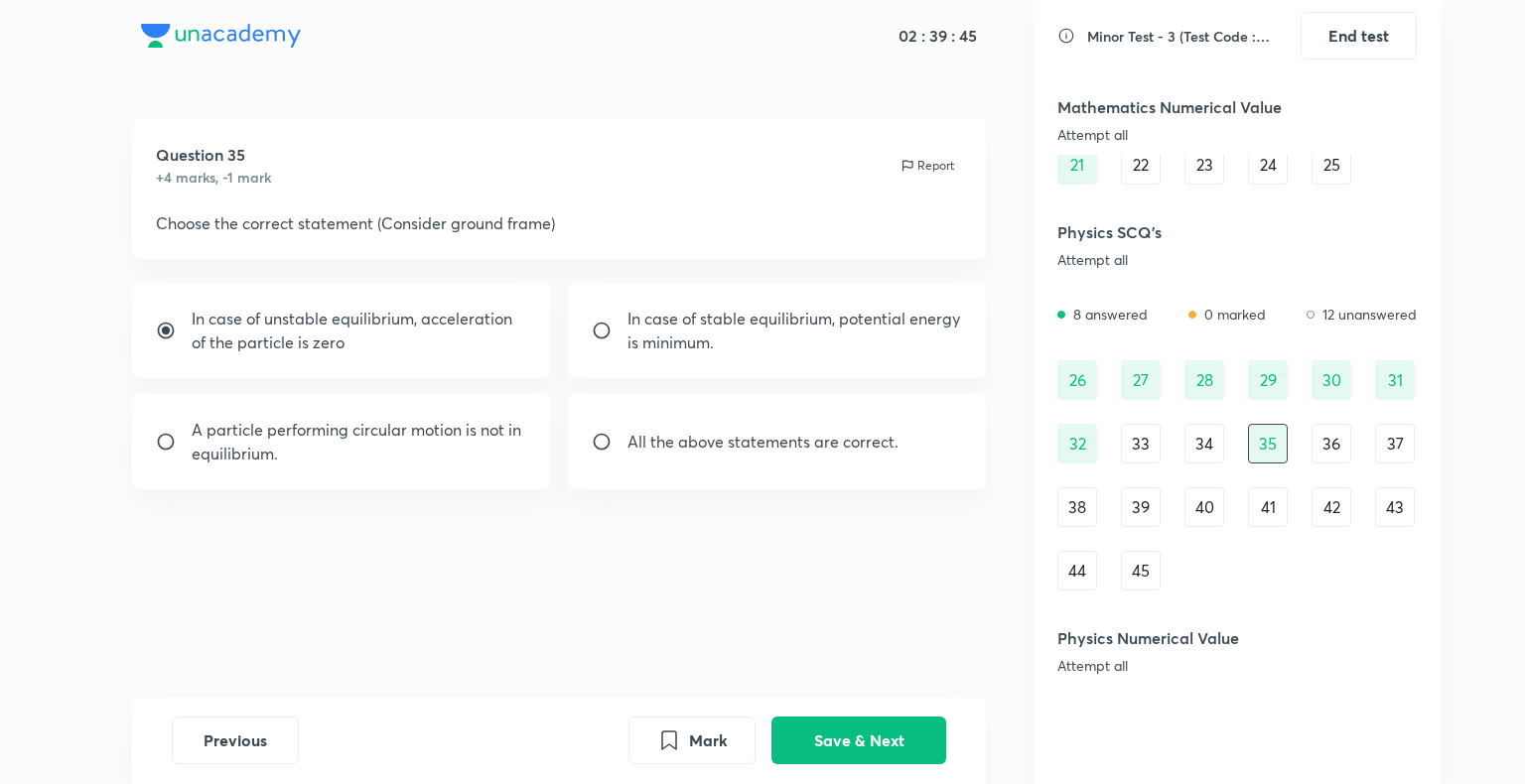 click on "In case of unstable equilibrium, acceleration of the particle is zero" at bounding box center [342, 330] 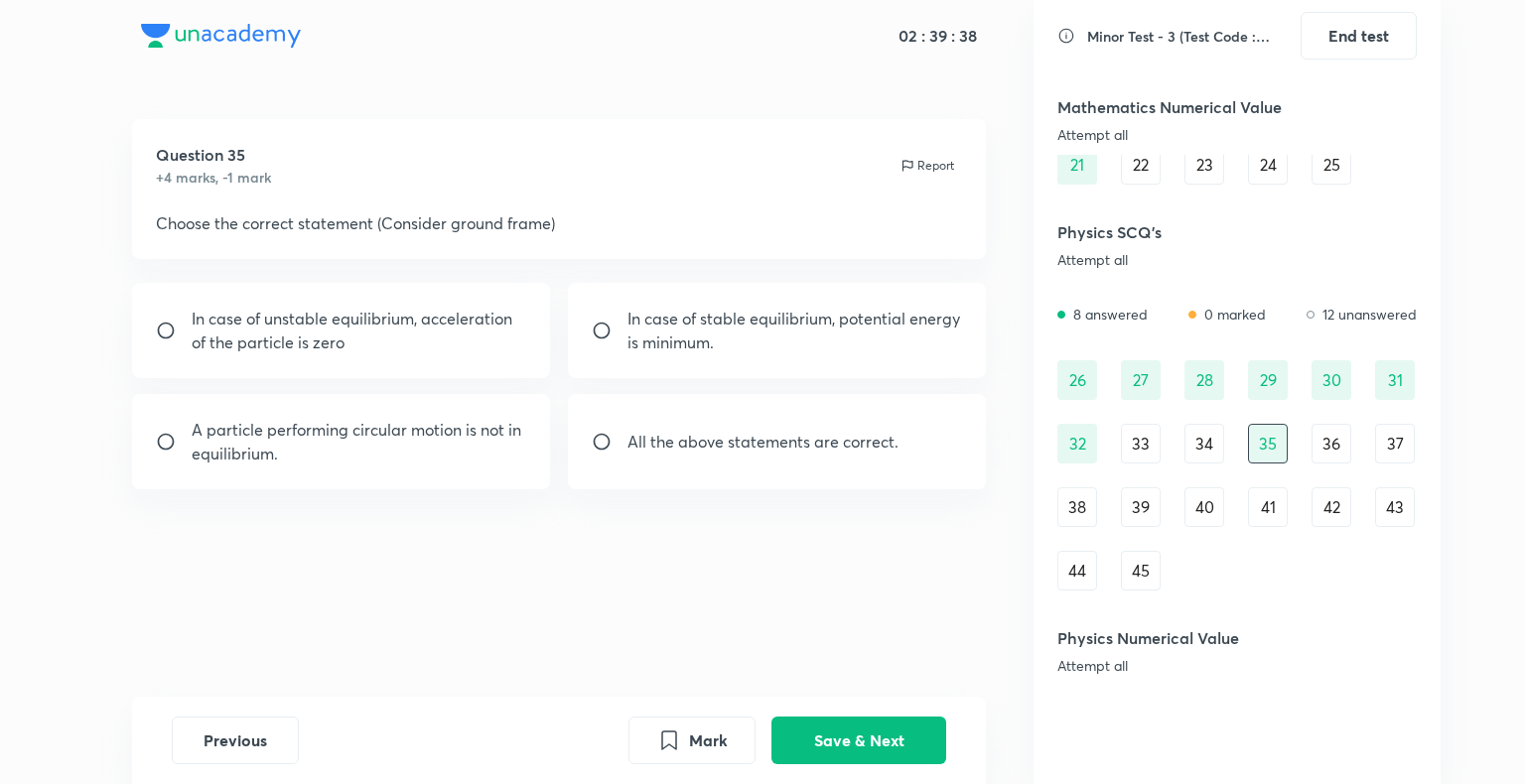 drag, startPoint x: 667, startPoint y: 338, endPoint x: 612, endPoint y: 380, distance: 69 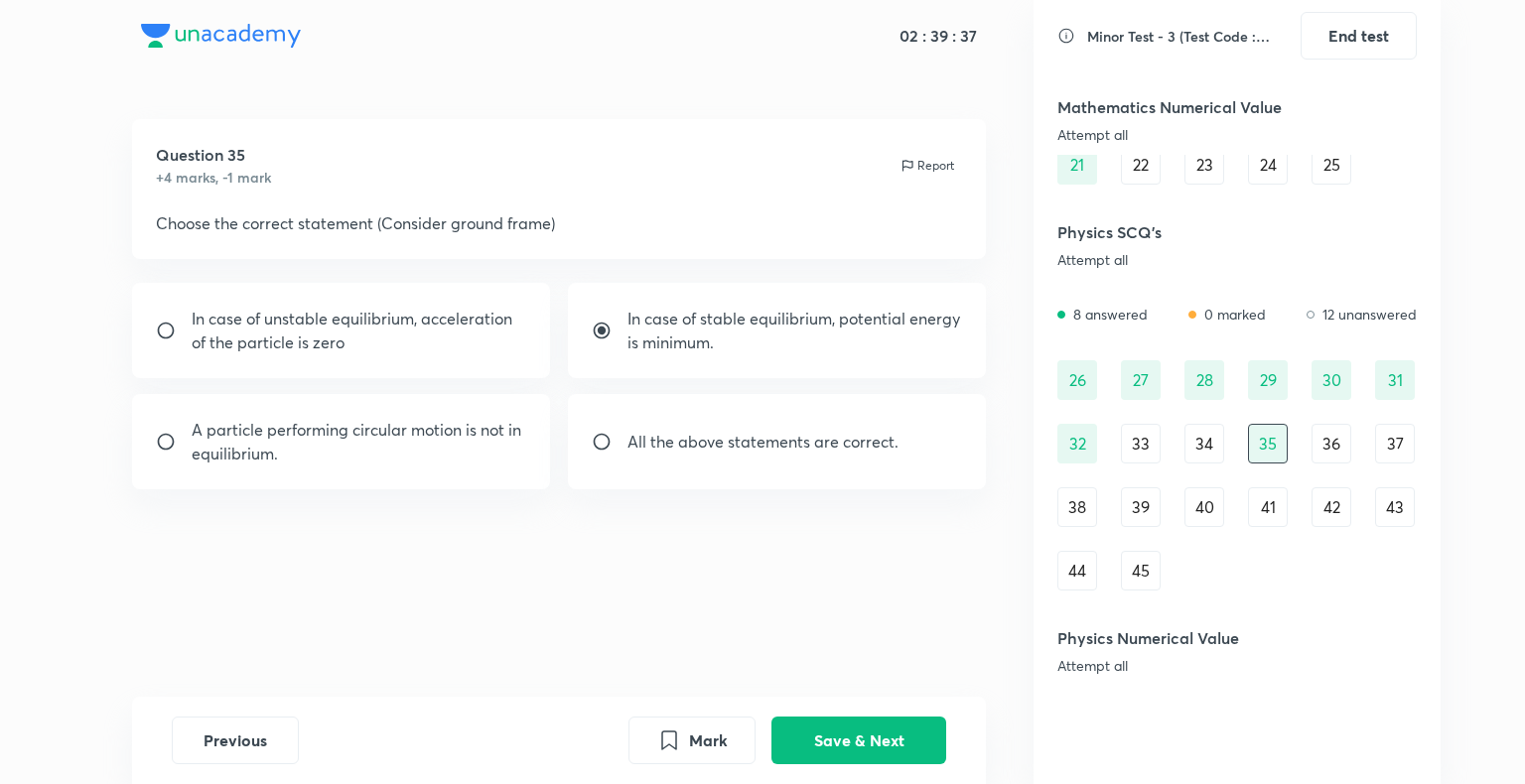 click on "A particle performing circular motion is not in equilibrium." at bounding box center [359, 442] 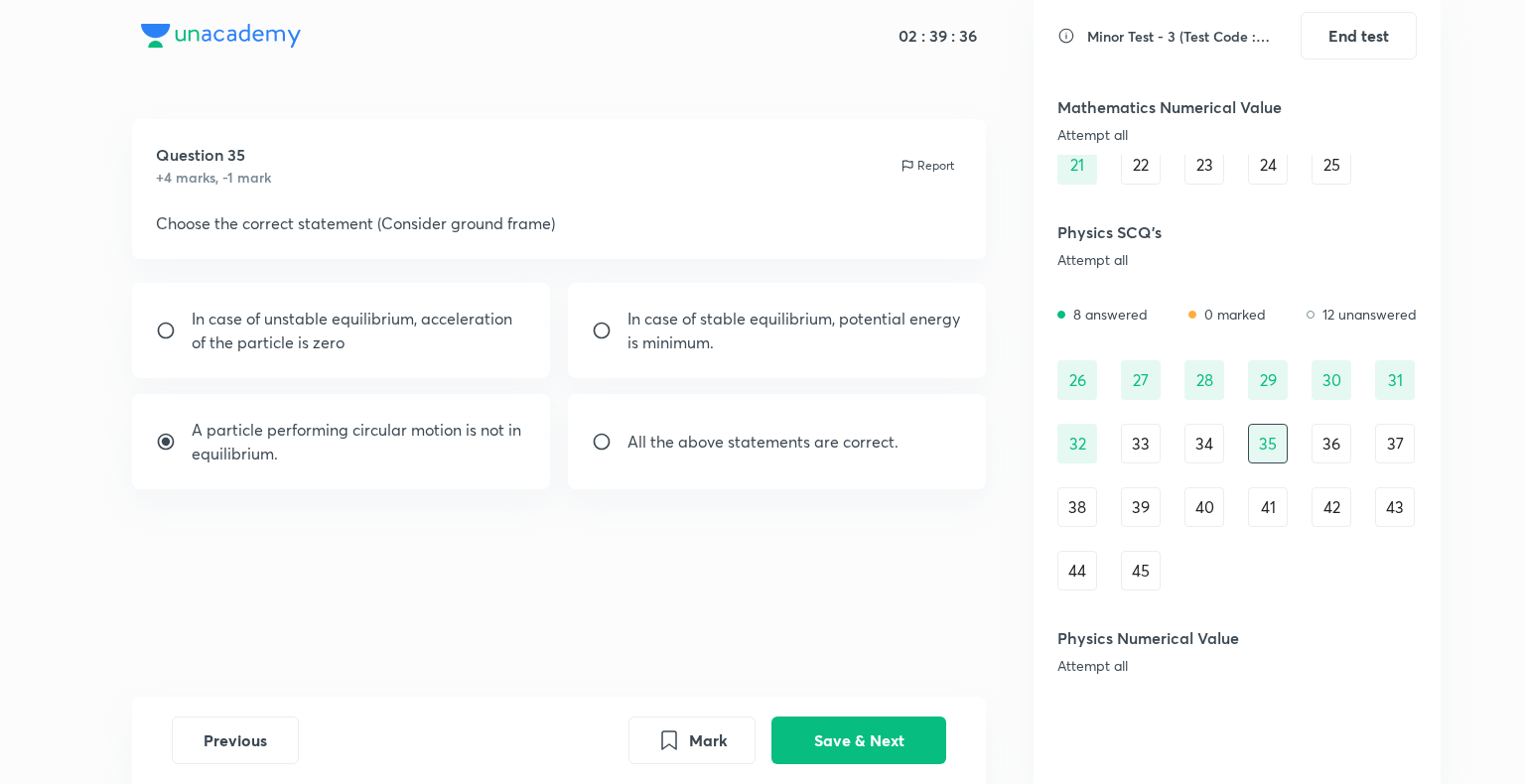 click on "In case of stable equilibrium, potential energy is minimum." at bounding box center (795, 330) 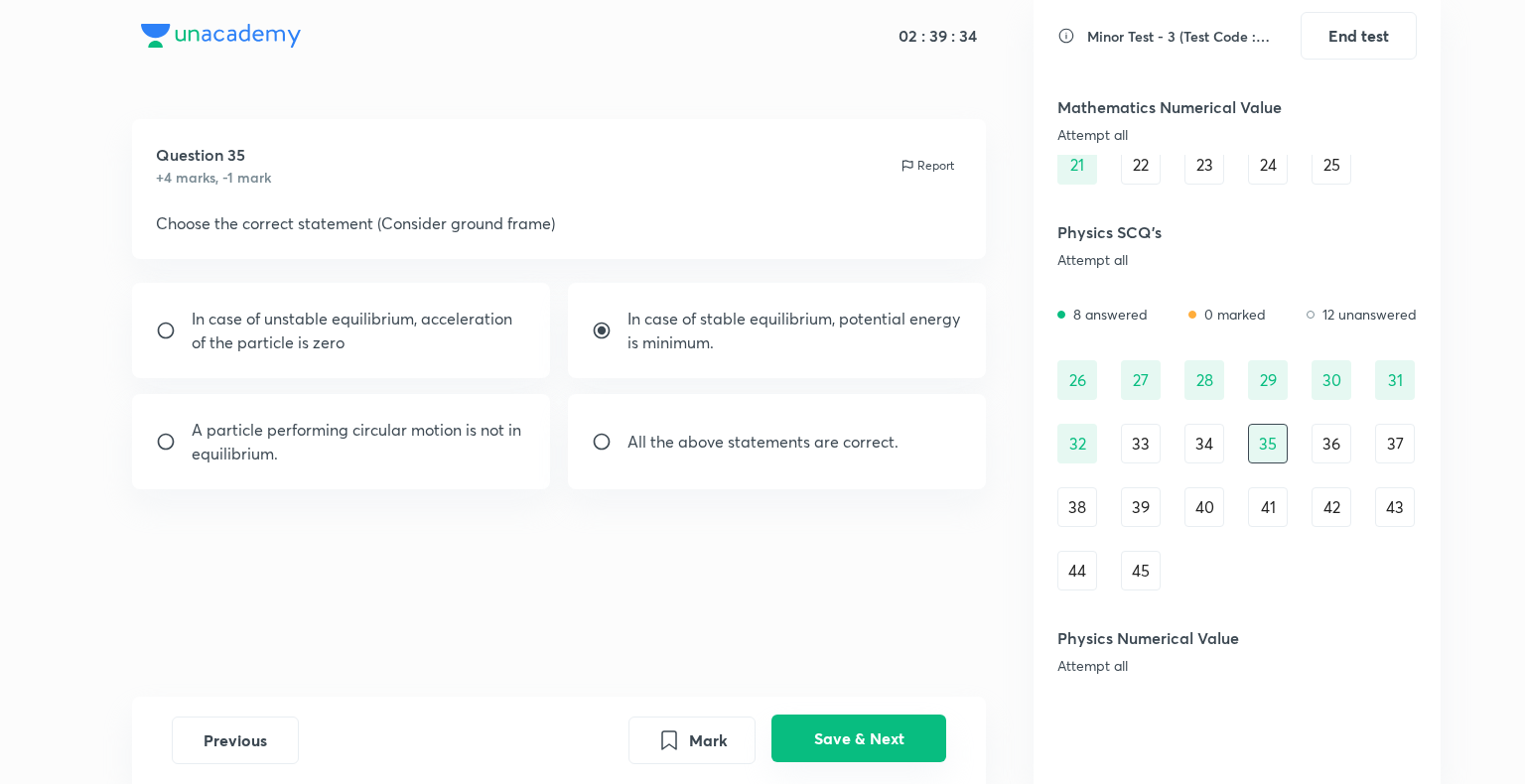 click on "Save & Next" at bounding box center (859, 738) 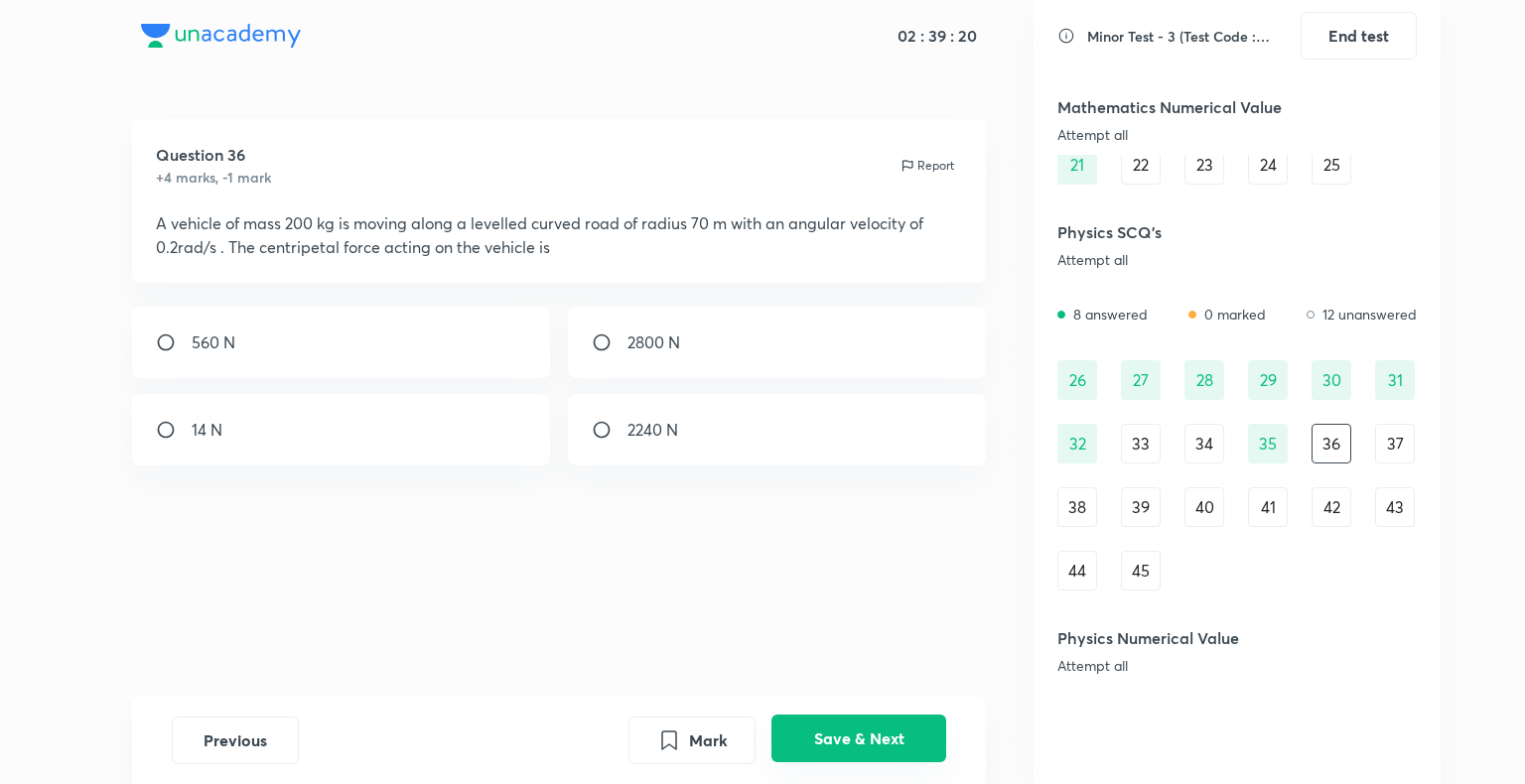 click on "Save & Next" at bounding box center [859, 738] 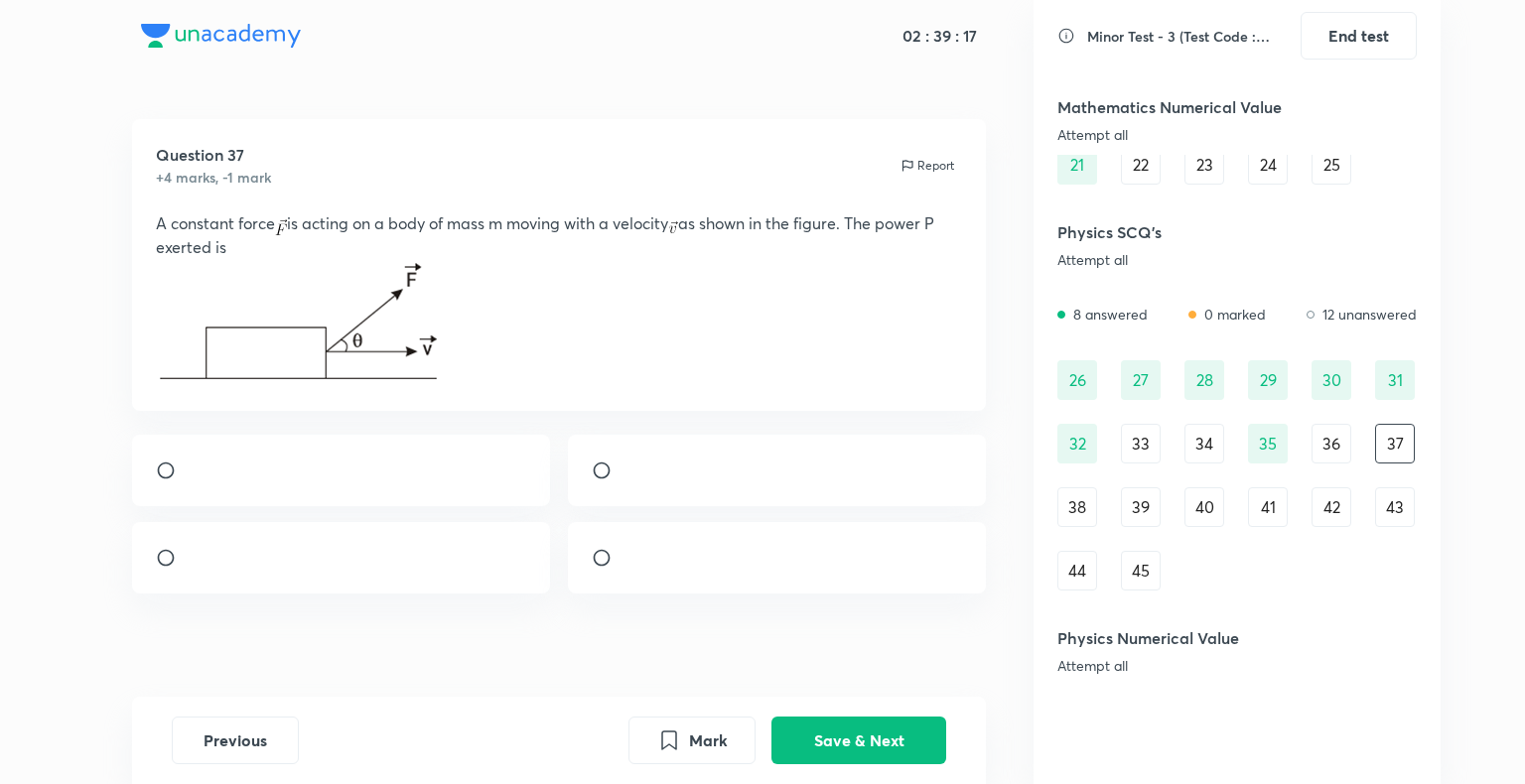 click on "36" at bounding box center [1331, 444] 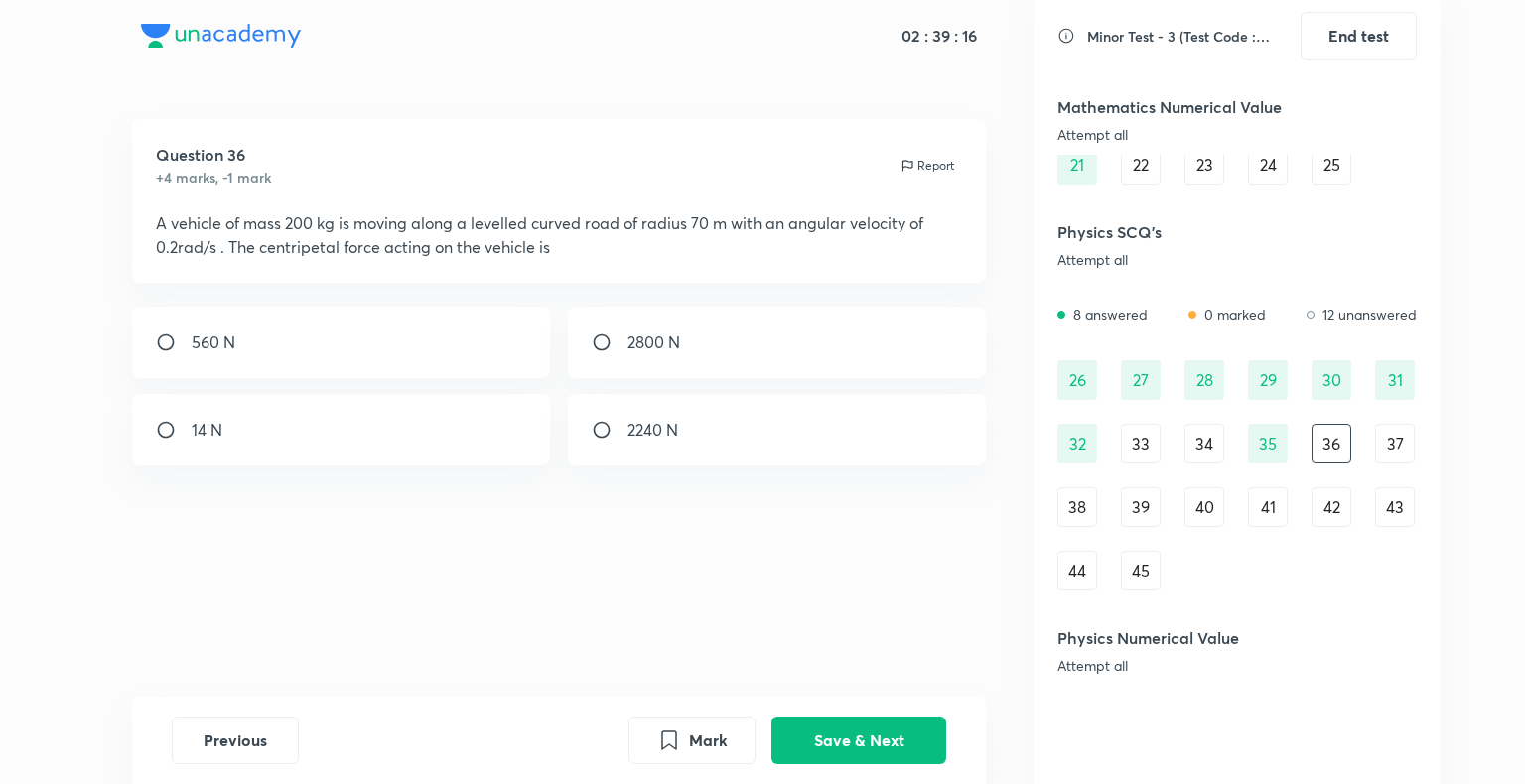 drag, startPoint x: 327, startPoint y: 357, endPoint x: 361, endPoint y: 372, distance: 37.161808 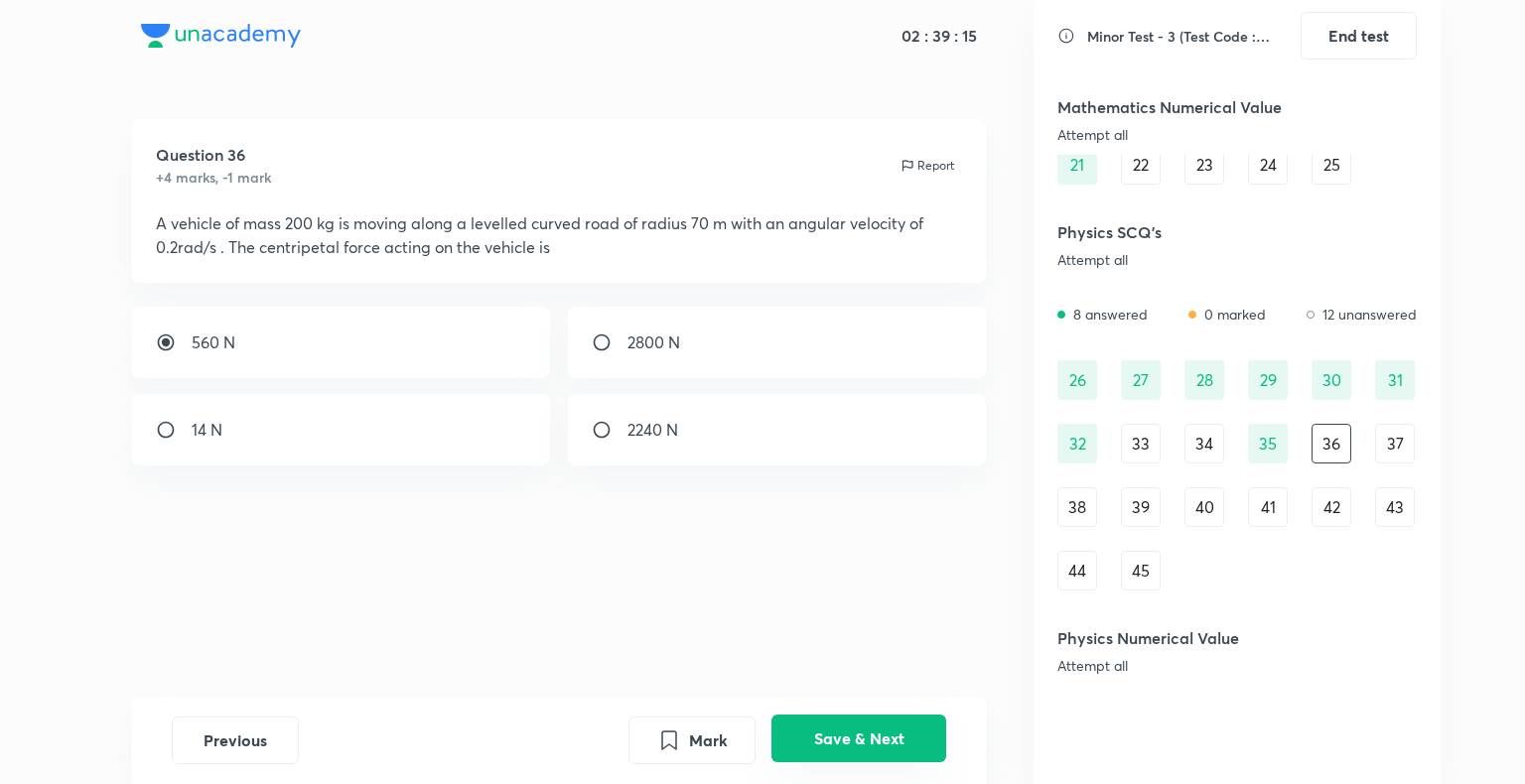 click on "Save & Next" at bounding box center [859, 738] 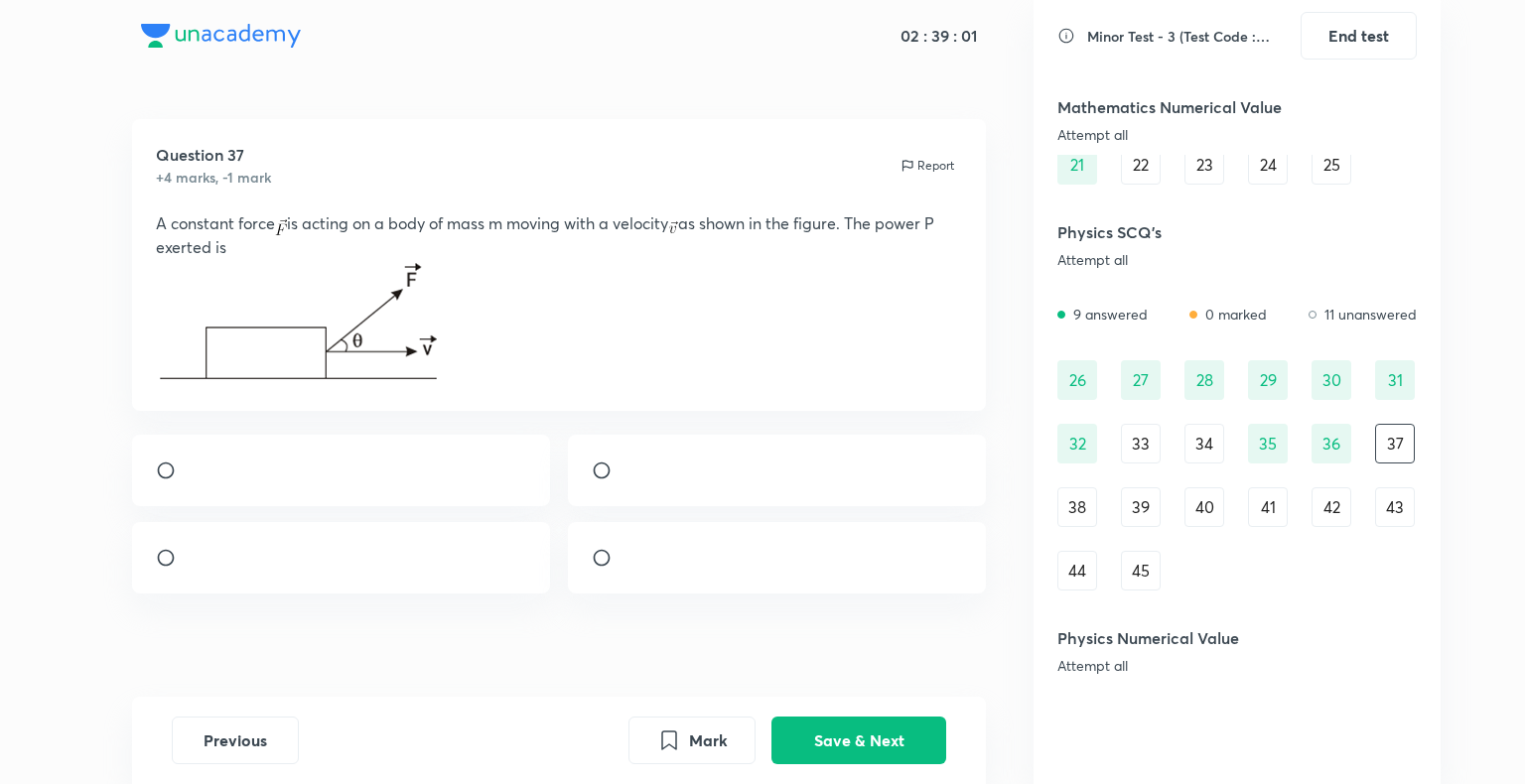 click at bounding box center [174, 470] 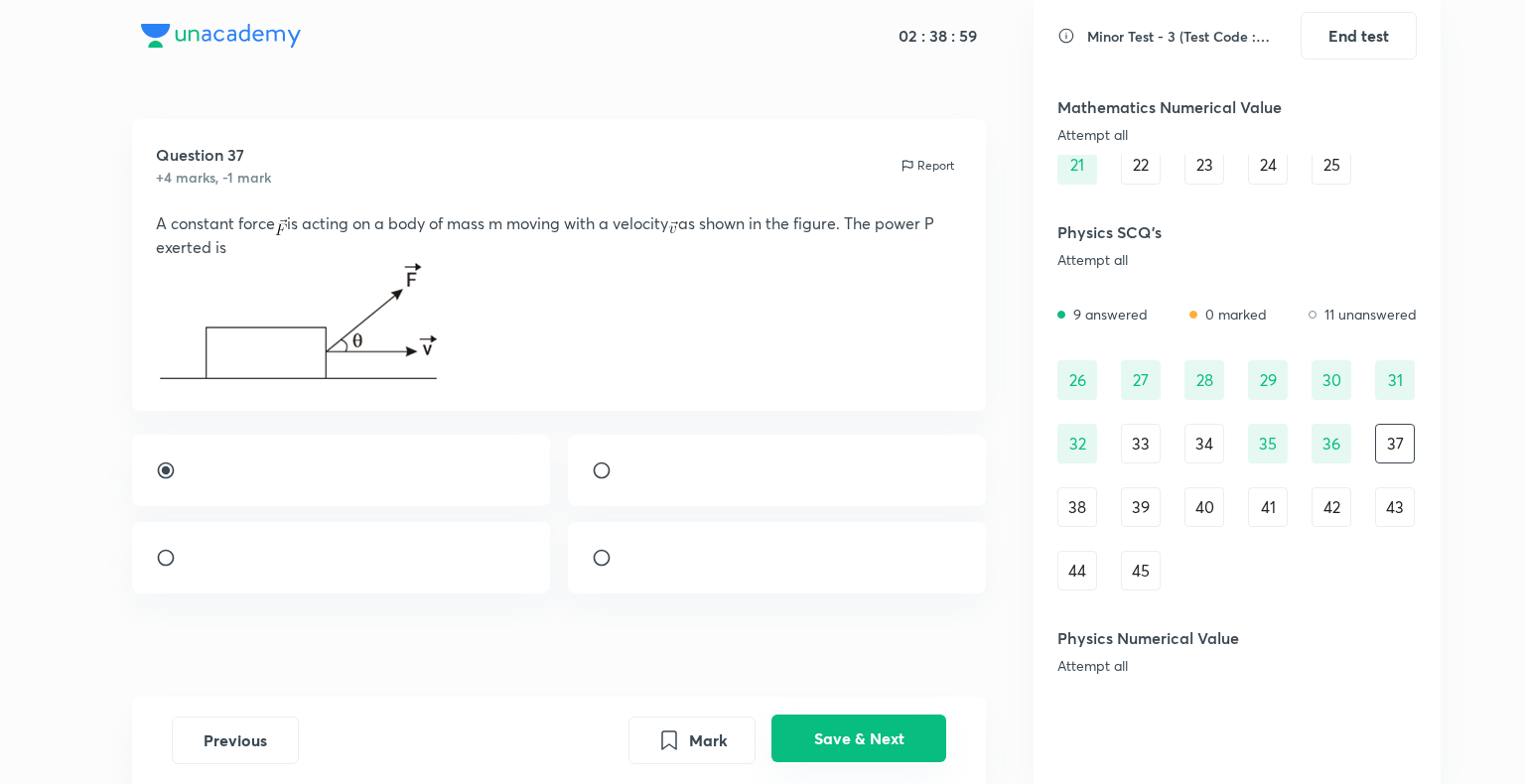 click on "Save & Next" at bounding box center (859, 738) 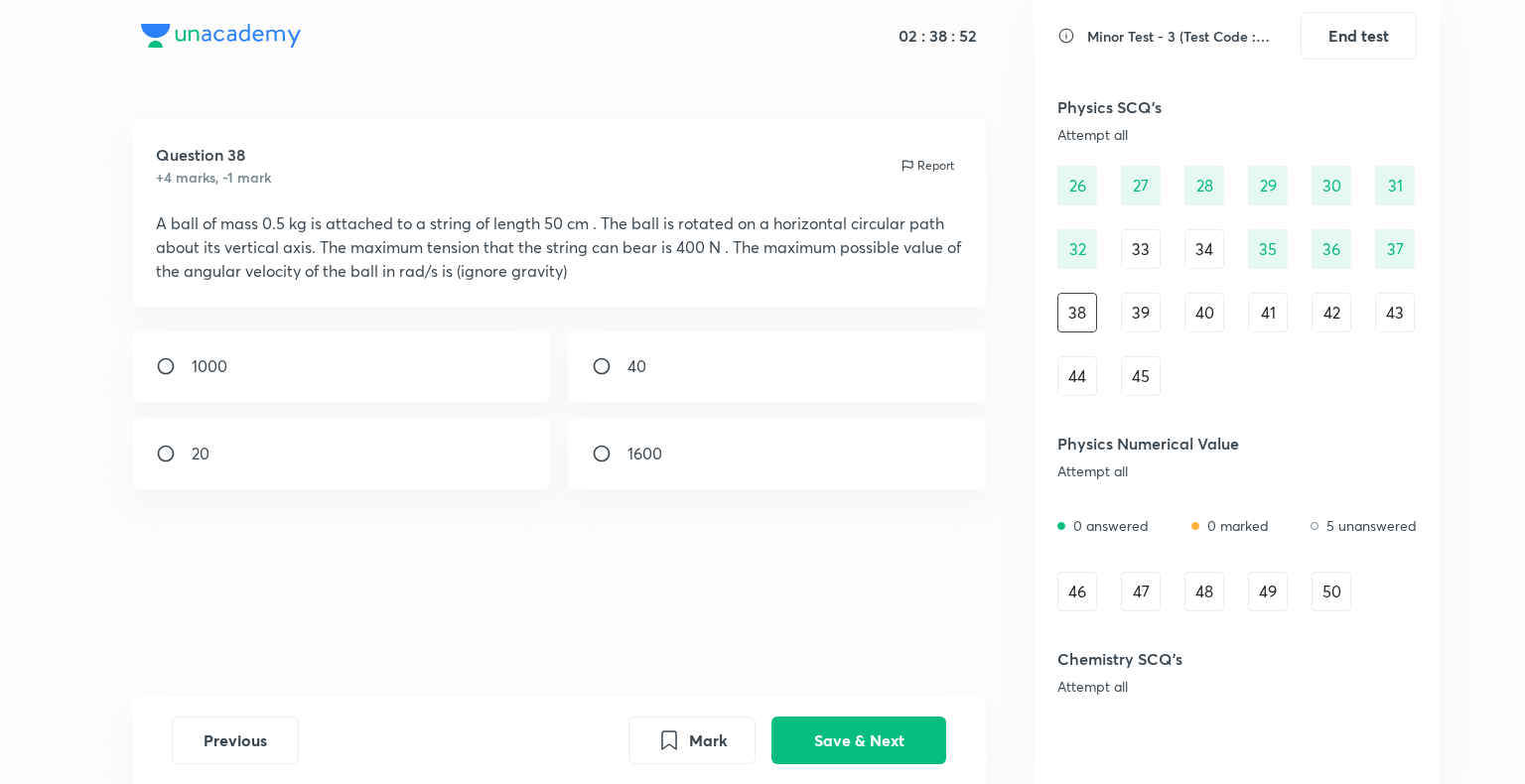 scroll, scrollTop: 695, scrollLeft: 0, axis: vertical 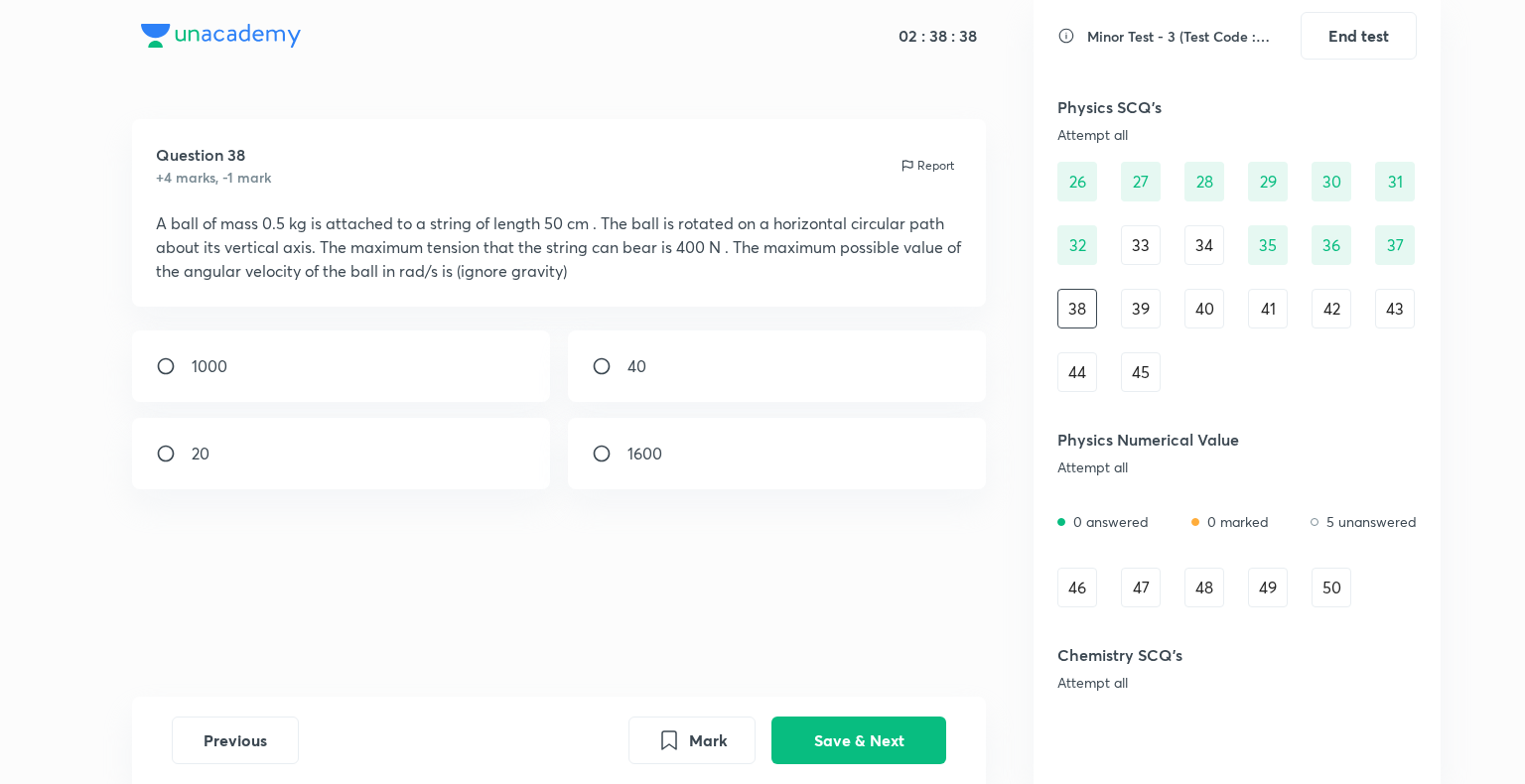 click on "40" at bounding box center (777, 366) 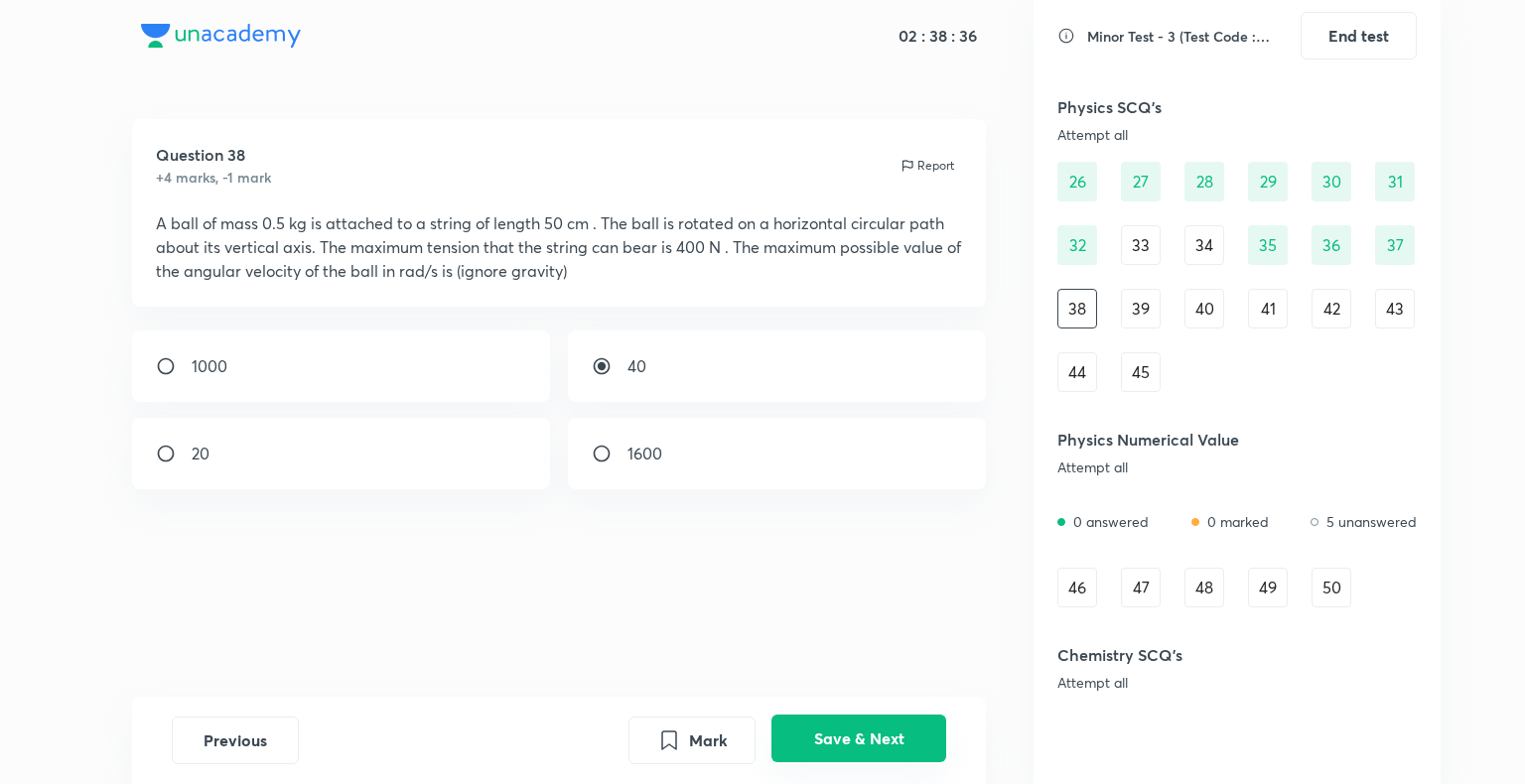 click on "Save & Next" at bounding box center [859, 738] 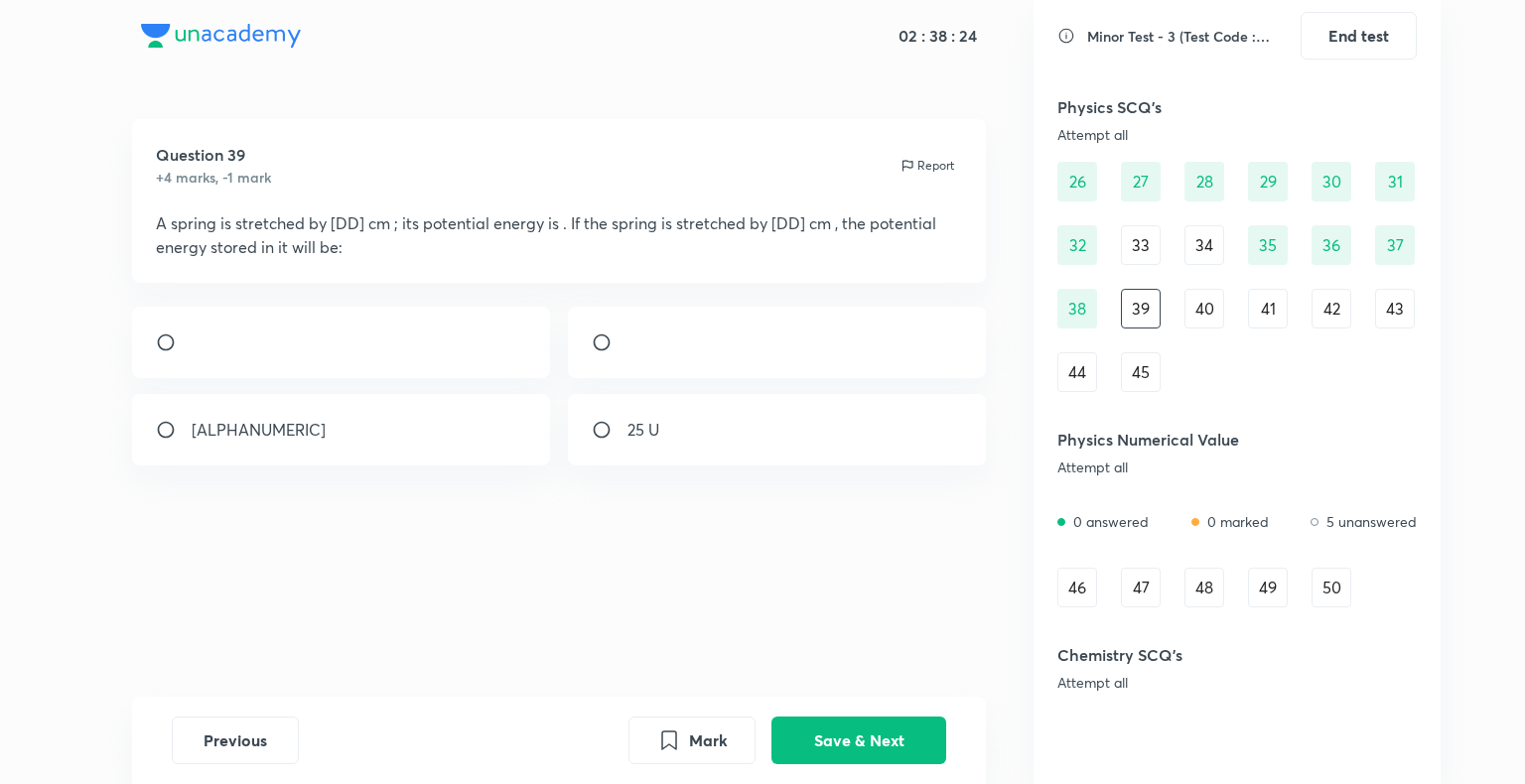 click at bounding box center [610, 430] 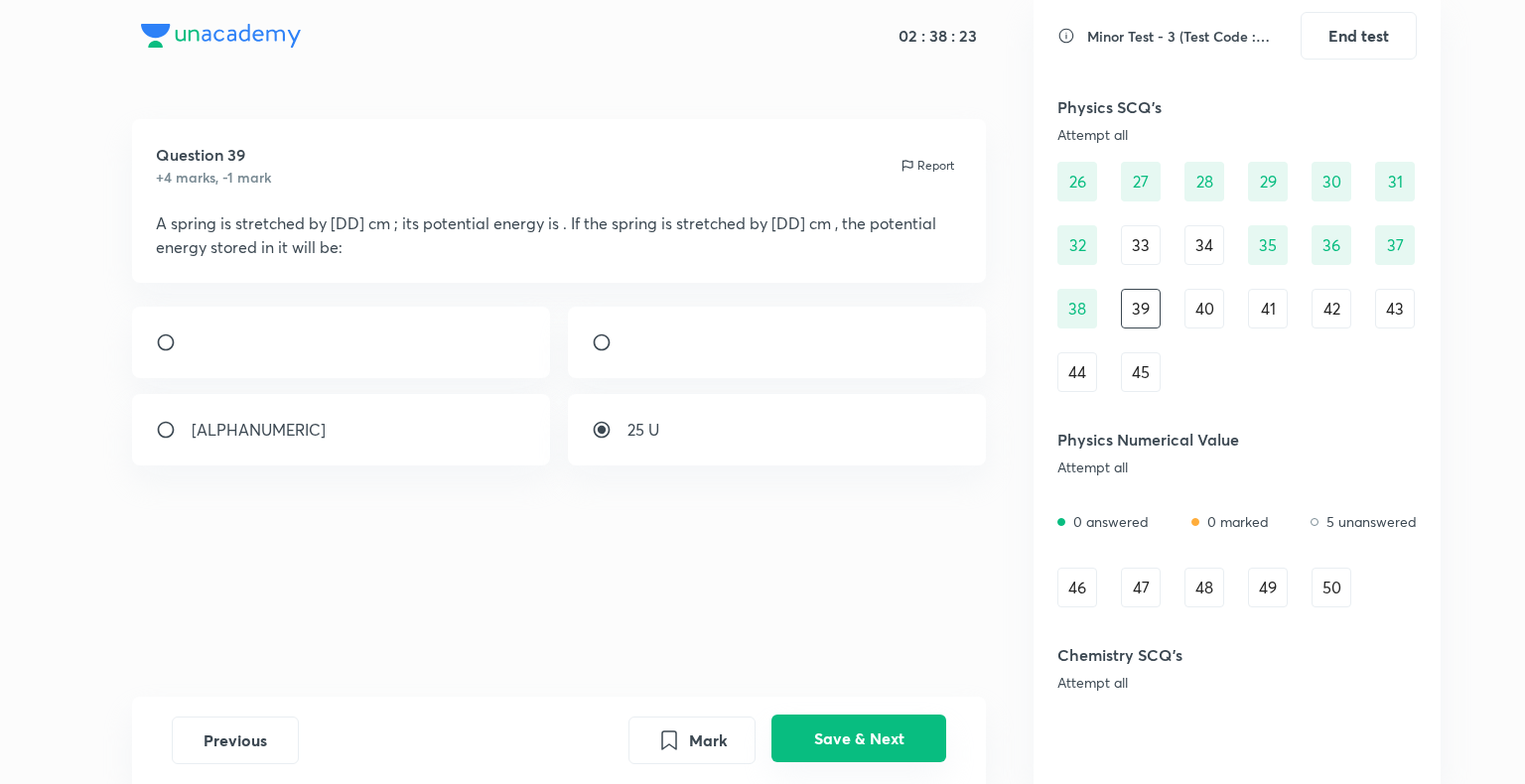 click on "Save & Next" at bounding box center [859, 738] 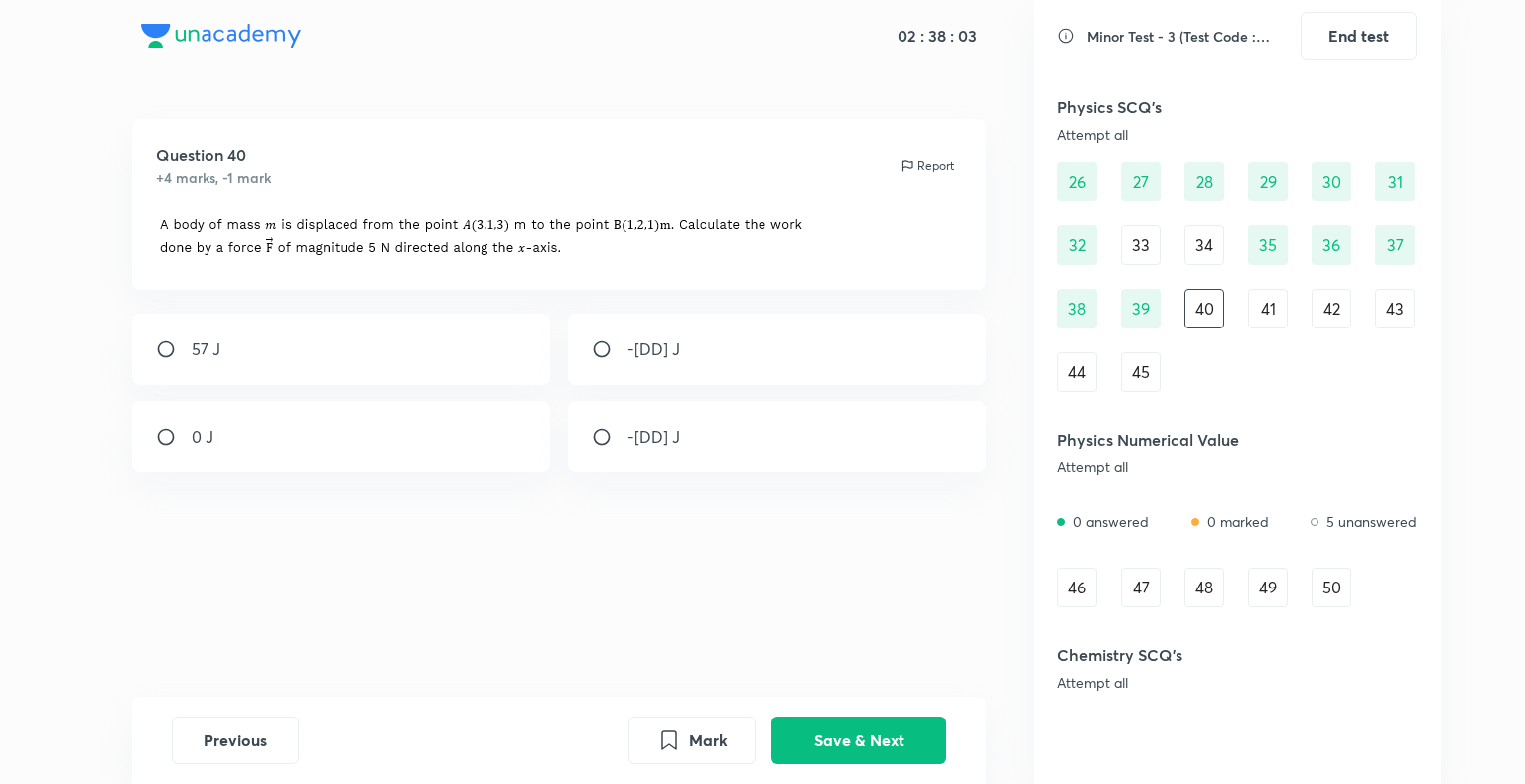 click on "-[DD] J" at bounding box center (653, 349) 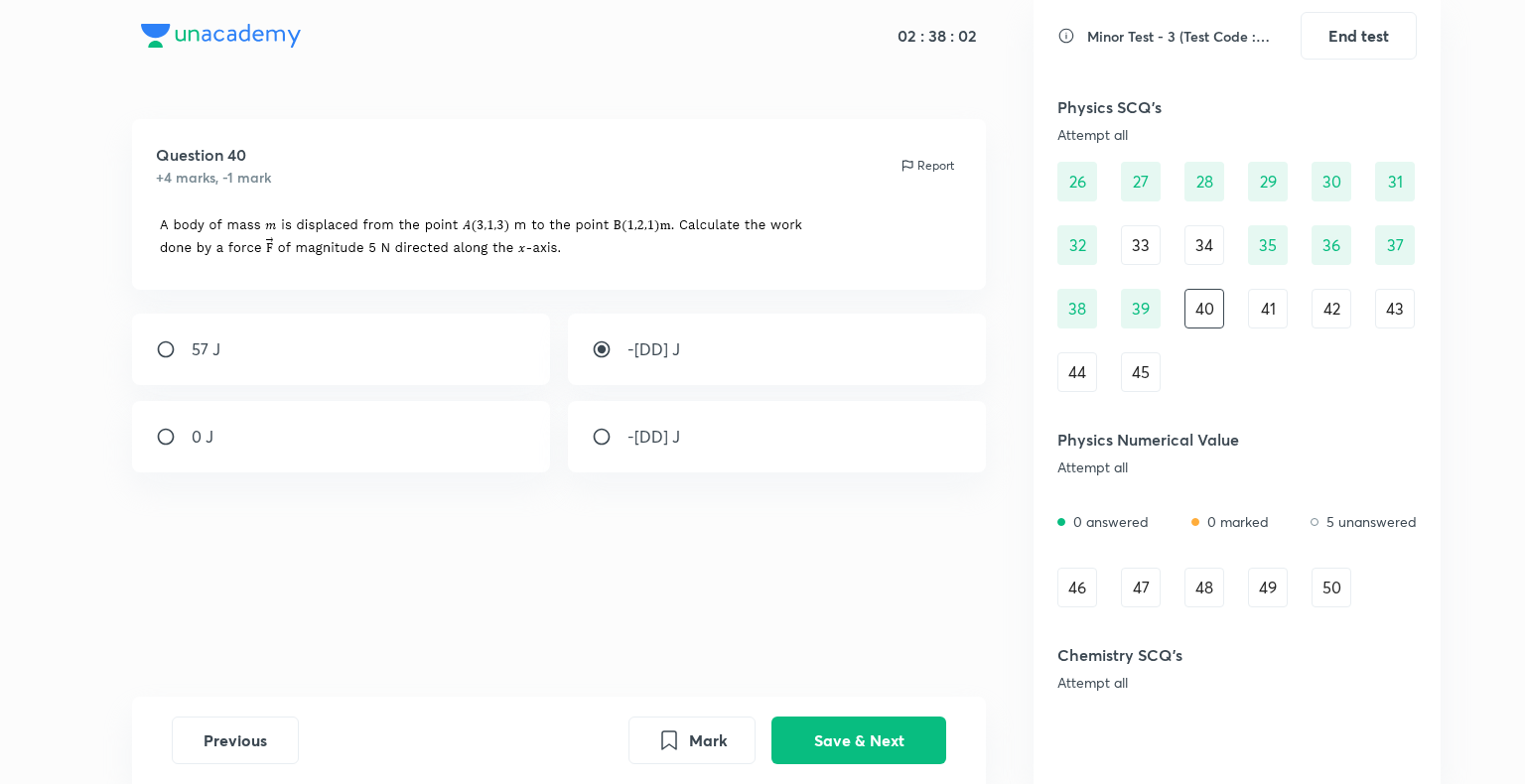 click on "-[DD] J" at bounding box center (777, 349) 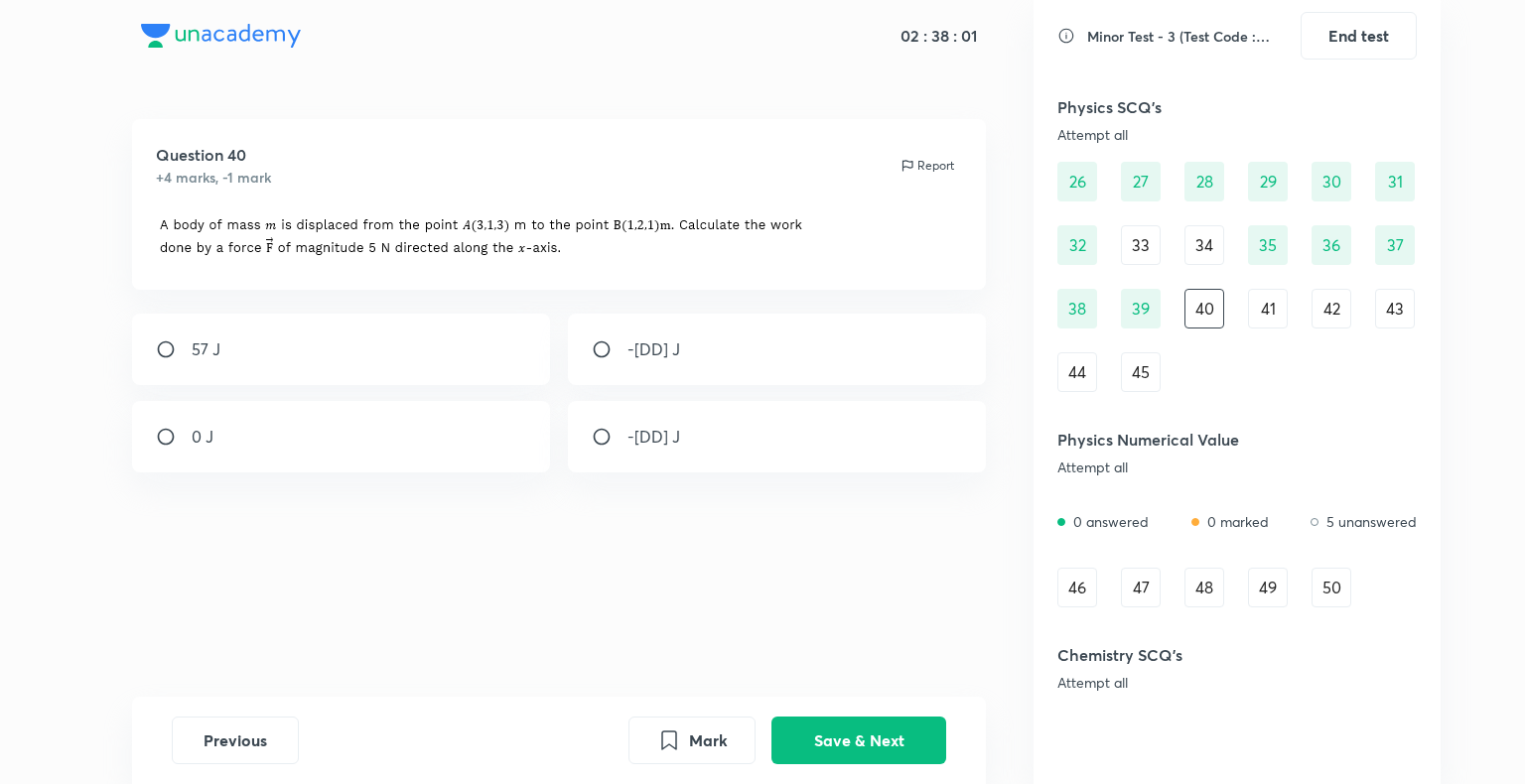 click on "41" at bounding box center [1268, 309] 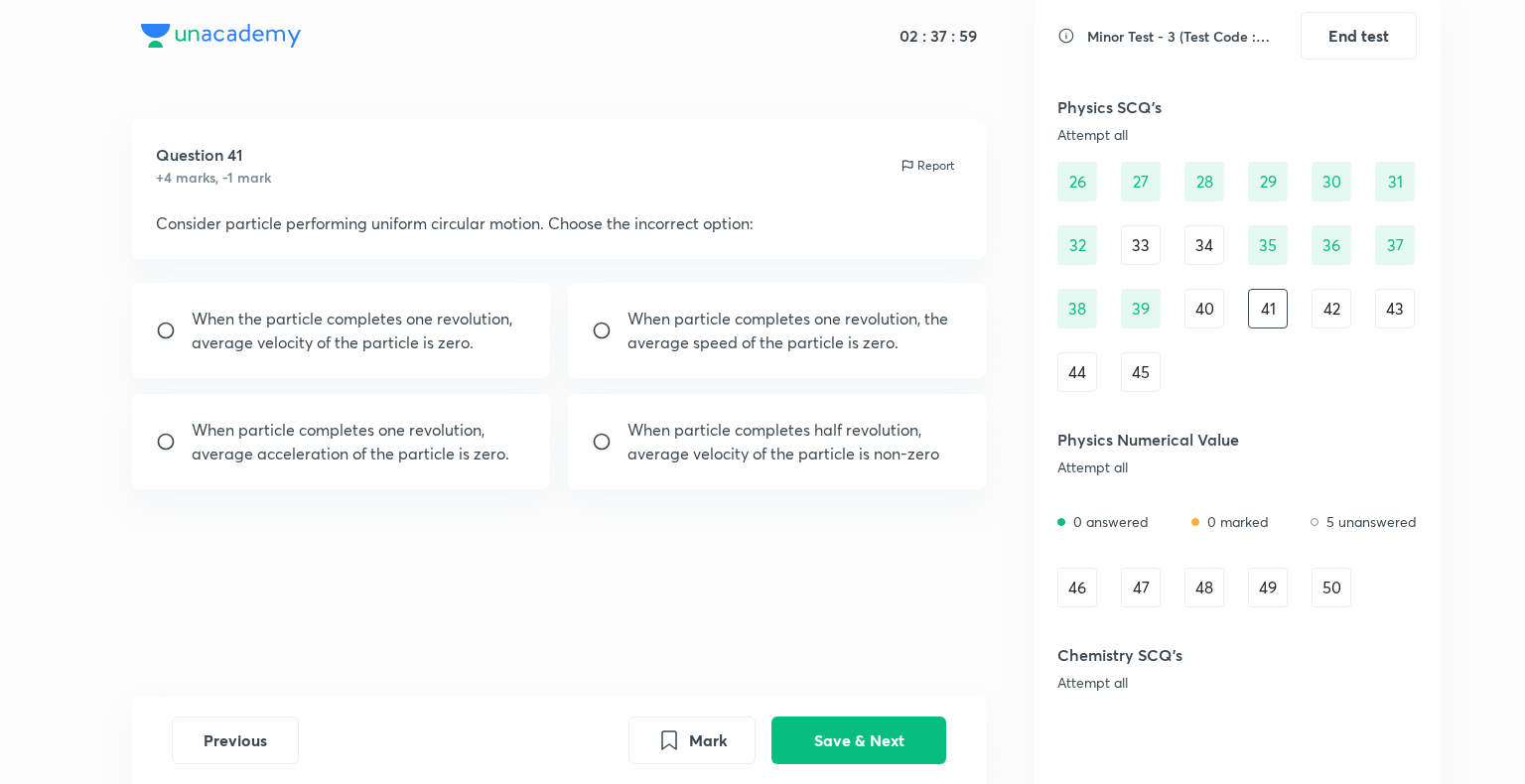 click on "40" at bounding box center [1204, 309] 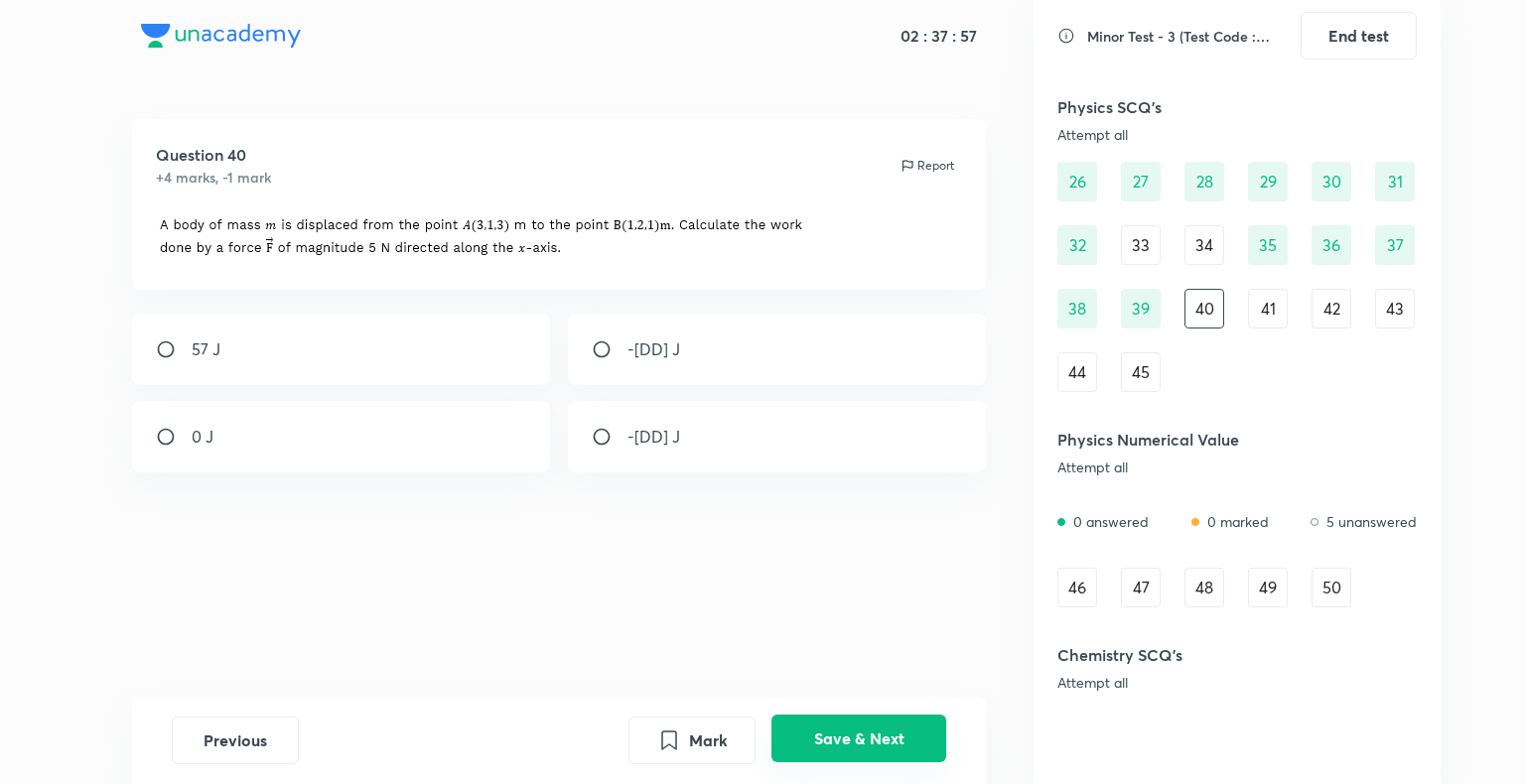 click on "Save & Next" at bounding box center (859, 738) 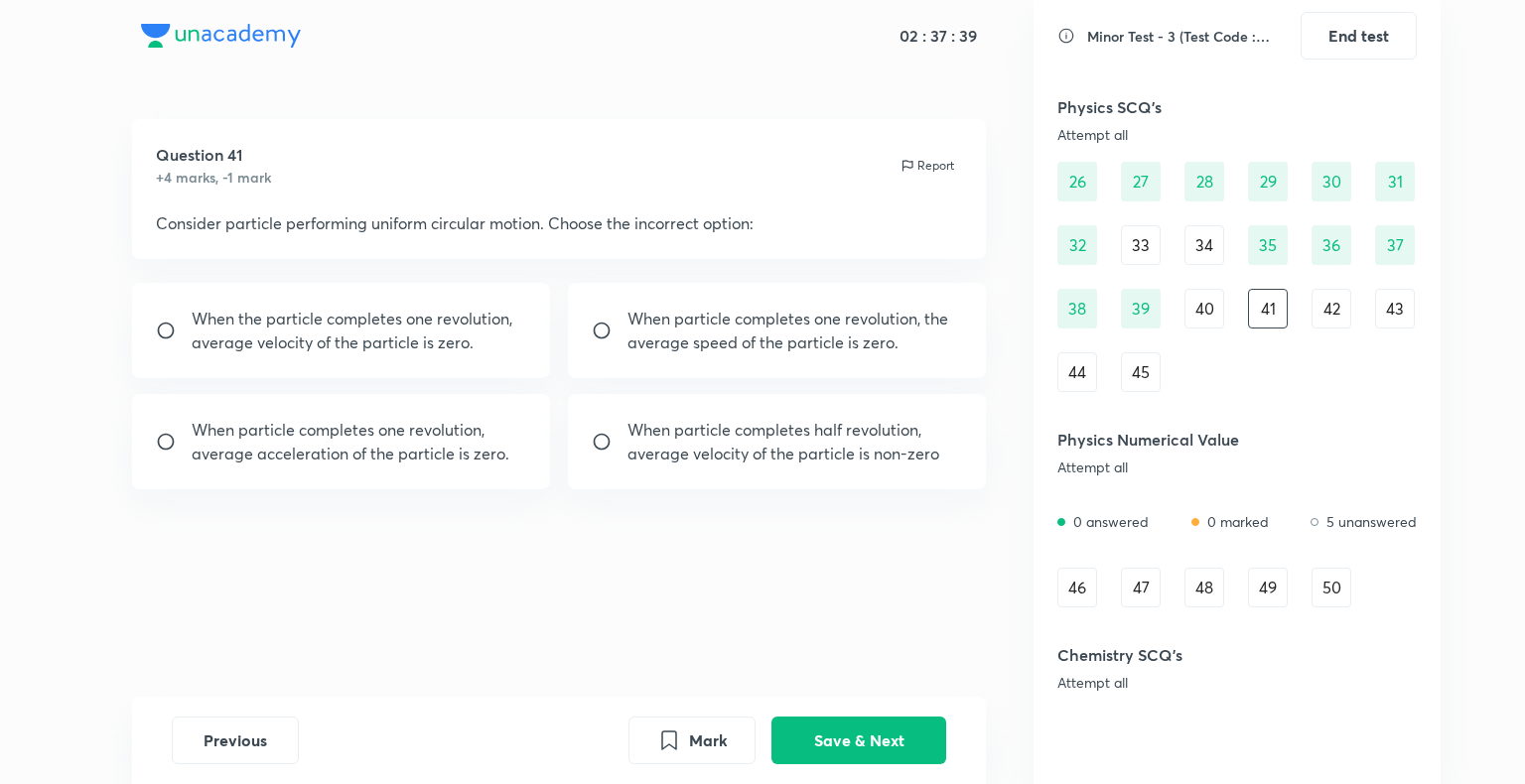 click on "When particle completes one revolution, the average speed of the particle is zero." at bounding box center (795, 330) 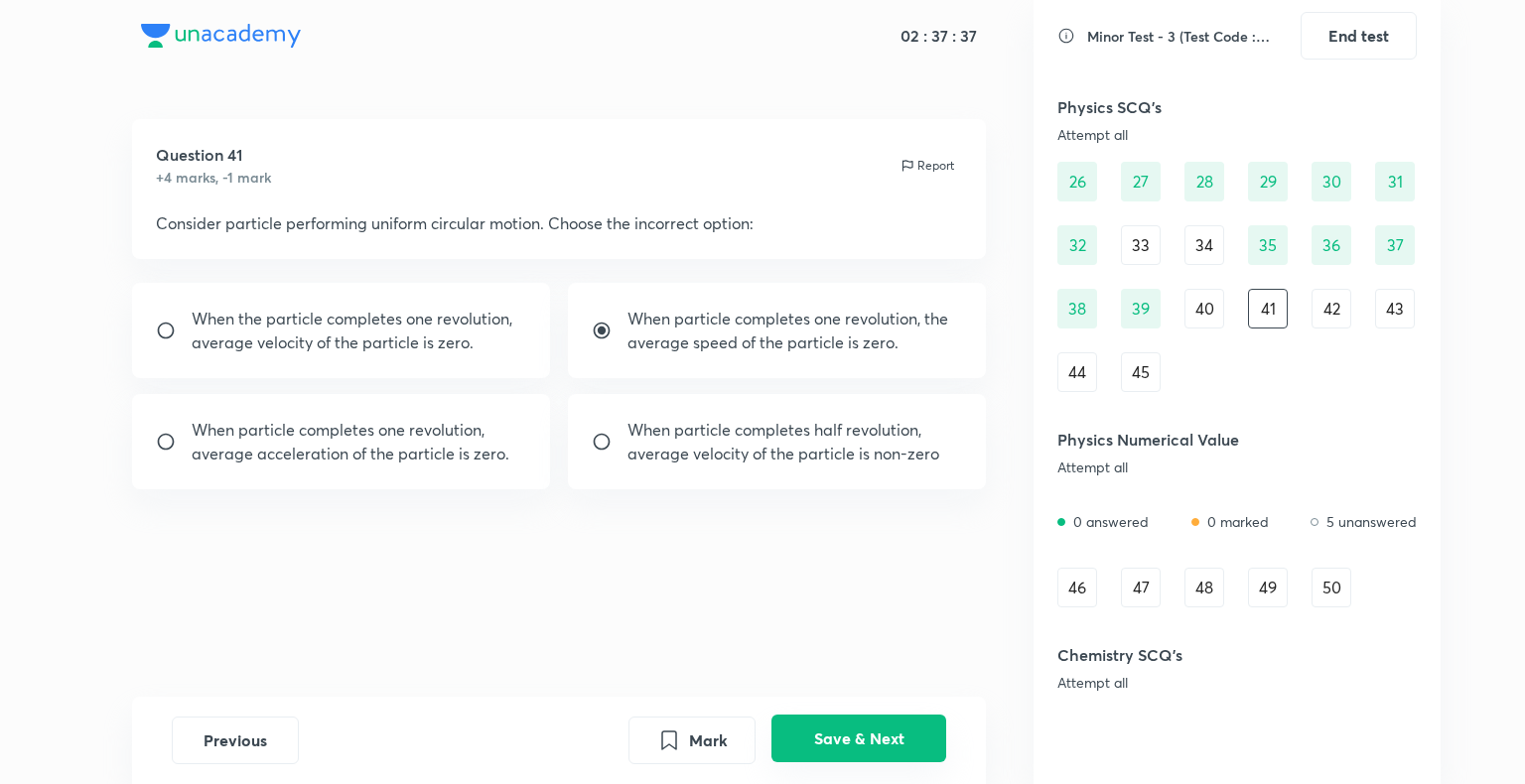 click on "Save & Next" at bounding box center [859, 738] 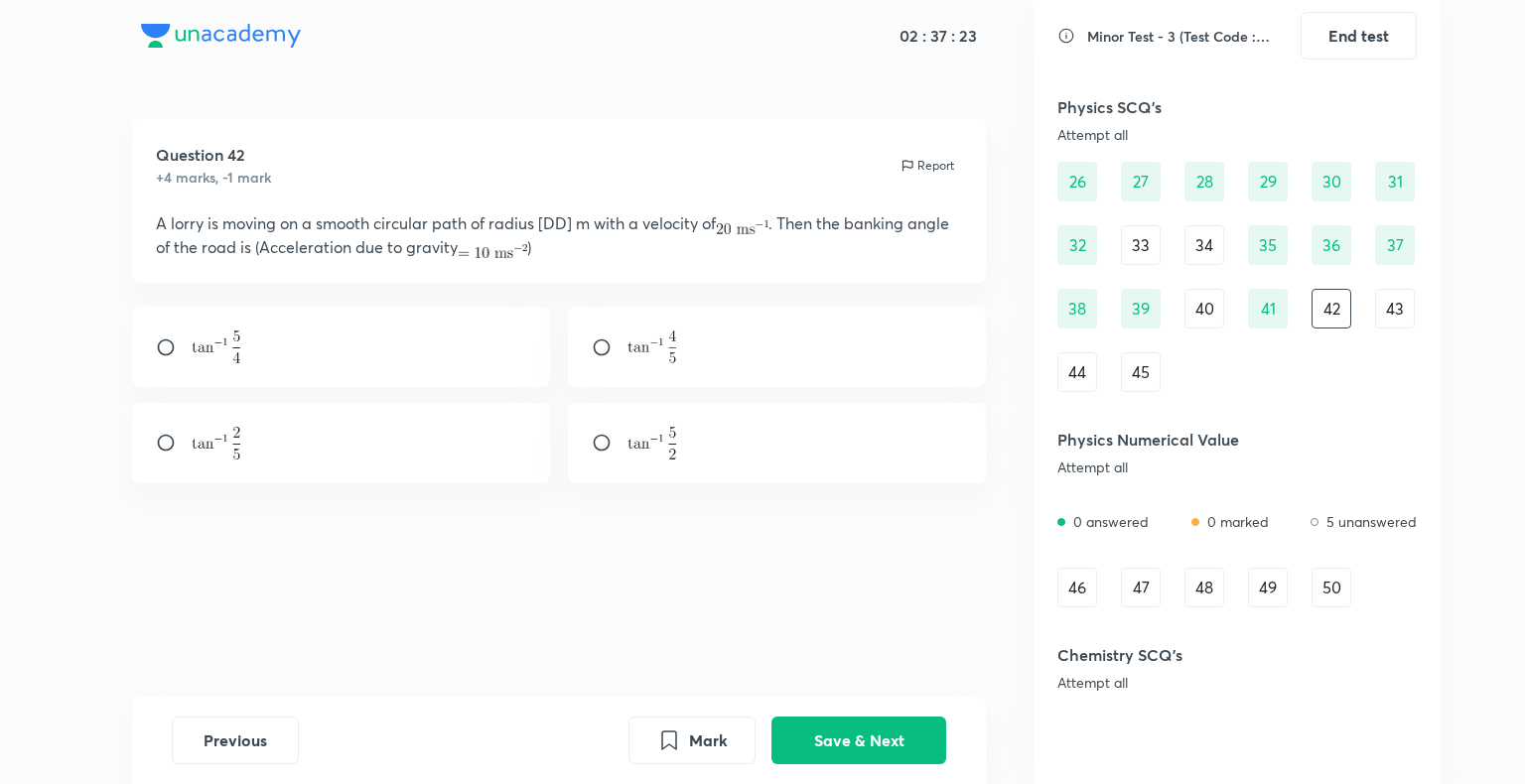 drag, startPoint x: 685, startPoint y: 360, endPoint x: 691, endPoint y: 379, distance: 19.924859 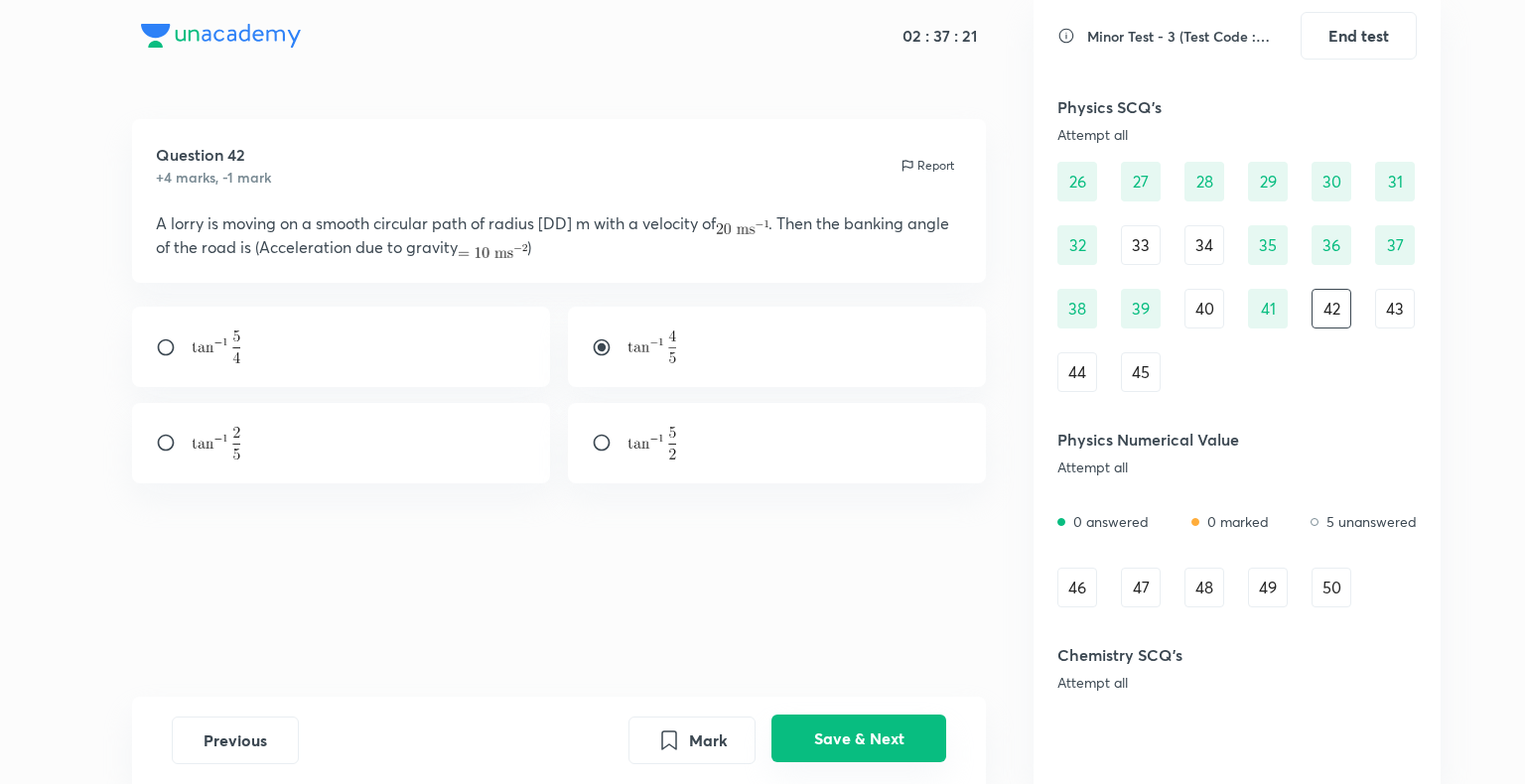 click on "Save & Next" at bounding box center [859, 738] 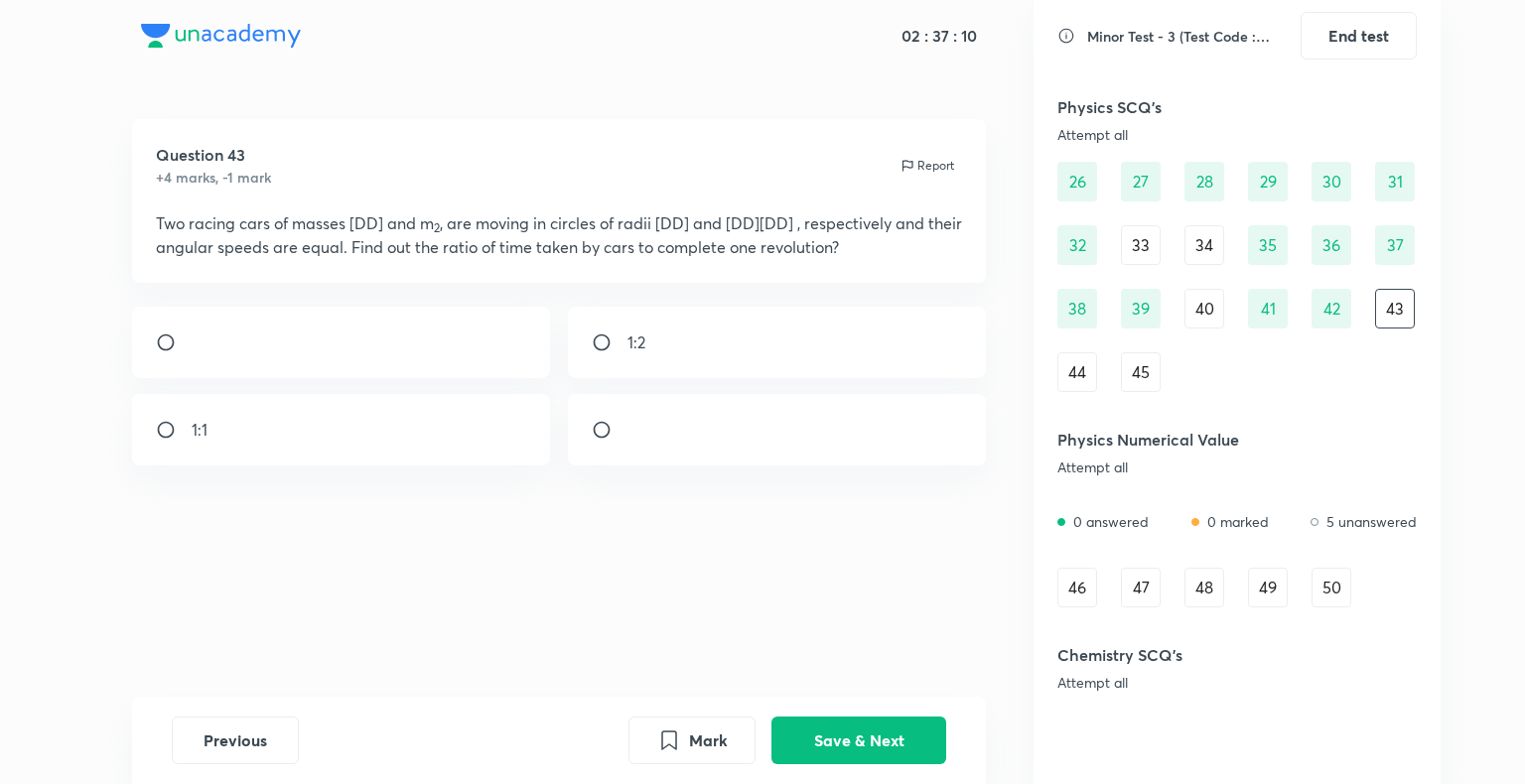click on "1:1" at bounding box center (342, 430) 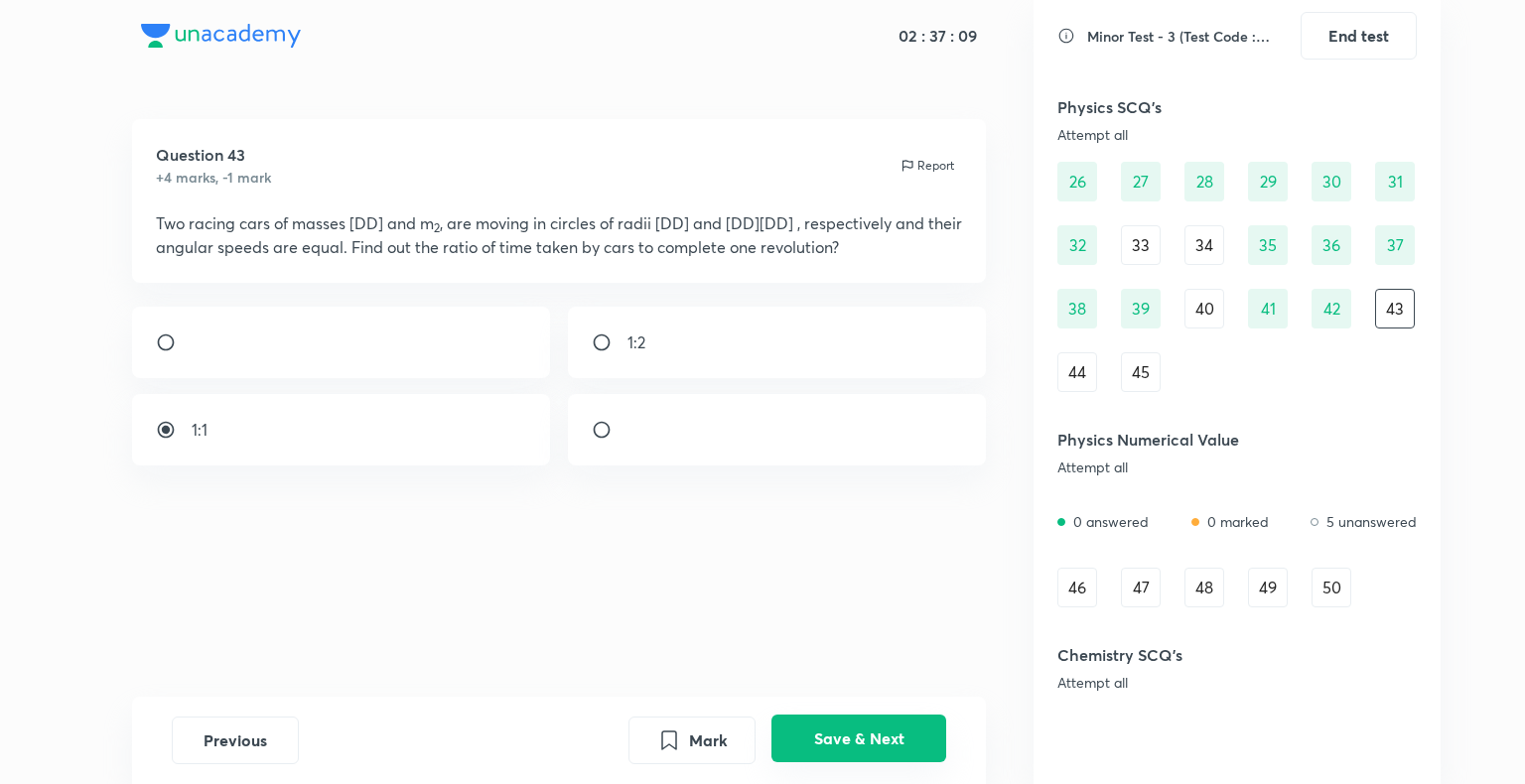 click on "Save & Next" at bounding box center (859, 738) 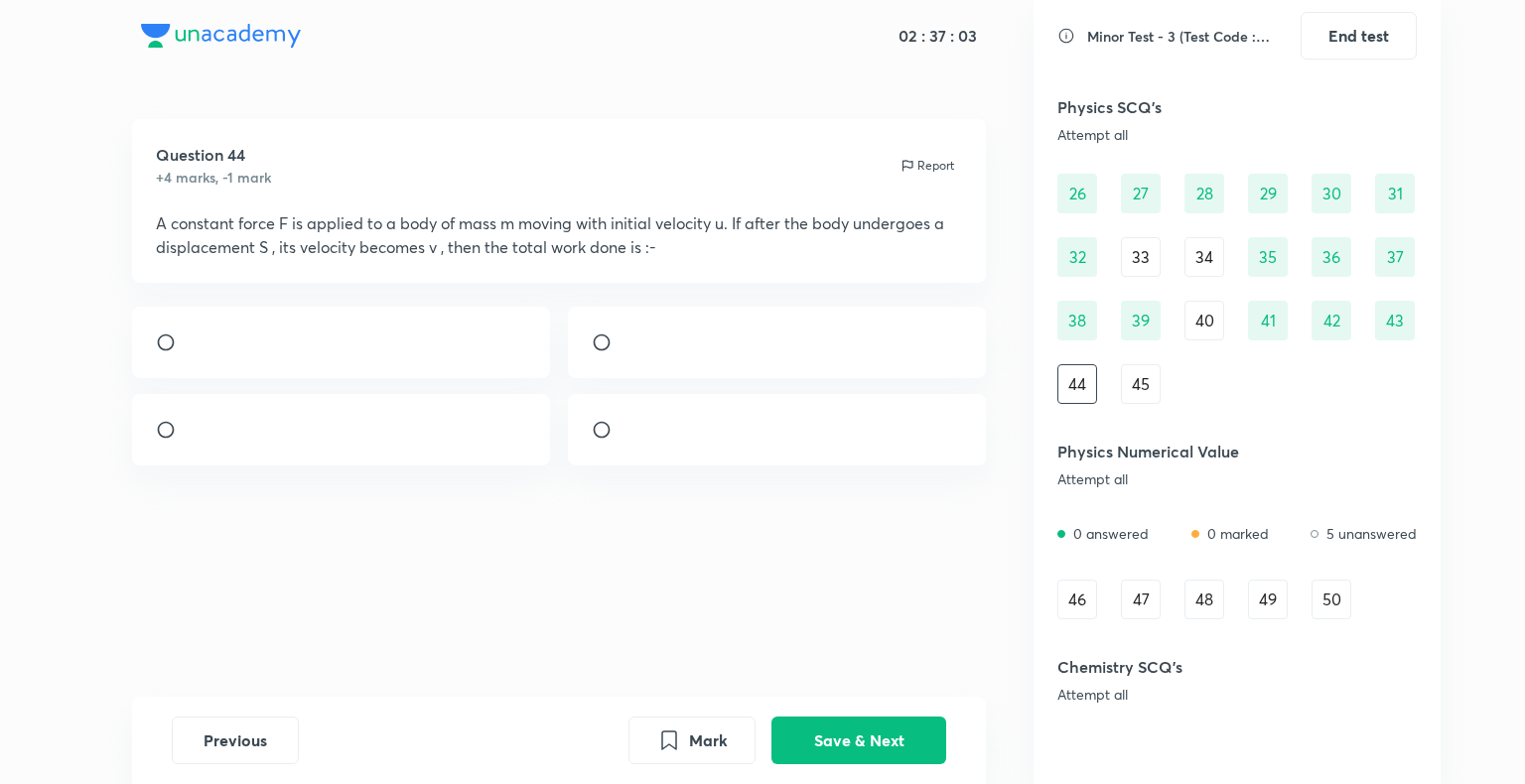 scroll, scrollTop: 695, scrollLeft: 0, axis: vertical 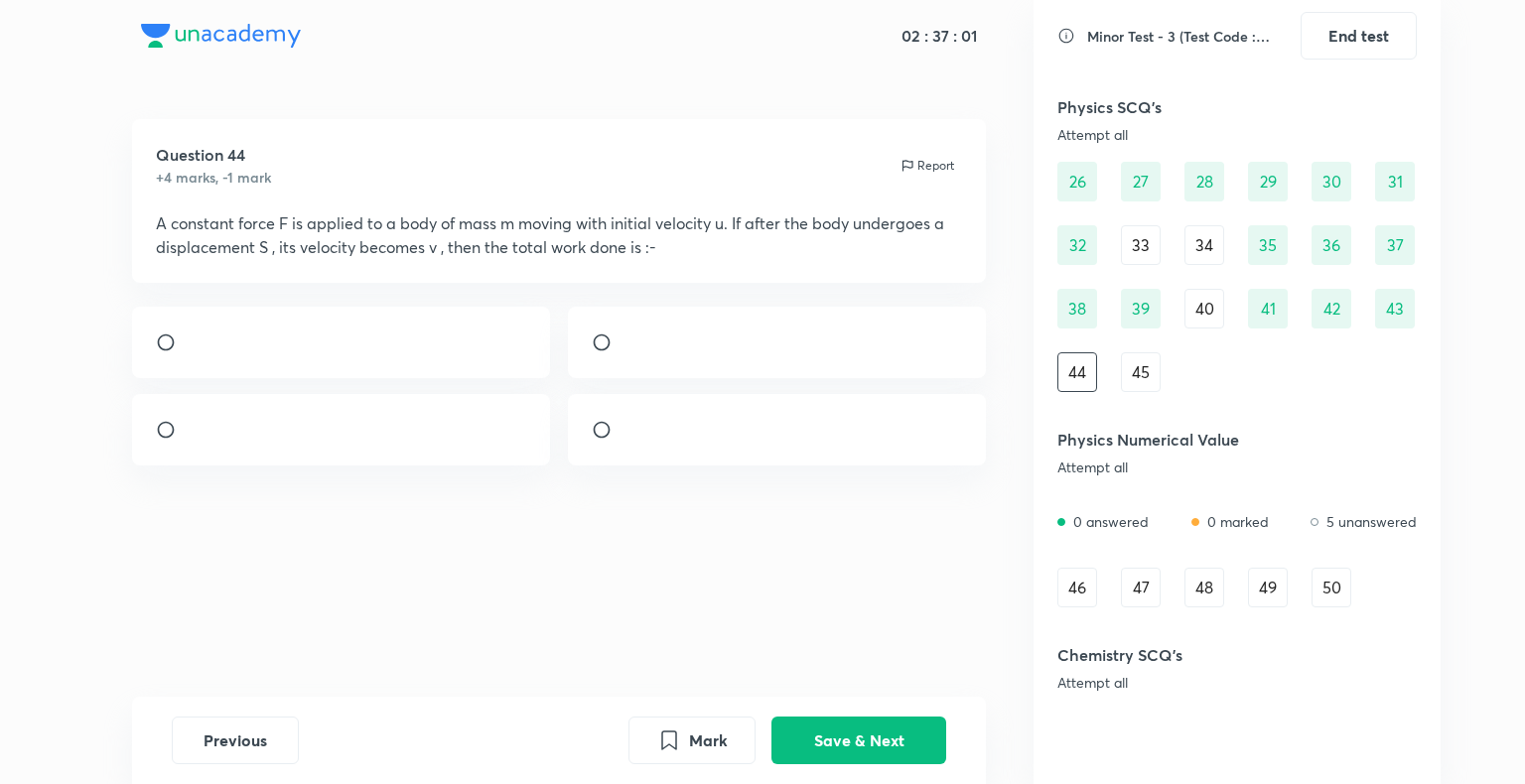 click on "46" at bounding box center (1077, 588) 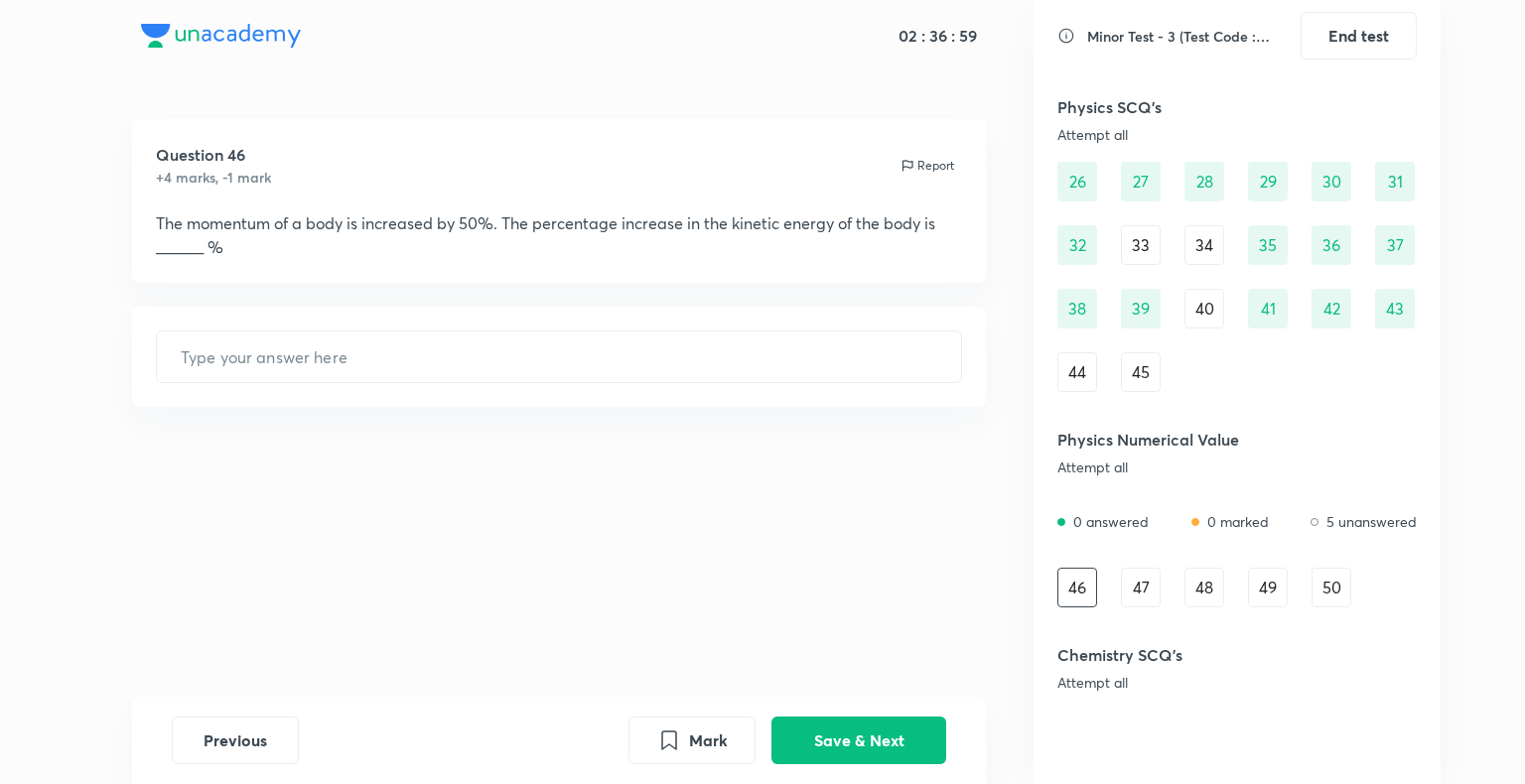 click on "28" at bounding box center [1204, 182] 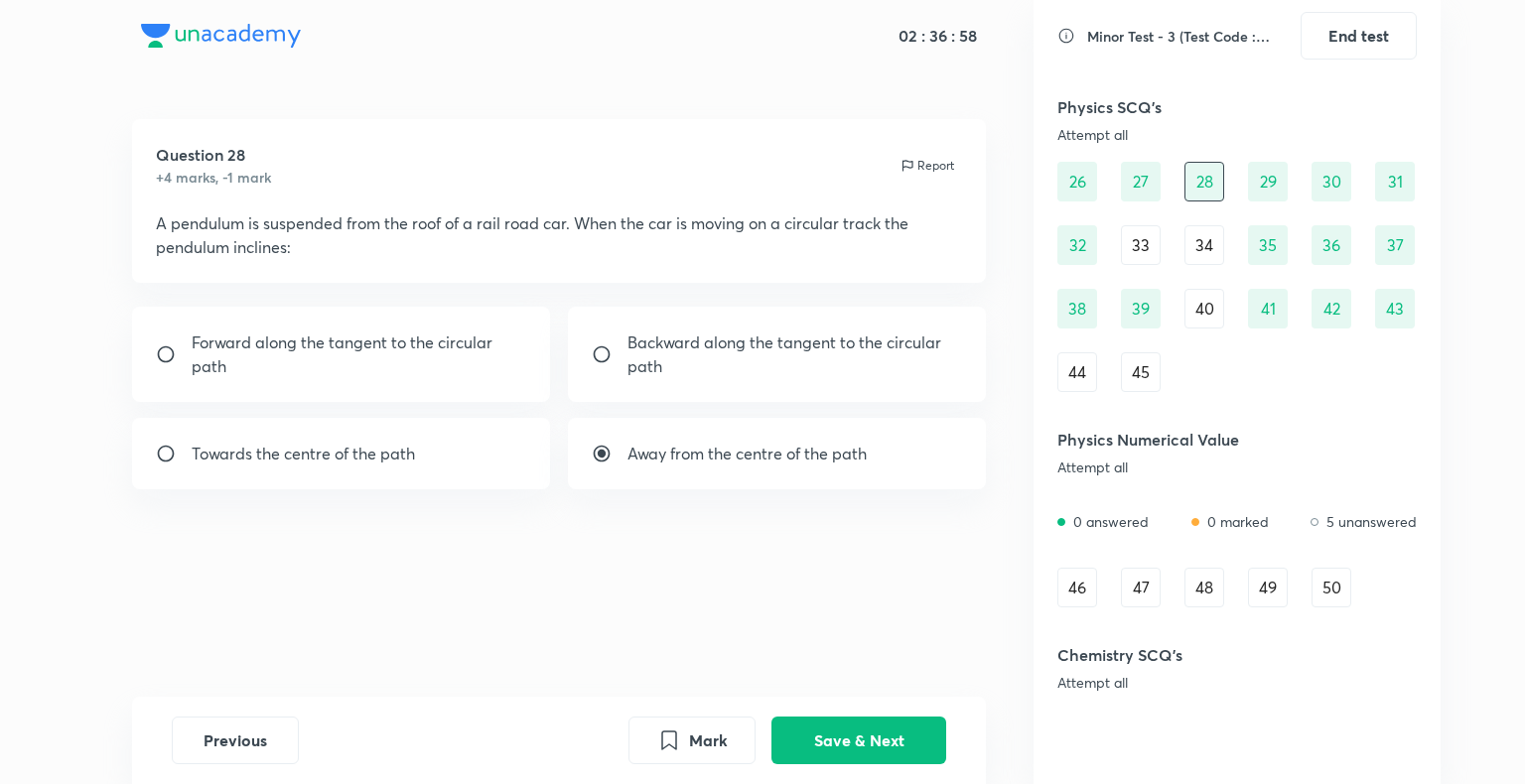 click on "29" at bounding box center [1268, 182] 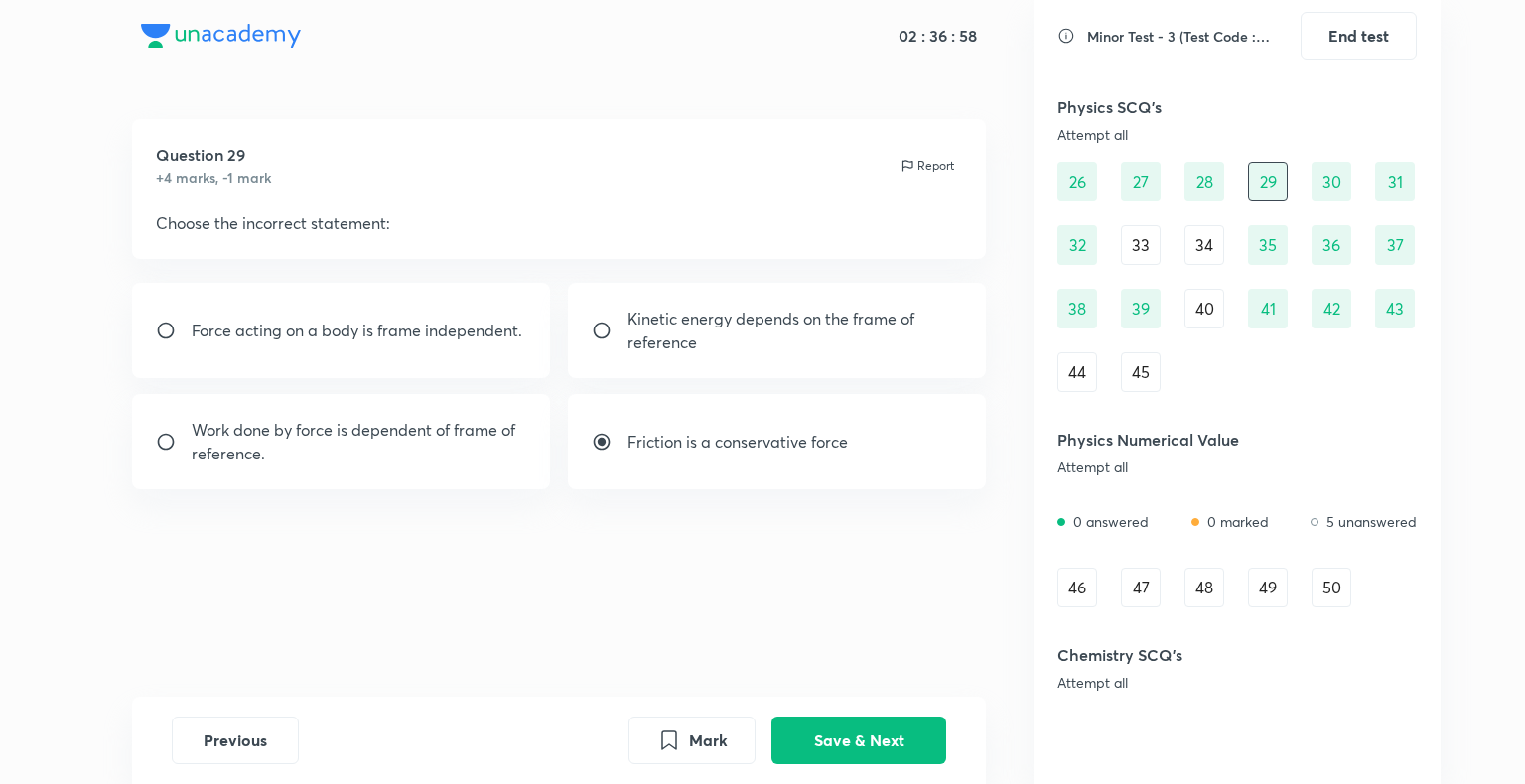 click on "30" at bounding box center [1331, 182] 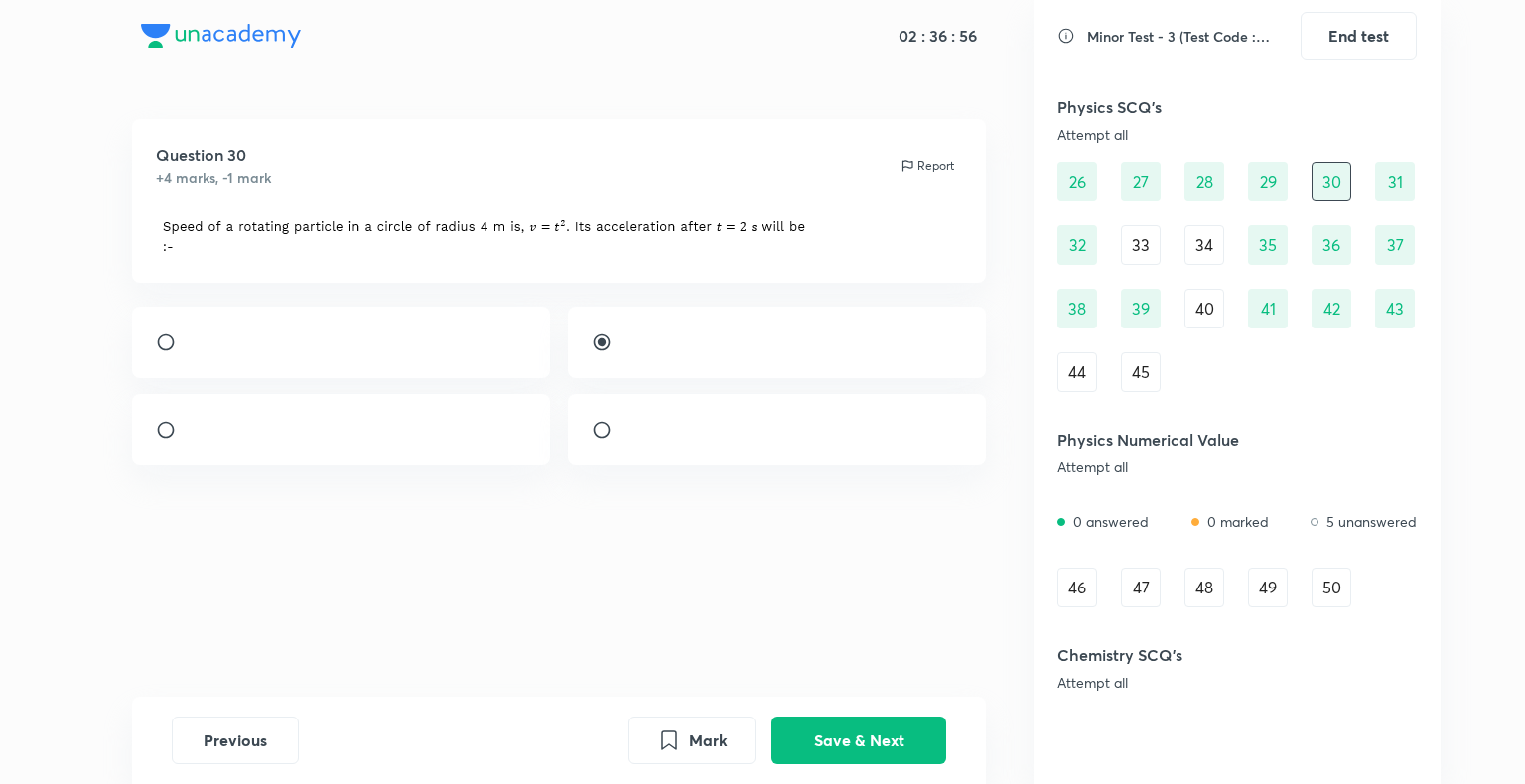 click on "35" at bounding box center (1268, 245) 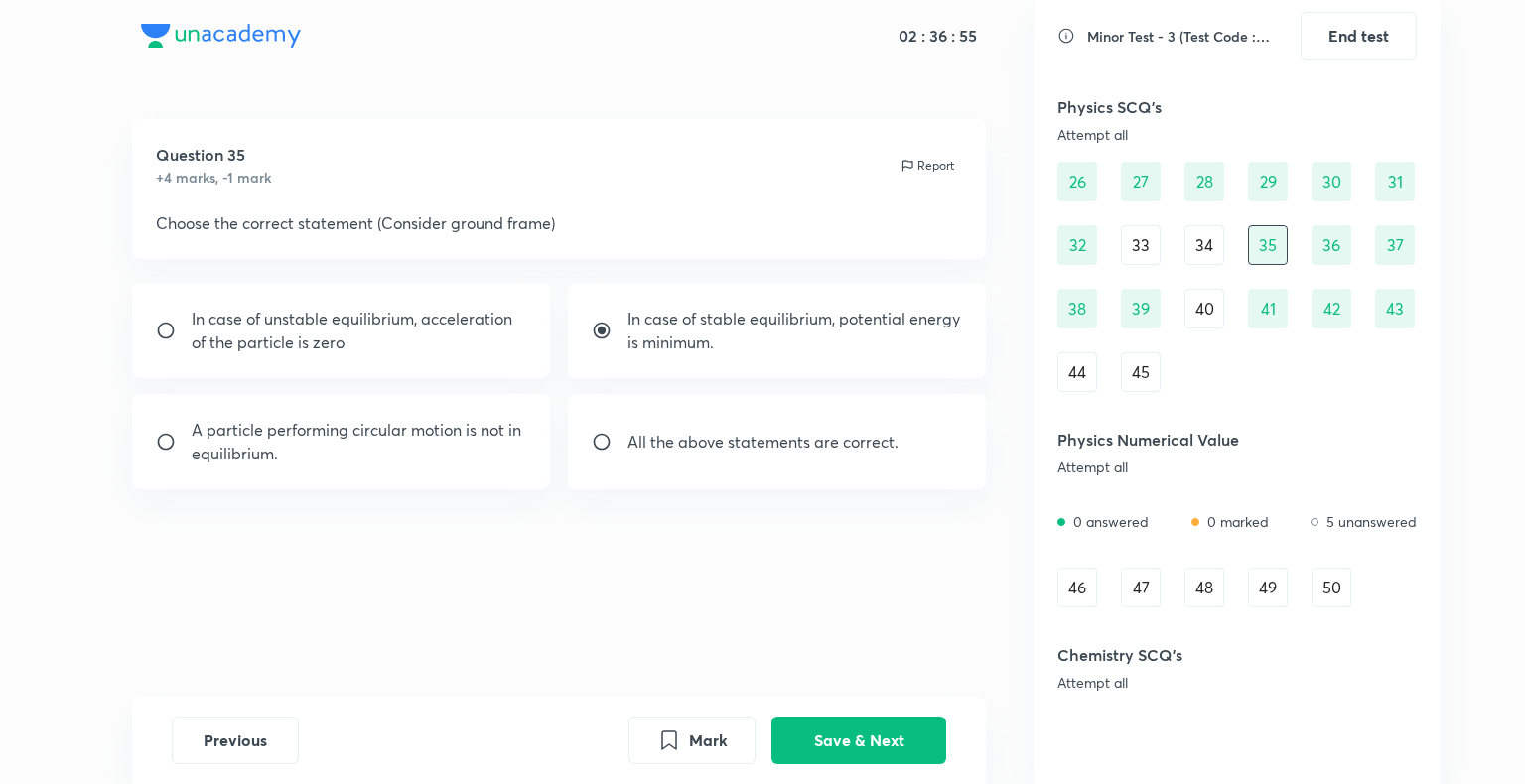 click on "26 27 28 29 30 31 32 33 34 35 36 37 38 39 40 41 42 43 44 45" at bounding box center [1237, 277] 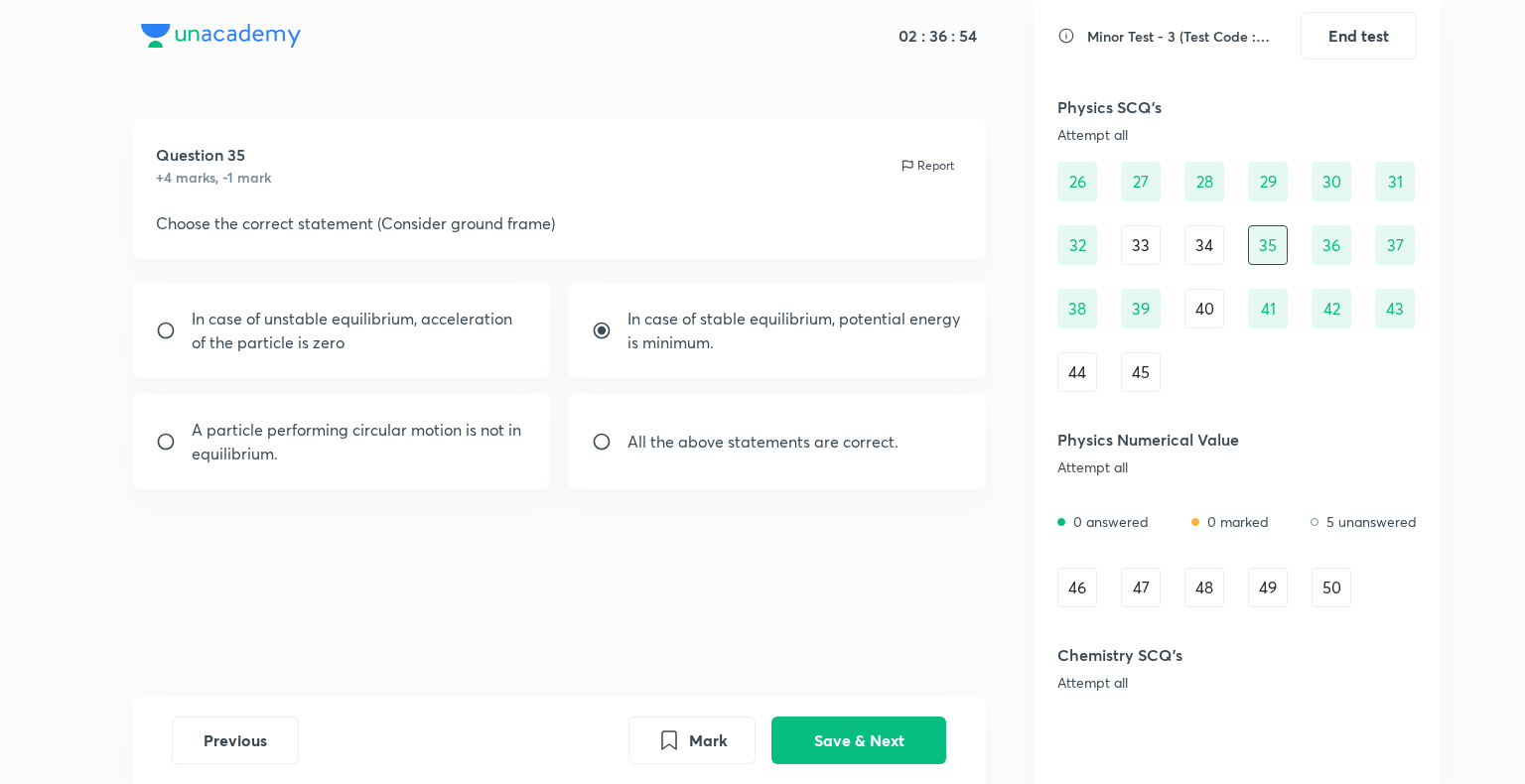 click on "36" at bounding box center [1331, 245] 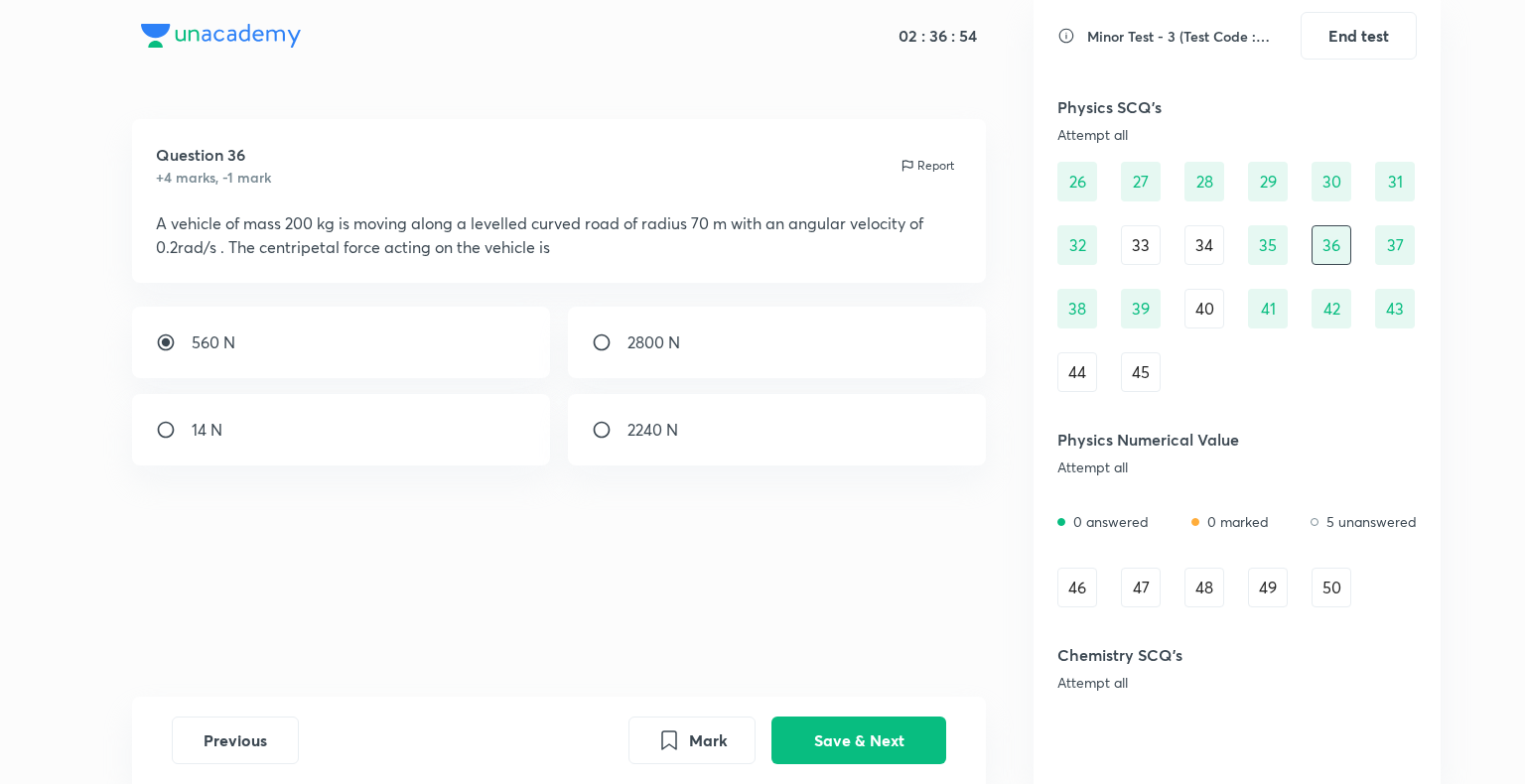 click on "26 27 28 29 30 31 32 33 34 35 36 37 38 39 40 41 42 43 44 45" at bounding box center (1237, 277) 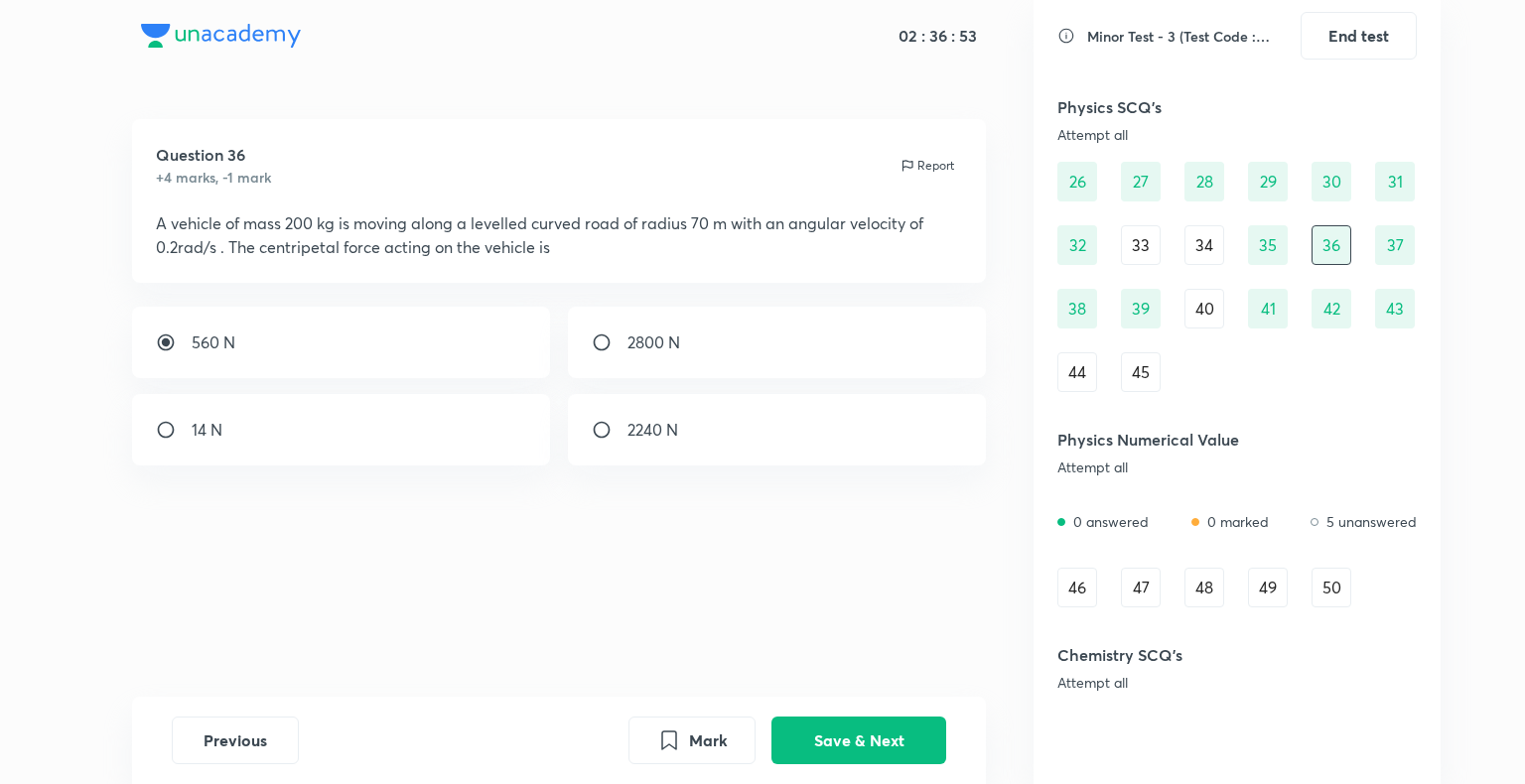 click on "31" at bounding box center [1395, 182] 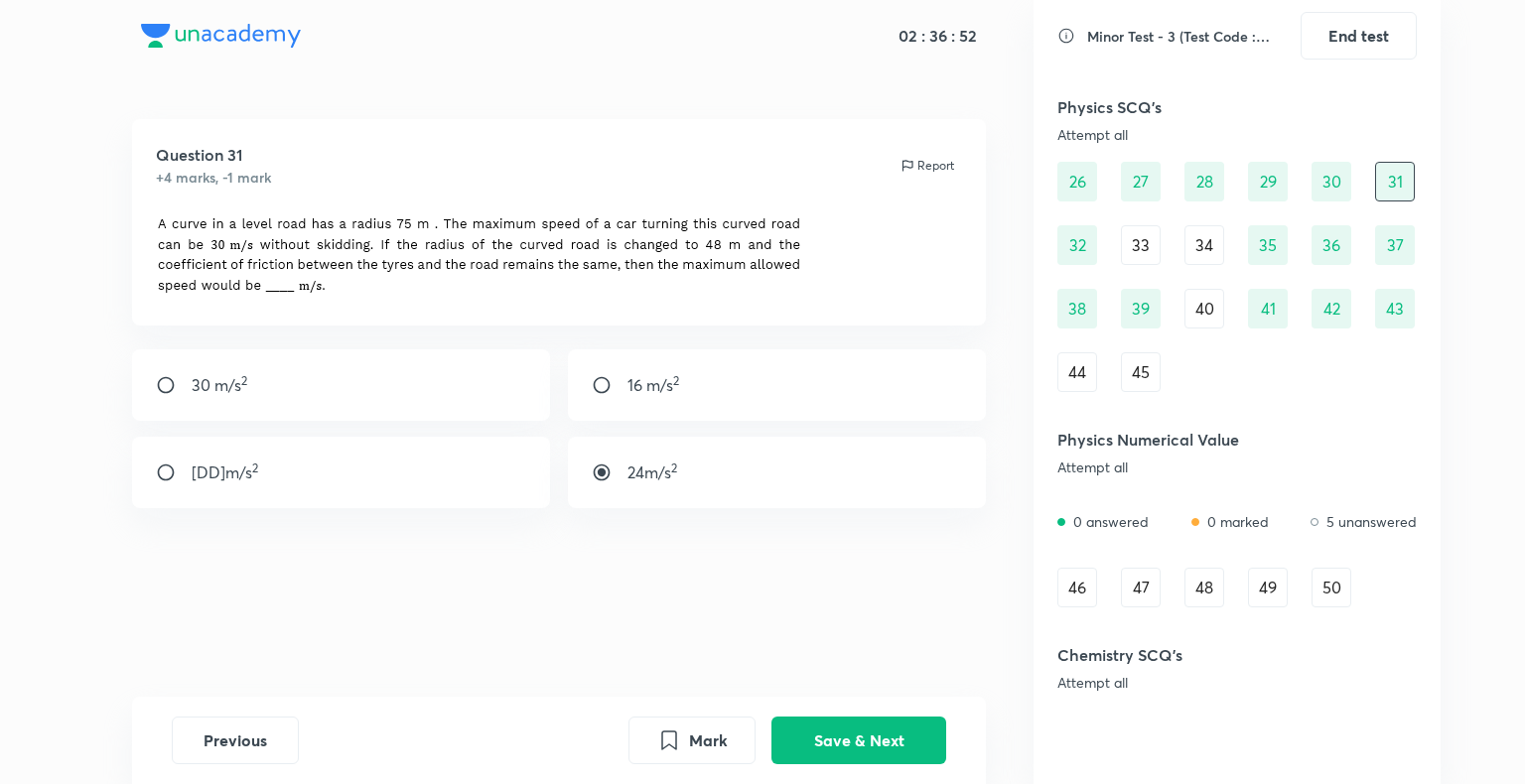 click on "26 27 28 29 30 31 32 33 34 35 36 37 38 39 40 41 42 43 44 45" at bounding box center (1237, 277) 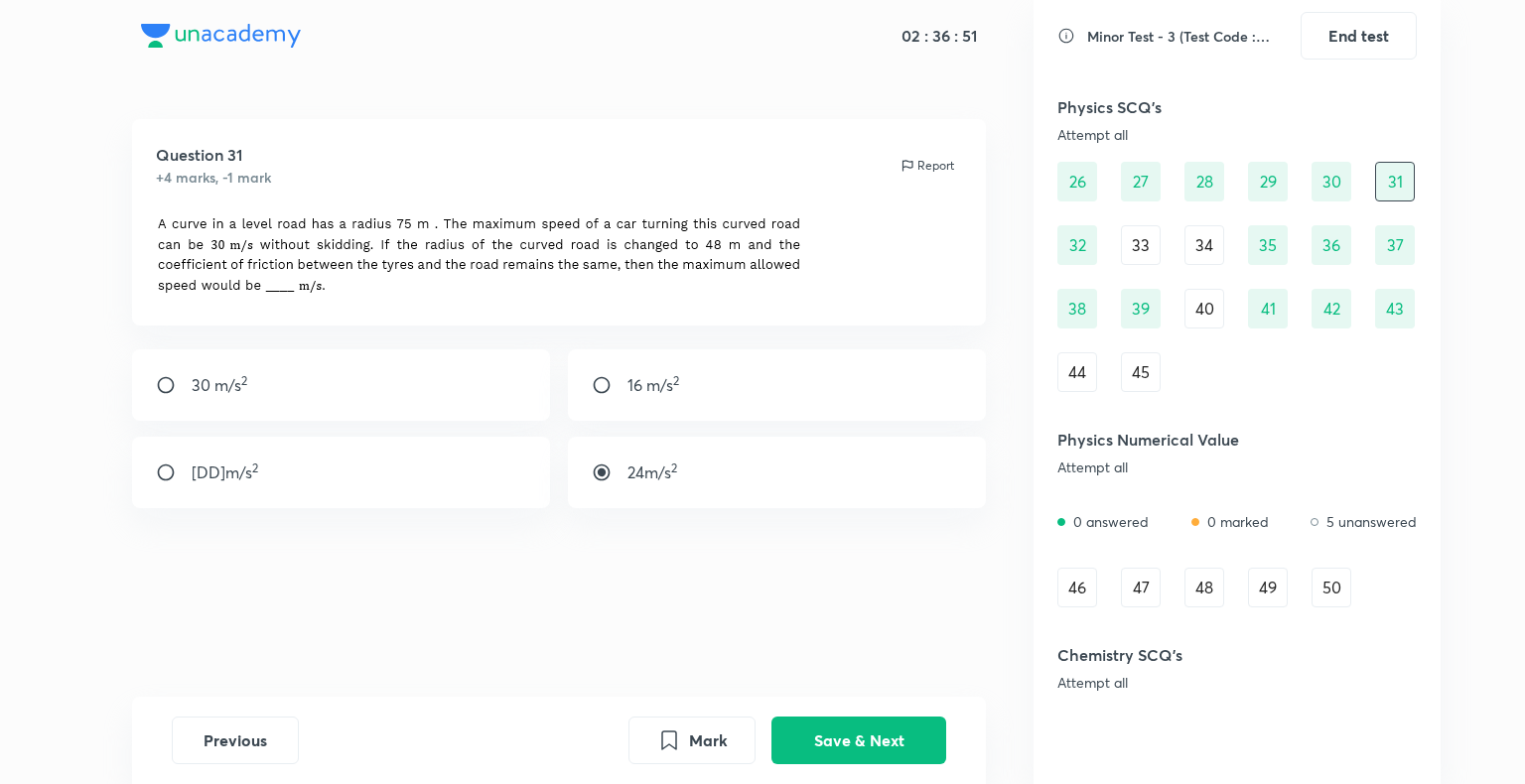 drag, startPoint x: 1390, startPoint y: 244, endPoint x: 1365, endPoint y: 280, distance: 43.829214 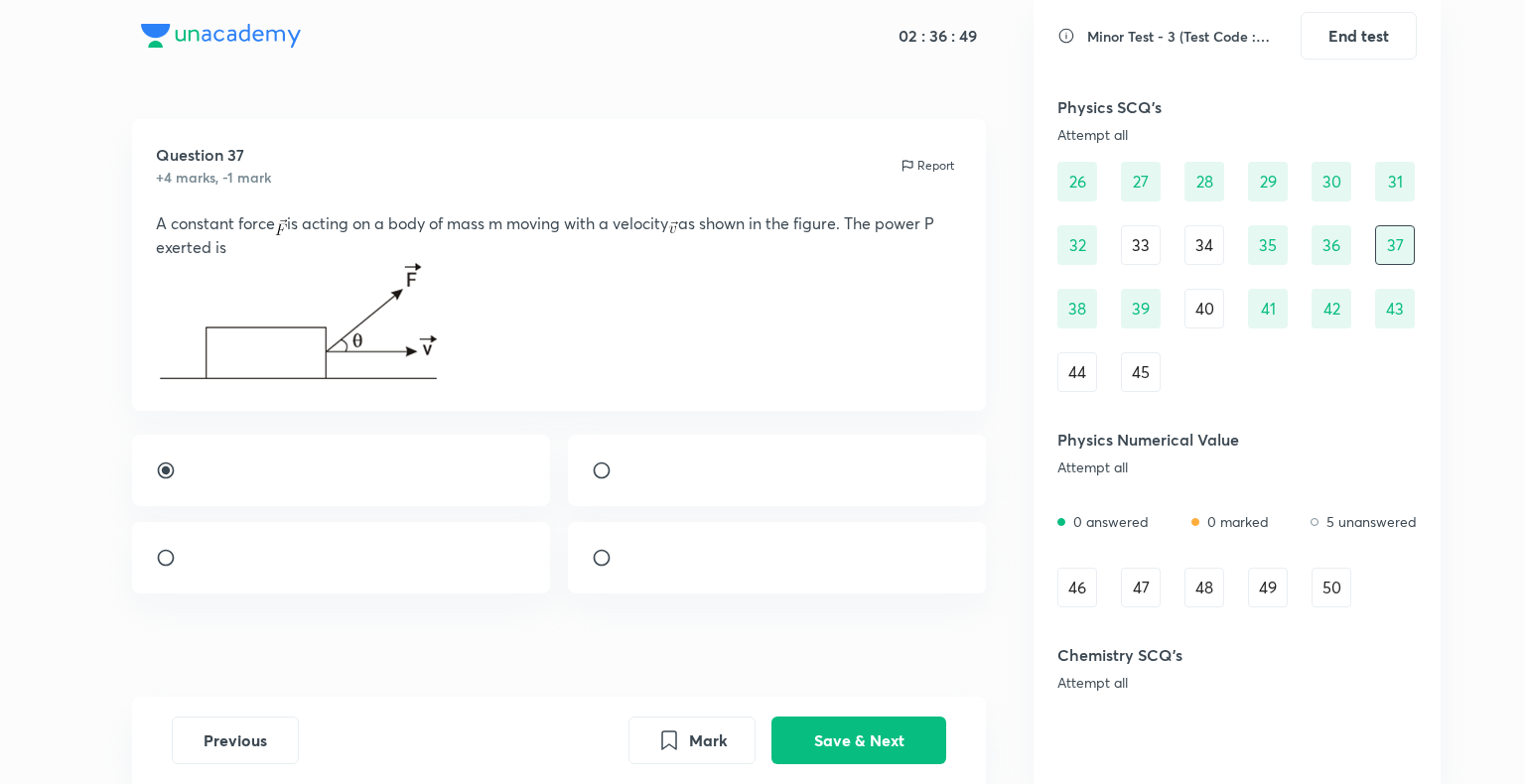 click on "46" at bounding box center (1077, 588) 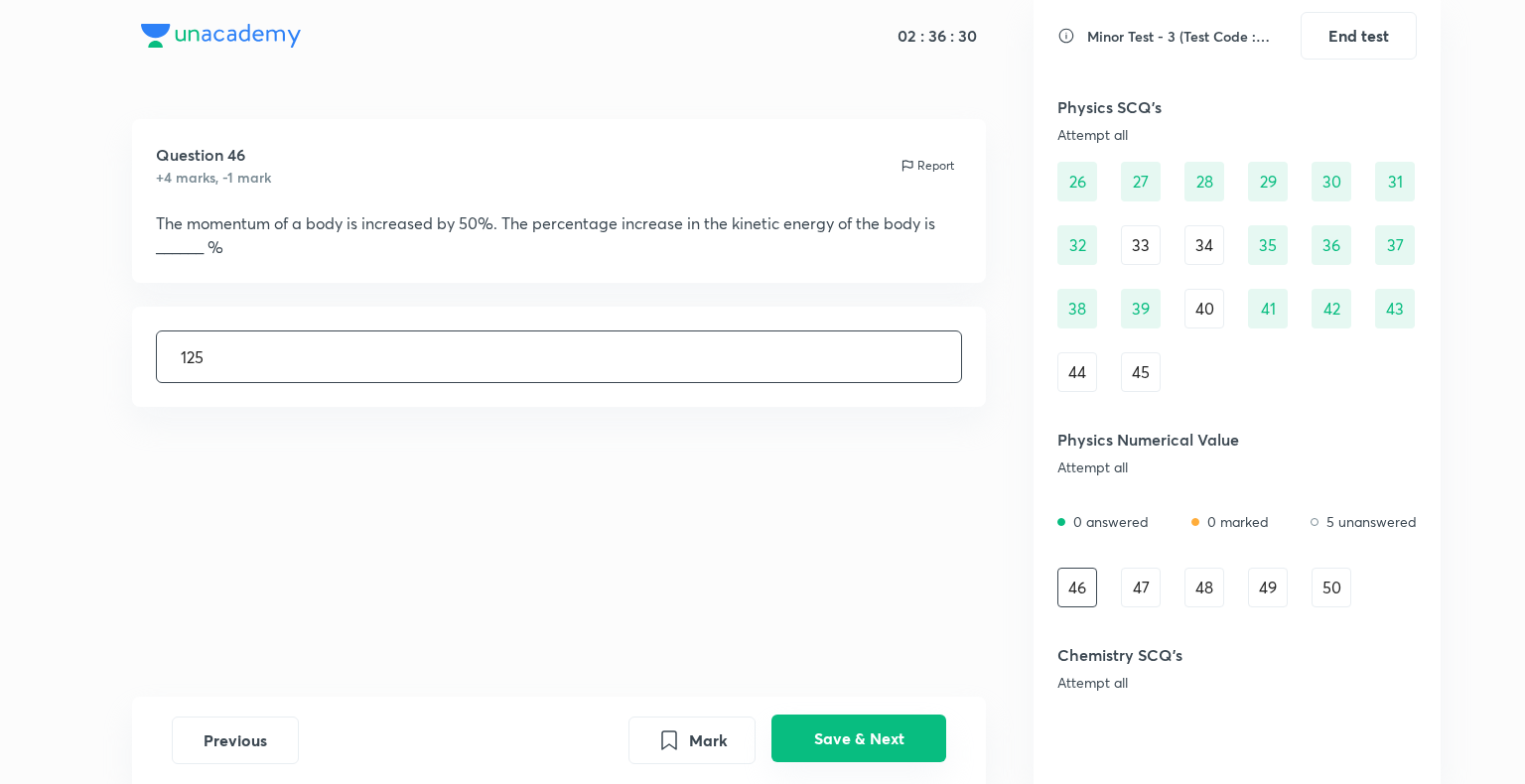 type on "125" 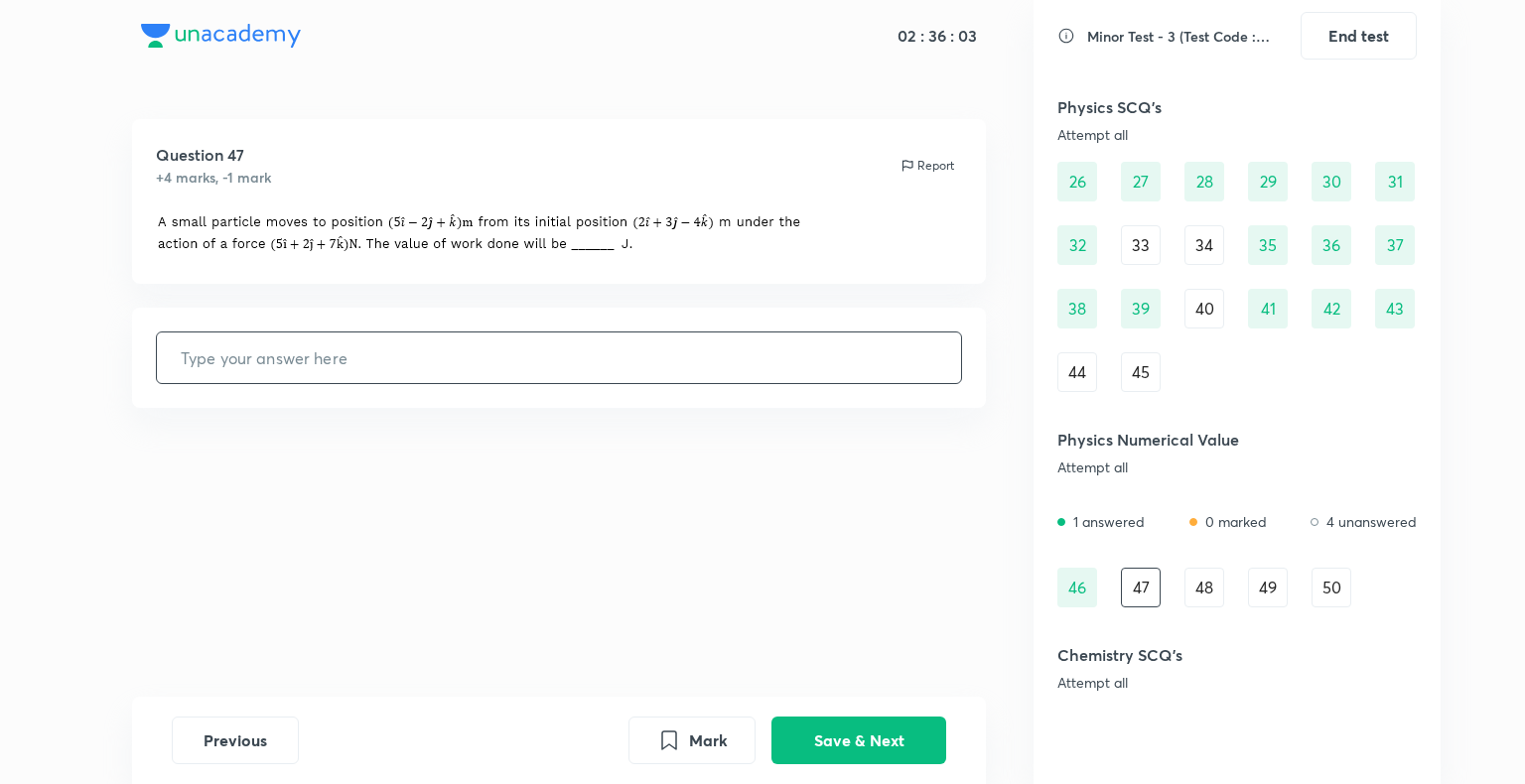 click at bounding box center [559, 357] 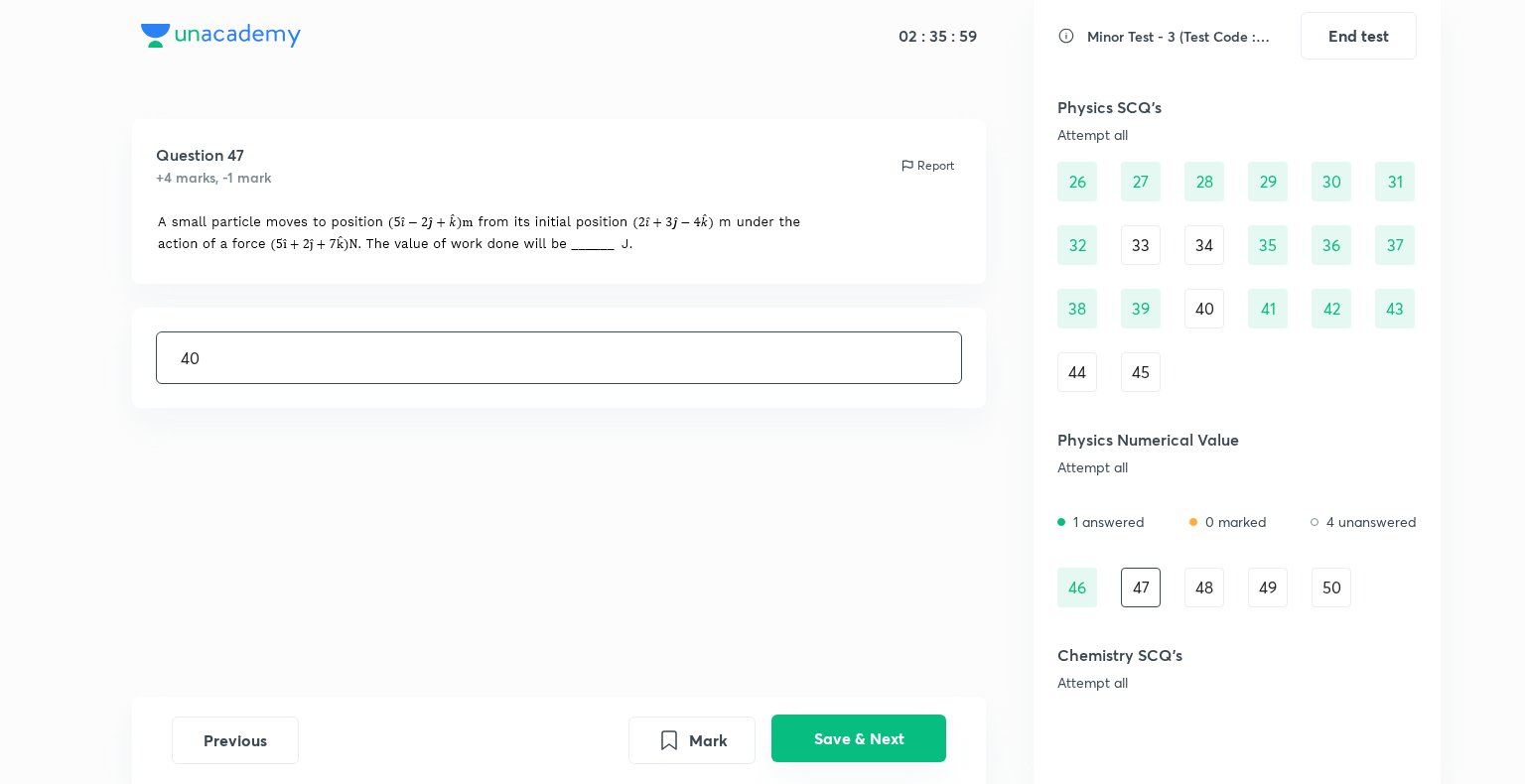 type on "40" 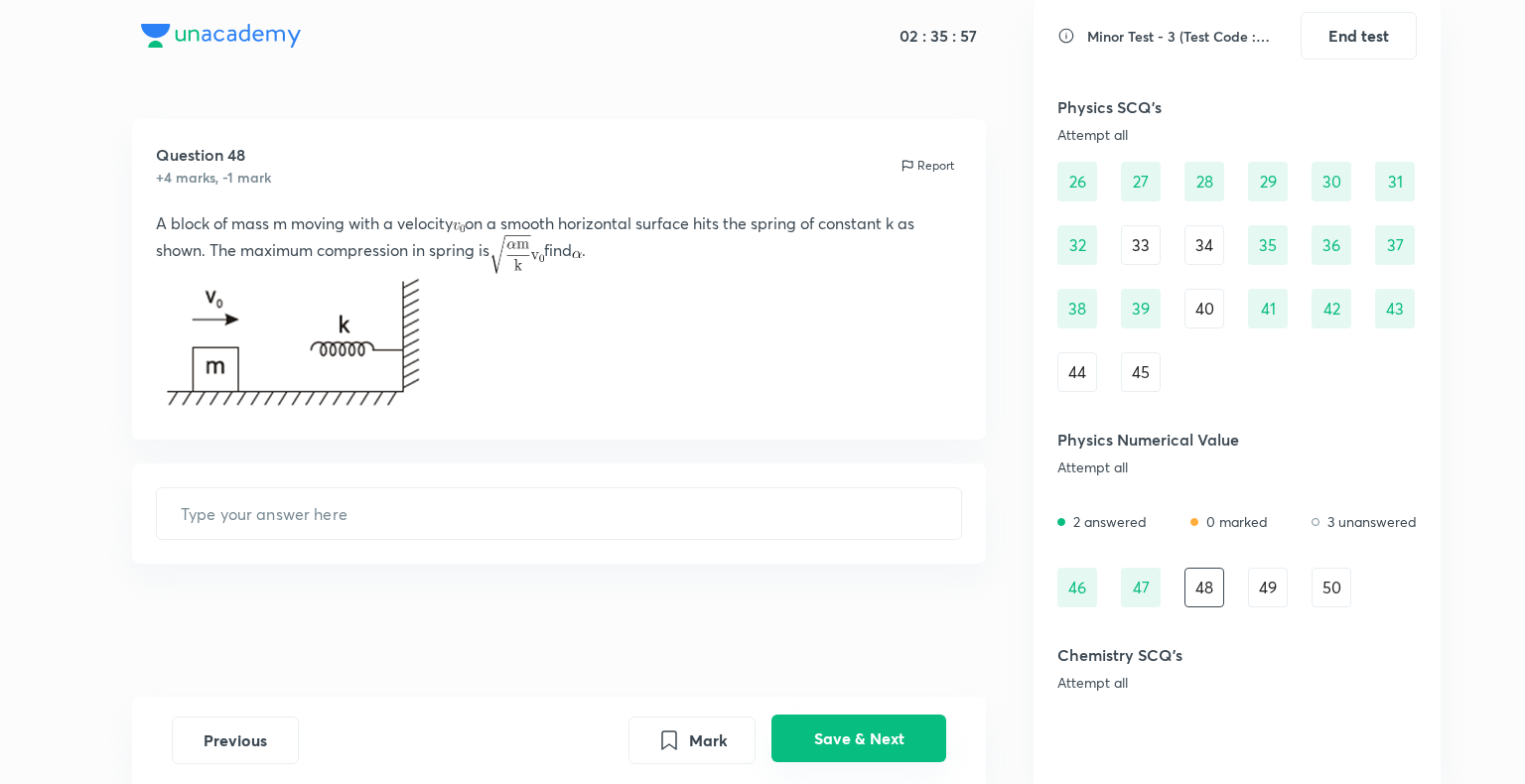 click on "Save & Next" at bounding box center (859, 738) 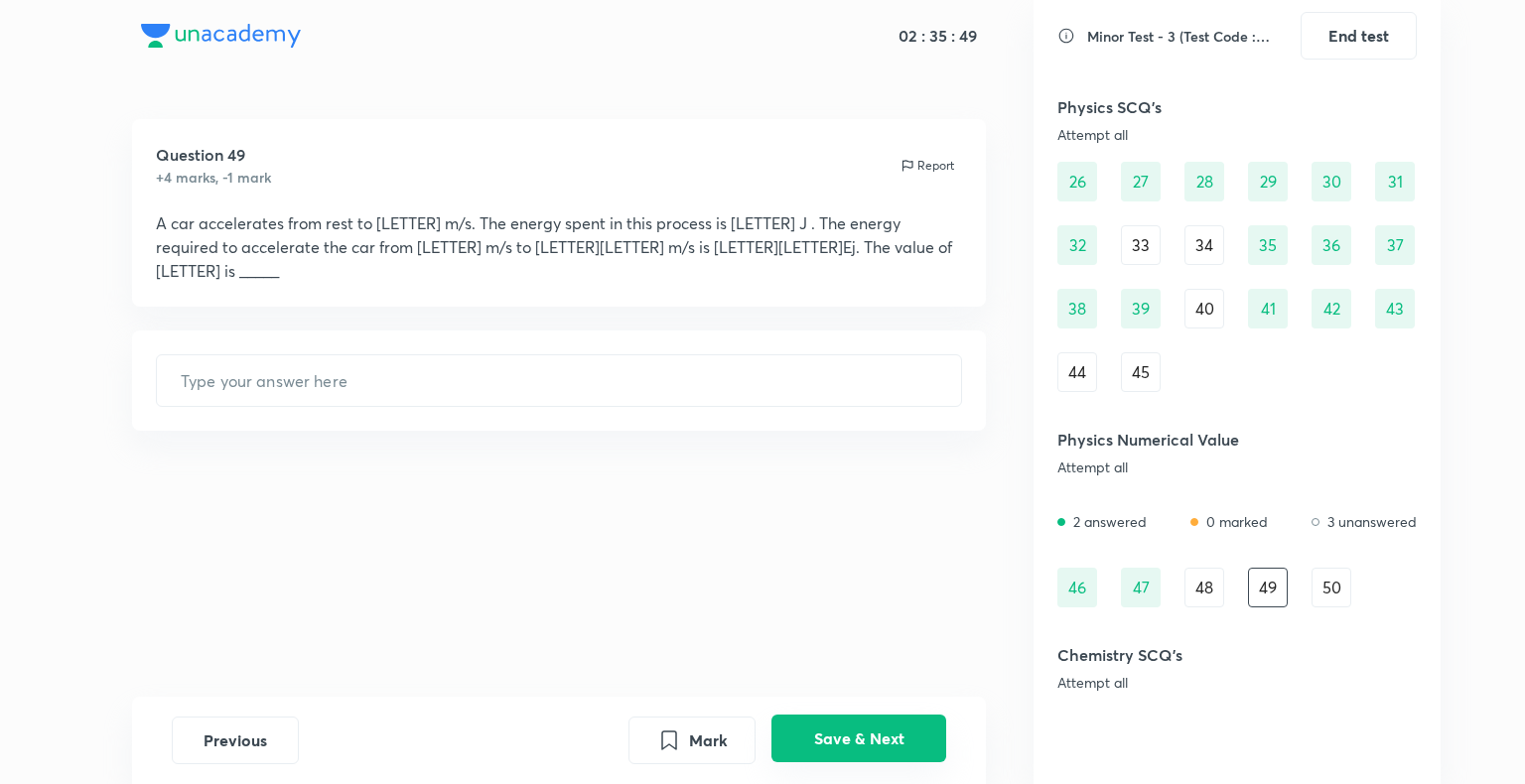 click on "Save & Next" at bounding box center [859, 738] 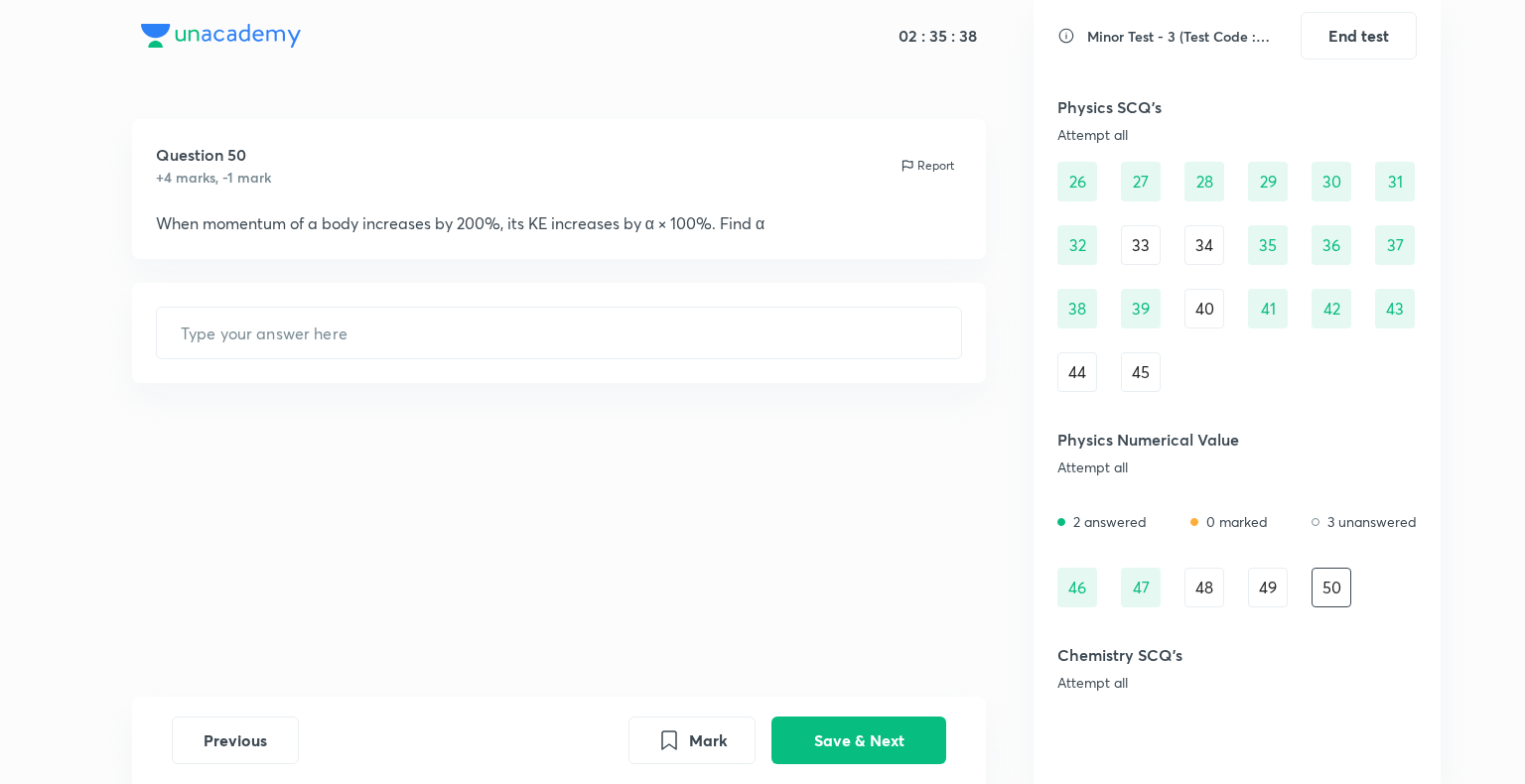 type 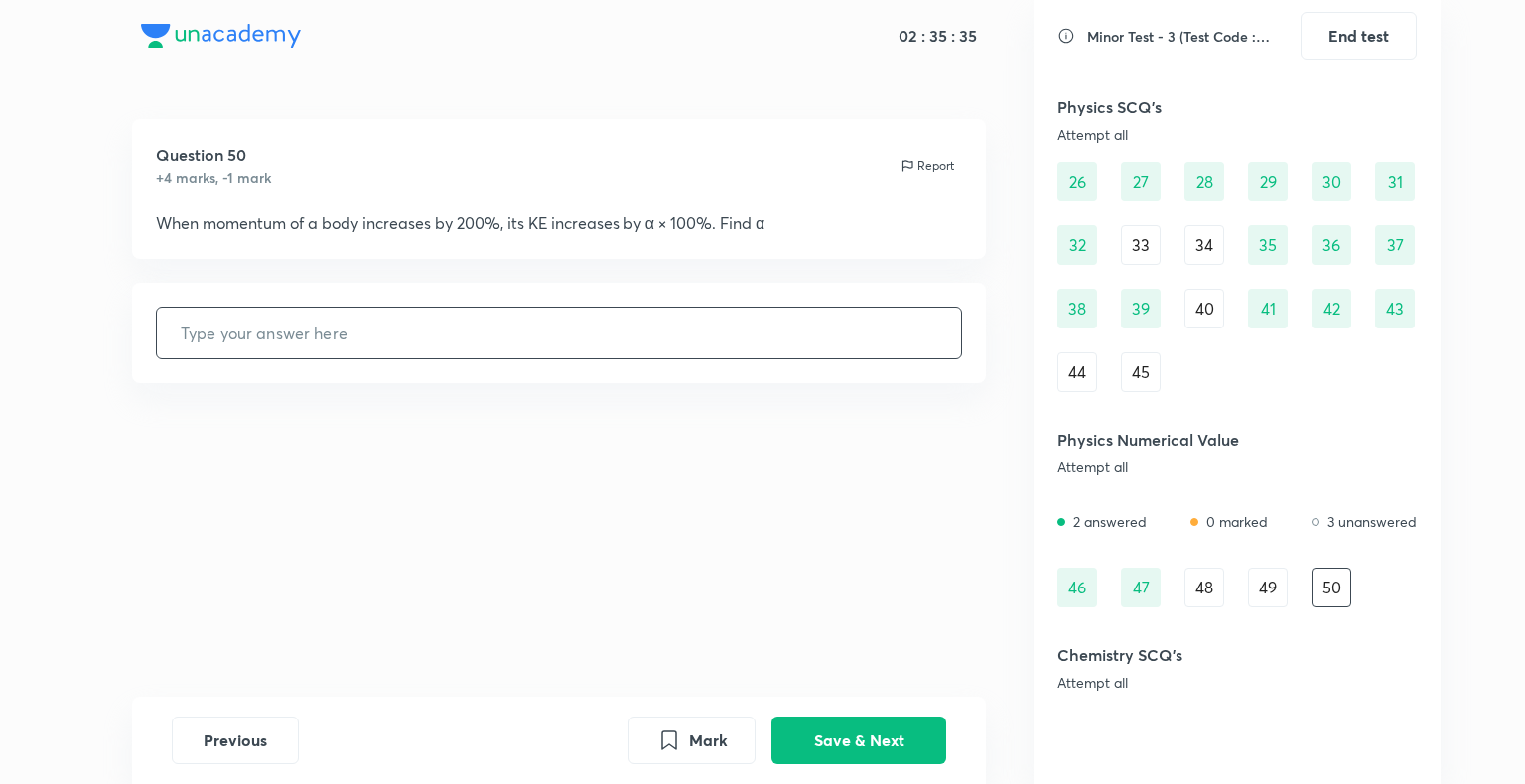 click at bounding box center (559, 332) 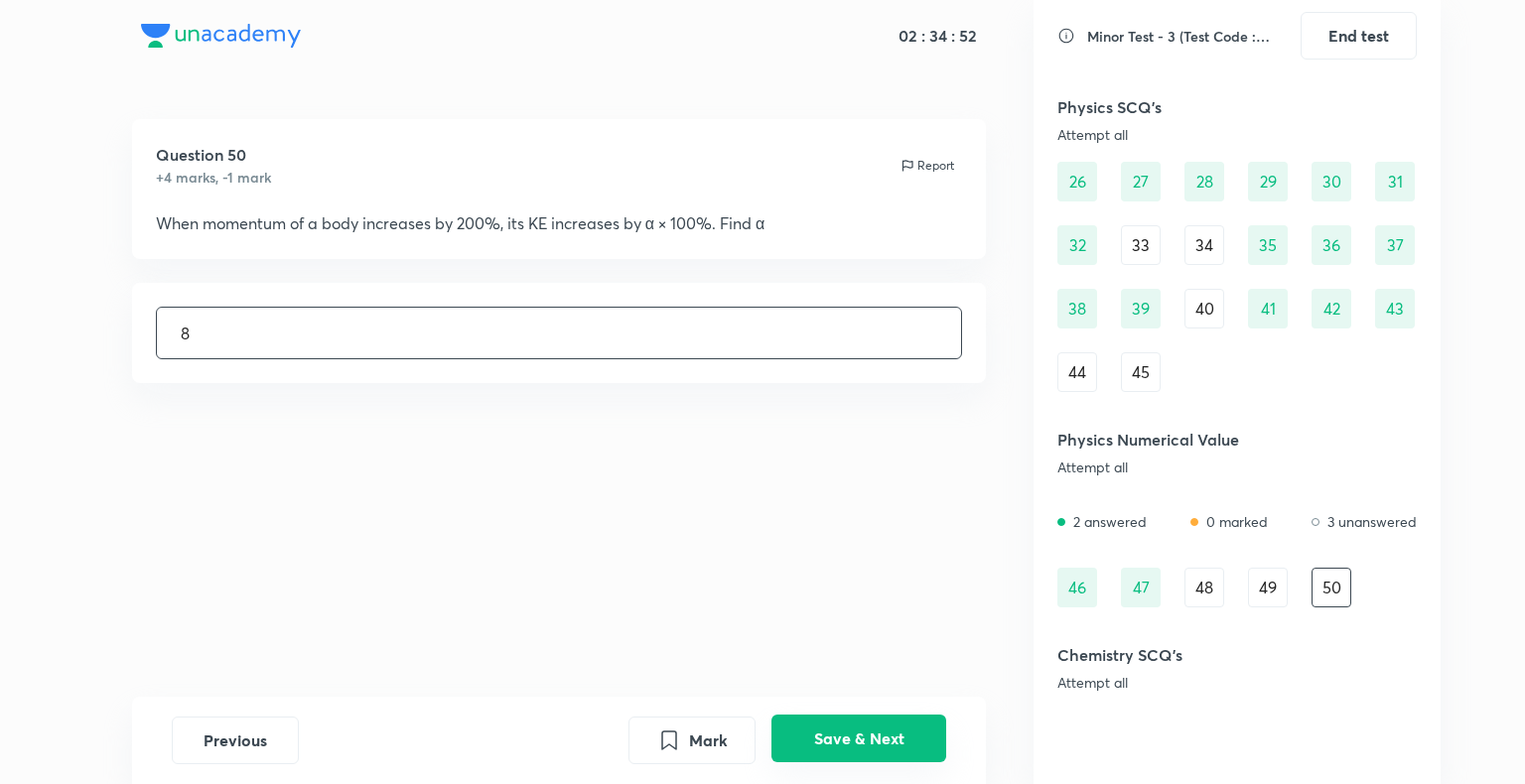type on "8" 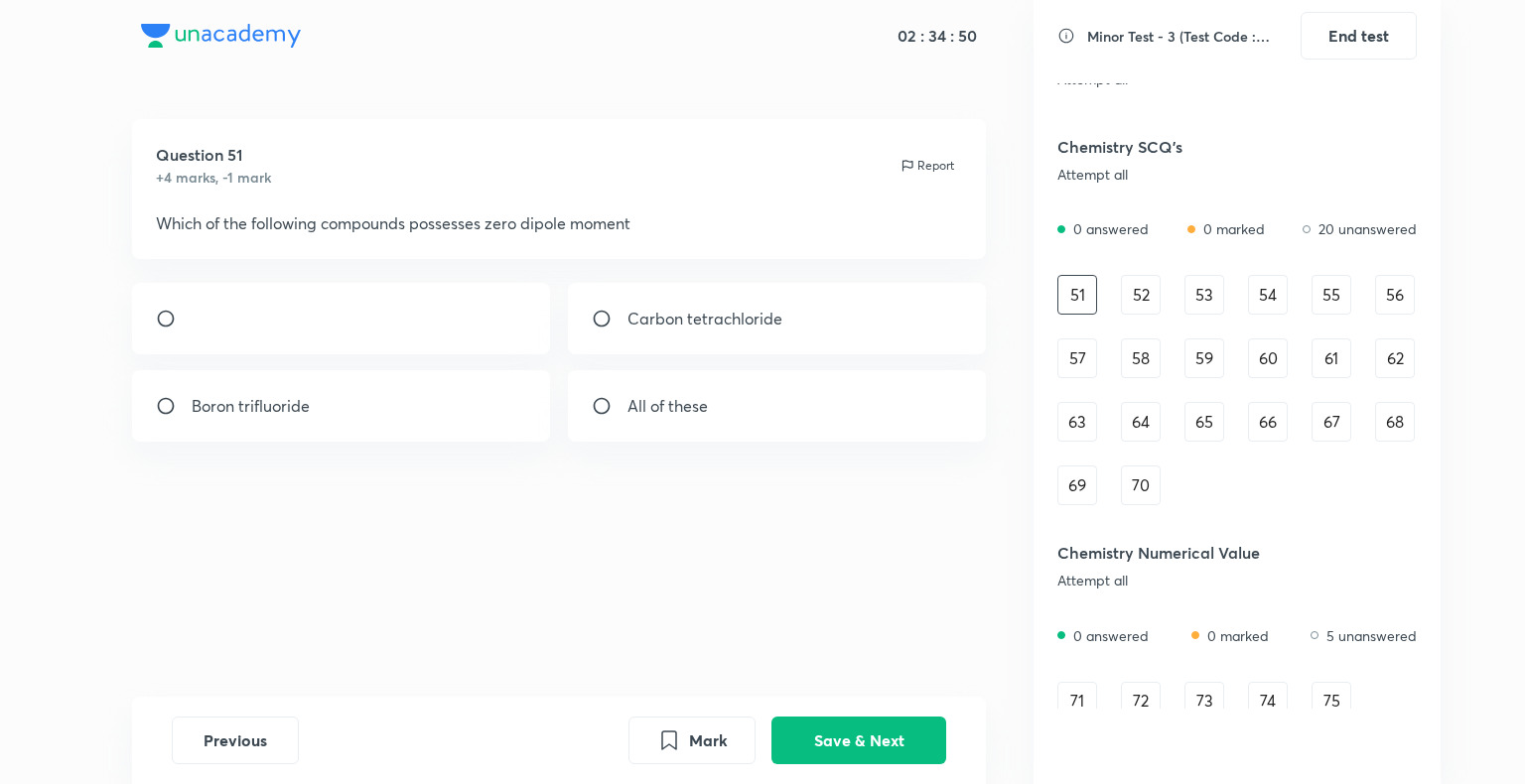 scroll, scrollTop: 1206, scrollLeft: 0, axis: vertical 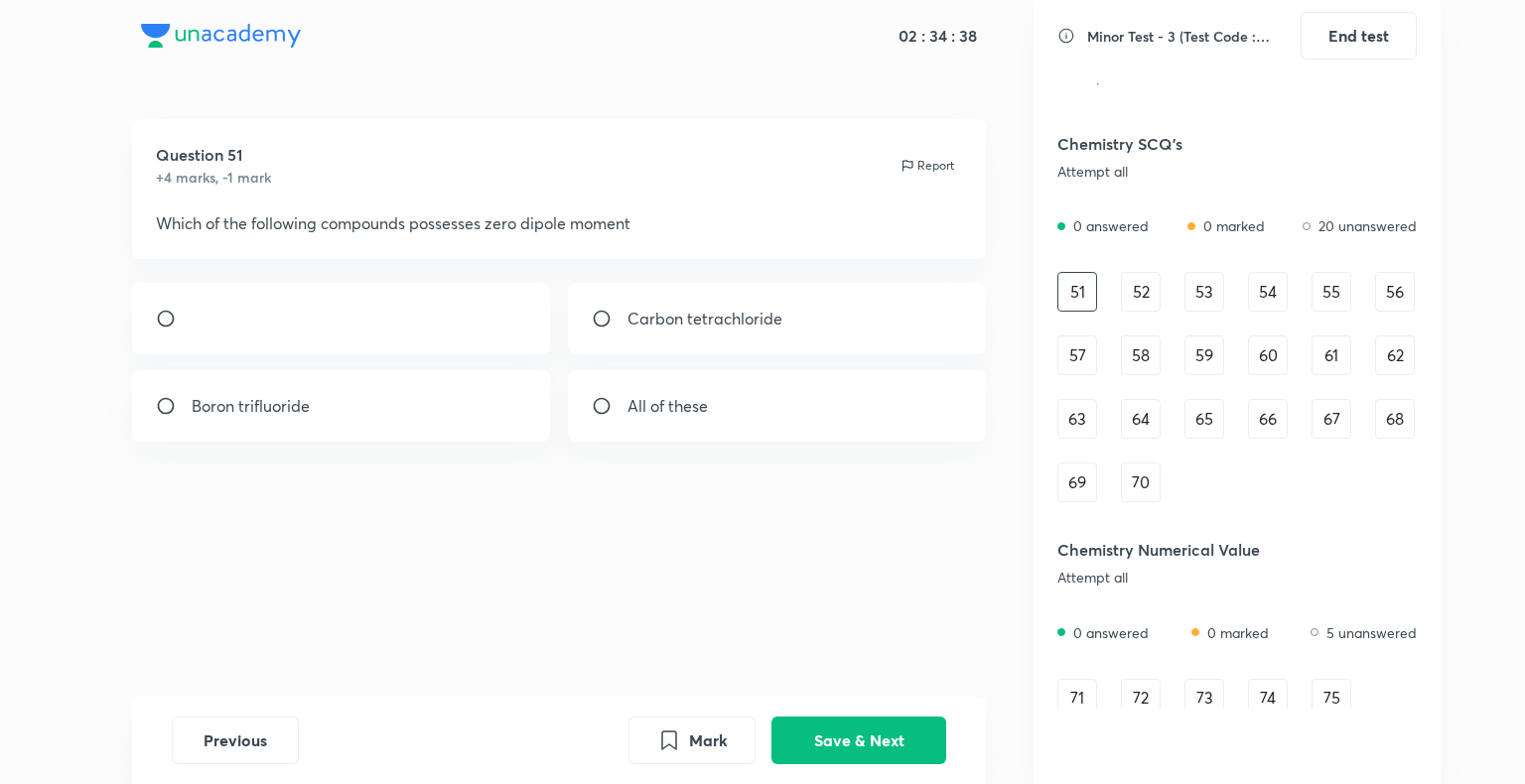 click on "All of these" at bounding box center (667, 406) 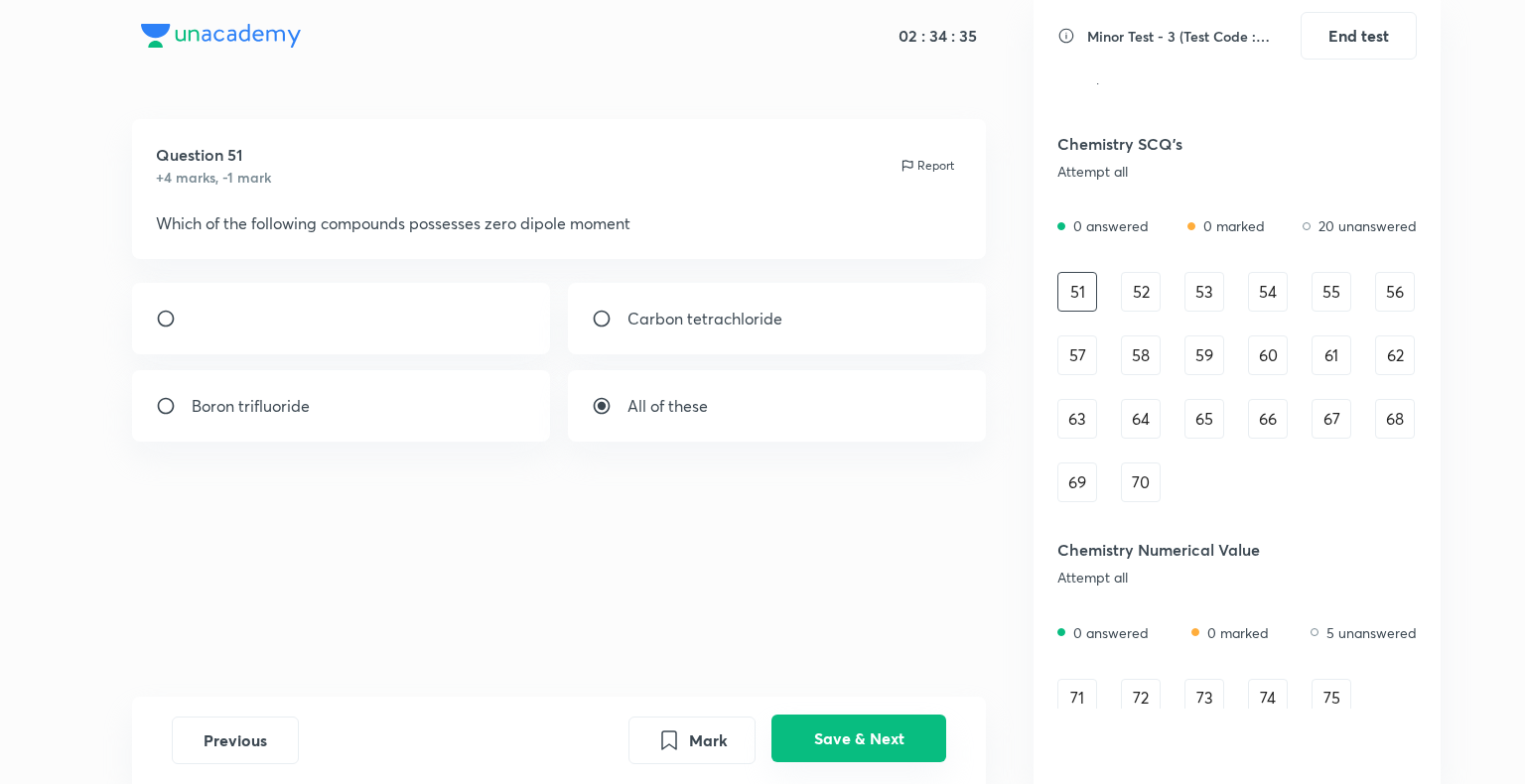 click on "Save & Next" at bounding box center [859, 738] 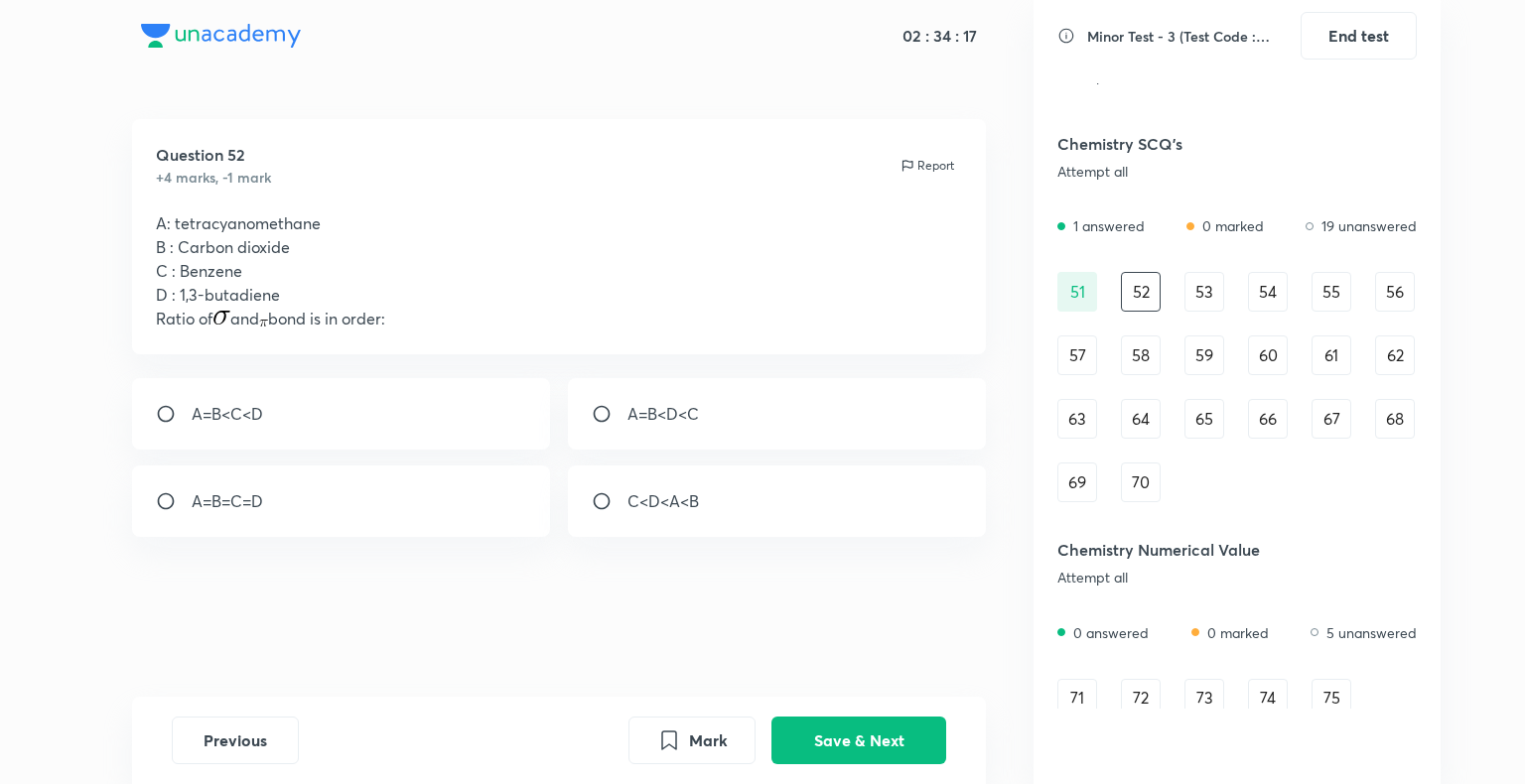 click on "A=B<C<D" at bounding box center (342, 414) 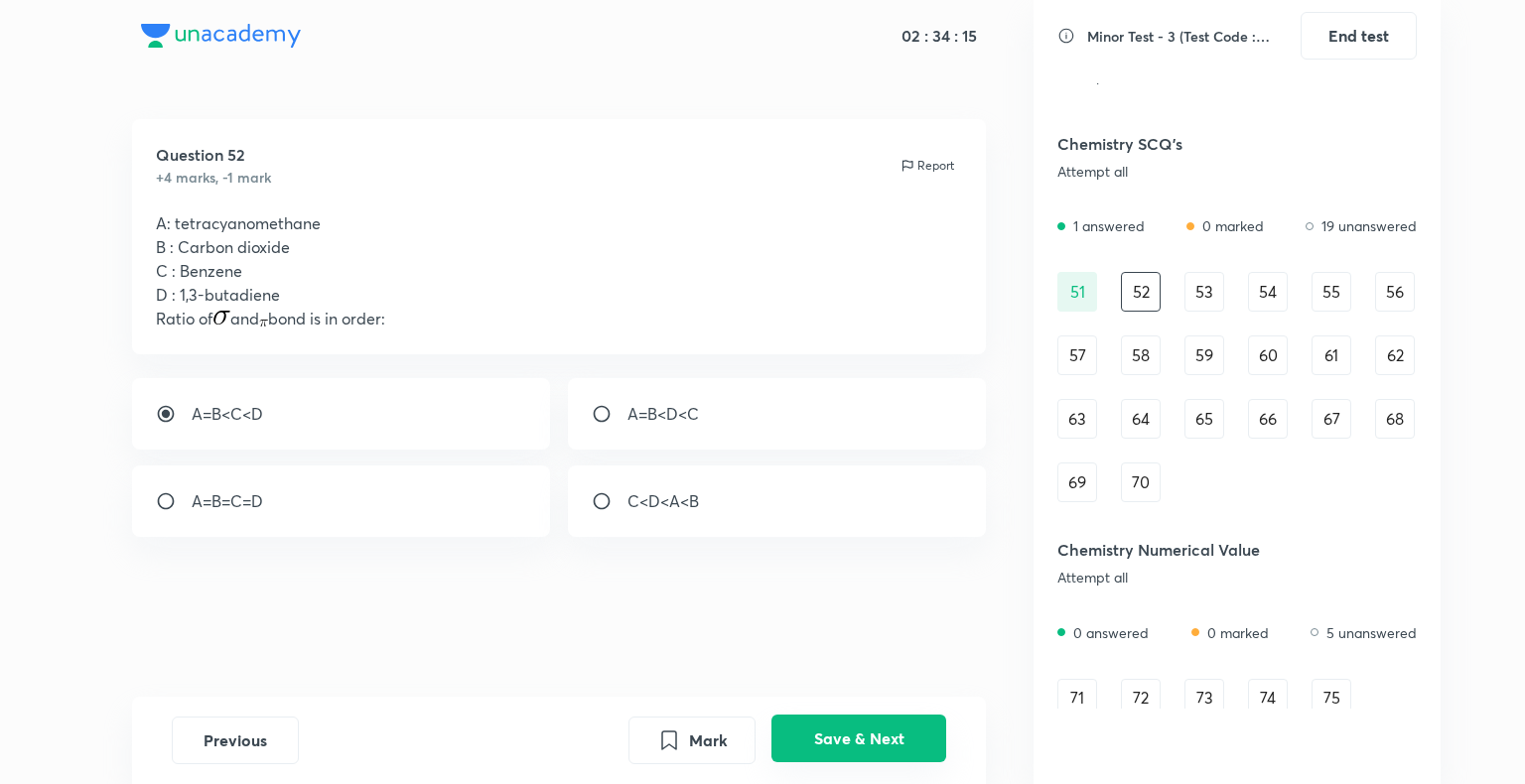 click on "Save & Next" at bounding box center [859, 738] 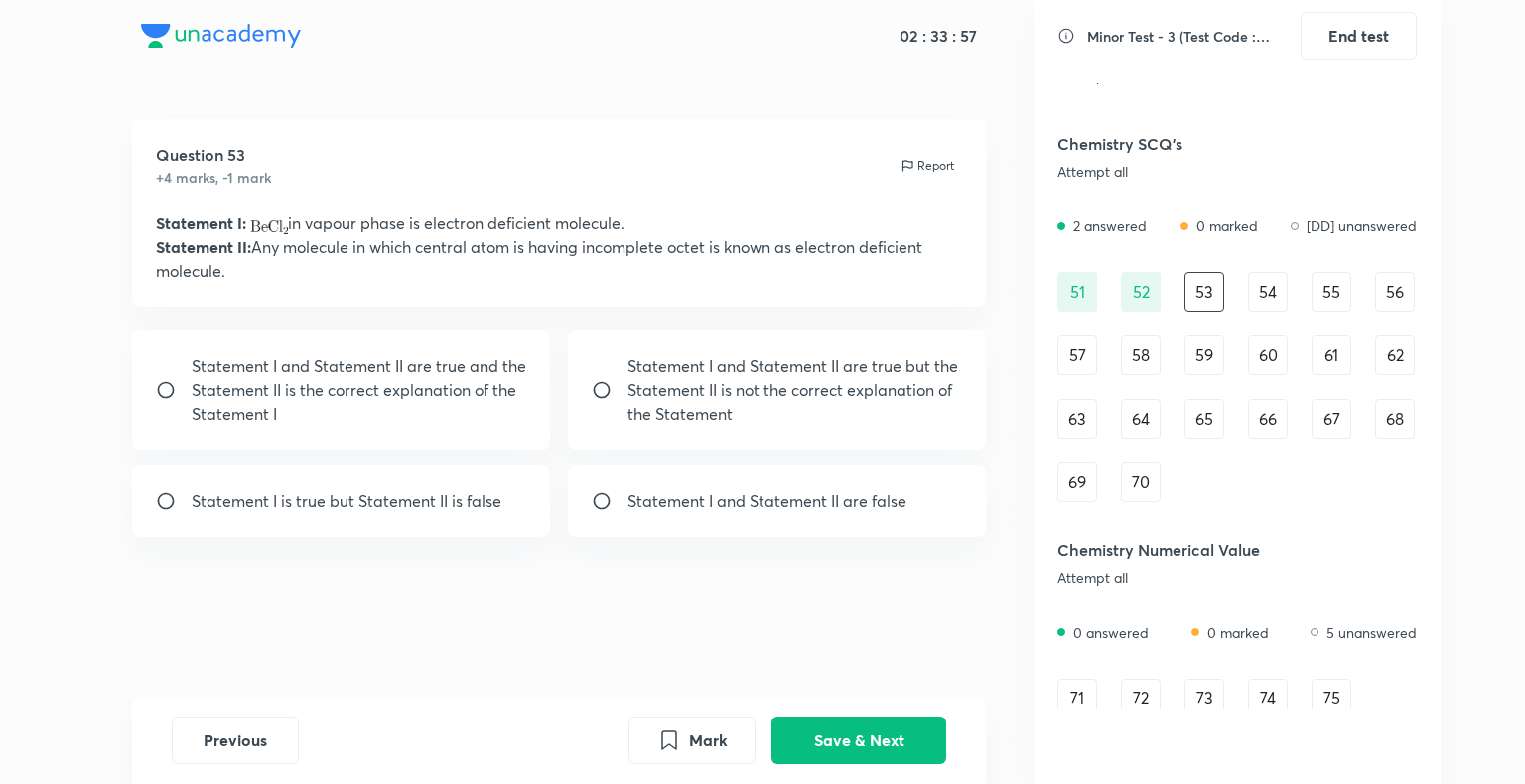 click on "Statement I and Statement II are true and the Statement II is the correct explanation of the Statement I" at bounding box center (359, 390) 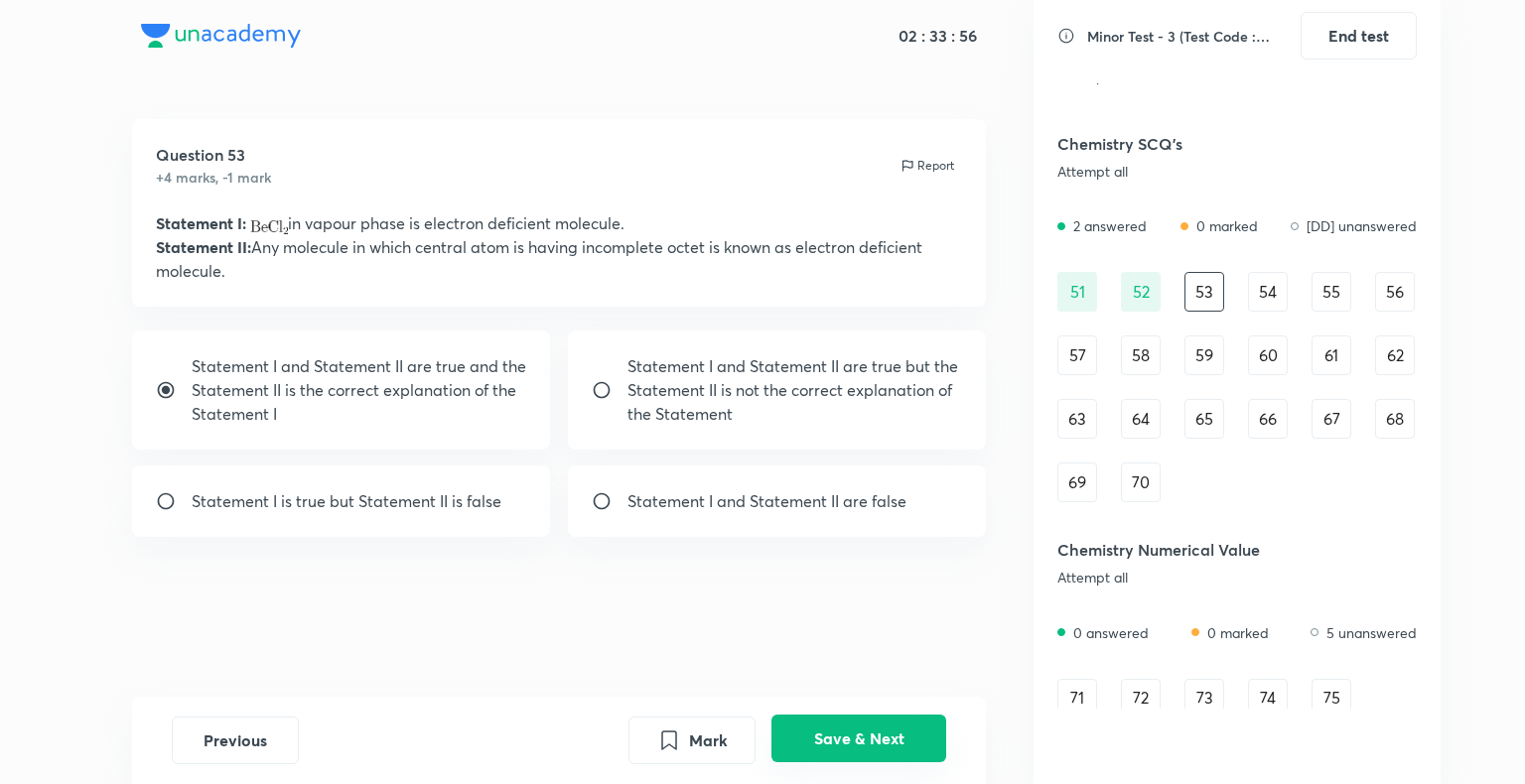 click on "Save & Next" at bounding box center [859, 738] 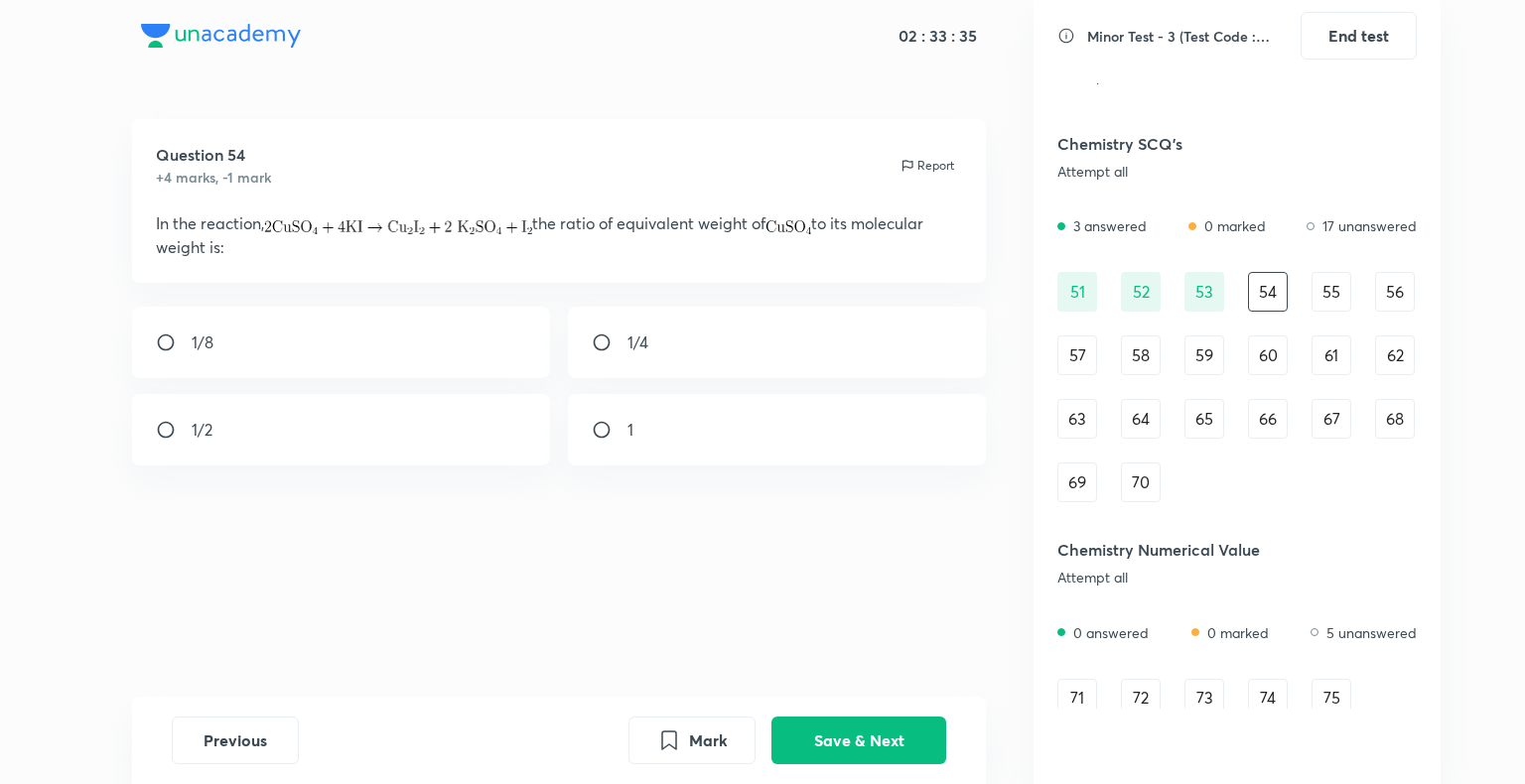 click on "1" at bounding box center (777, 430) 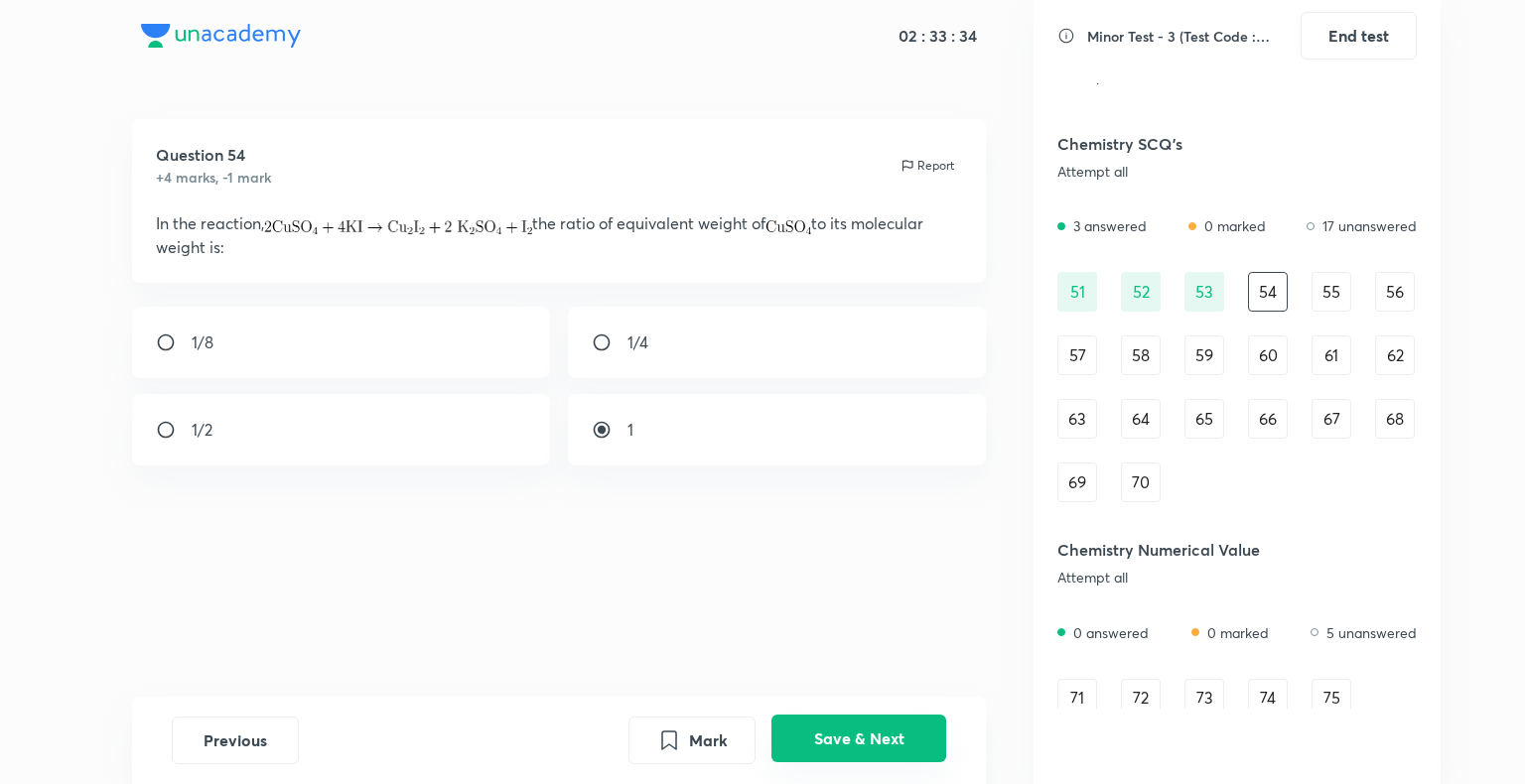 click on "Save & Next" at bounding box center (859, 738) 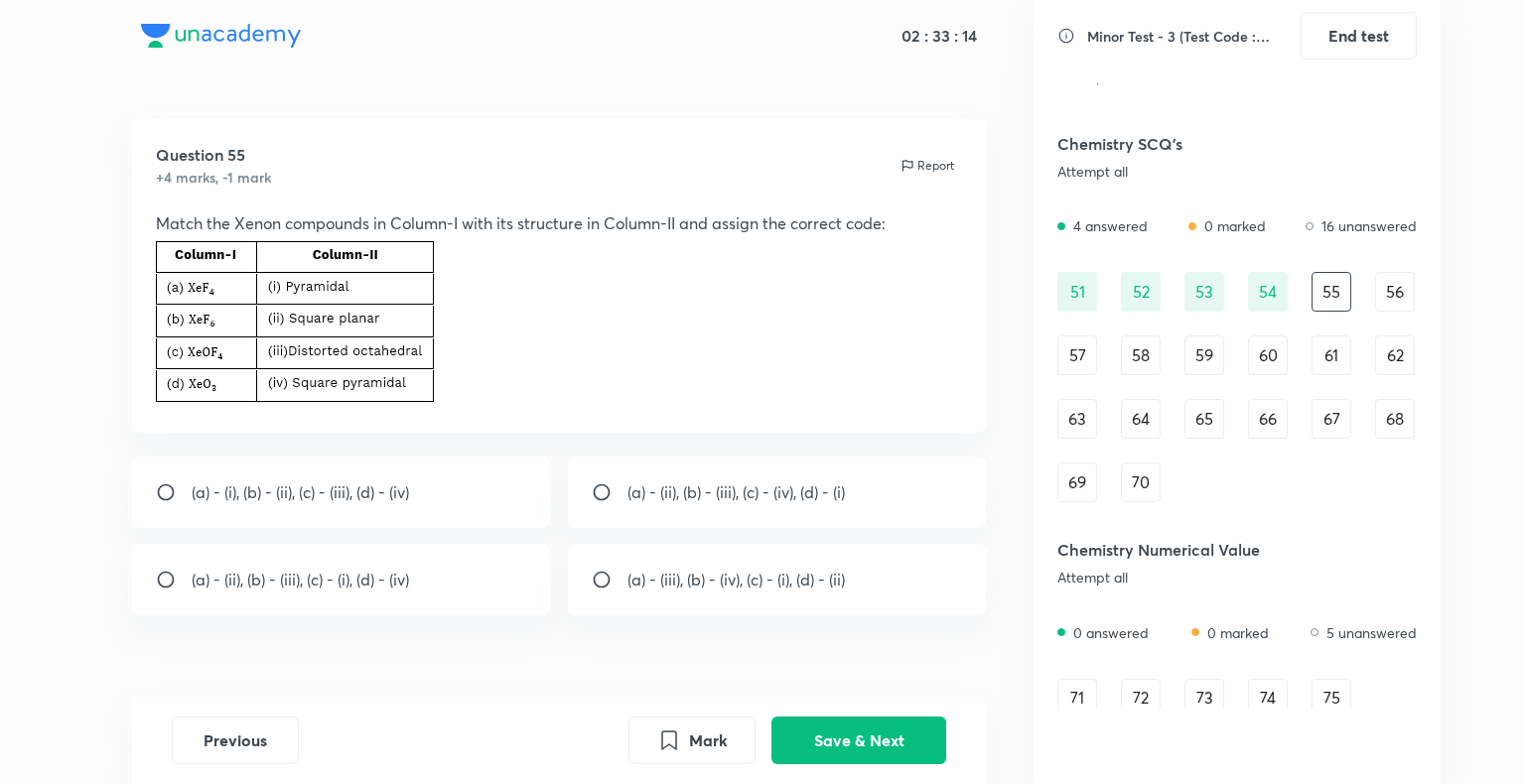click on "(a) - (ii), (b) - (iii), (c) - (iv), (d) - (i)" at bounding box center [736, 492] 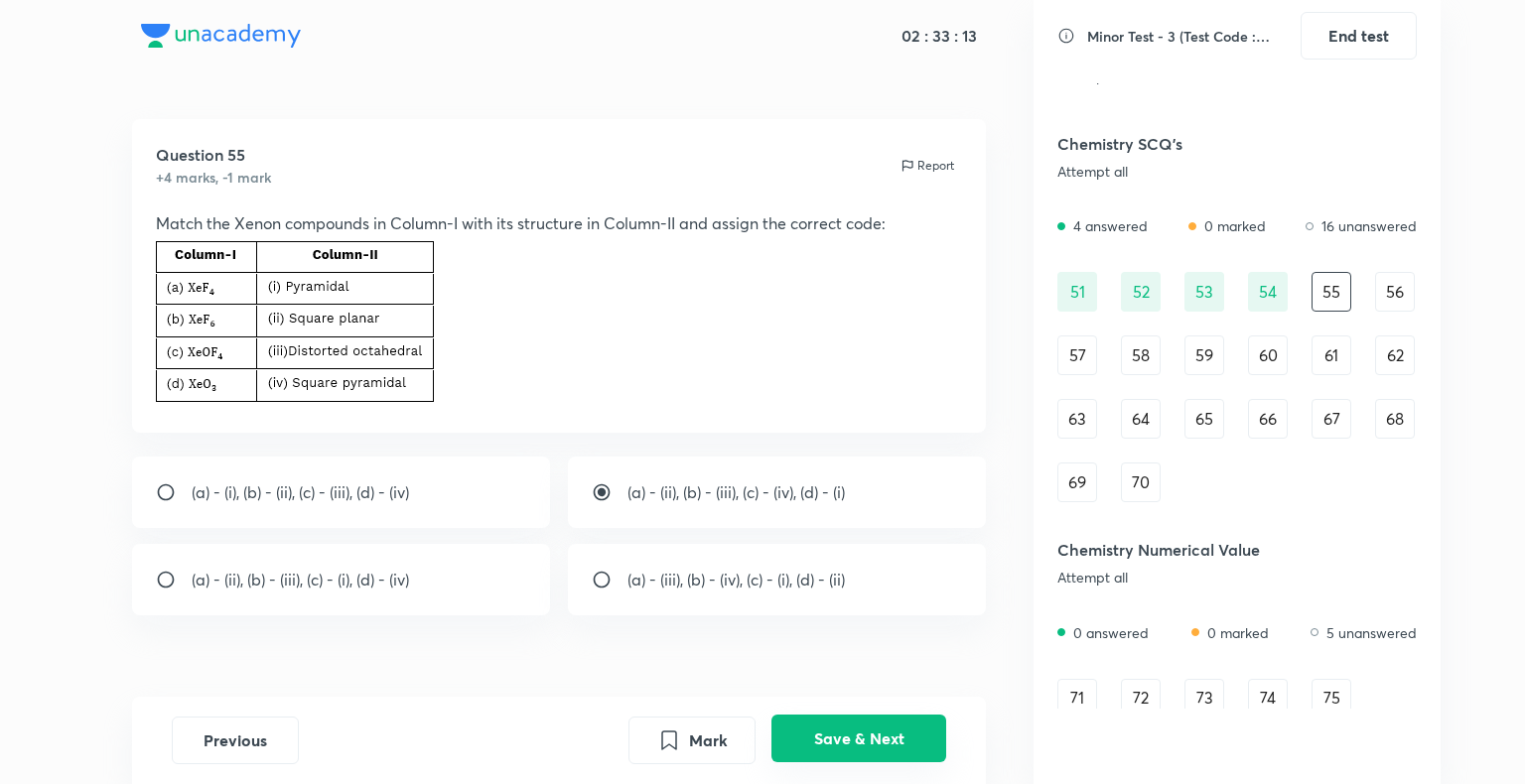 click on "Save & Next" at bounding box center (859, 738) 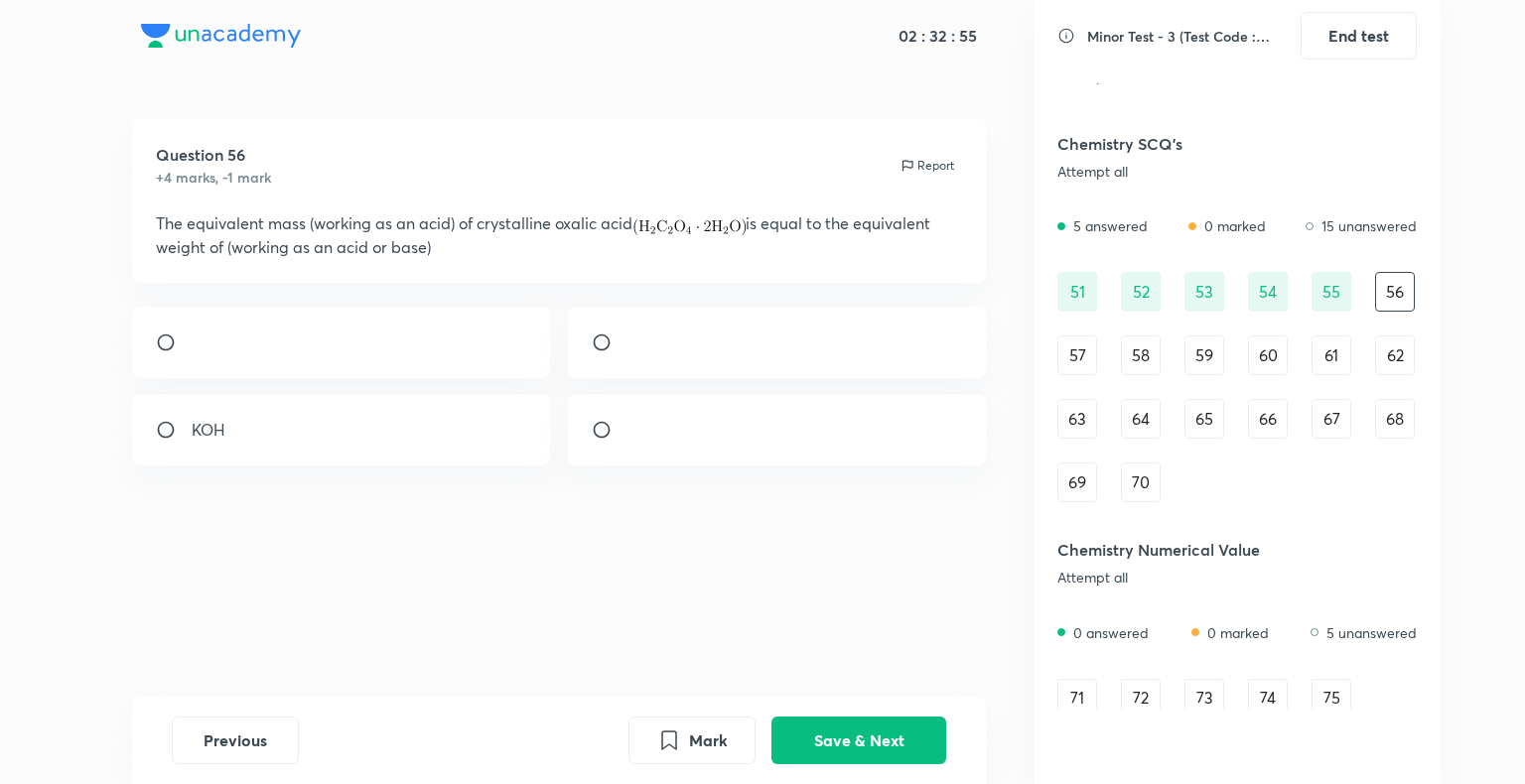 click at bounding box center (777, 342) 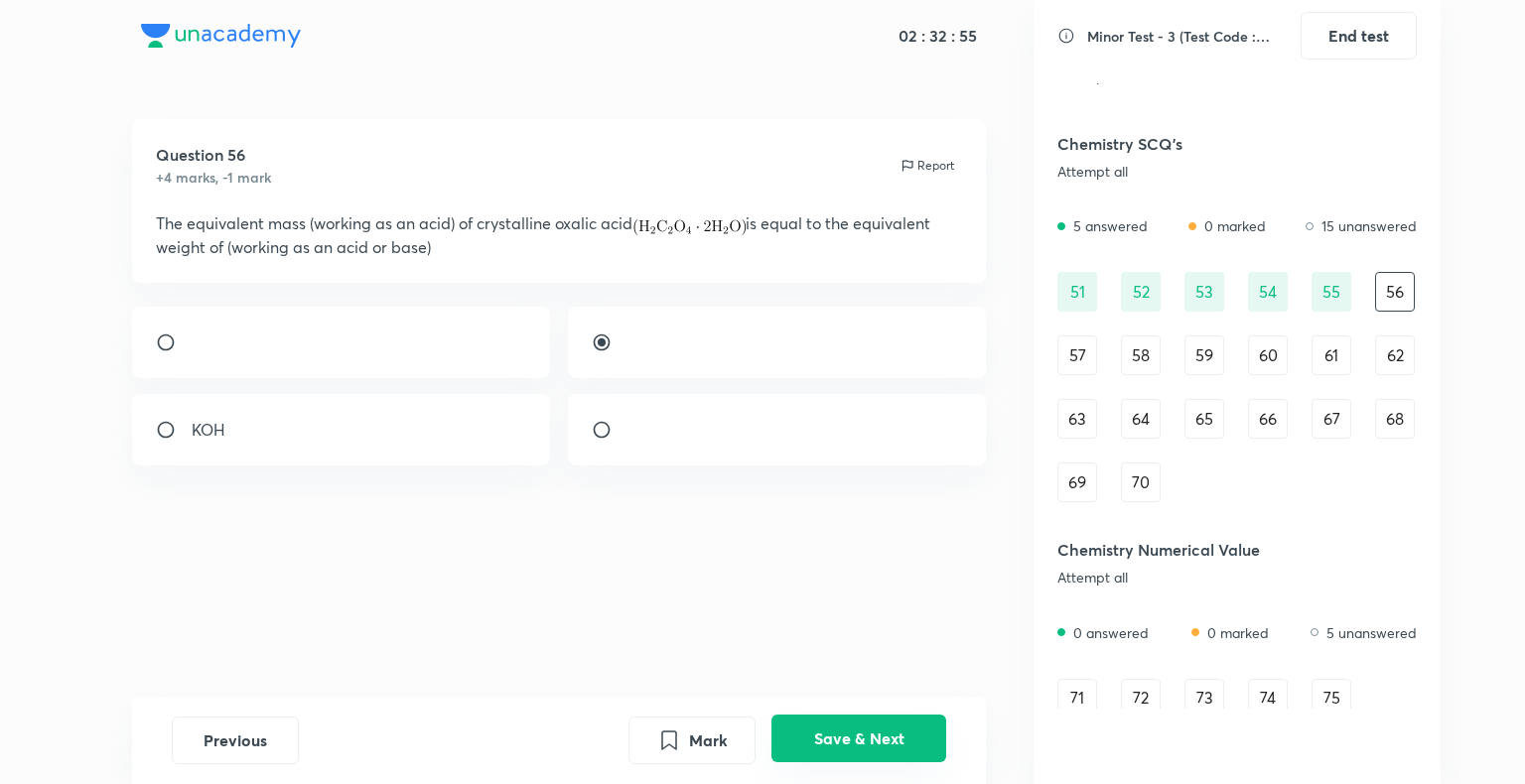 click on "Previous Mark Save & Next" at bounding box center [559, 740] 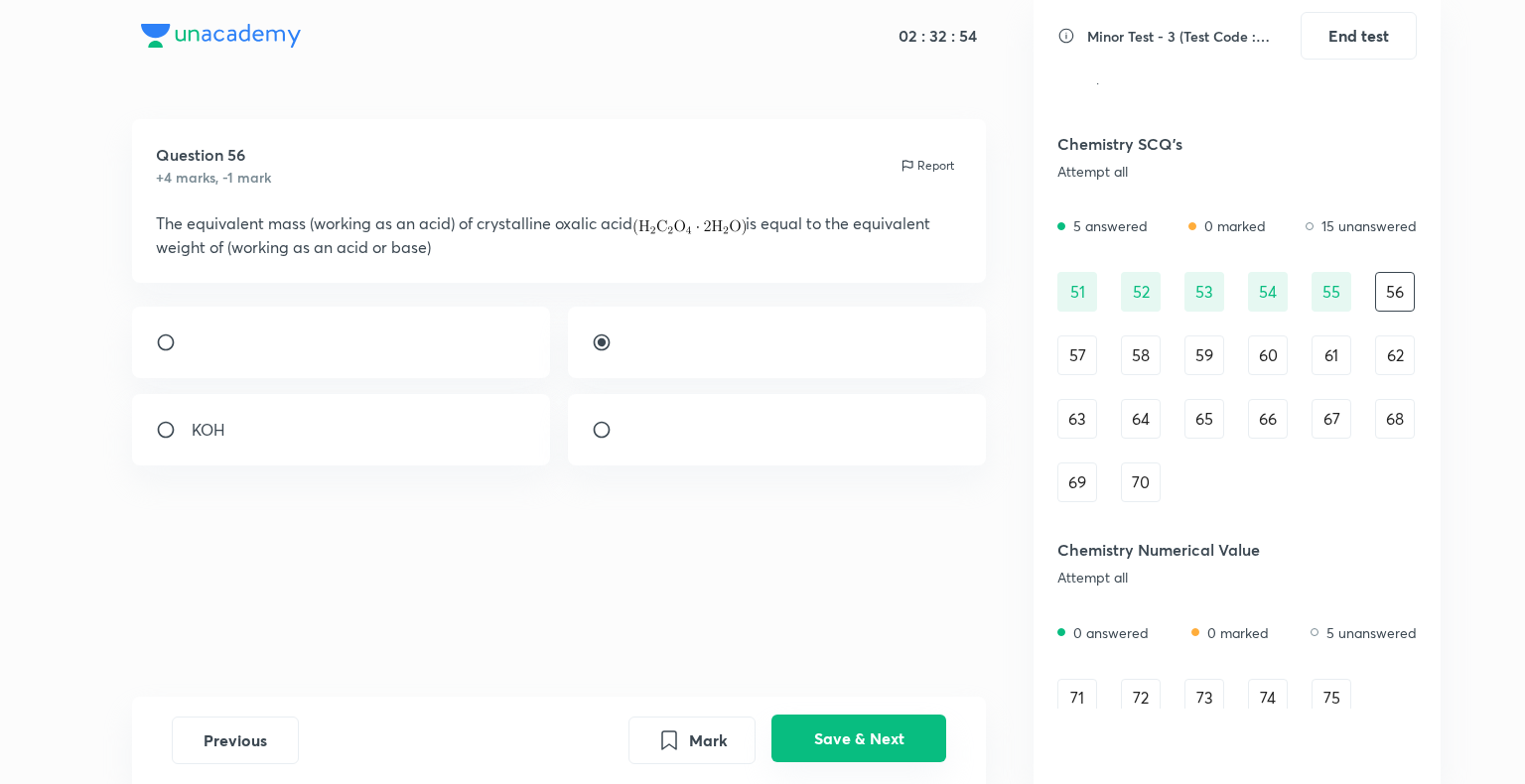 click on "Save & Next" at bounding box center [859, 738] 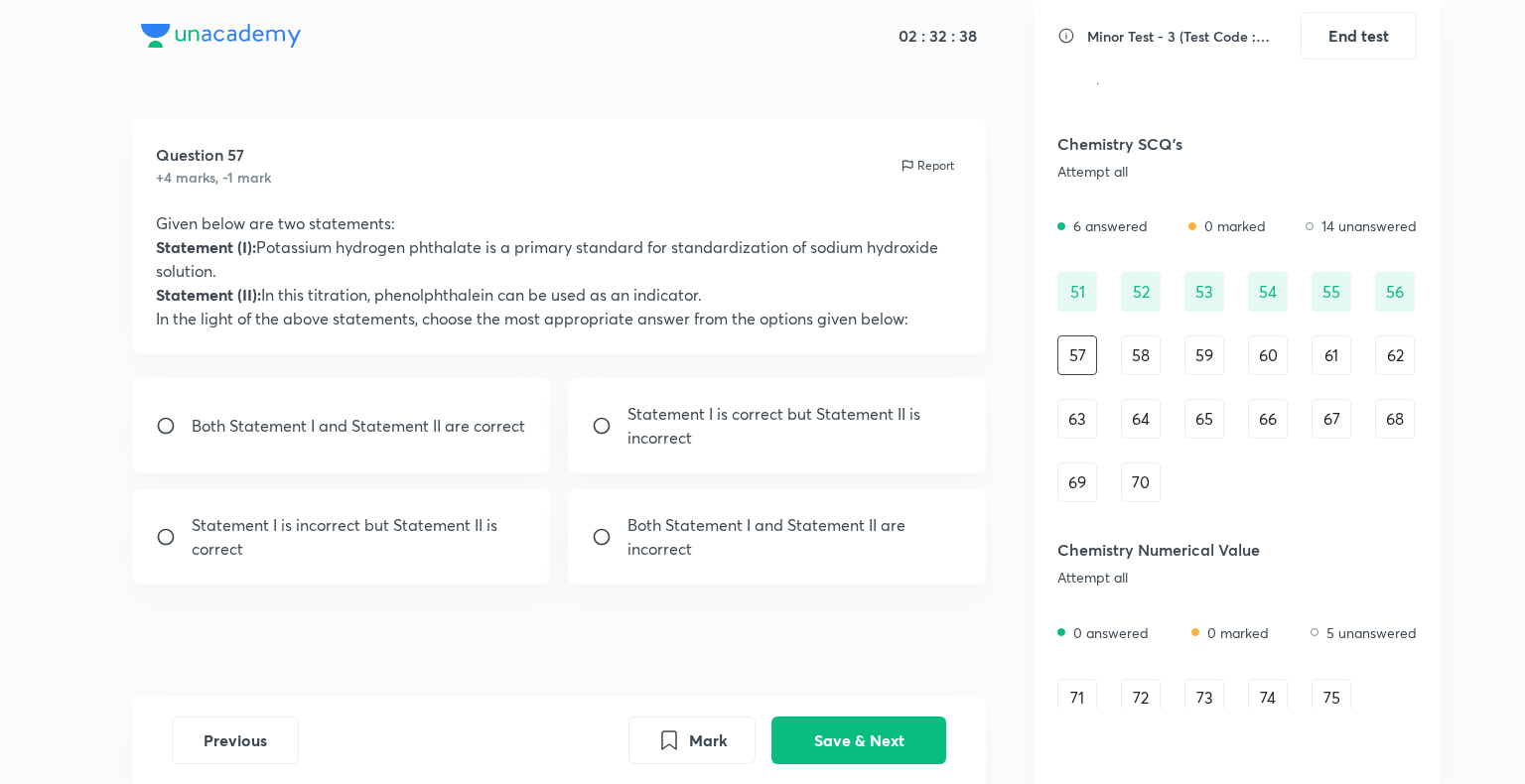 click on "Both Statement I and Statement II are correct" at bounding box center [342, 426] 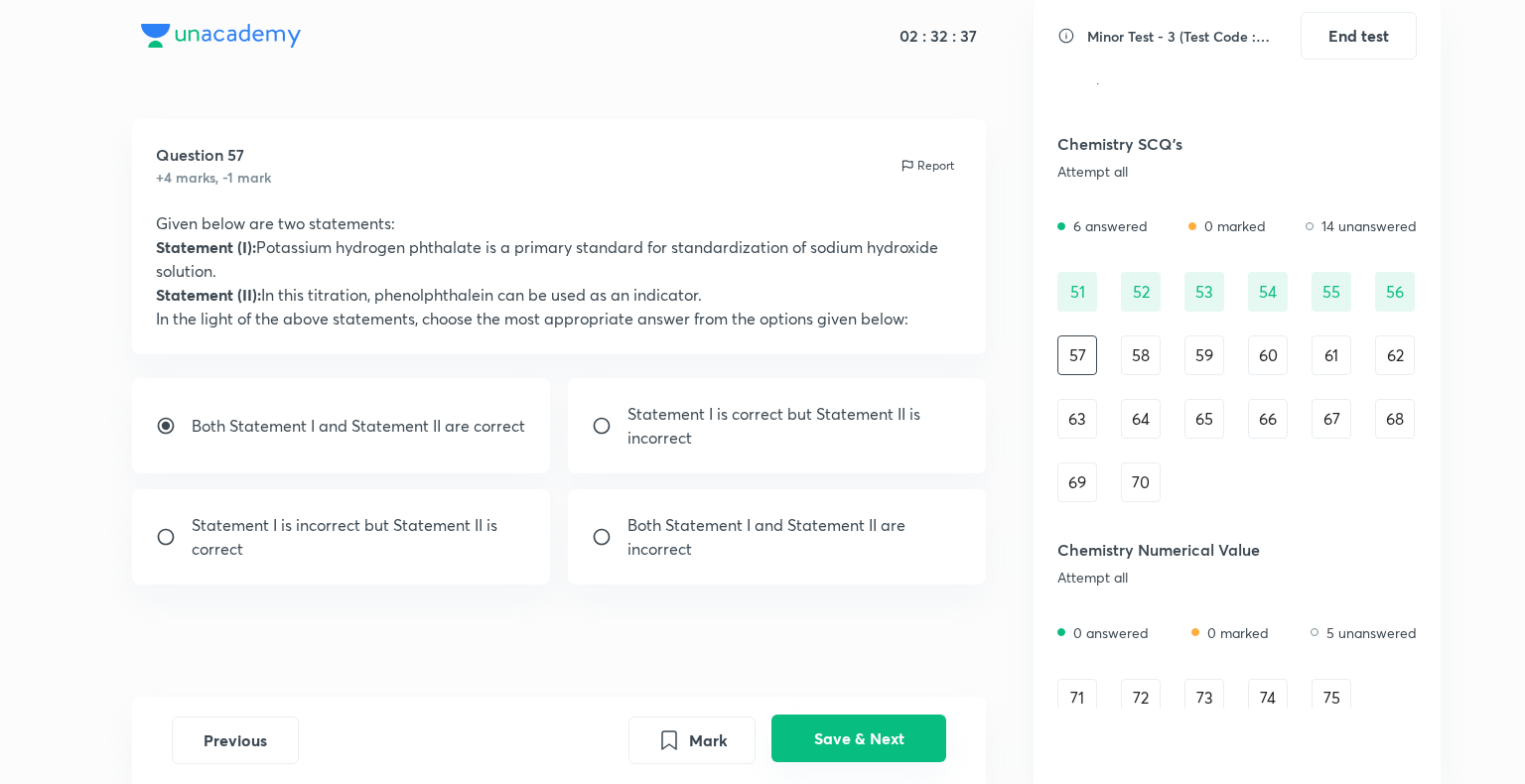 click on "Save & Next" at bounding box center (859, 738) 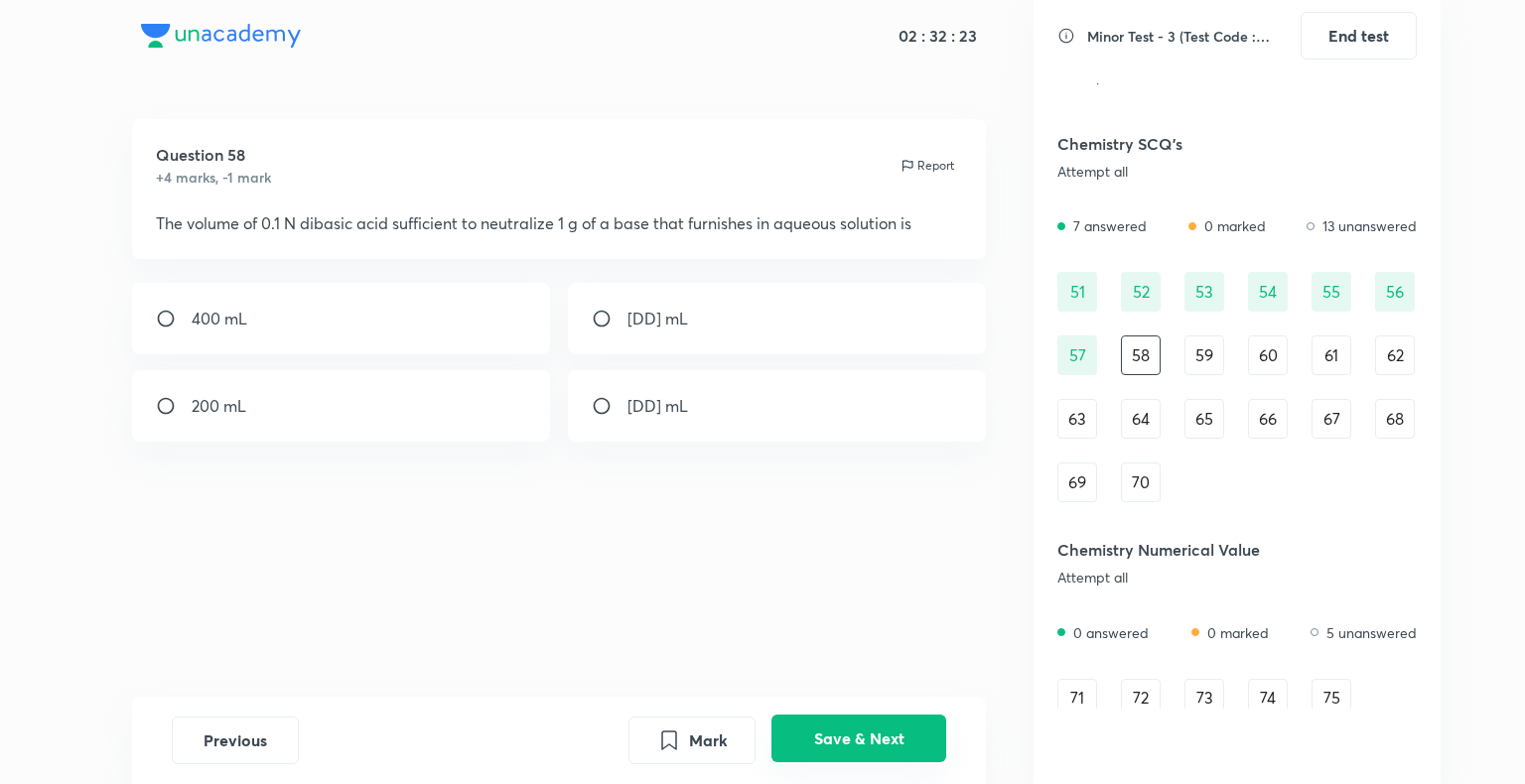 click on "Save & Next" at bounding box center [859, 738] 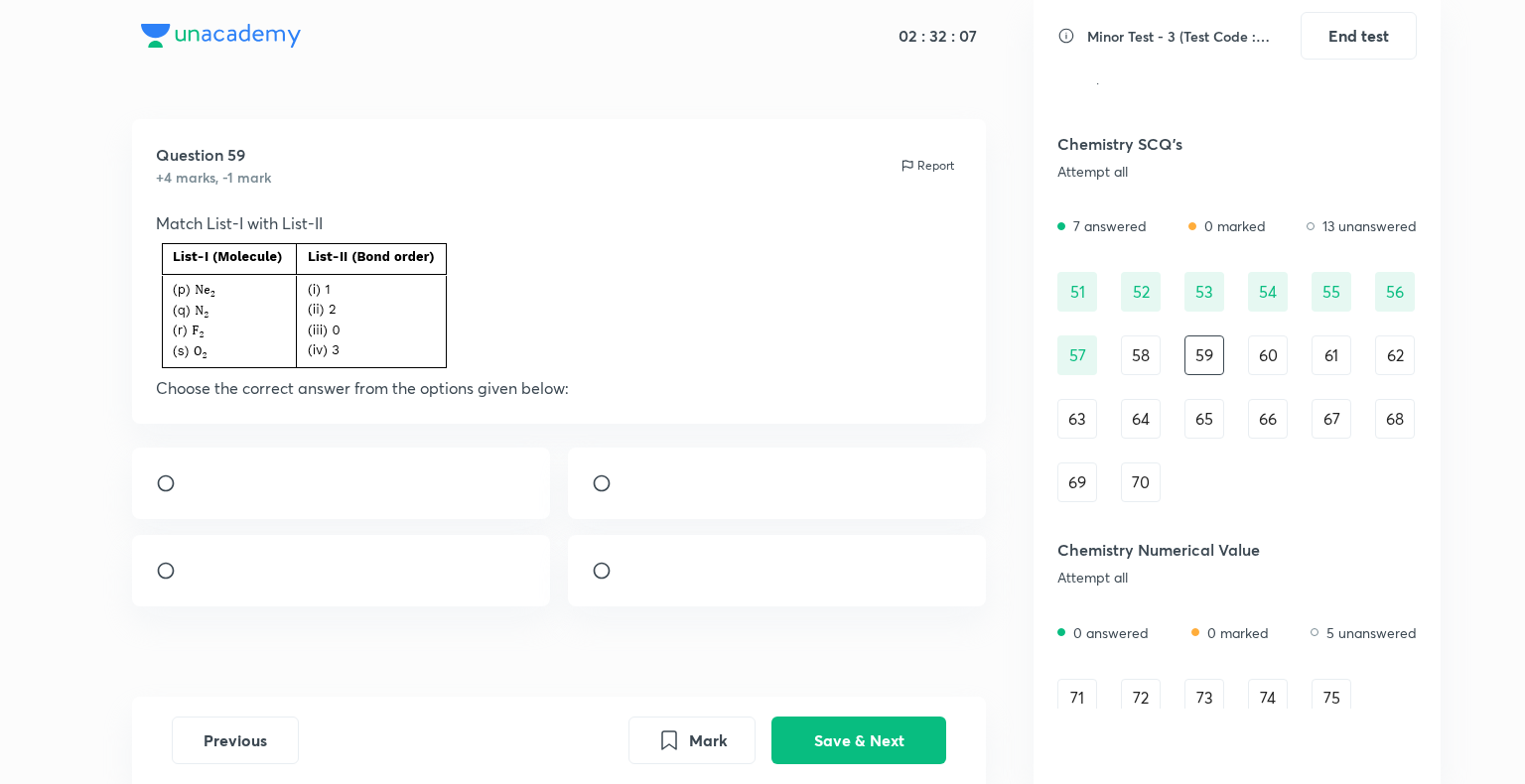 click at bounding box center [342, 483] 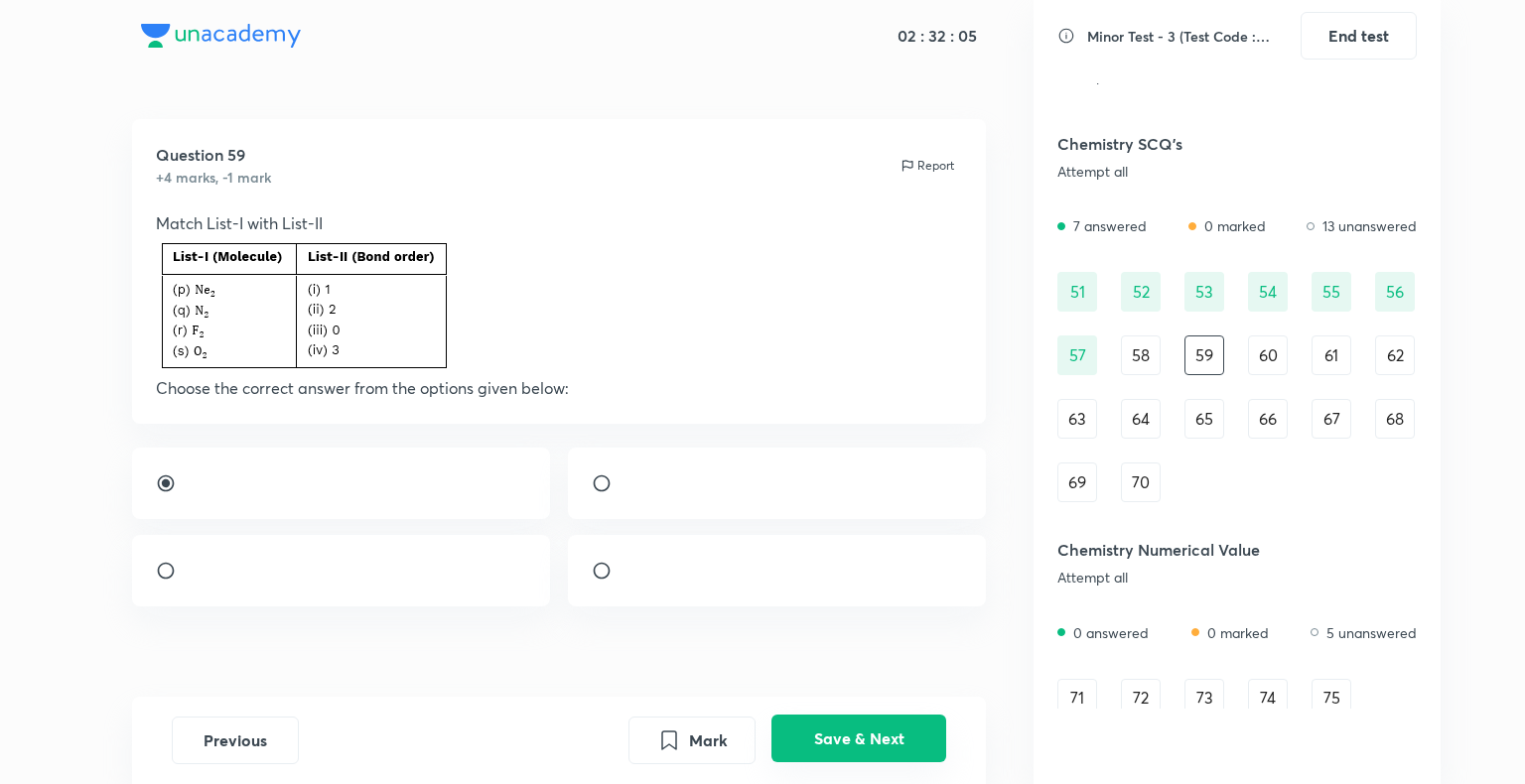 click on "Save & Next" at bounding box center (859, 738) 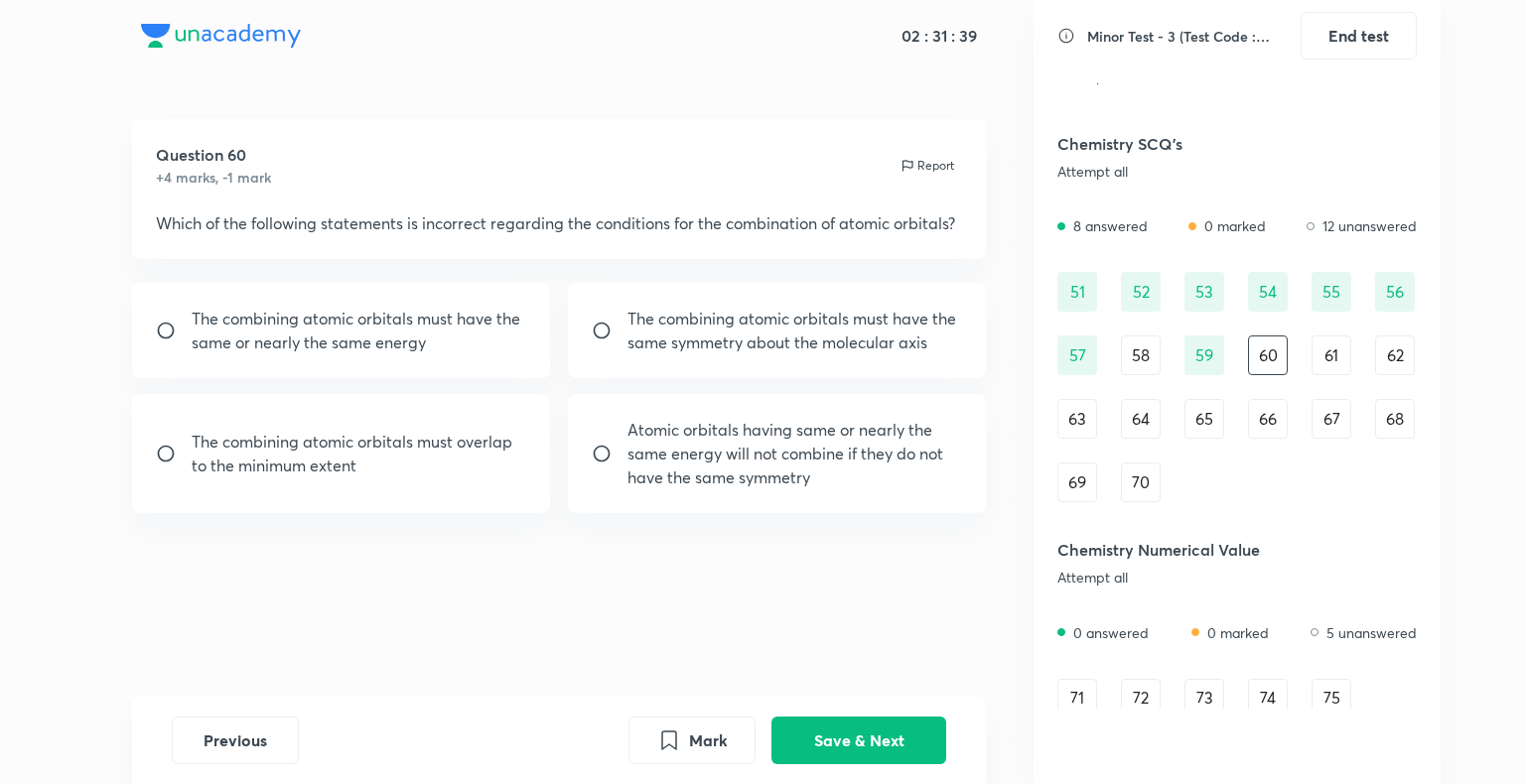 drag, startPoint x: 268, startPoint y: 506, endPoint x: 266, endPoint y: 471, distance: 35.057096 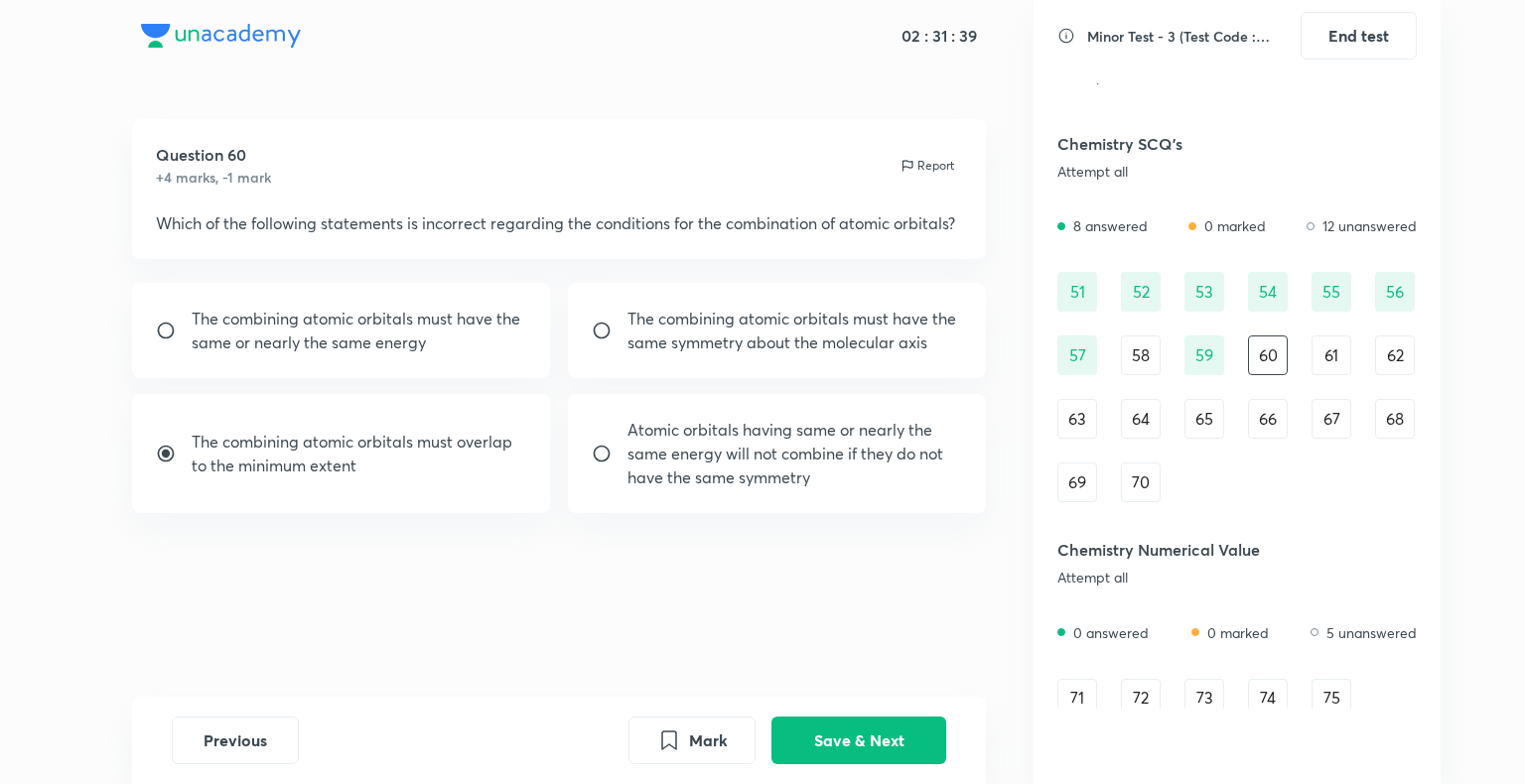 click on "The combining atomic orbitals must overlap to the minimum extent" at bounding box center (359, 454) 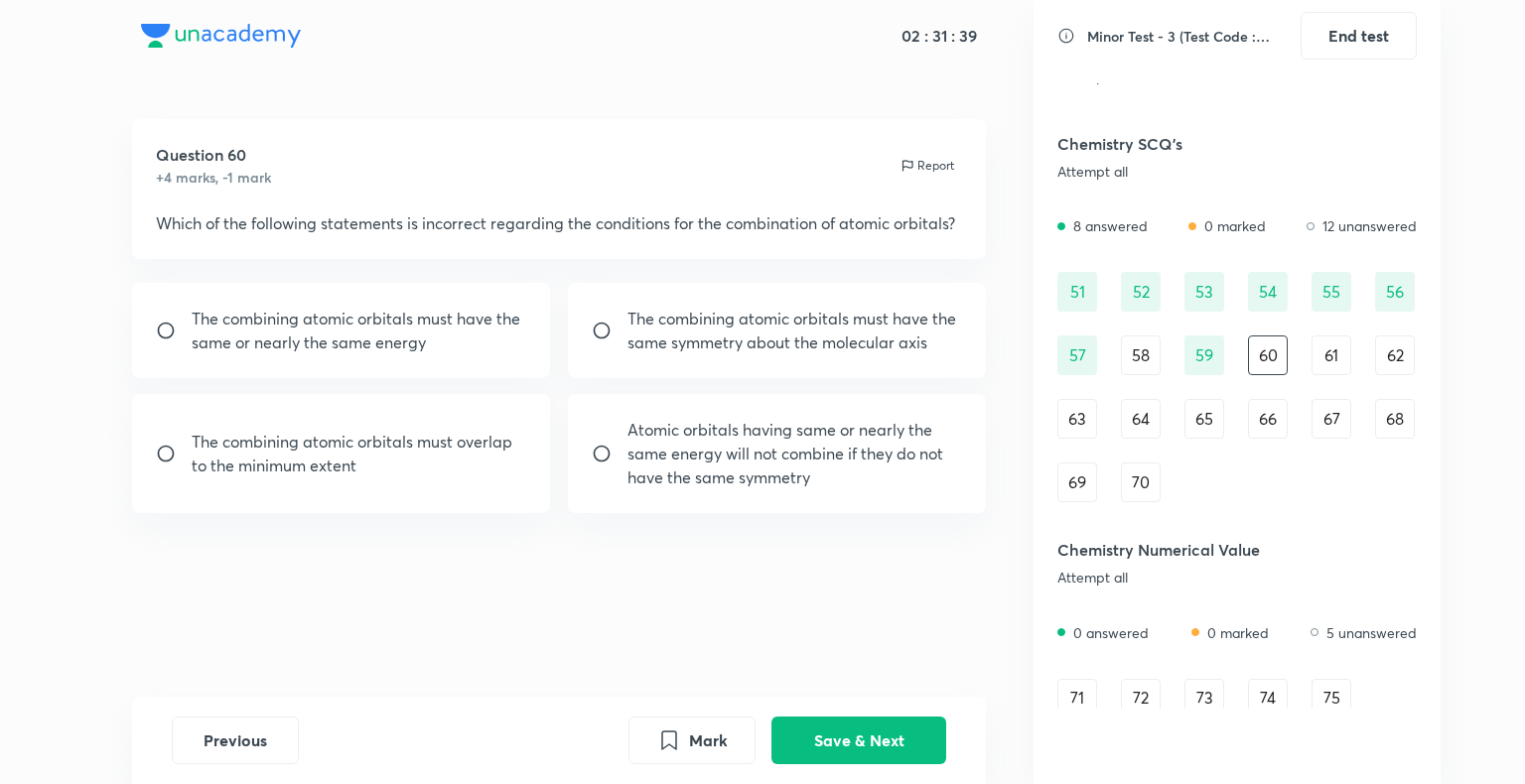 drag, startPoint x: 282, startPoint y: 466, endPoint x: 373, endPoint y: 552, distance: 125.20783 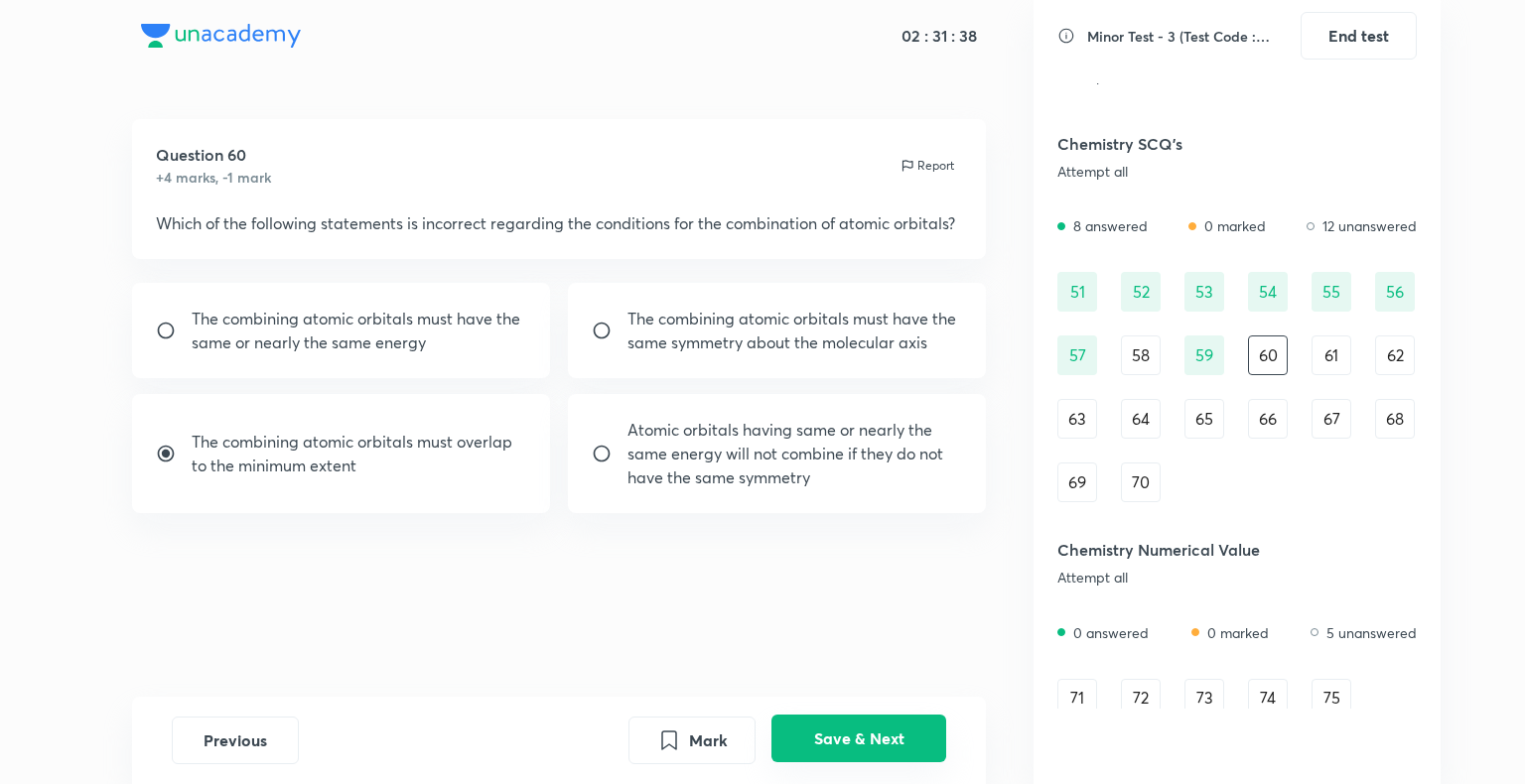 drag, startPoint x: 822, startPoint y: 733, endPoint x: 792, endPoint y: 727, distance: 30.594117 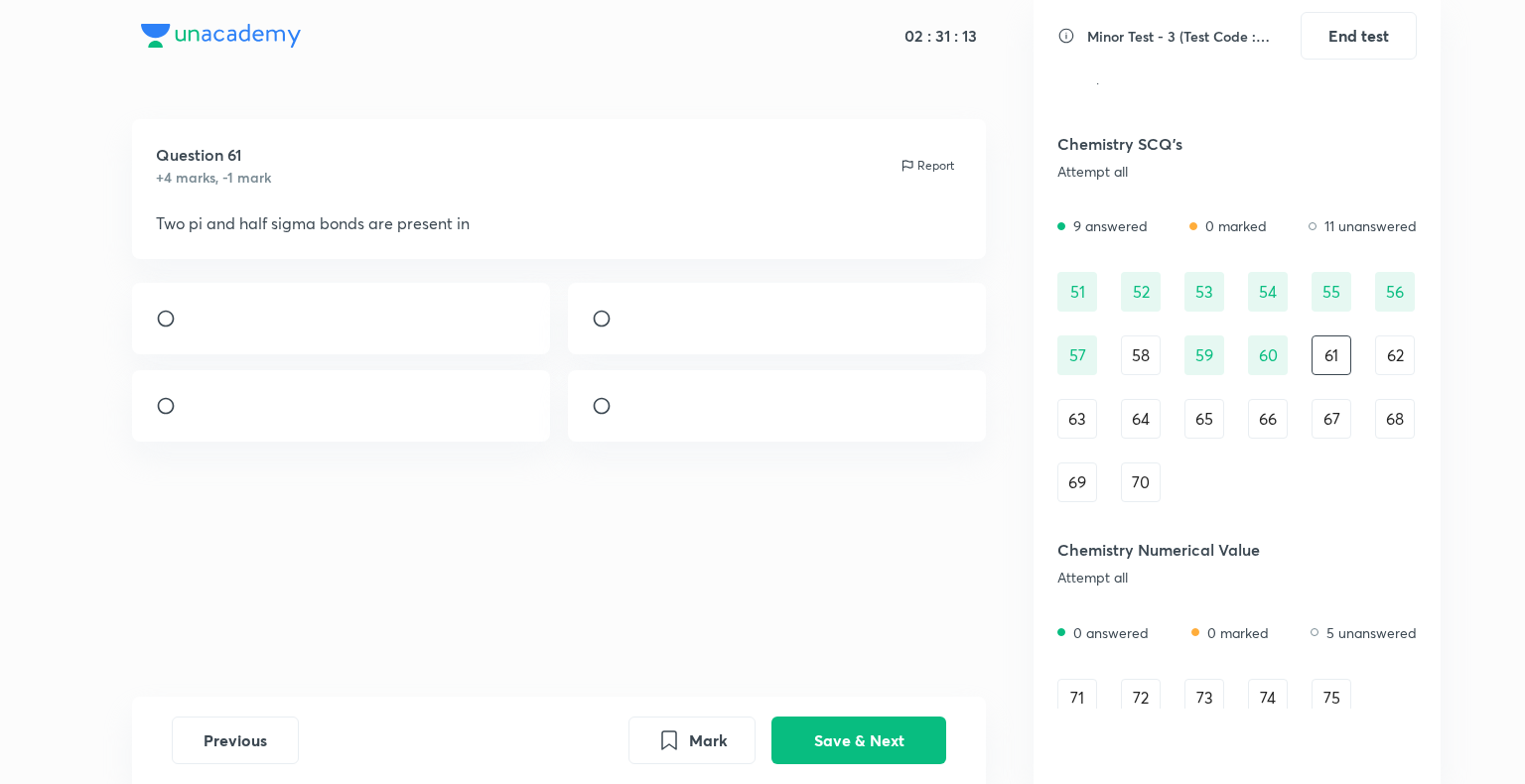 click at bounding box center [342, 406] 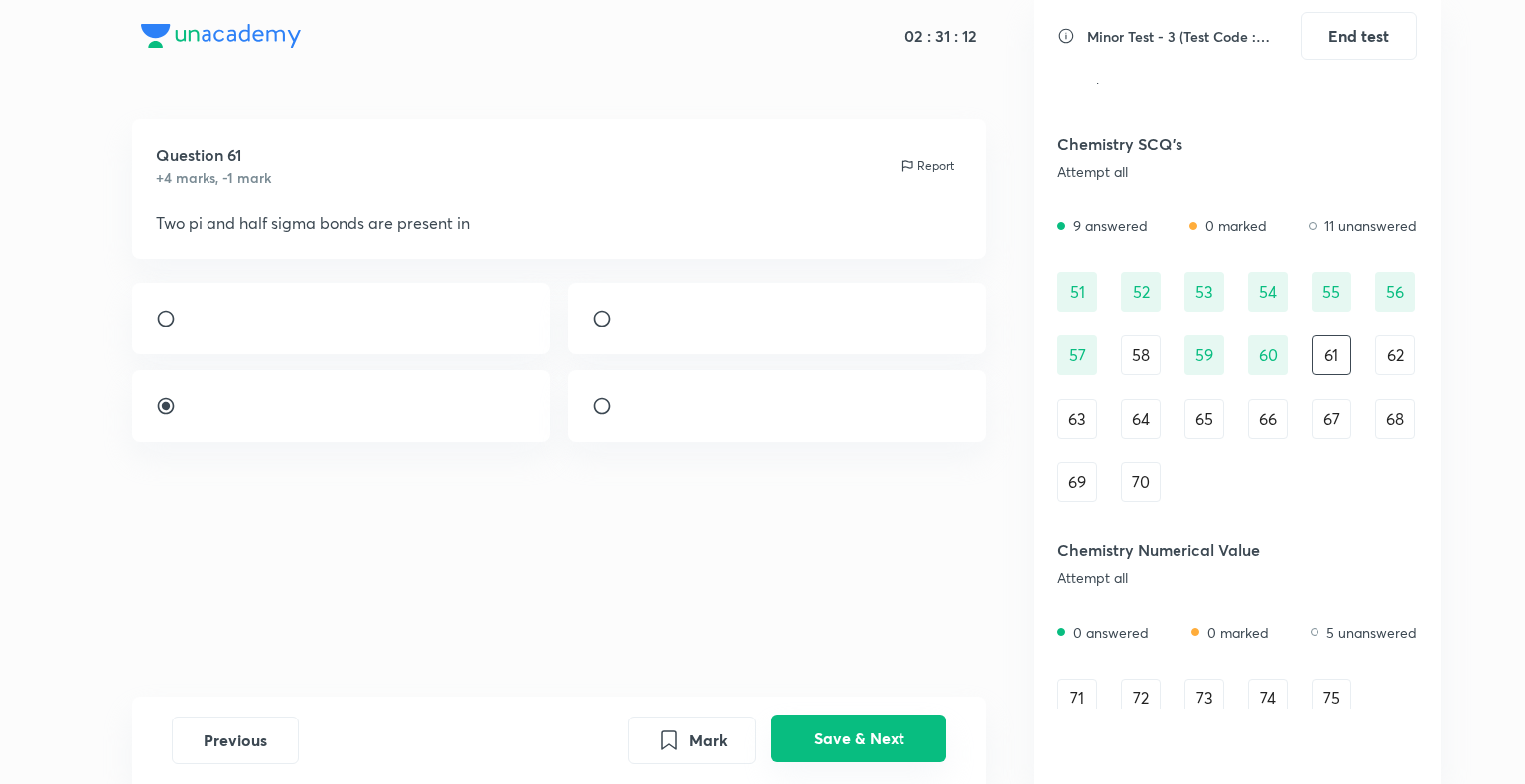 click on "Save & Next" at bounding box center [859, 738] 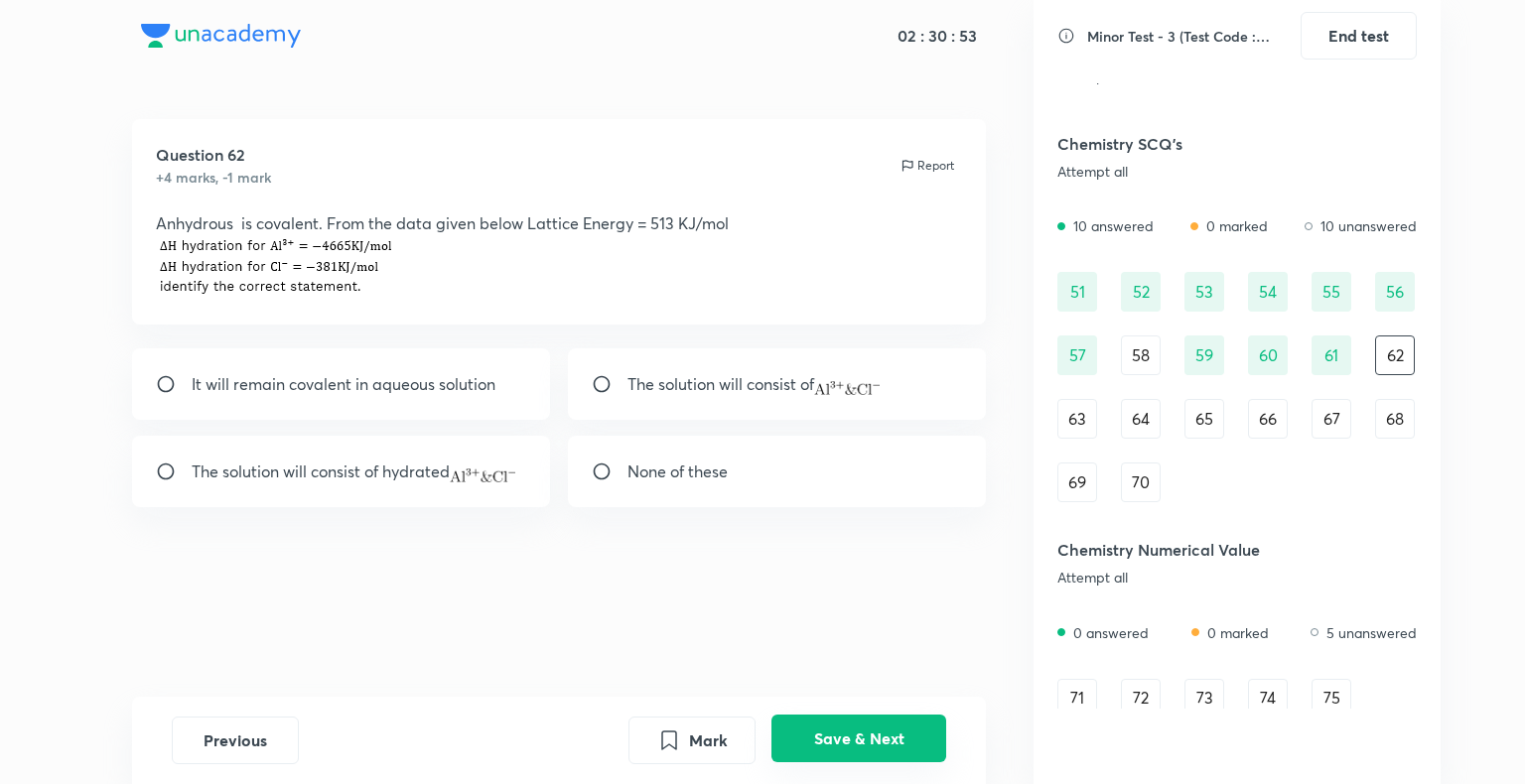 click on "Save & Next" at bounding box center (859, 738) 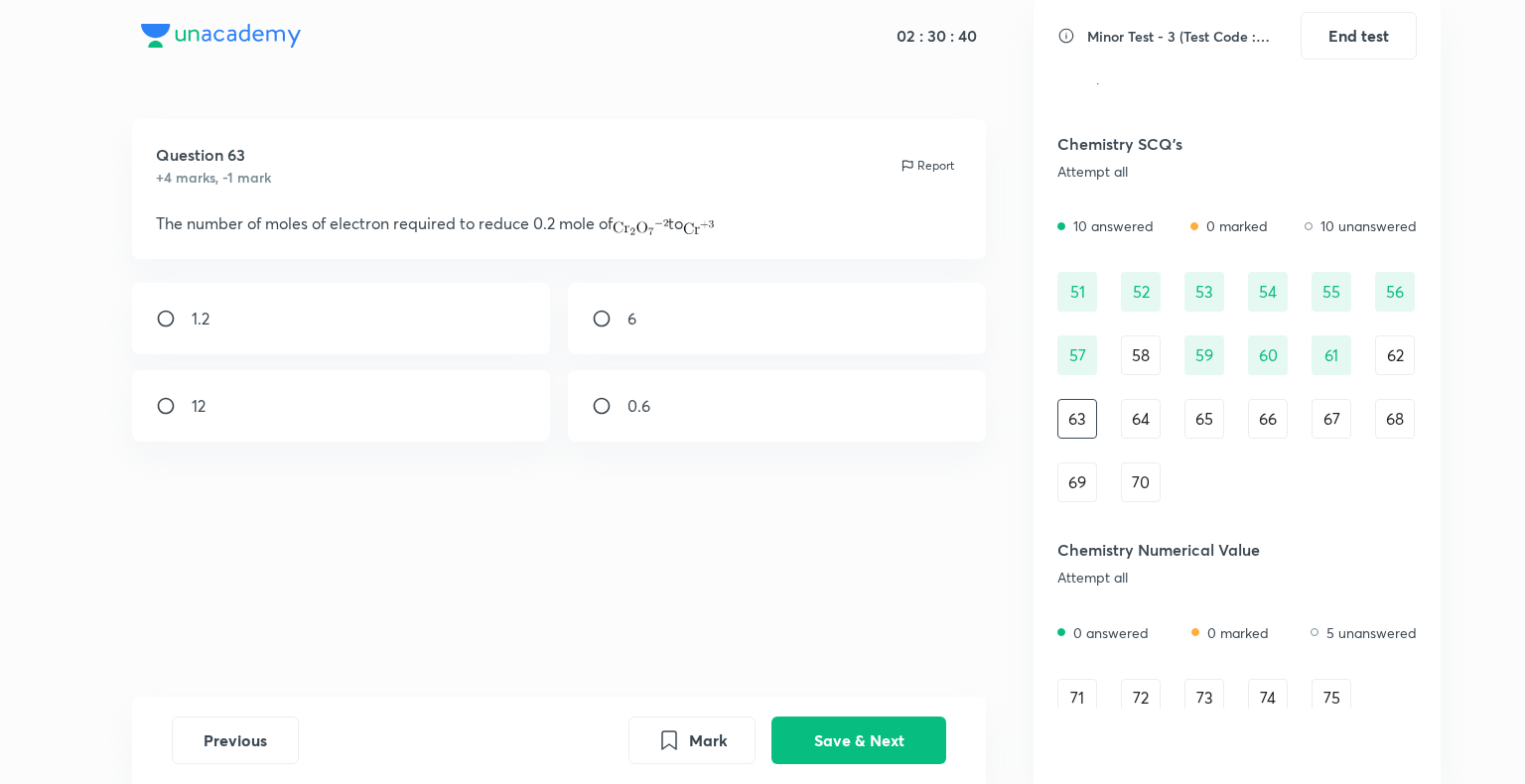 drag, startPoint x: 806, startPoint y: 607, endPoint x: 553, endPoint y: 536, distance: 262.77367 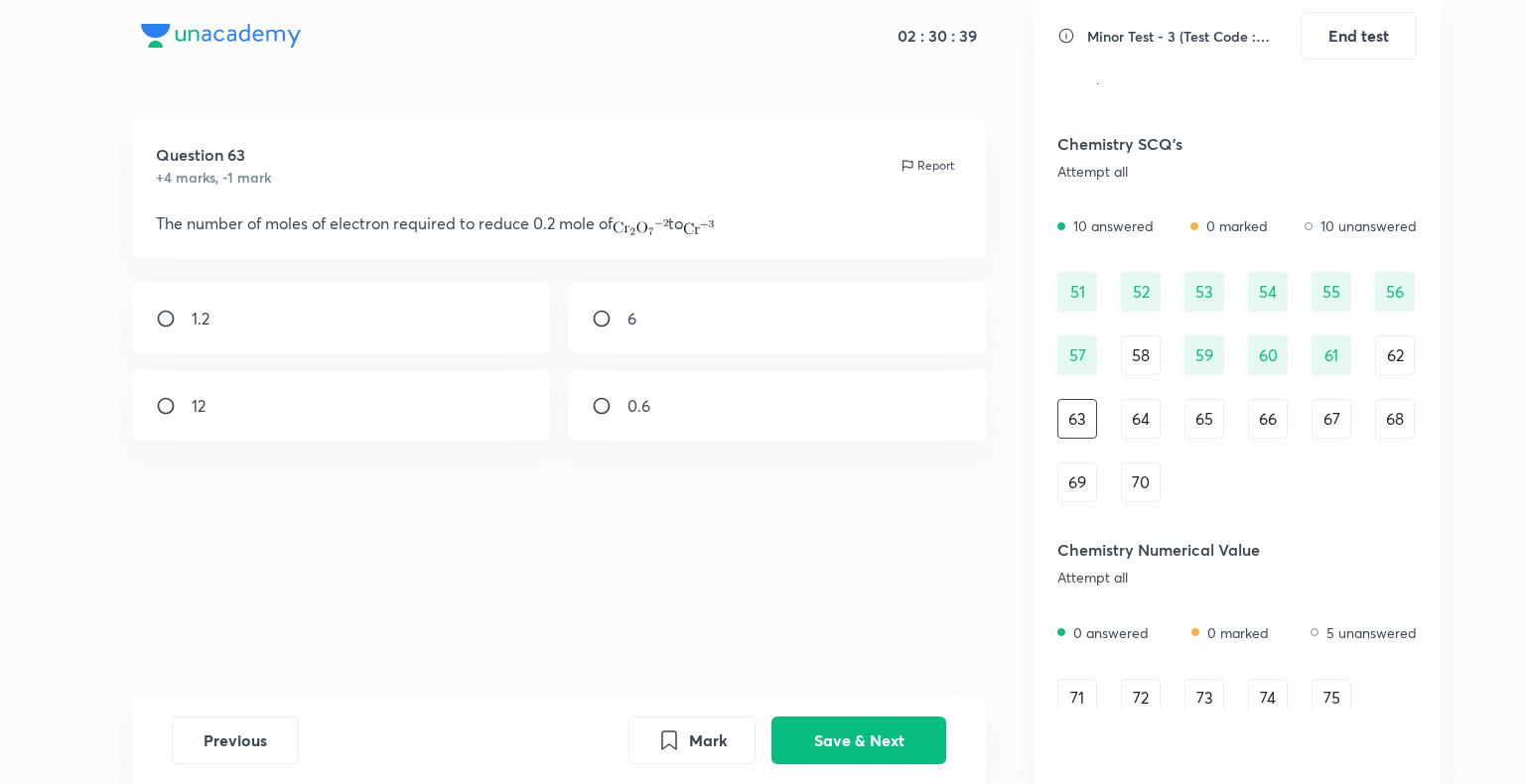 click on "1.2" at bounding box center [342, 319] 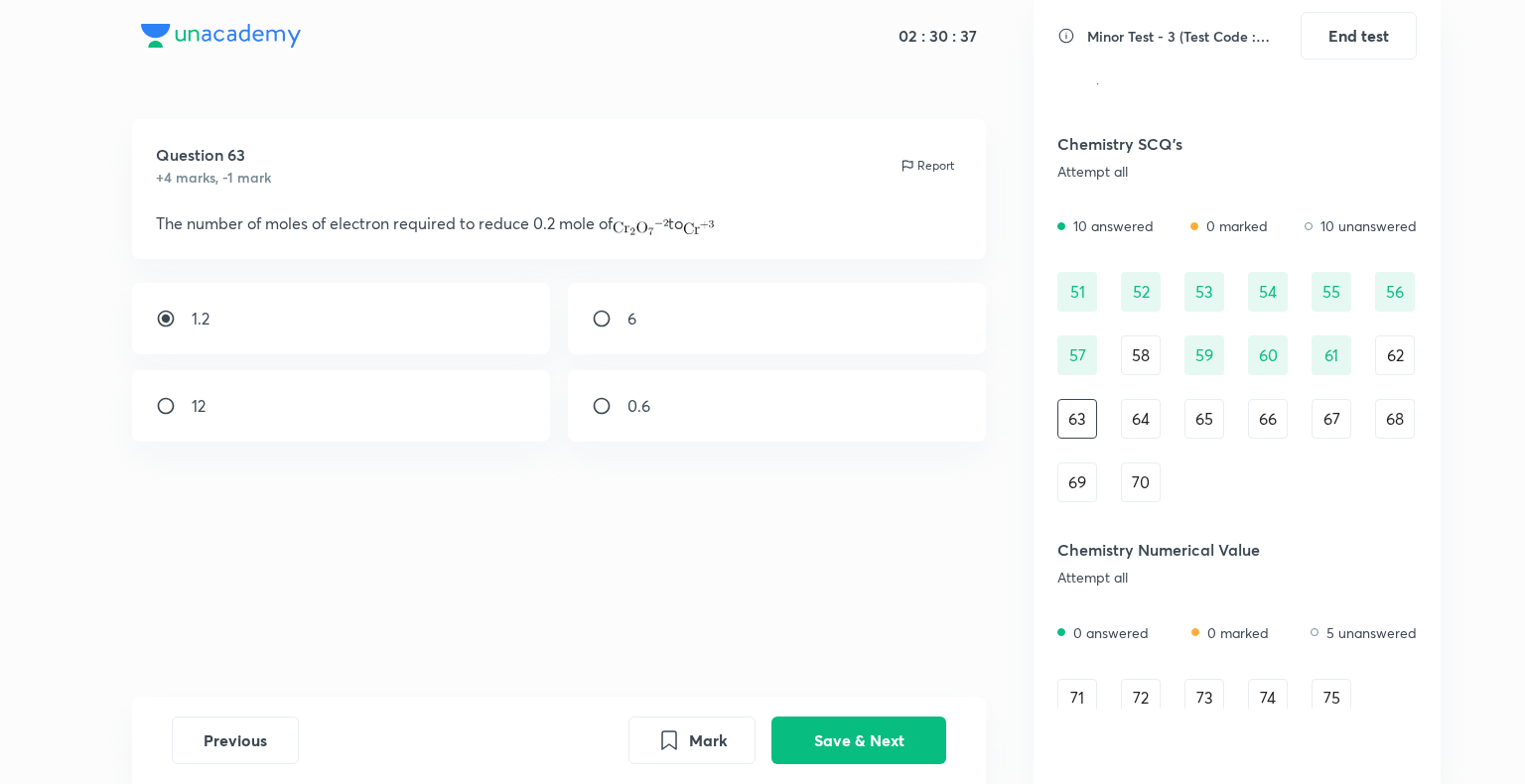 drag, startPoint x: 920, startPoint y: 744, endPoint x: 766, endPoint y: 619, distance: 198.34566 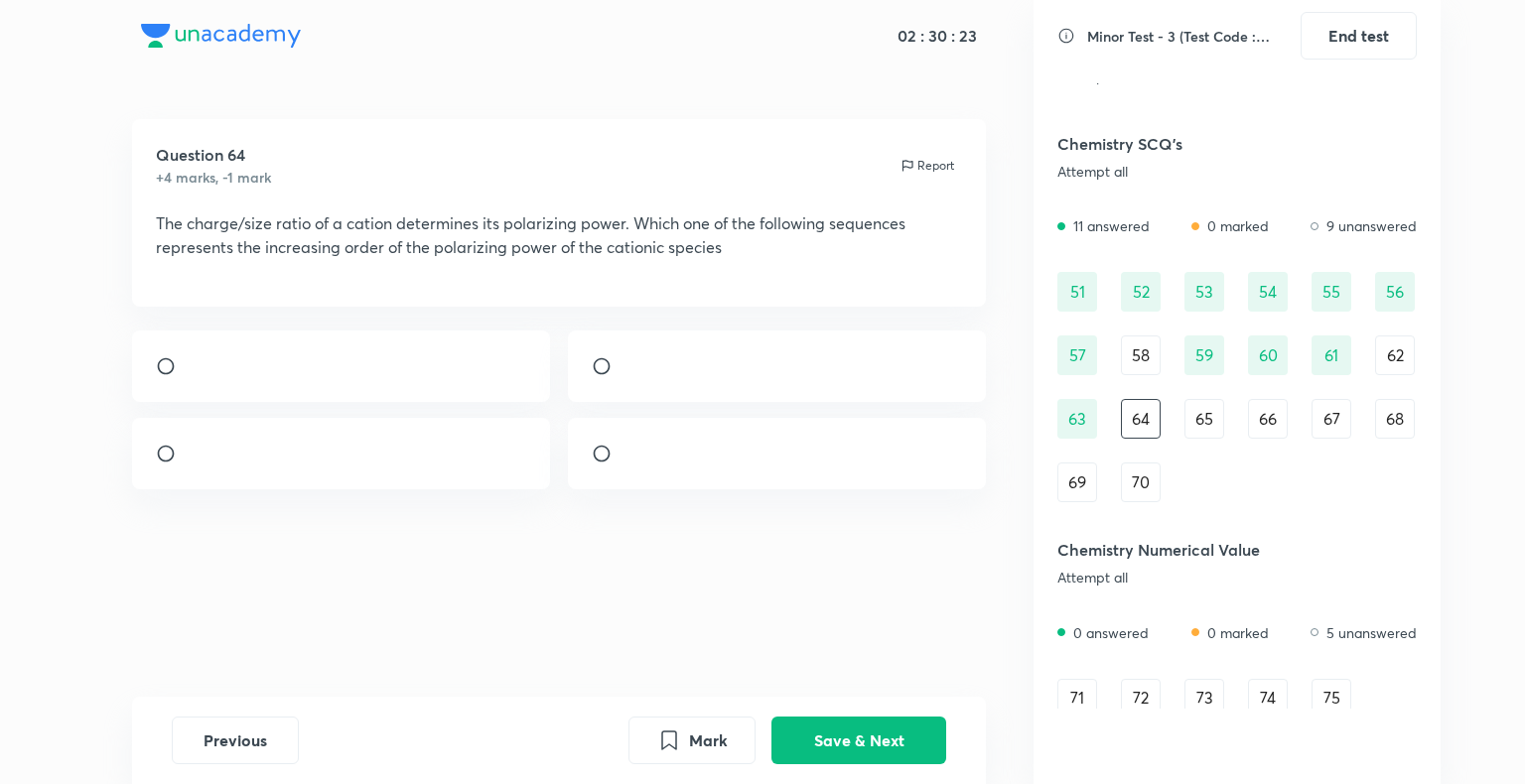 click at bounding box center (777, 454) 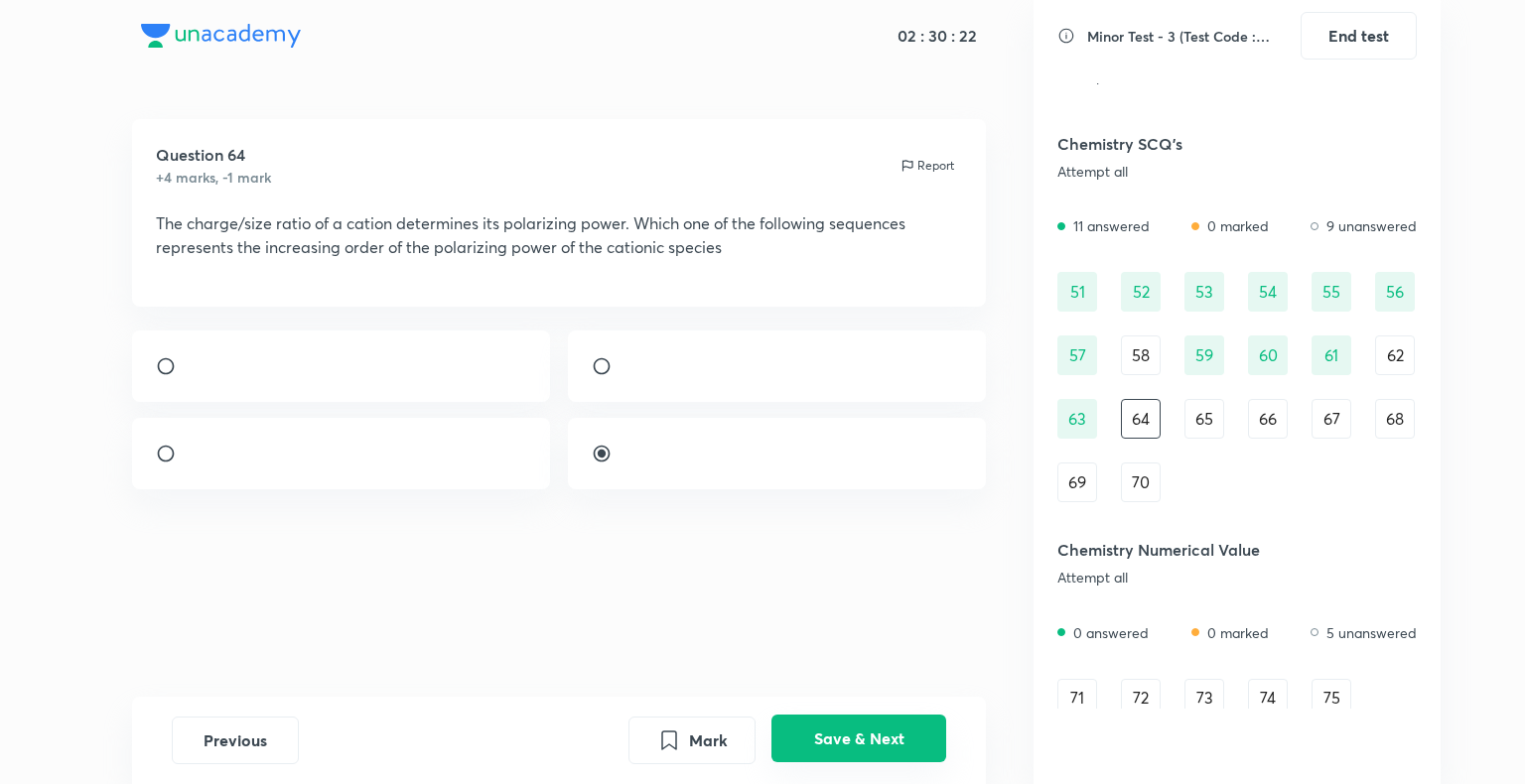 click on "Save & Next" at bounding box center [859, 738] 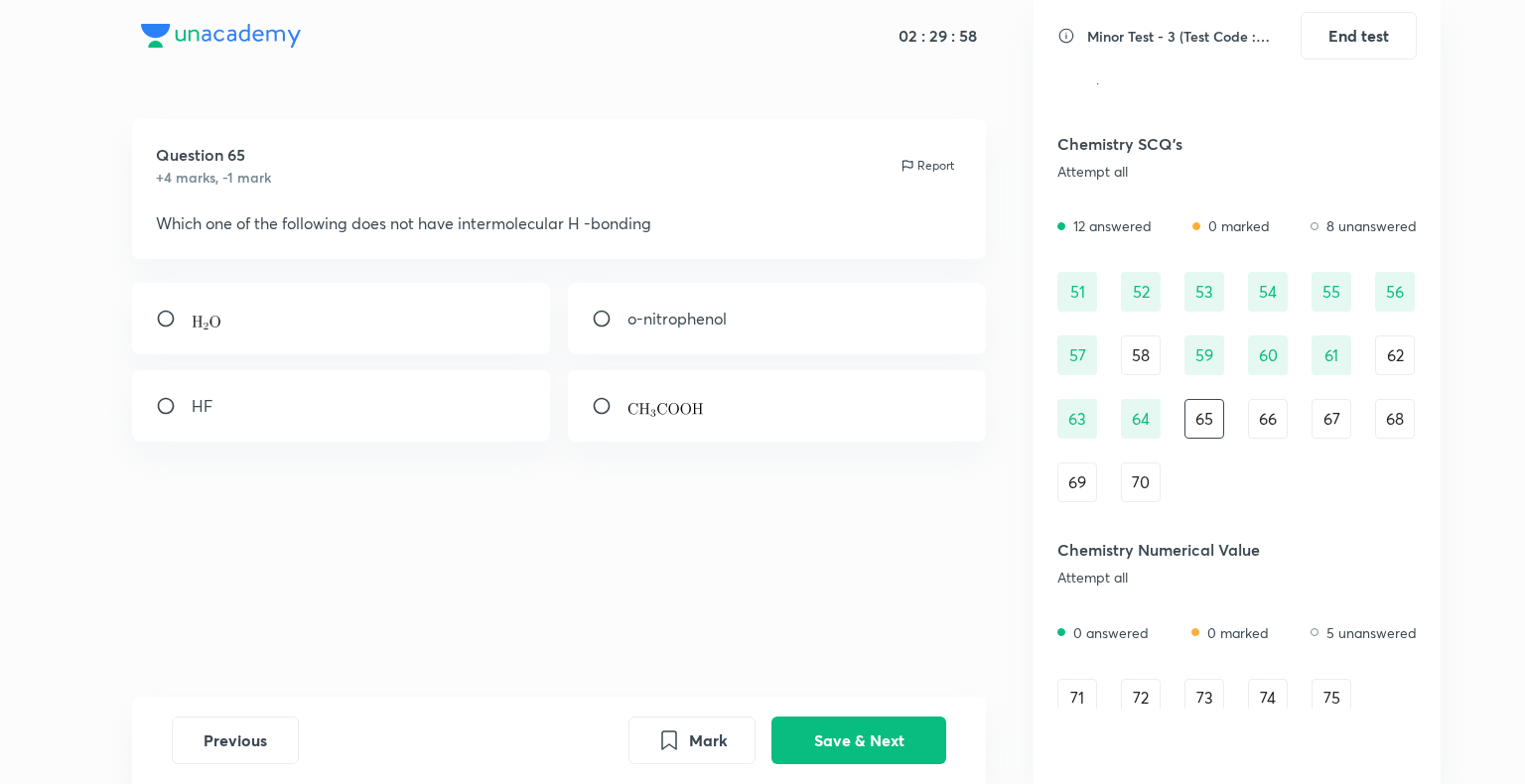 click on "o-nitrophenol" at bounding box center (777, 319) 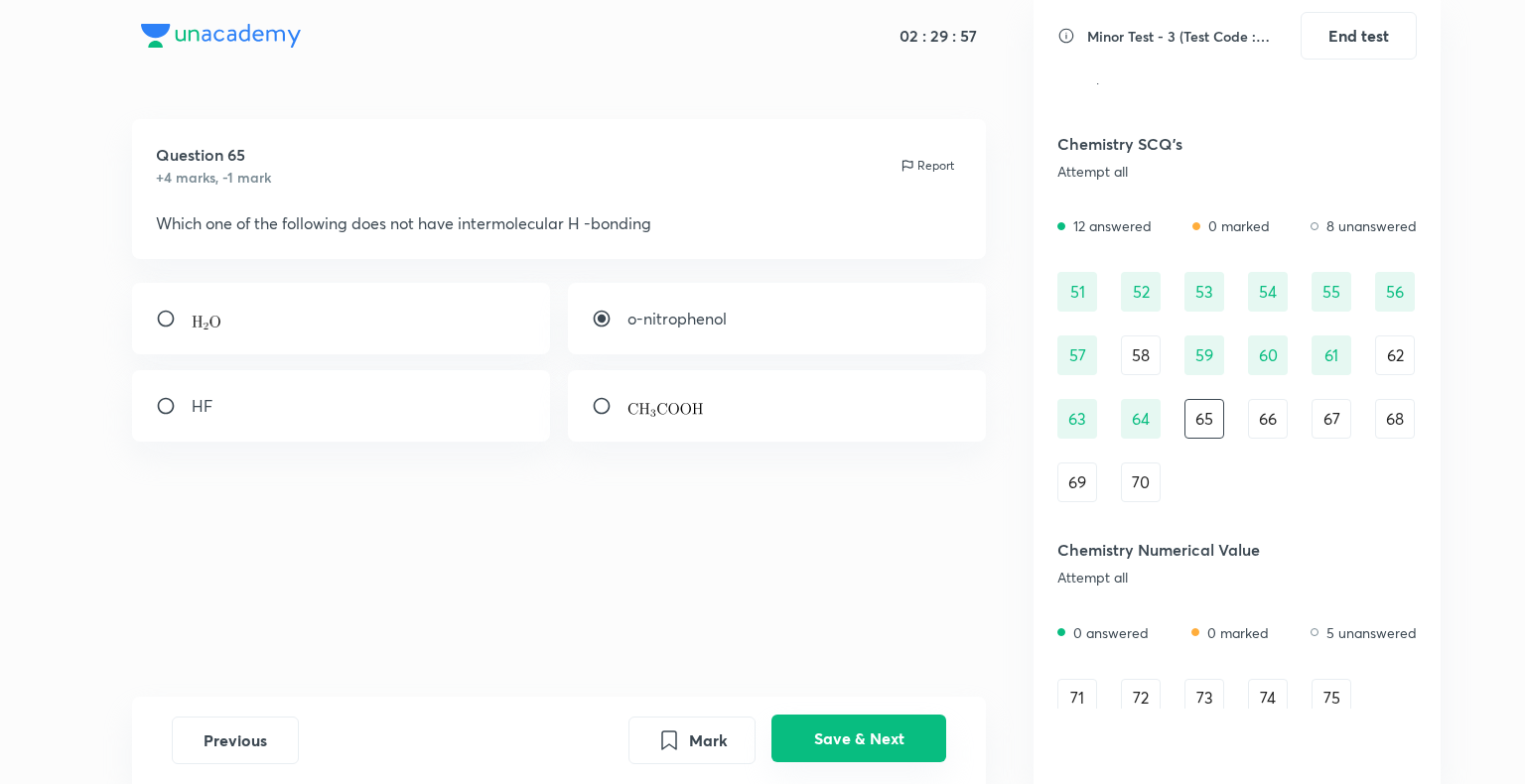 click on "Save & Next" at bounding box center [859, 738] 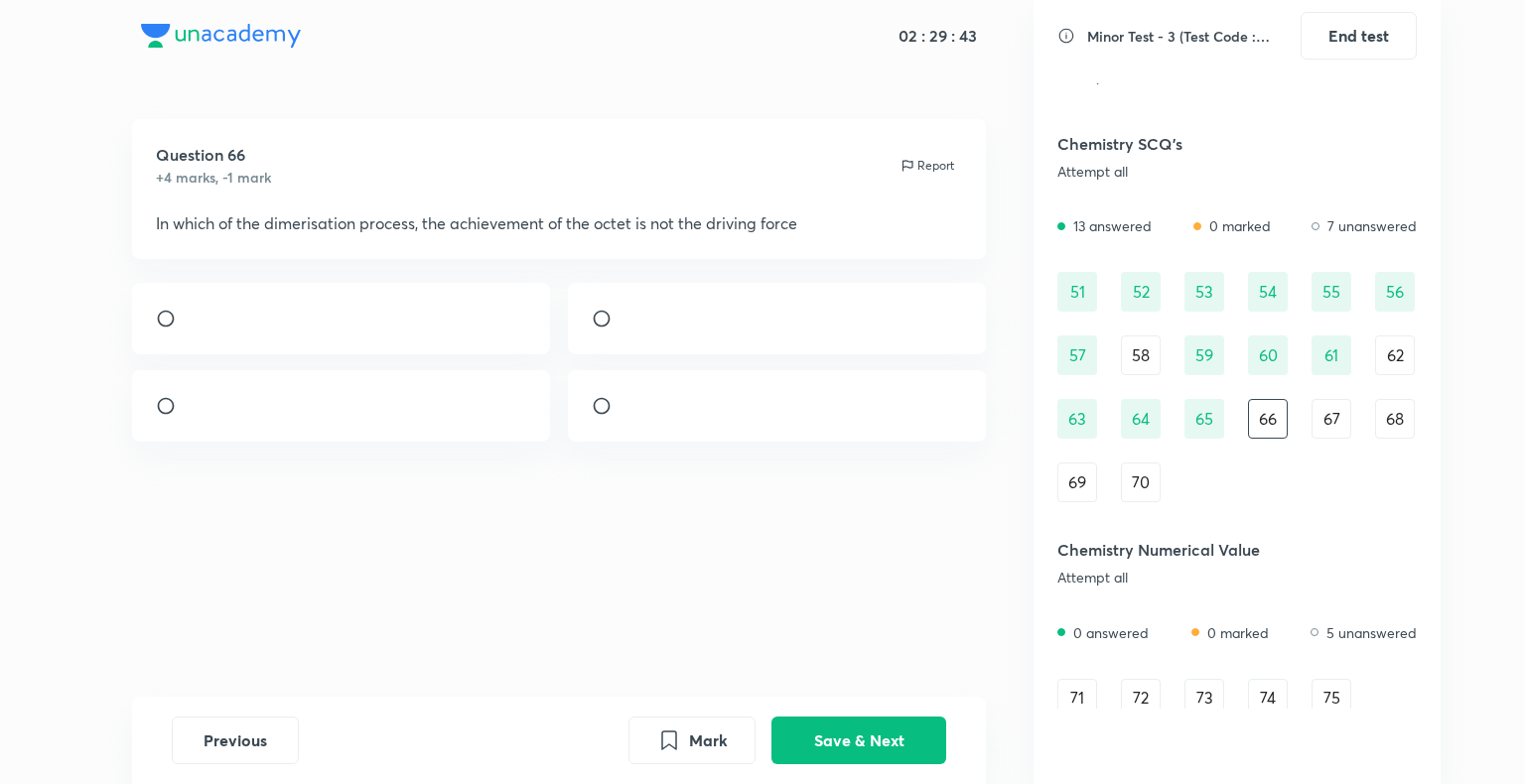 click at bounding box center (627, 319) 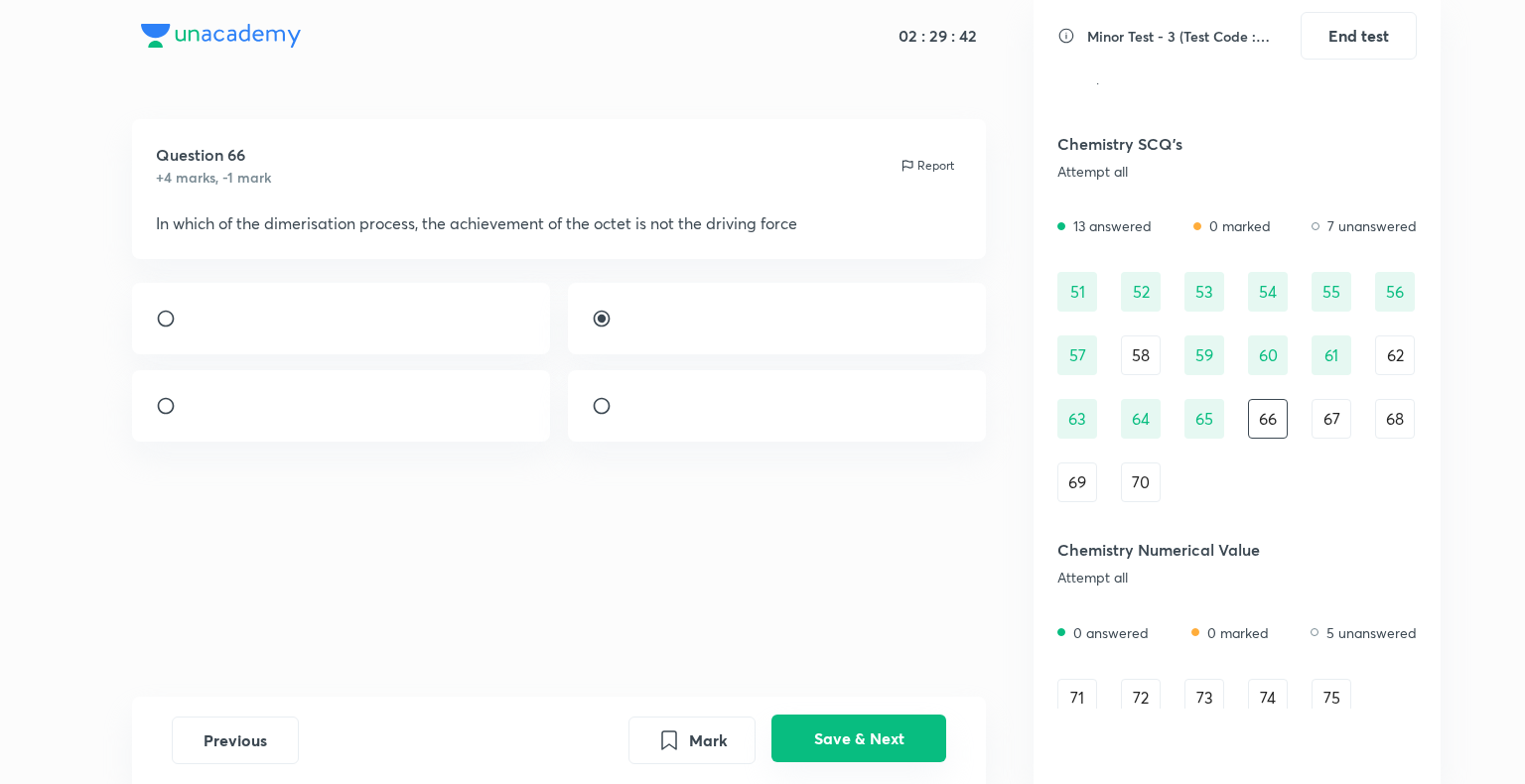 click on "Save & Next" at bounding box center (859, 738) 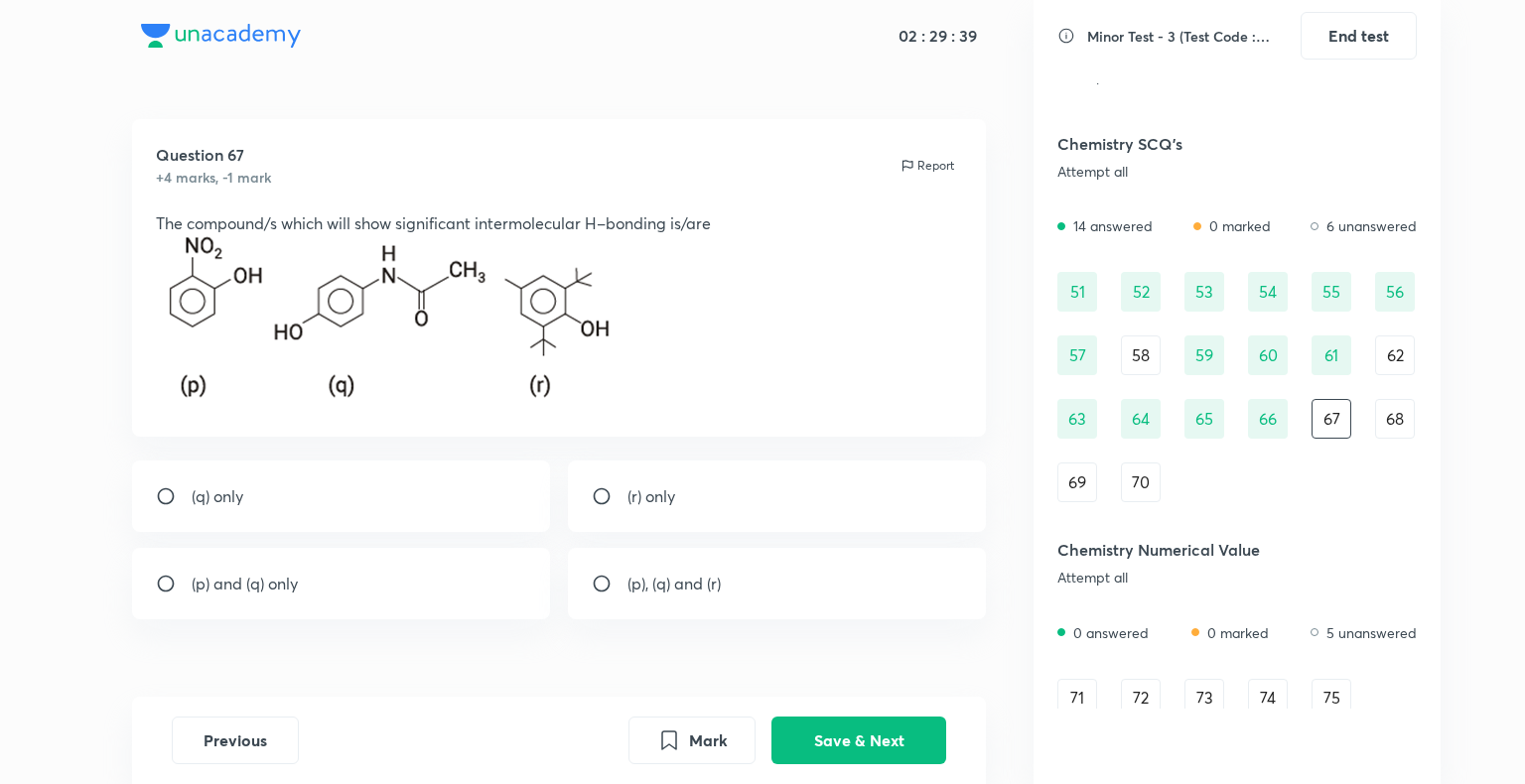 drag, startPoint x: 1262, startPoint y: 417, endPoint x: 1185, endPoint y: 452, distance: 84.58132 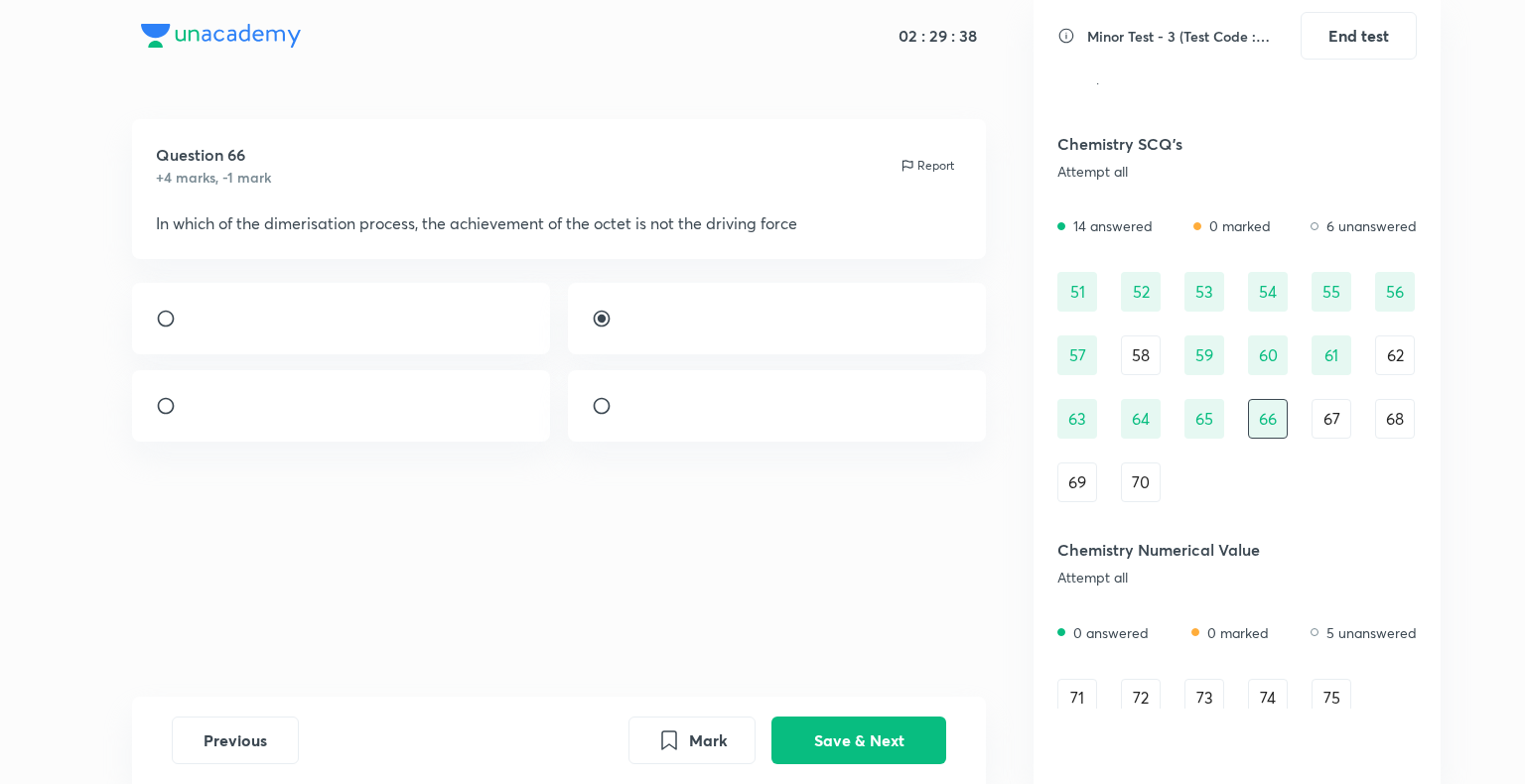 click at bounding box center [627, 324] 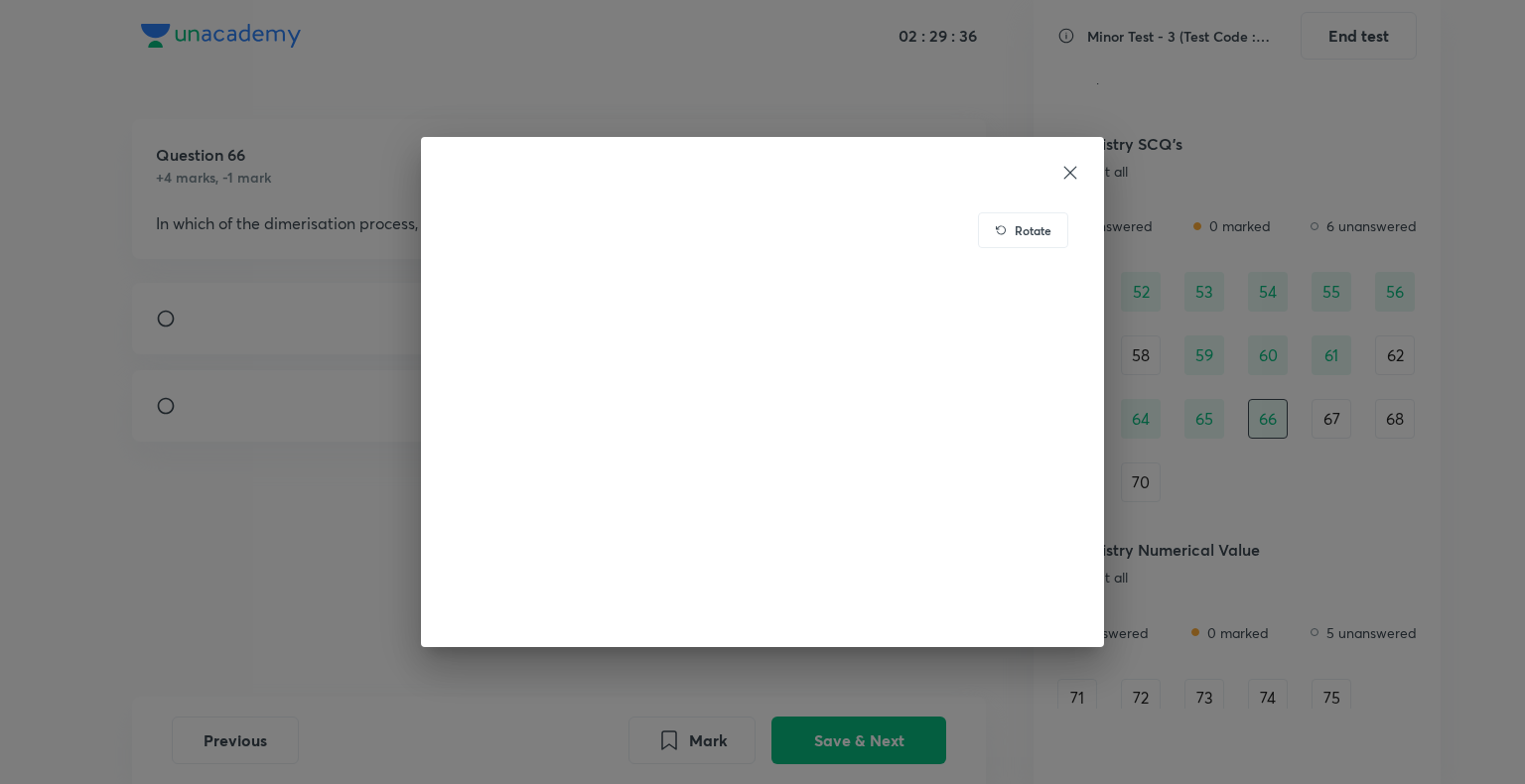 click on "Rotate" at bounding box center [762, 392] 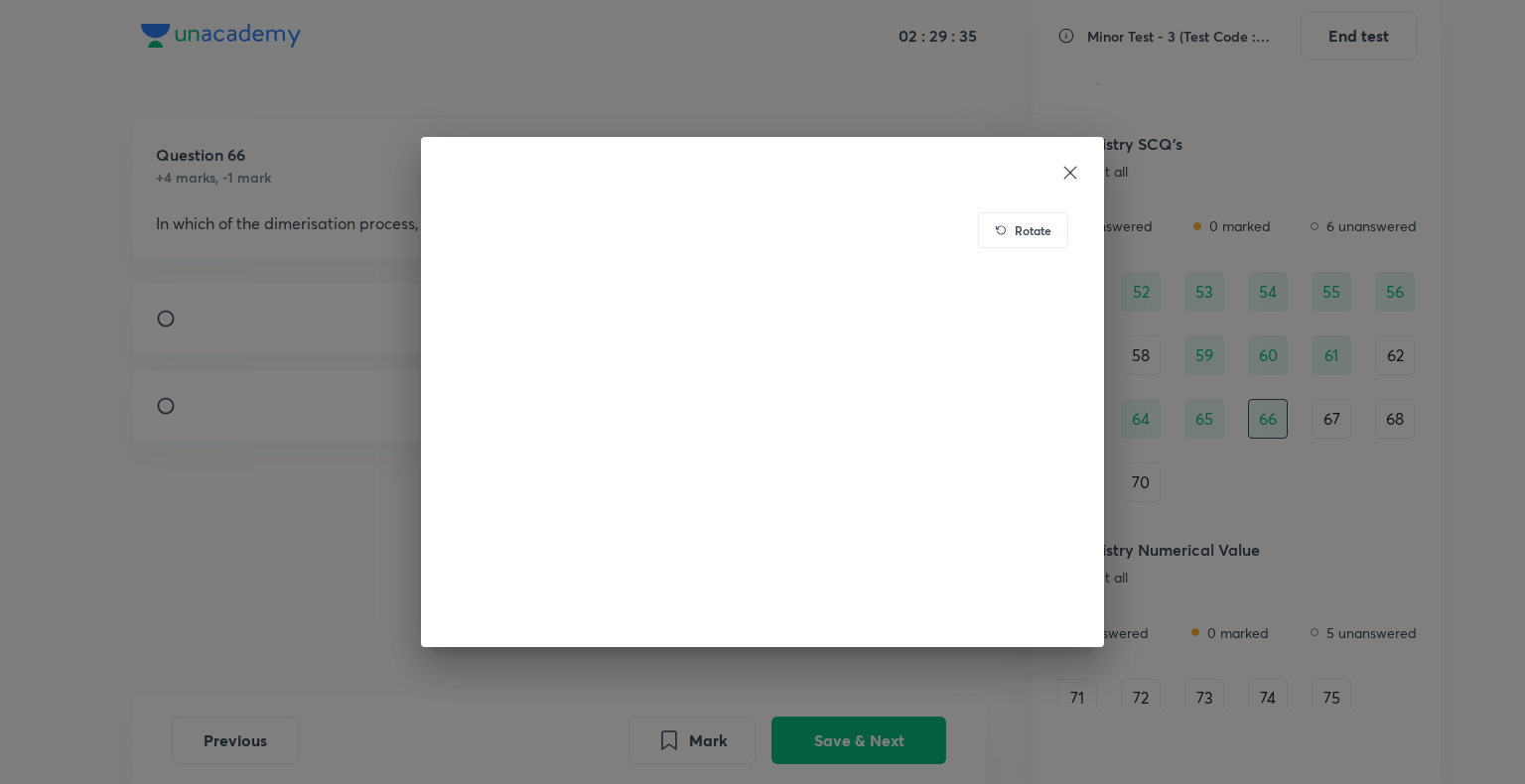 click 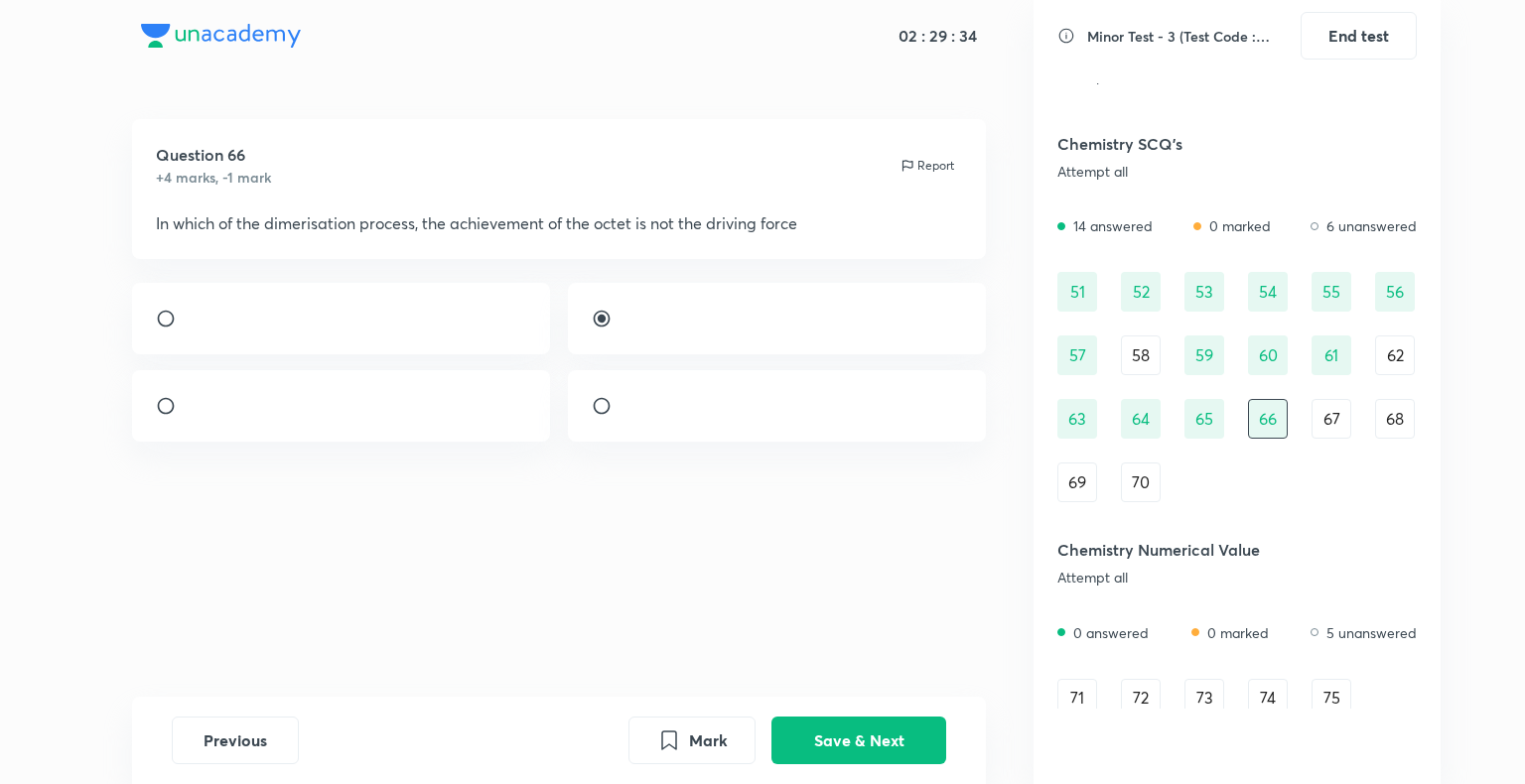 click at bounding box center [610, 319] 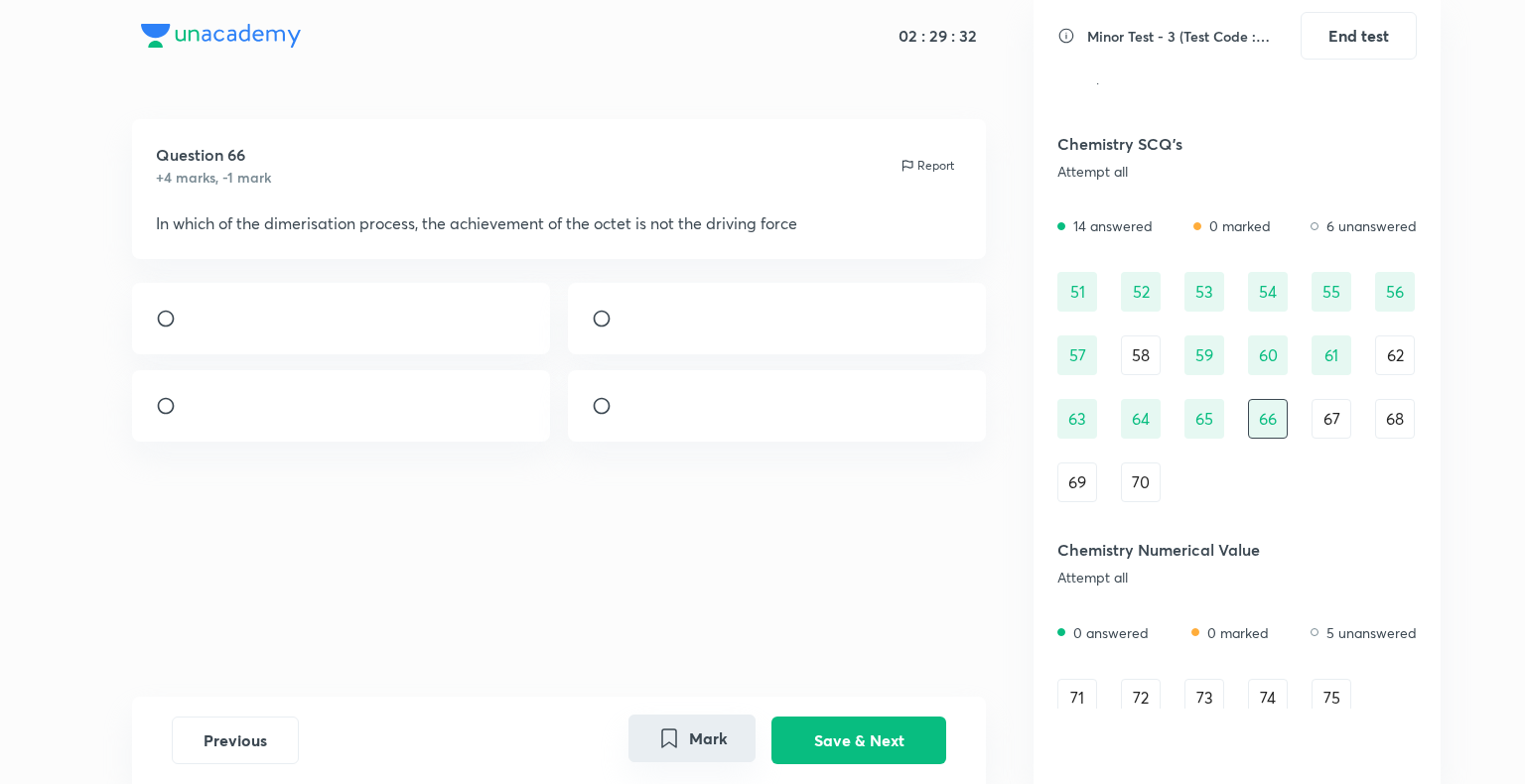 click on "Mark" at bounding box center [692, 738] 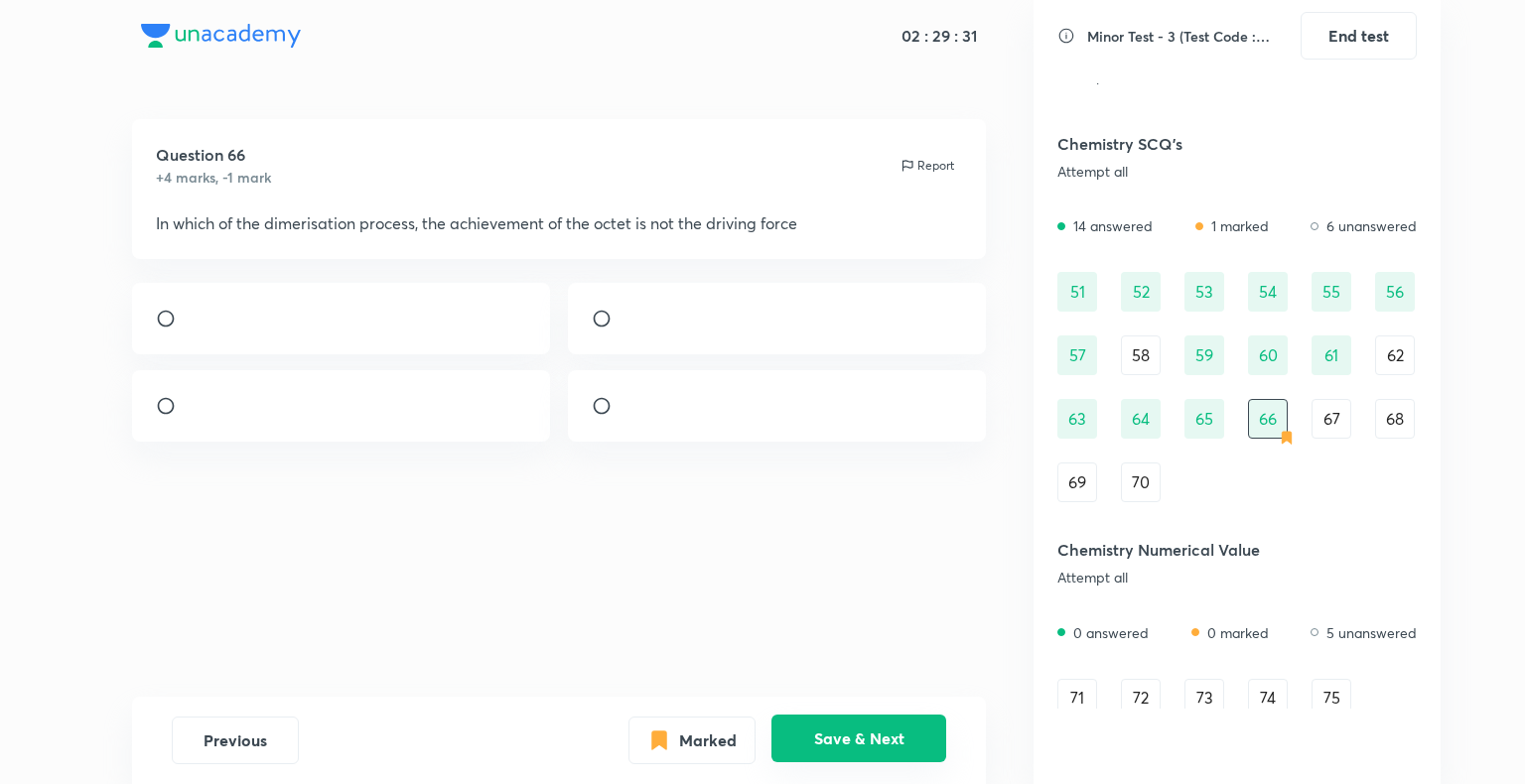 click on "Save & Next" at bounding box center (859, 738) 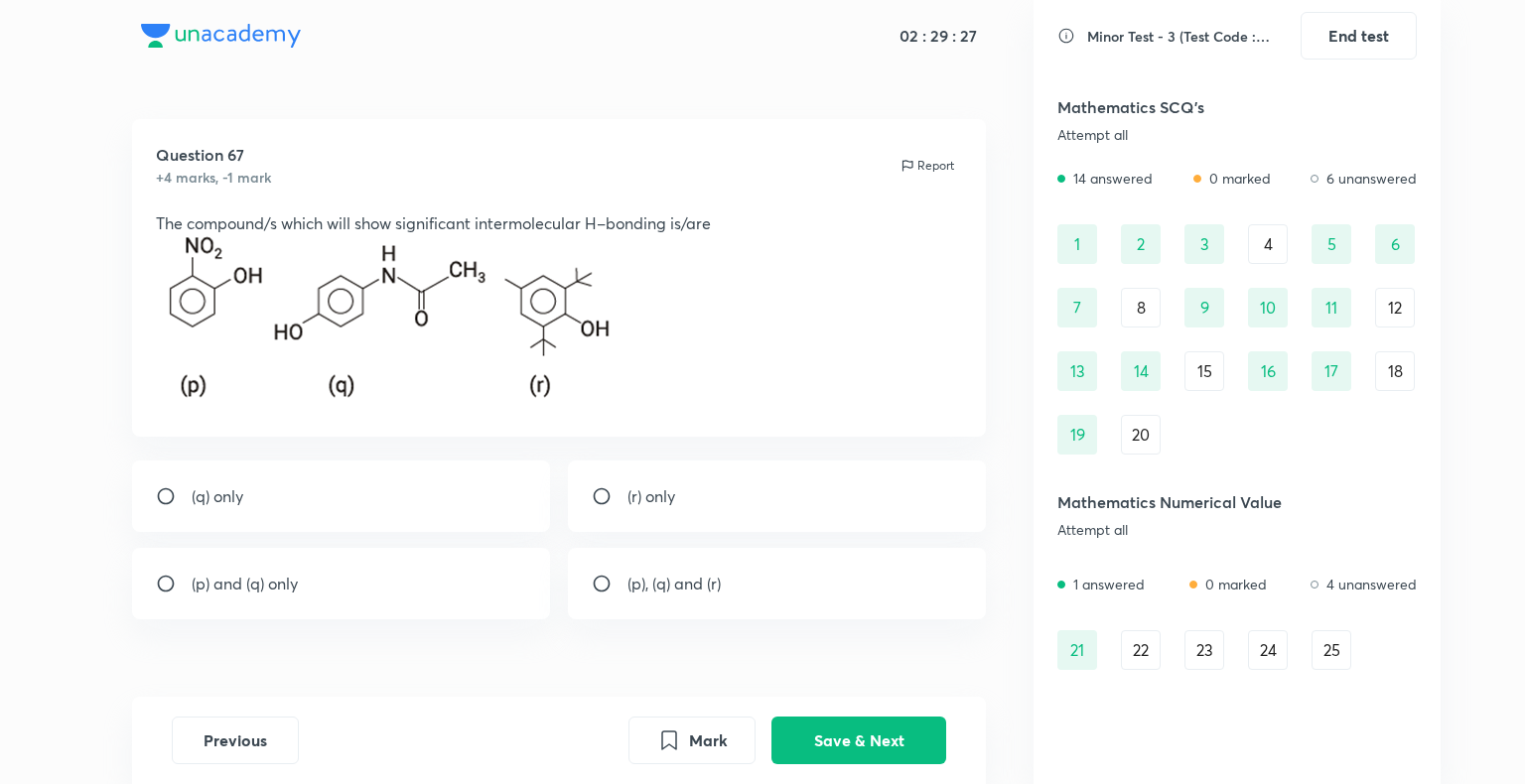 scroll, scrollTop: 0, scrollLeft: 0, axis: both 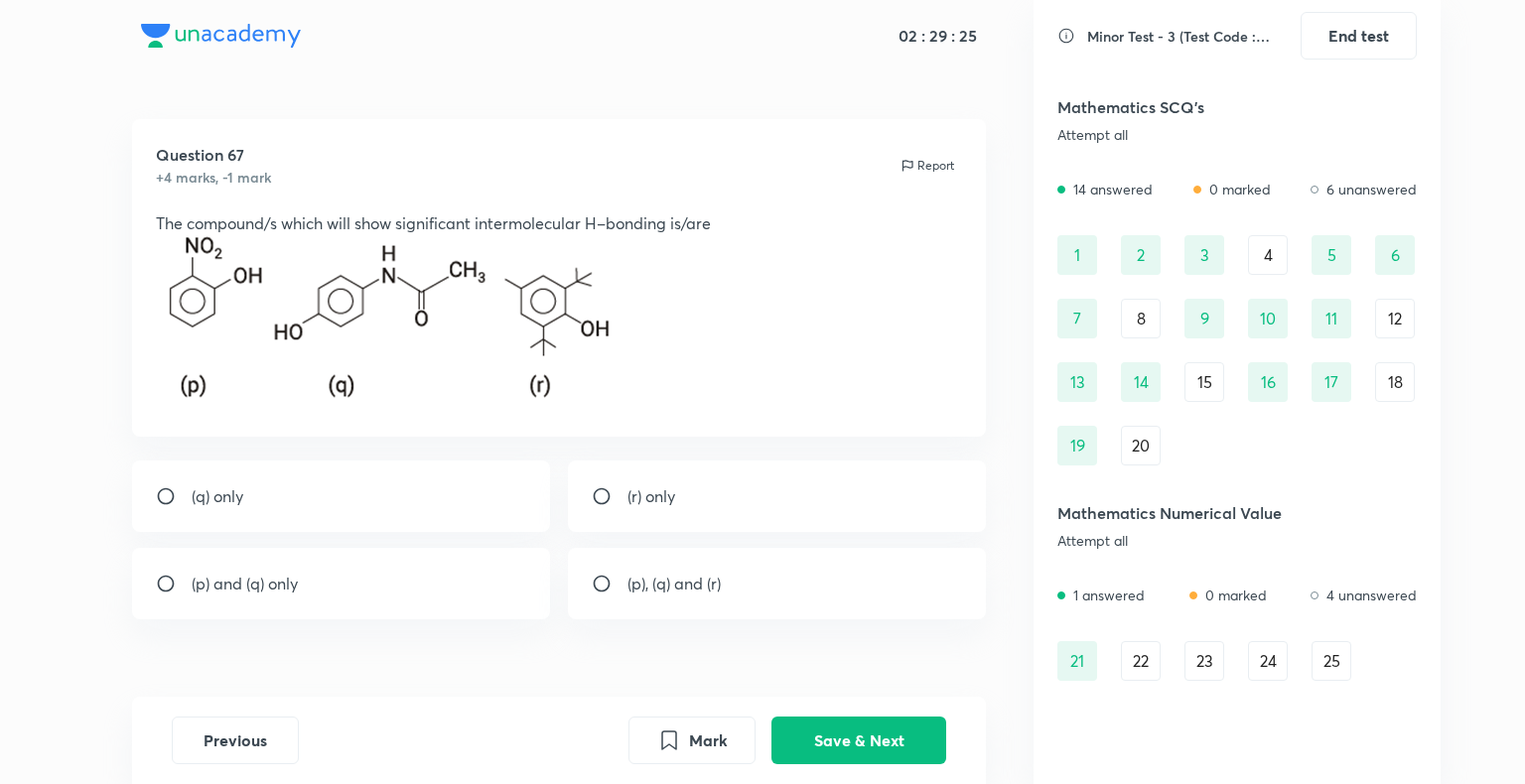 click on "4" at bounding box center (1268, 255) 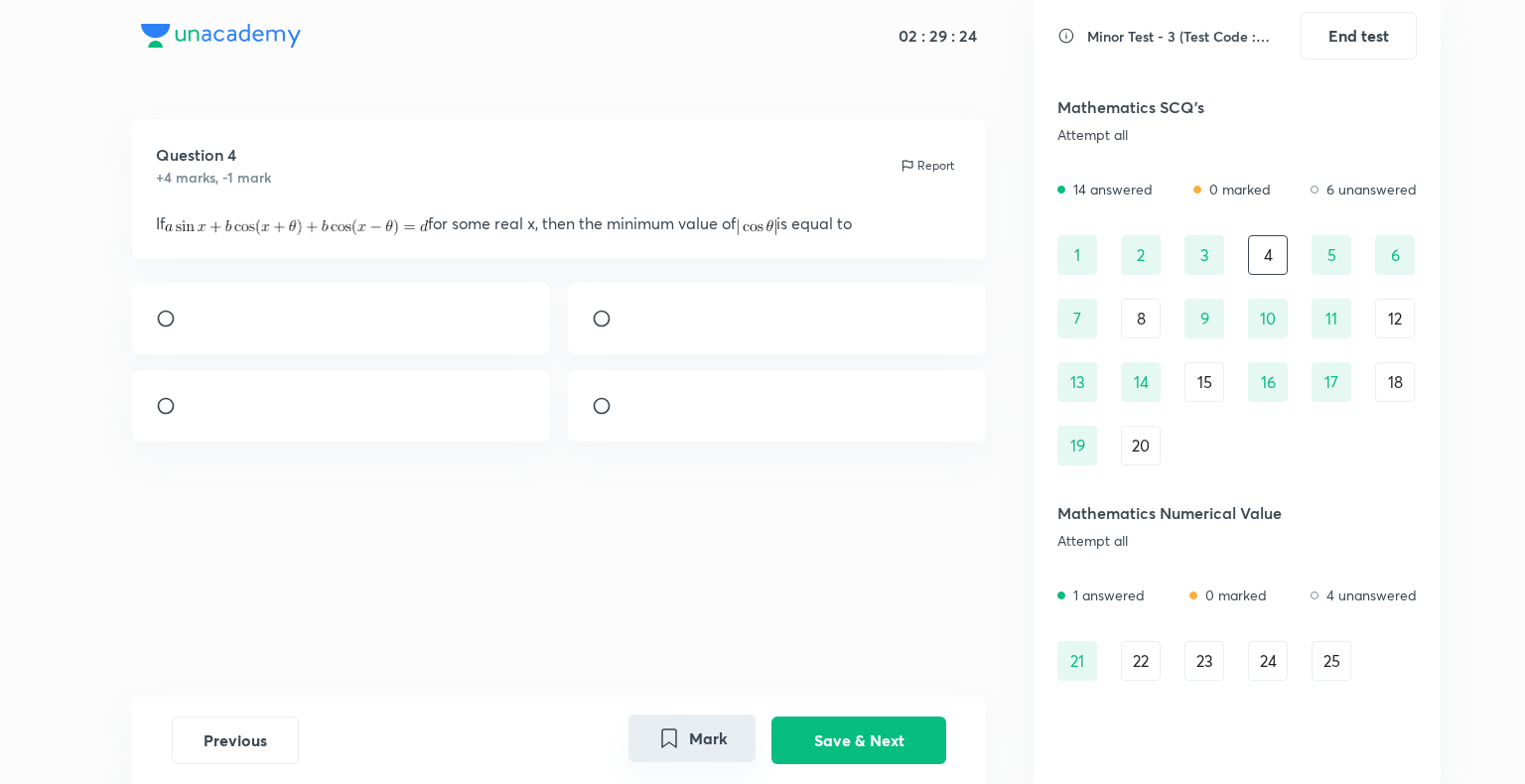 click on "Mark" at bounding box center [692, 738] 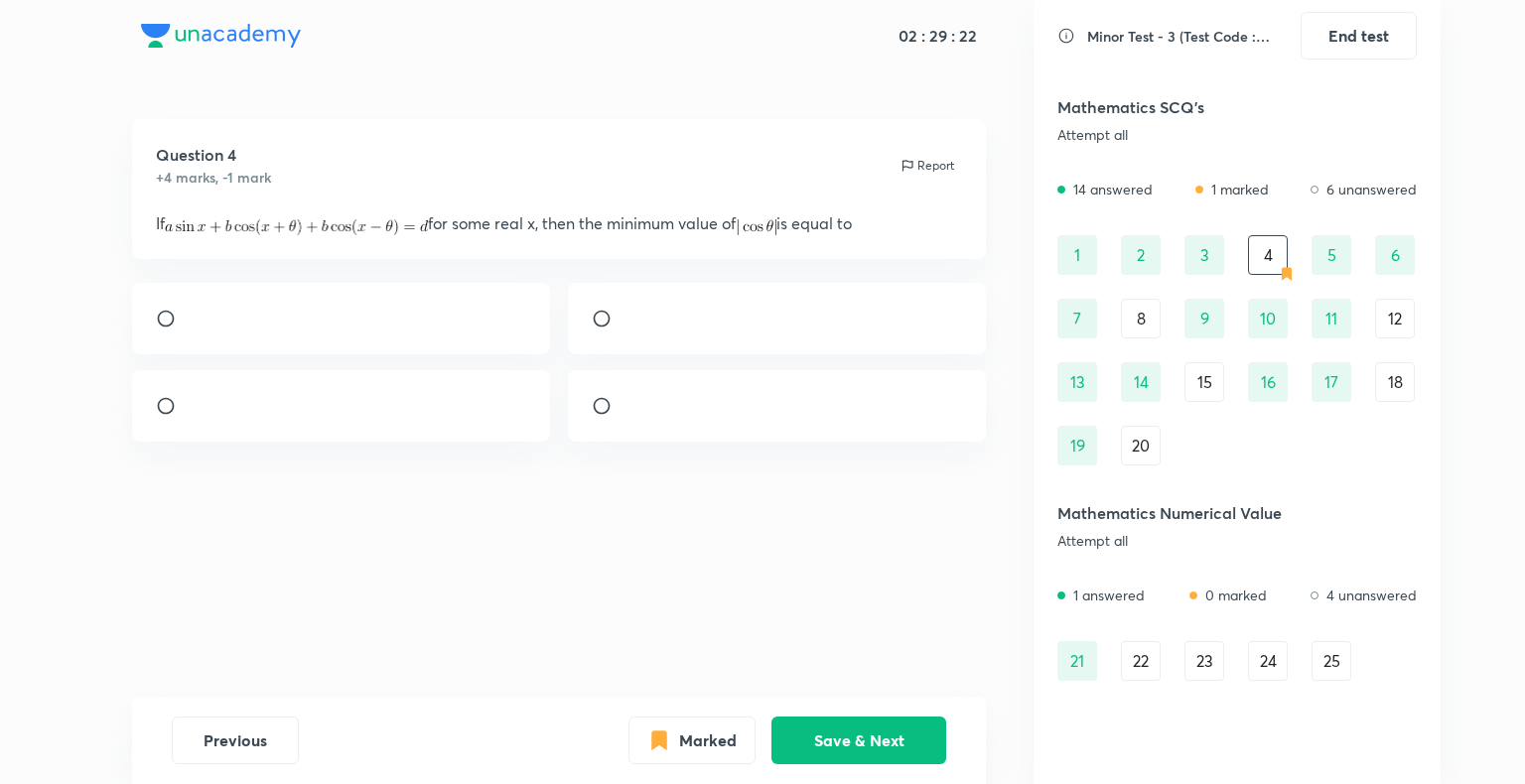 click on "8" at bounding box center [1141, 319] 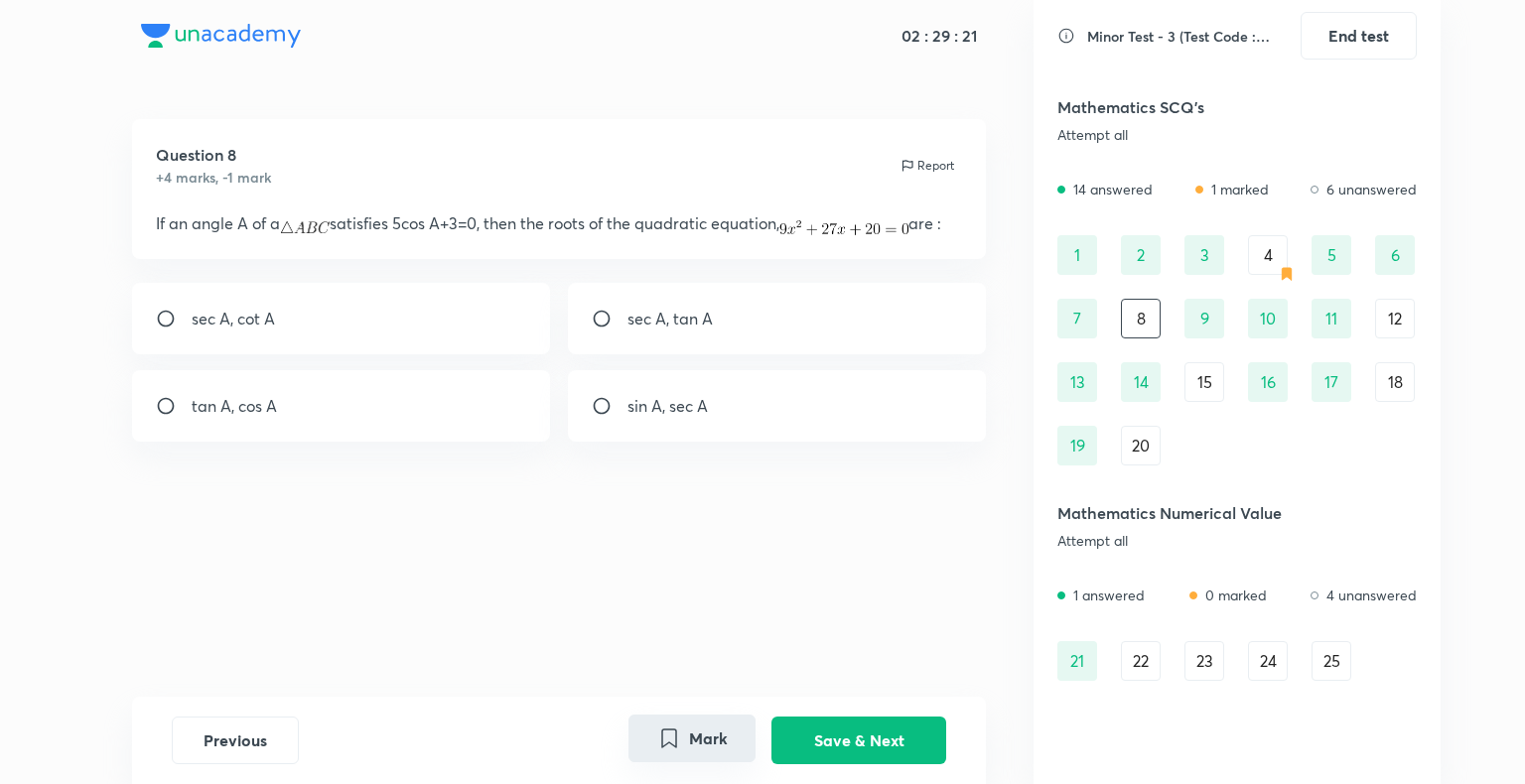 click on "Mark" at bounding box center (692, 738) 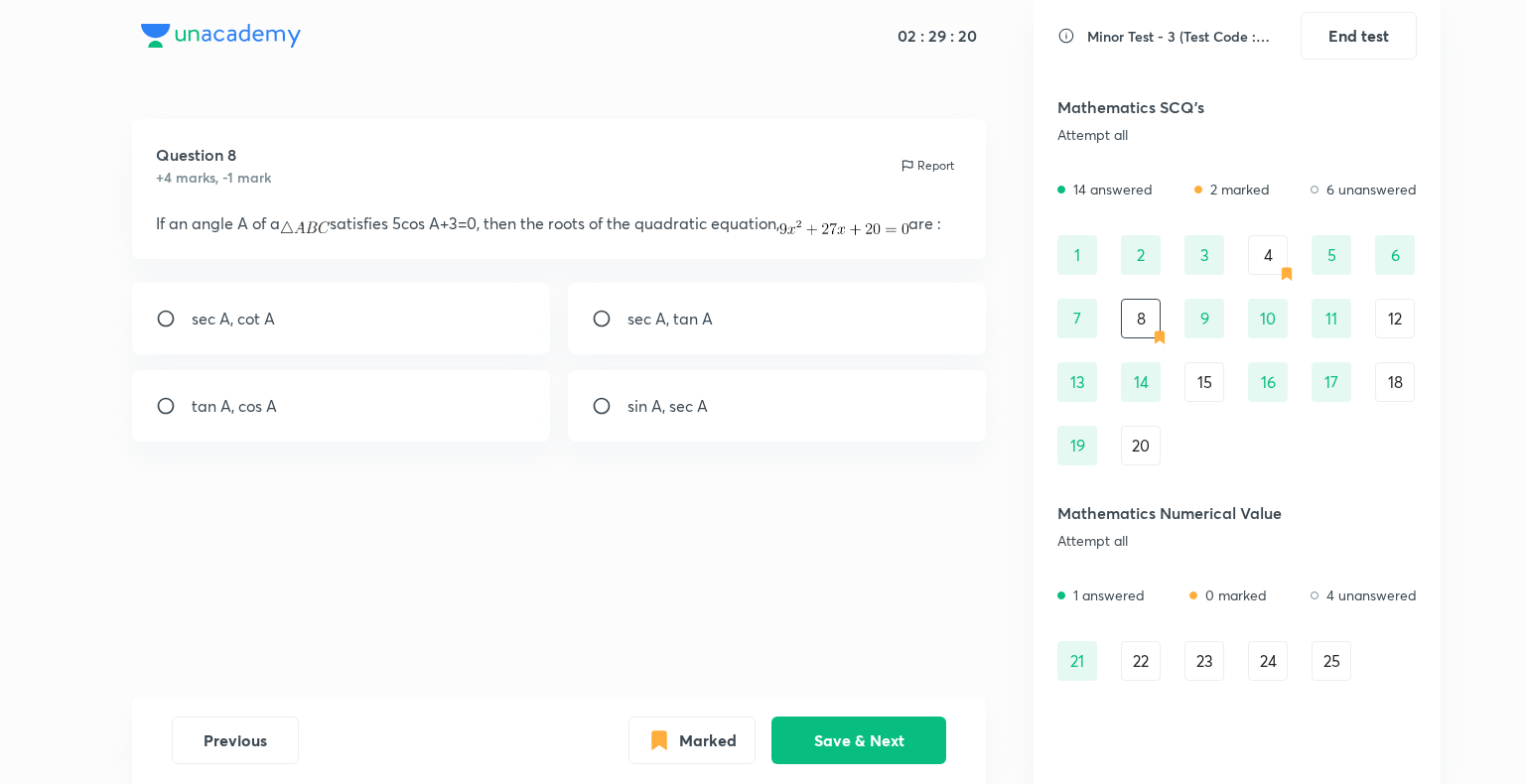 click on "12" at bounding box center [1395, 319] 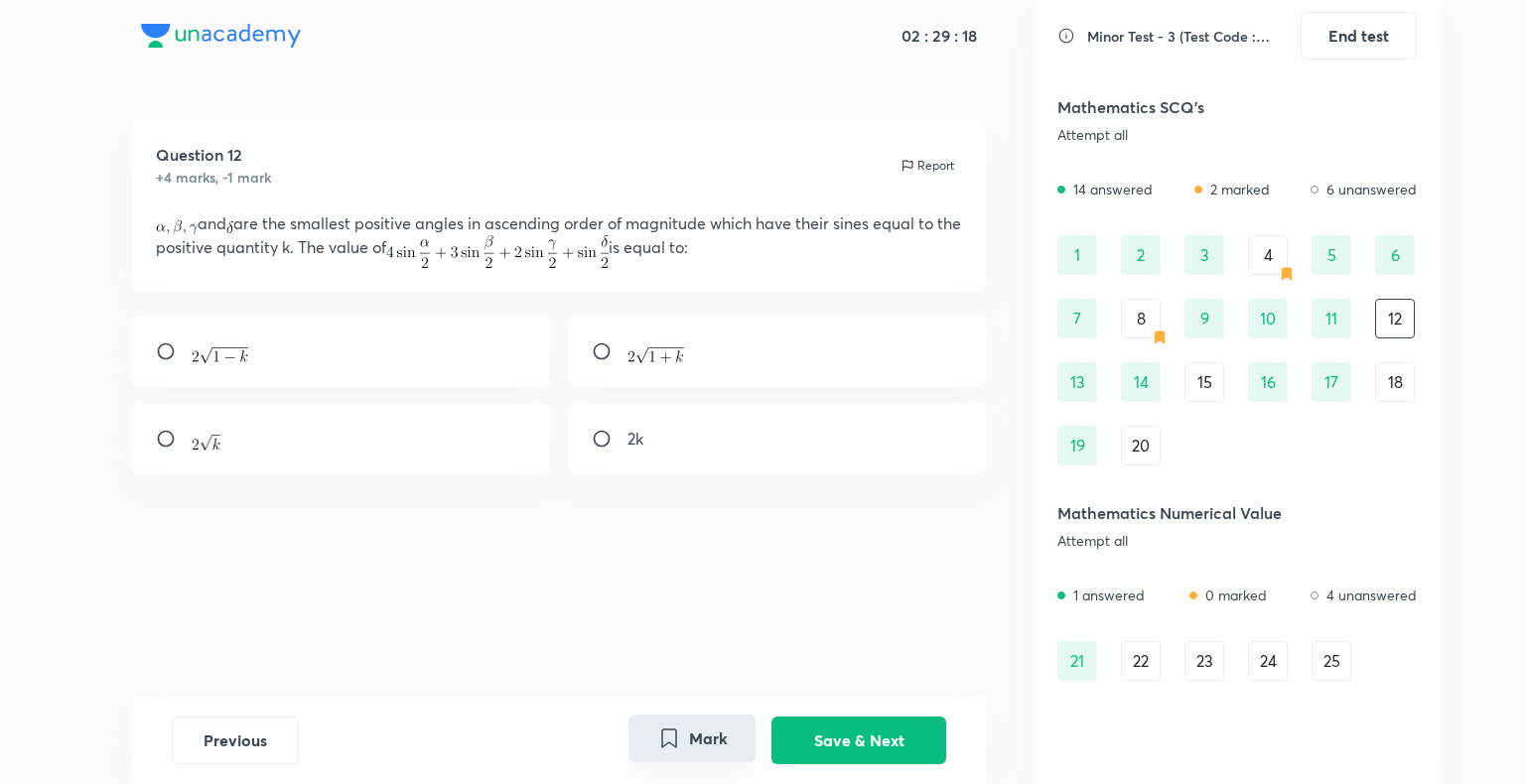 click on "Mark" at bounding box center [692, 738] 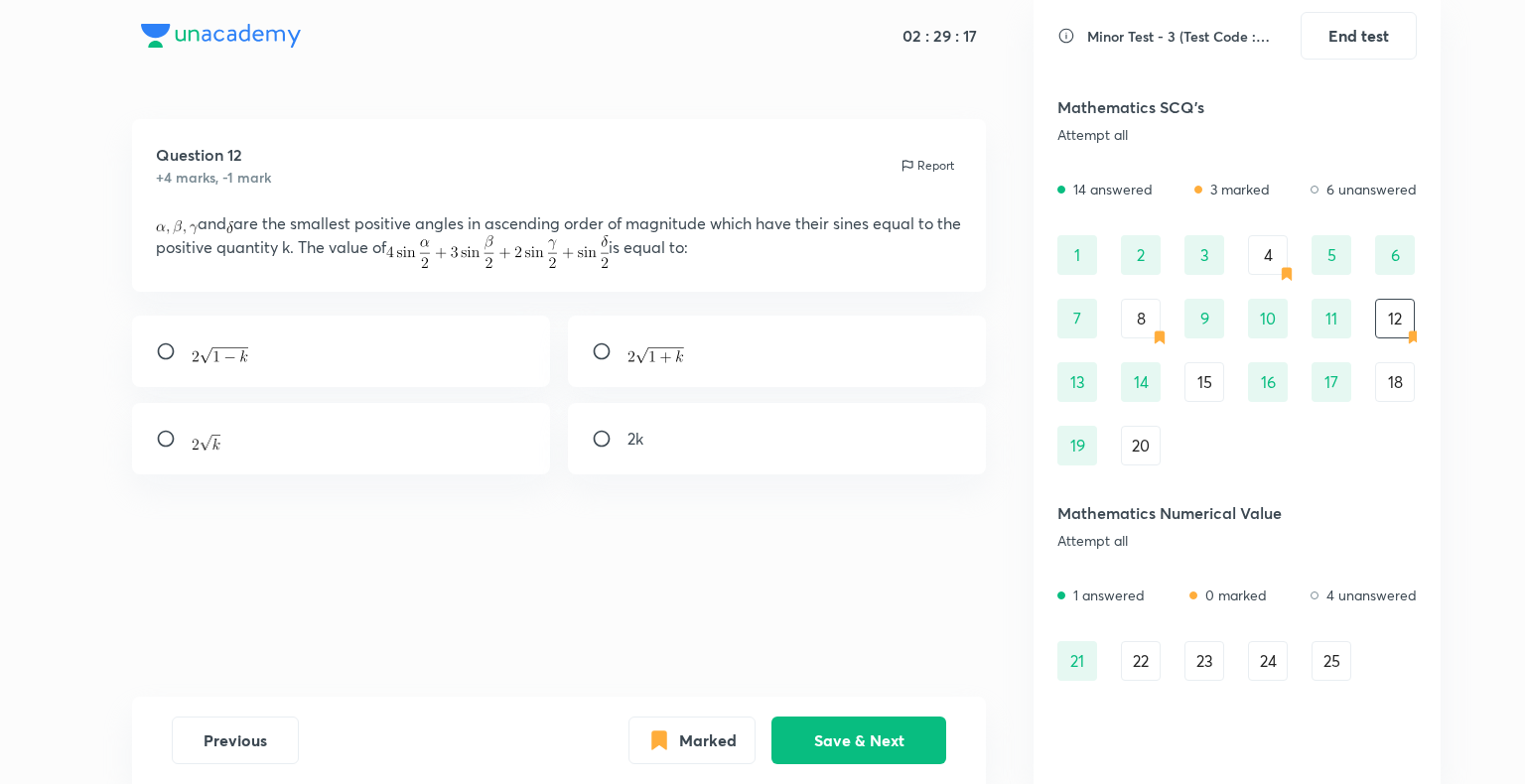 click on "15" at bounding box center (1204, 382) 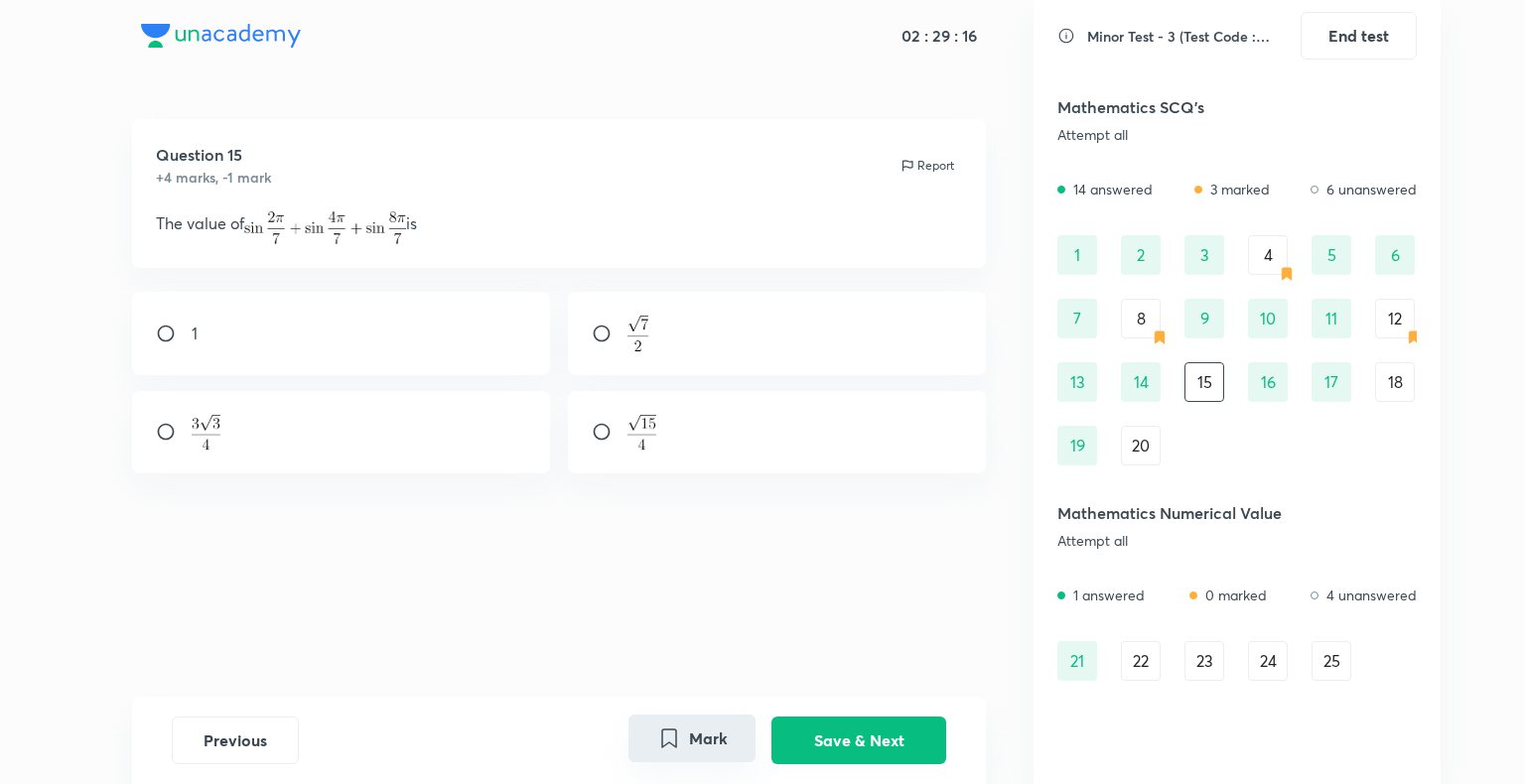 click on "Mark" at bounding box center (692, 738) 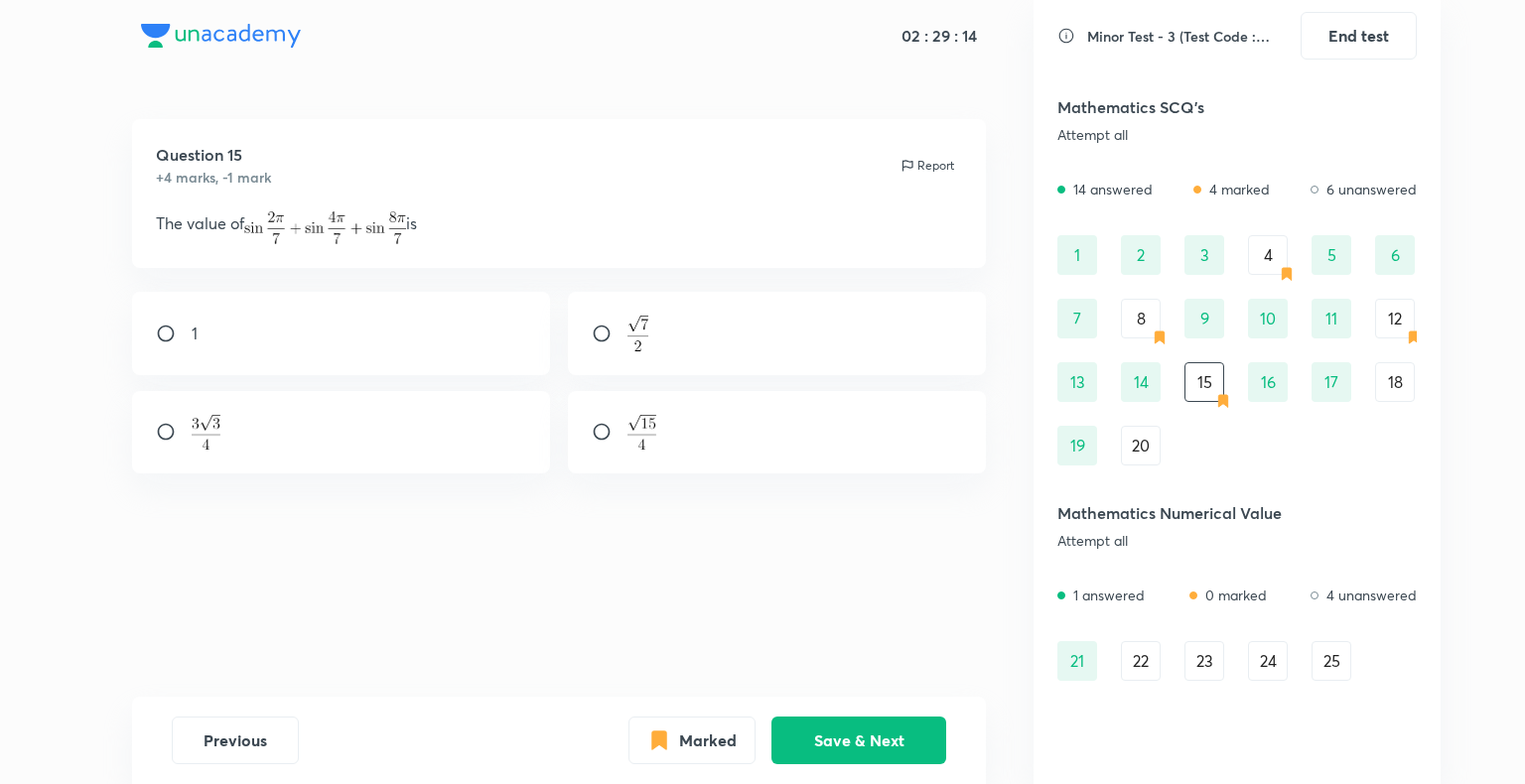 click on "18" at bounding box center [1395, 382] 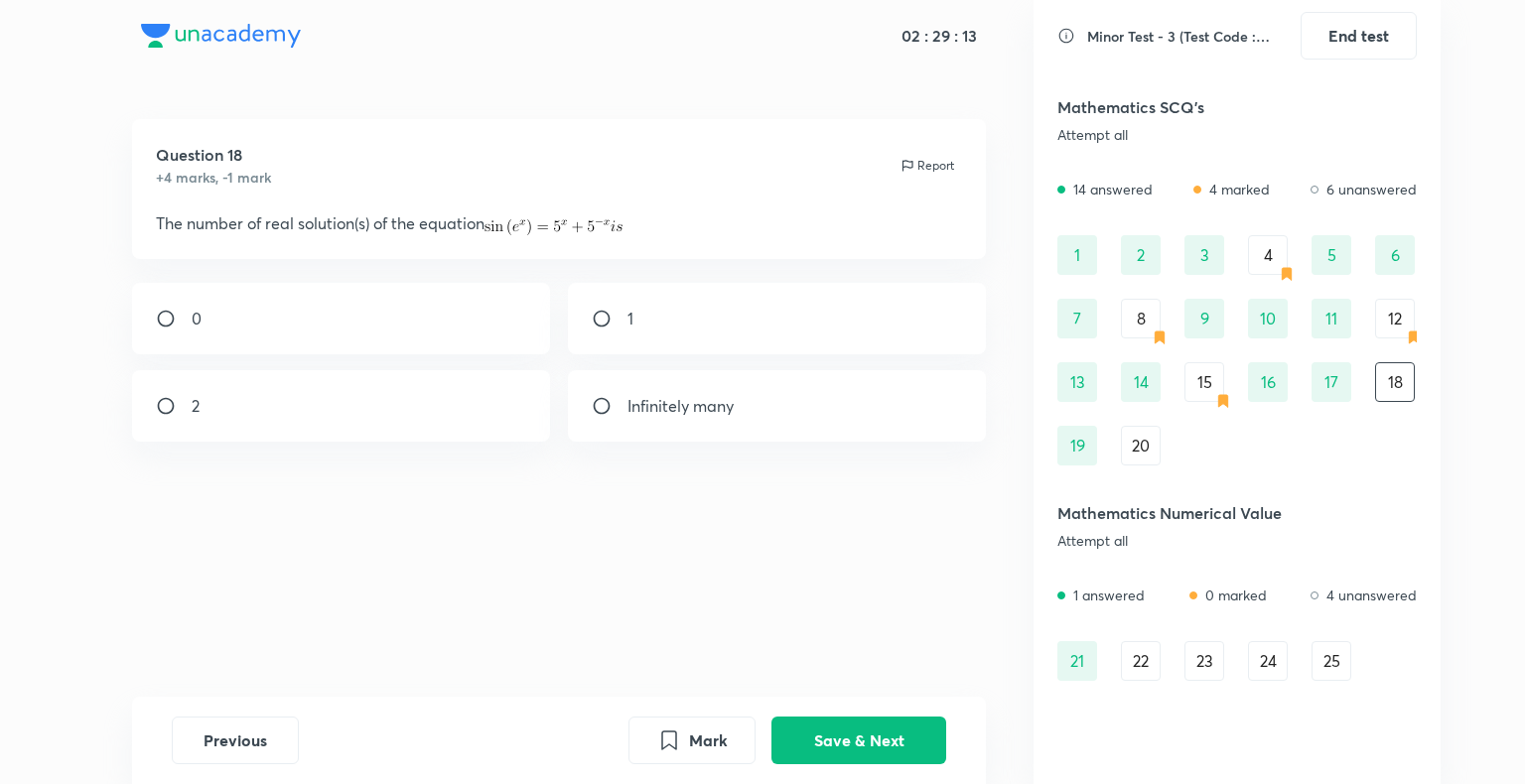 drag, startPoint x: 666, startPoint y: 746, endPoint x: 952, endPoint y: 502, distance: 375.94148 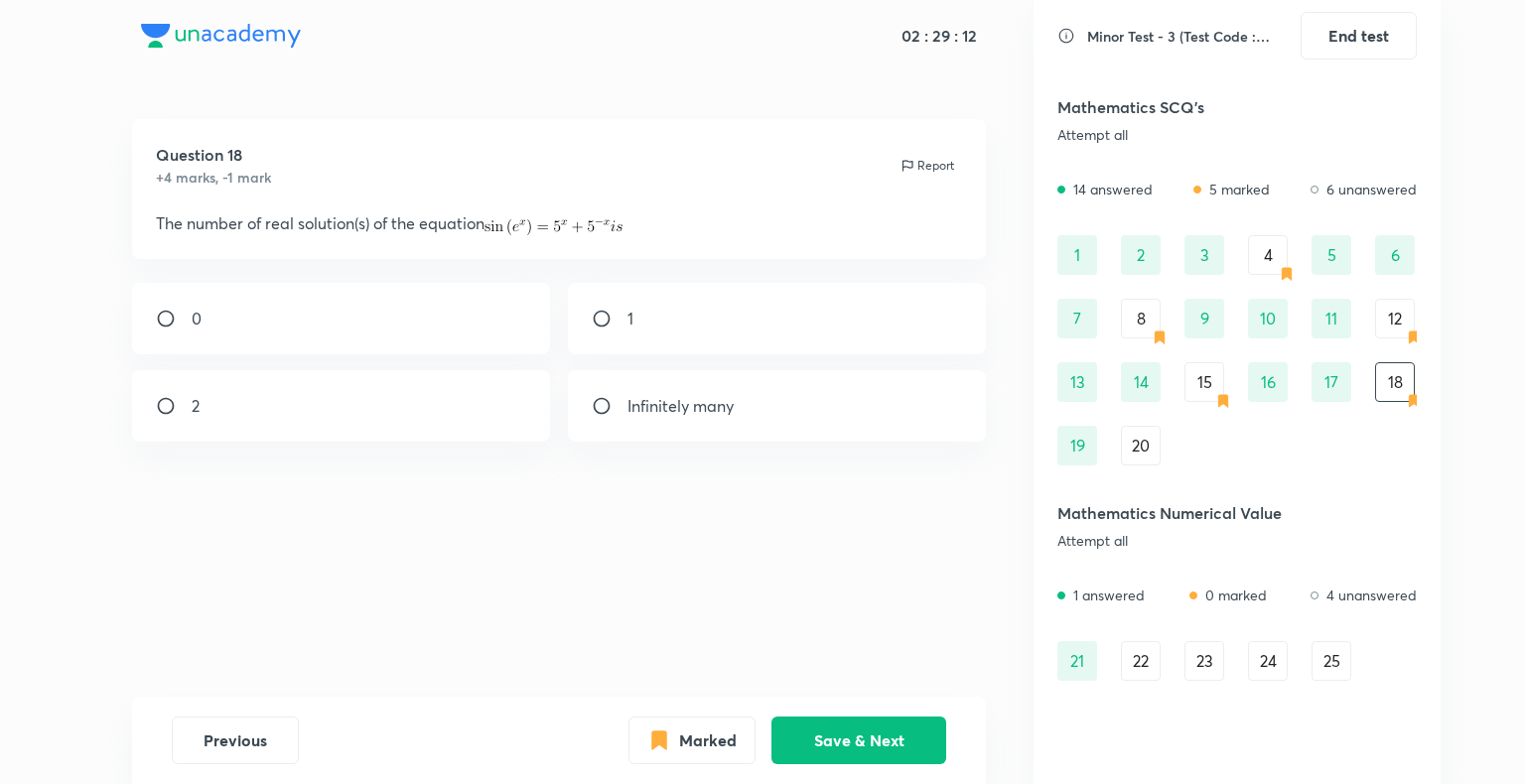 drag, startPoint x: 1135, startPoint y: 449, endPoint x: 1044, endPoint y: 490, distance: 99.80982 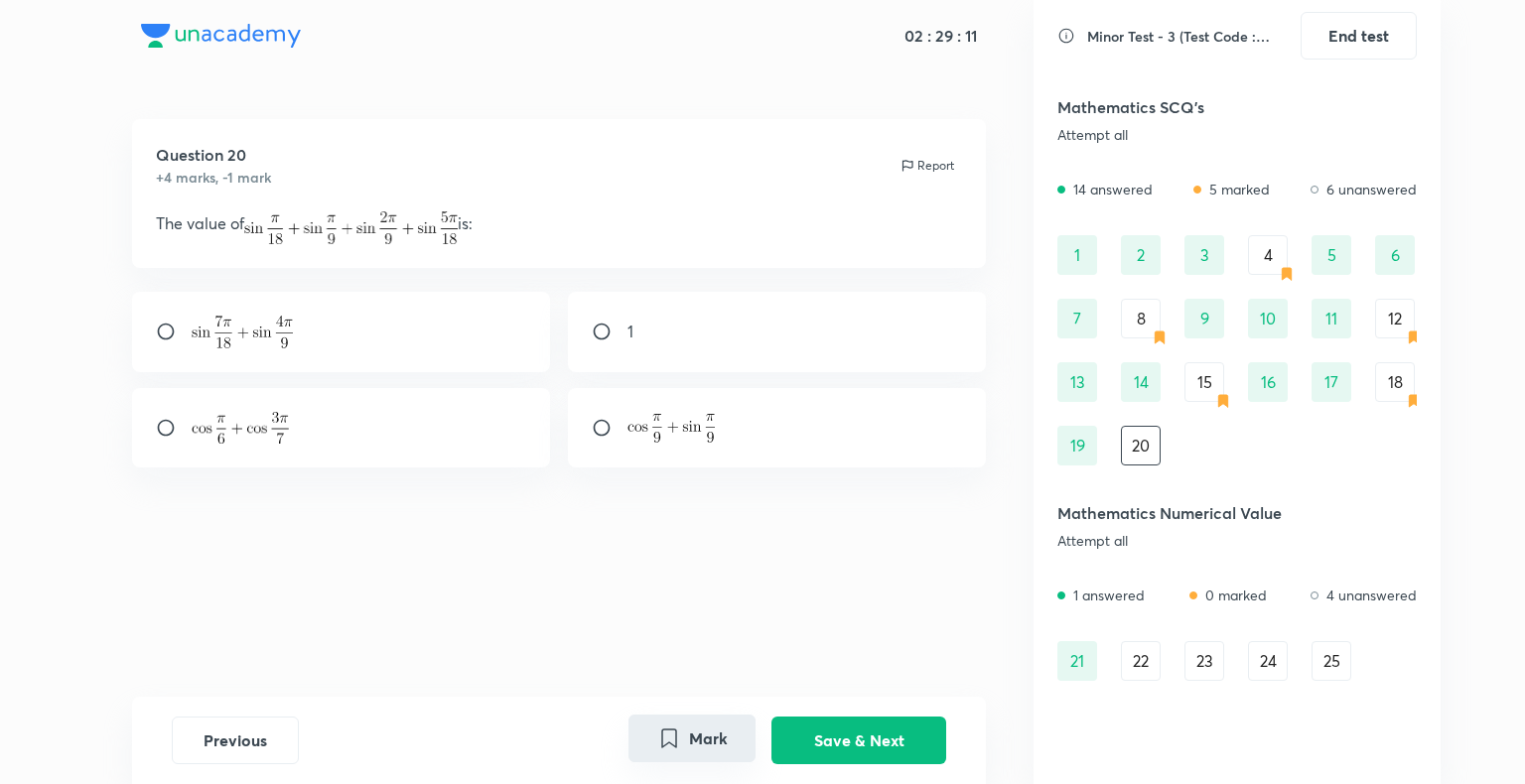 click on "Mark" at bounding box center (692, 738) 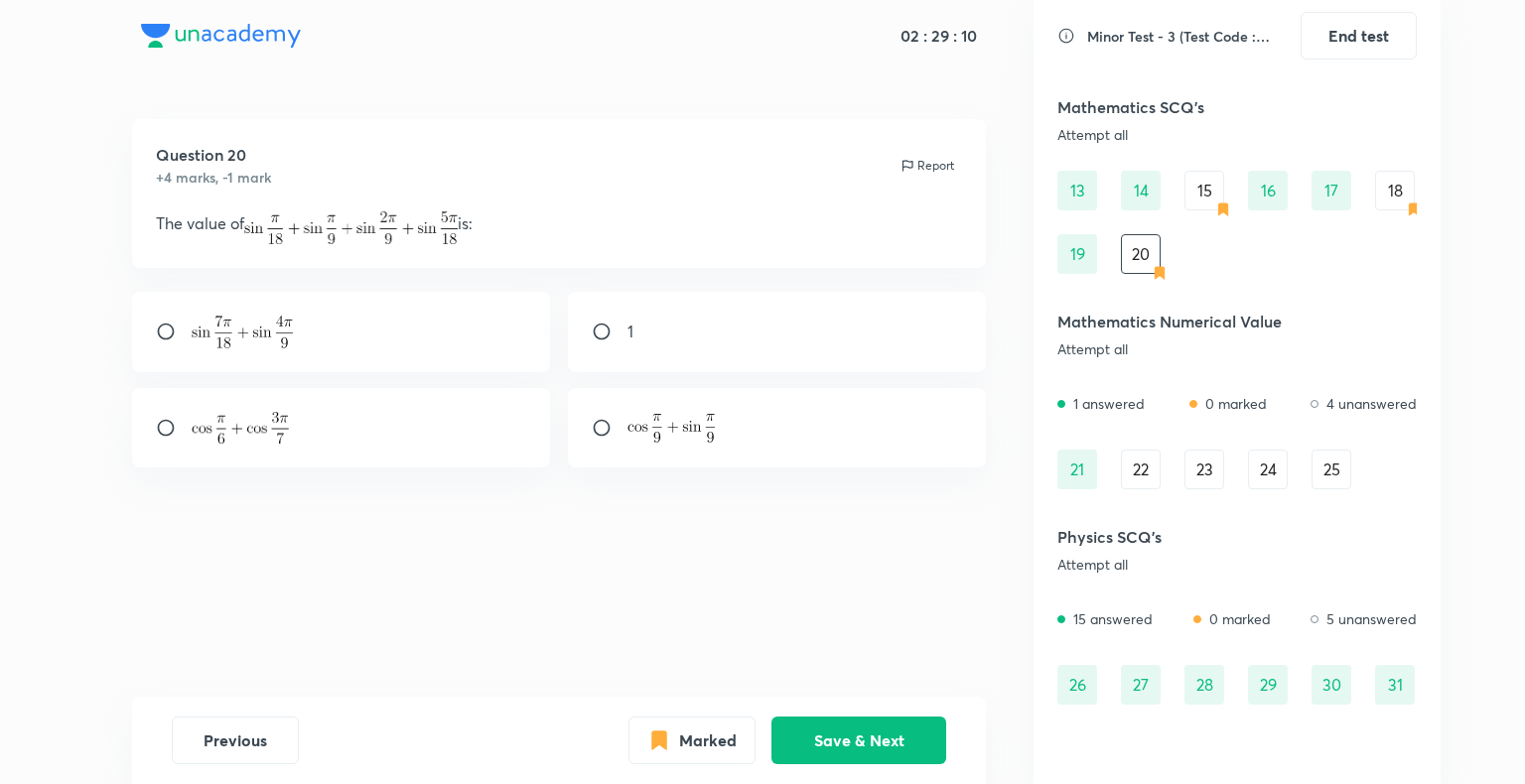 scroll, scrollTop: 198, scrollLeft: 0, axis: vertical 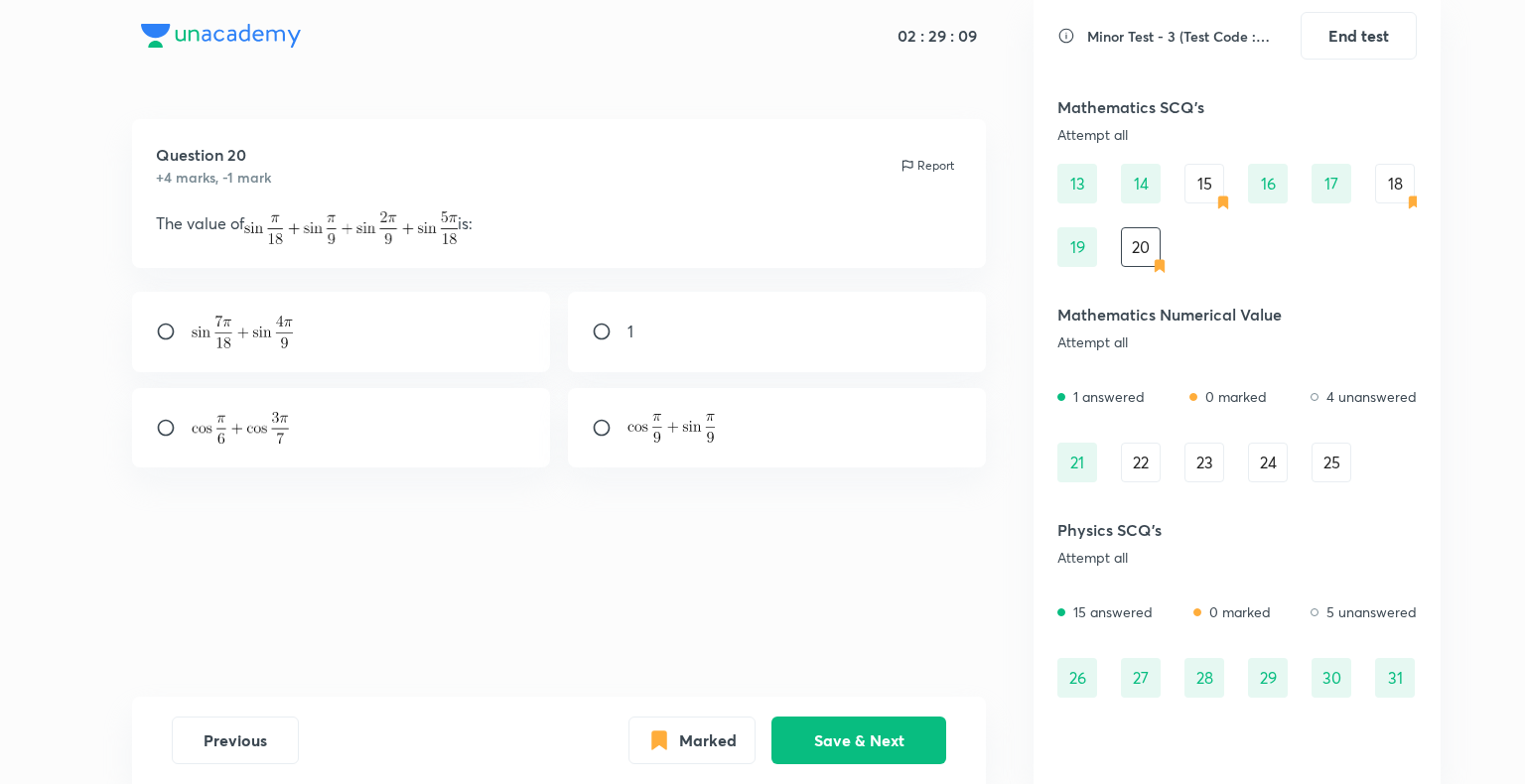 drag, startPoint x: 1148, startPoint y: 457, endPoint x: 1063, endPoint y: 517, distance: 104.04326 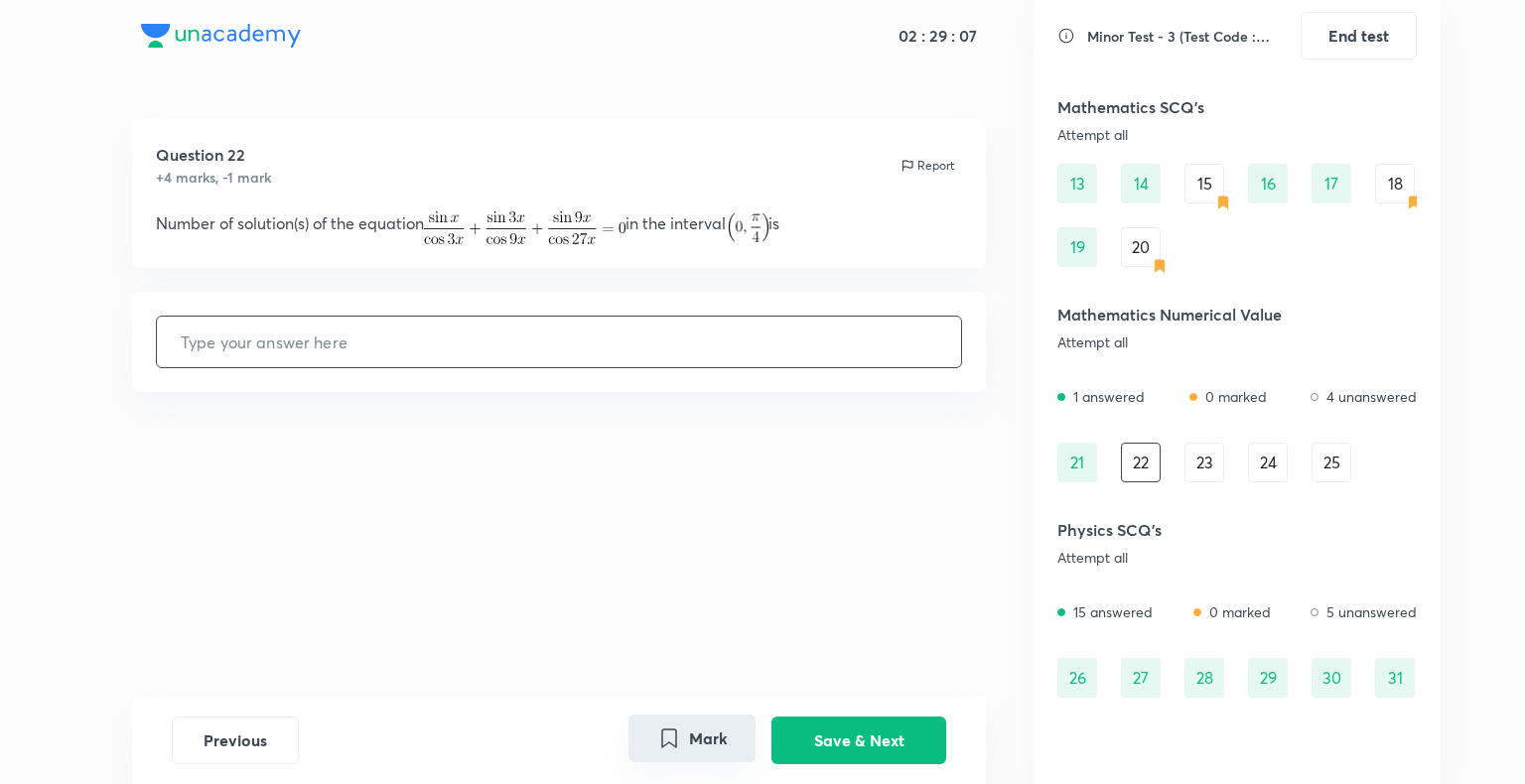 click on "Mark" at bounding box center [692, 738] 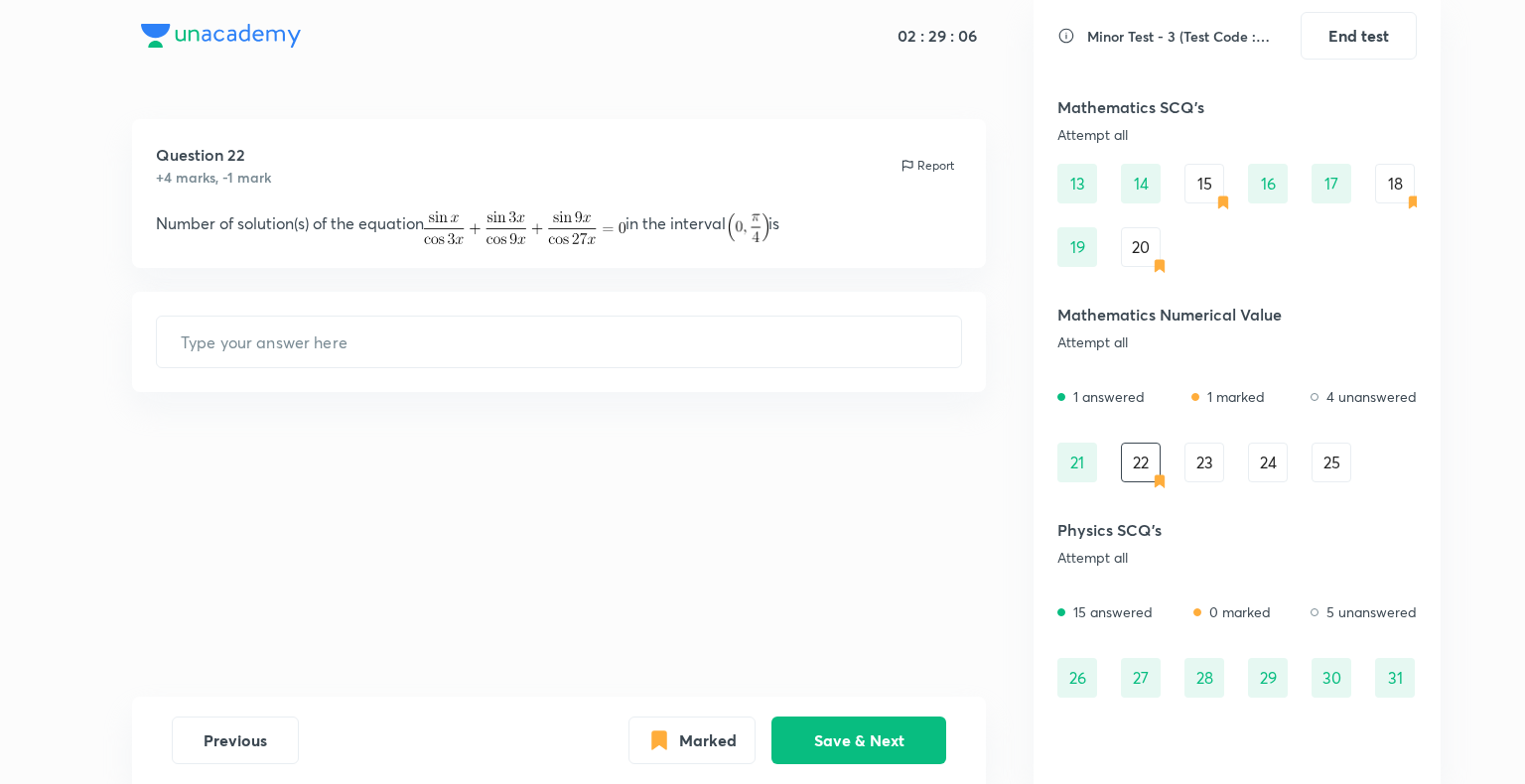 click on "25" at bounding box center (1331, 462) 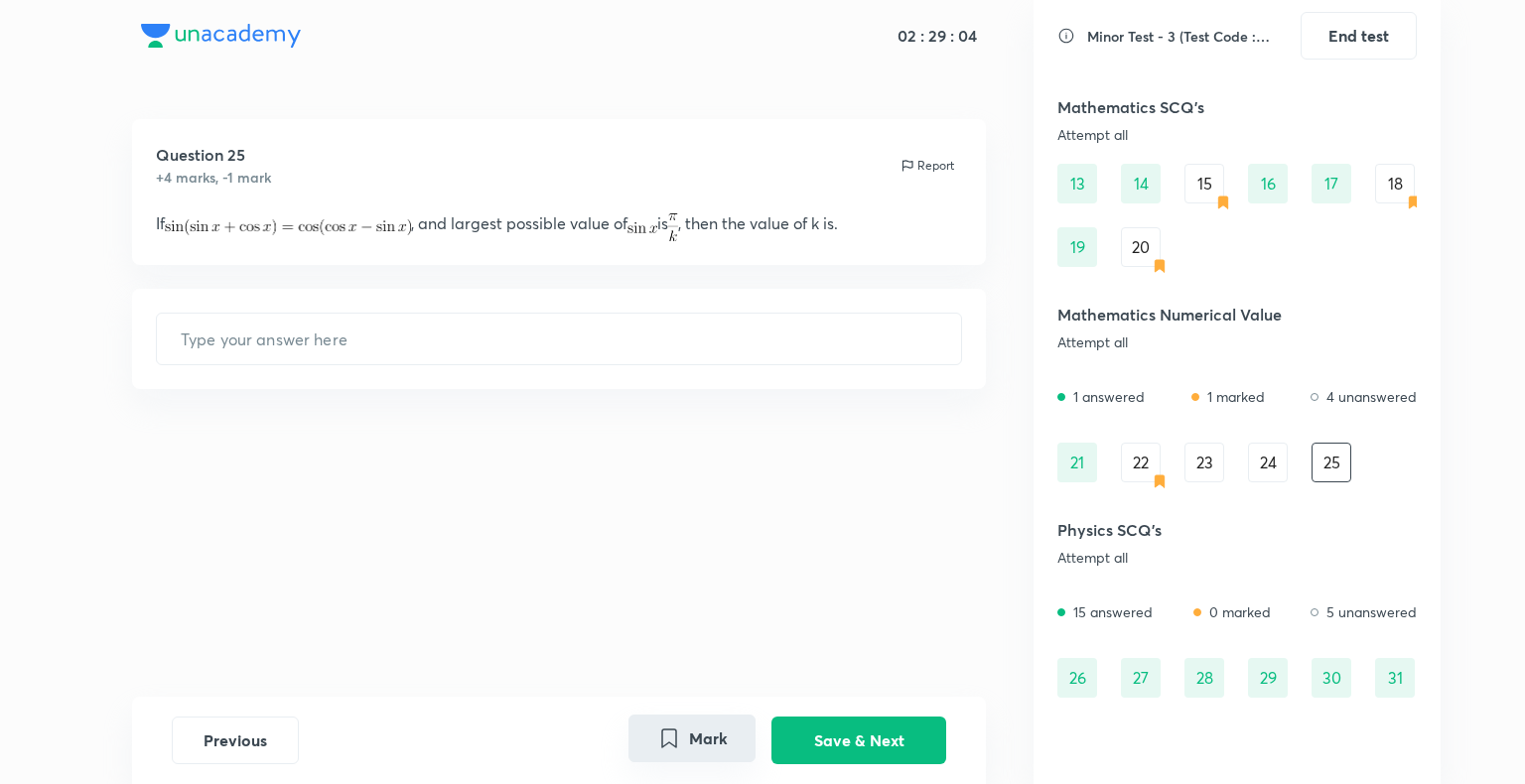 click on "Mark" at bounding box center (692, 738) 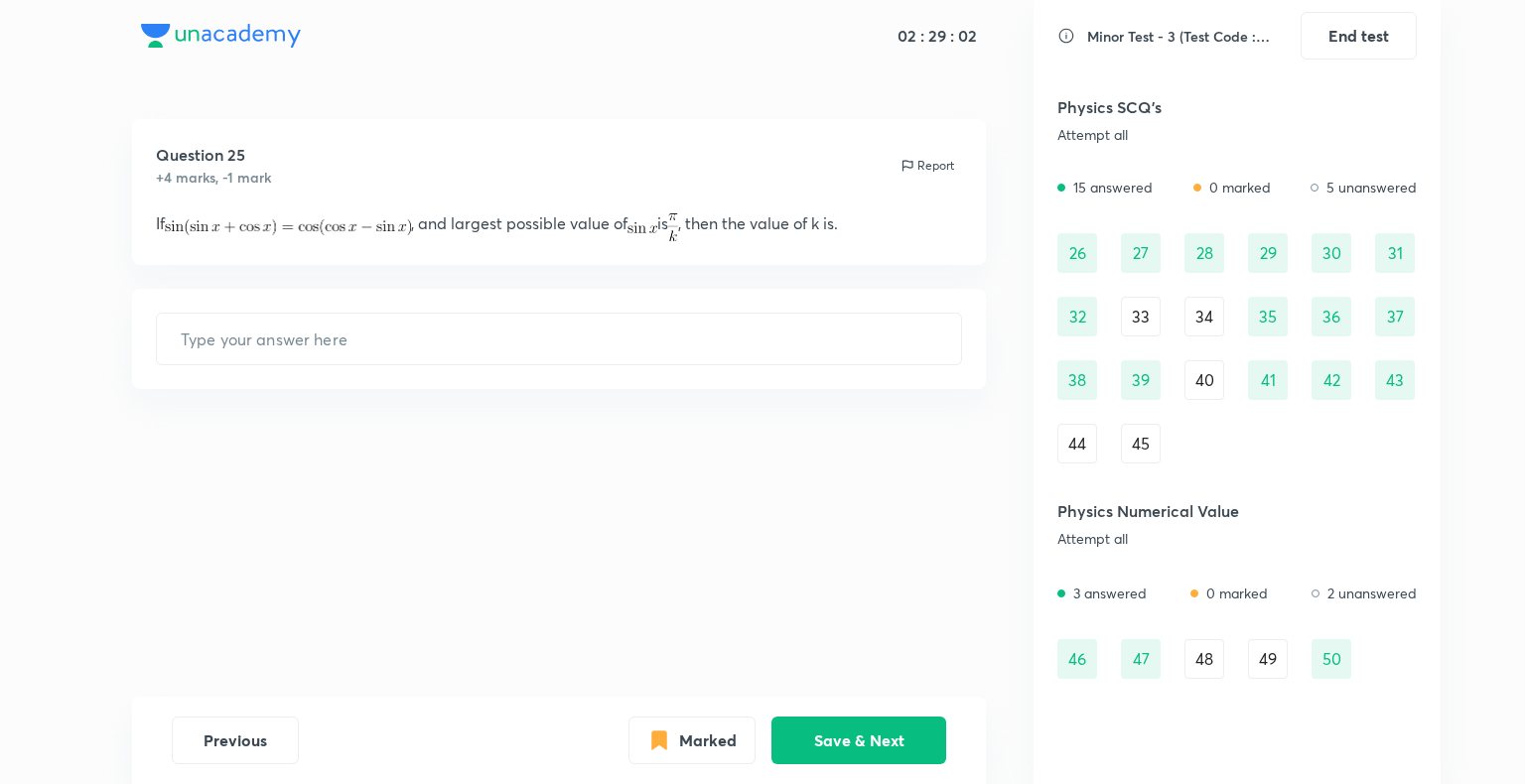scroll, scrollTop: 595, scrollLeft: 0, axis: vertical 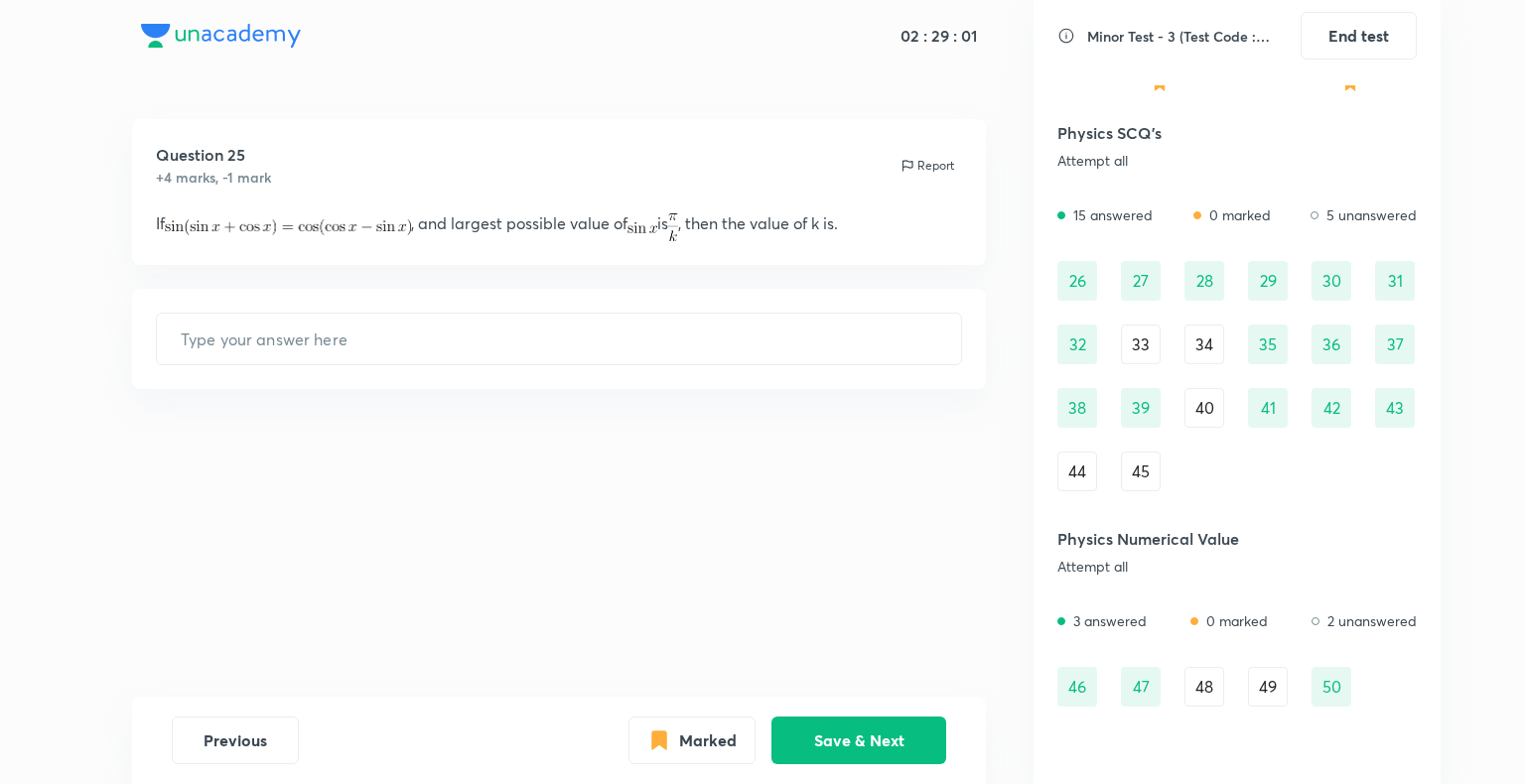 click on "26 27 28 29 30 31 32 33 34 35 36 37 38 39 40 41 42 43 44 45" at bounding box center [1237, 376] 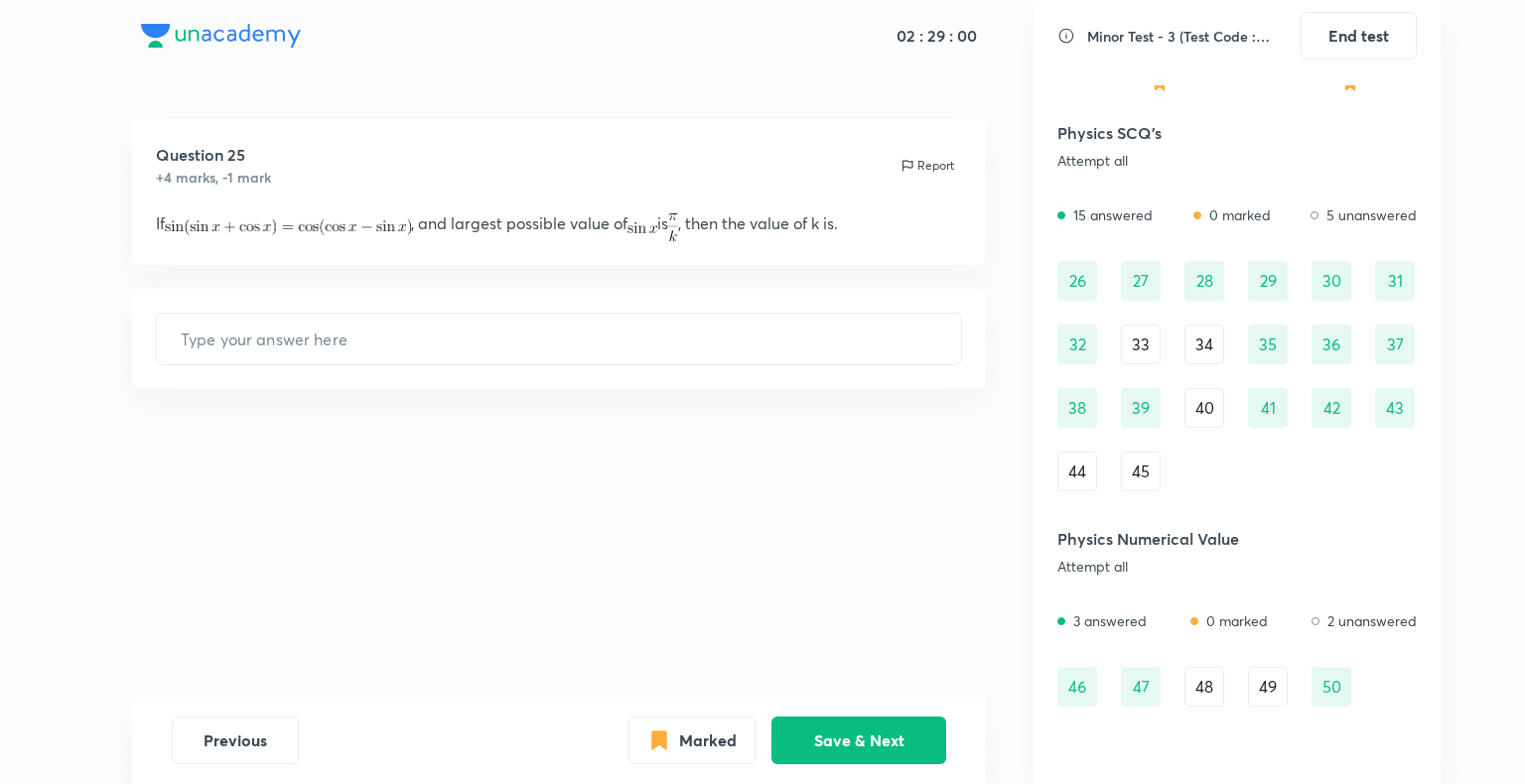 click on "33" at bounding box center [1141, 344] 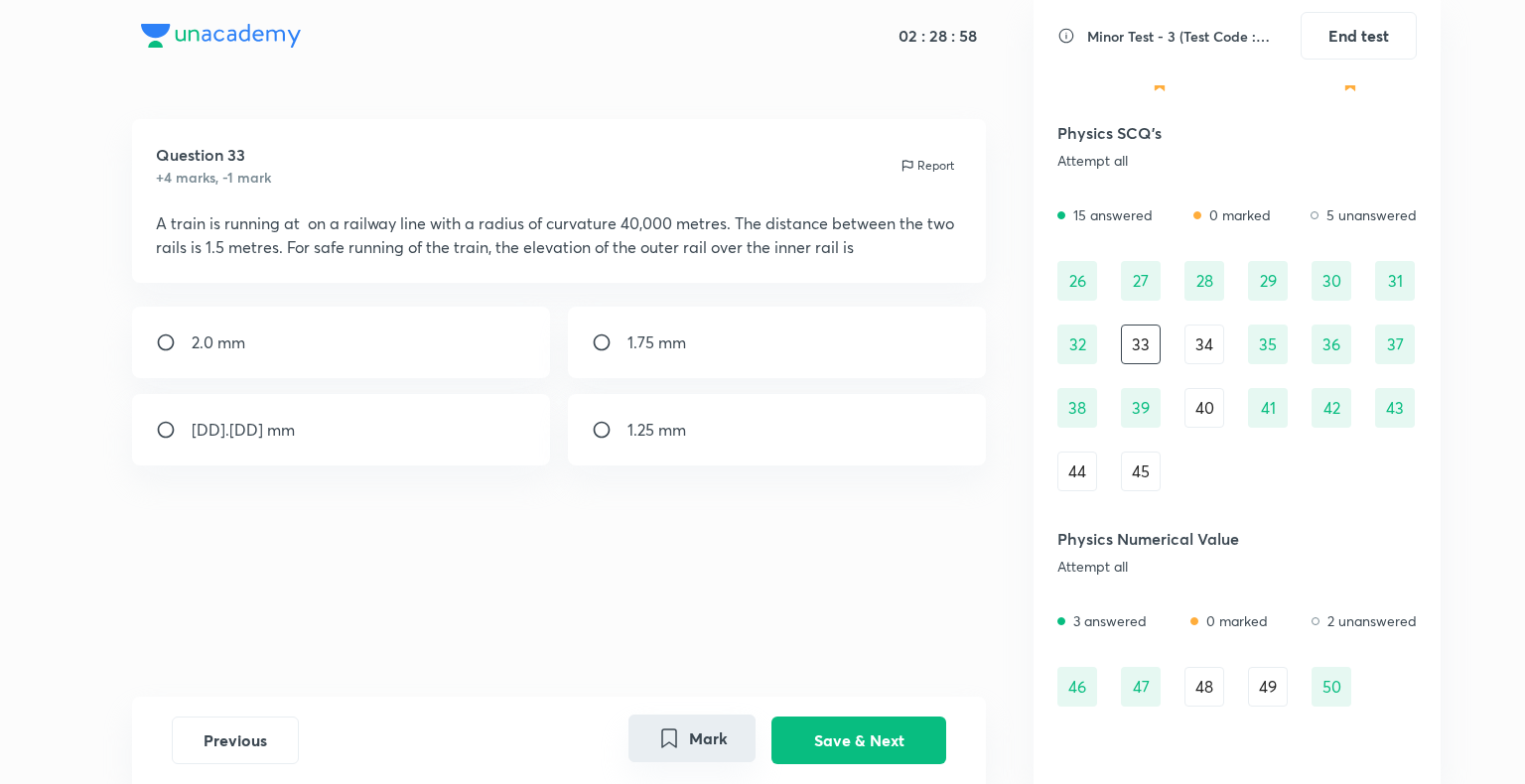 click on "Mark" at bounding box center [692, 738] 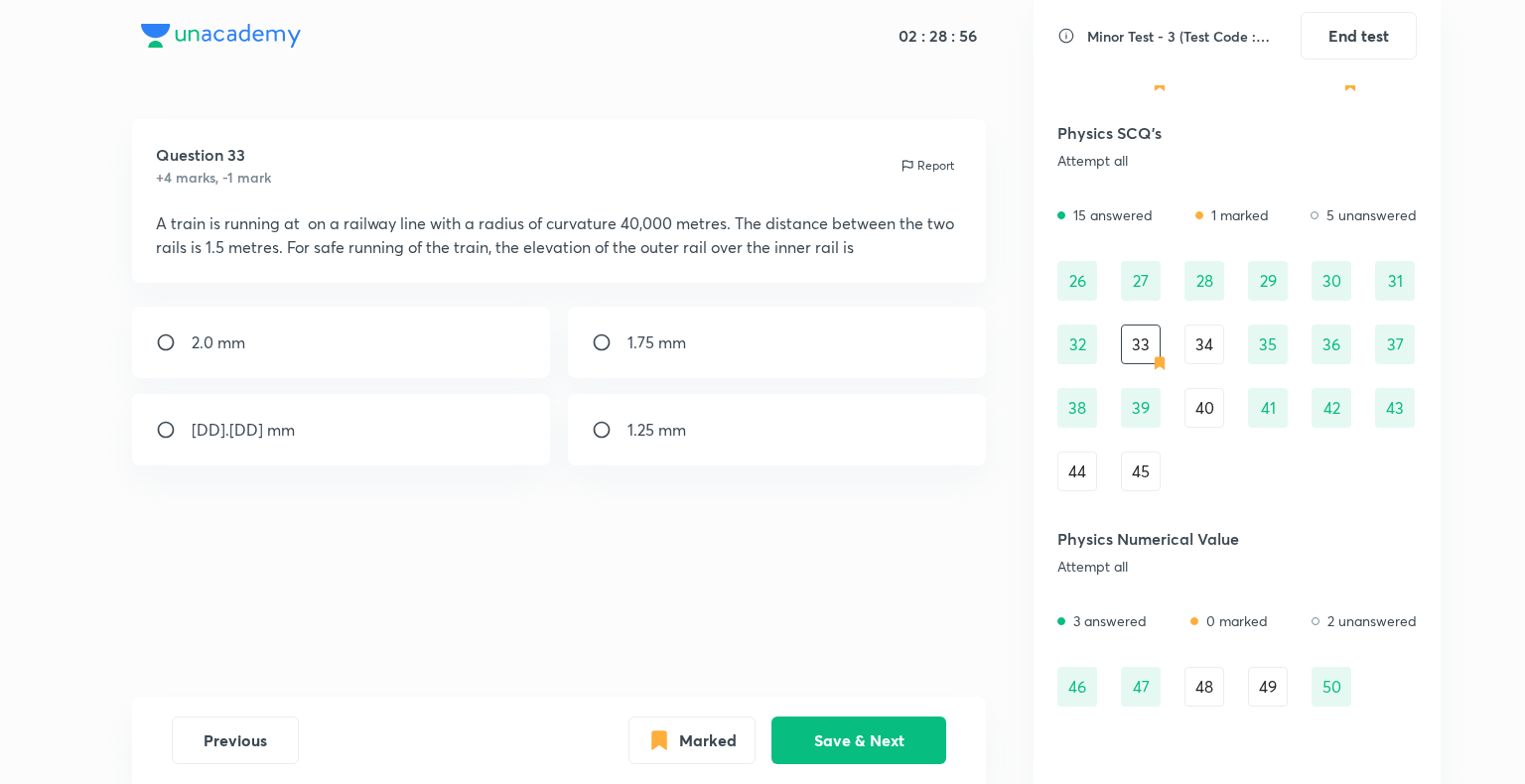 click on "26 27 28 29 30 31 32 33 34 35 36 37 38 39 40 41 42 43 44 45" at bounding box center (1237, 376) 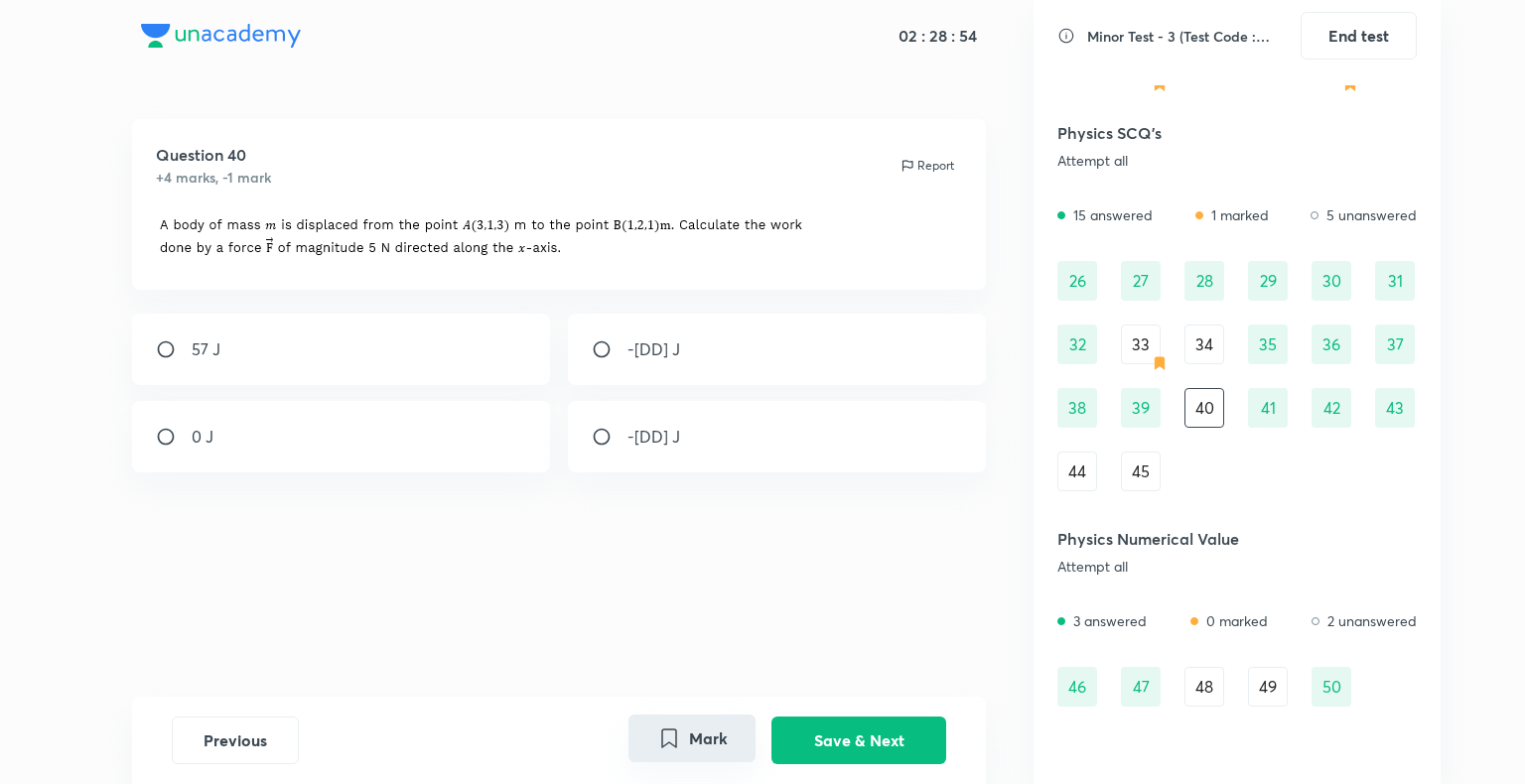 click on "Mark Save & Next" at bounding box center [787, 740] 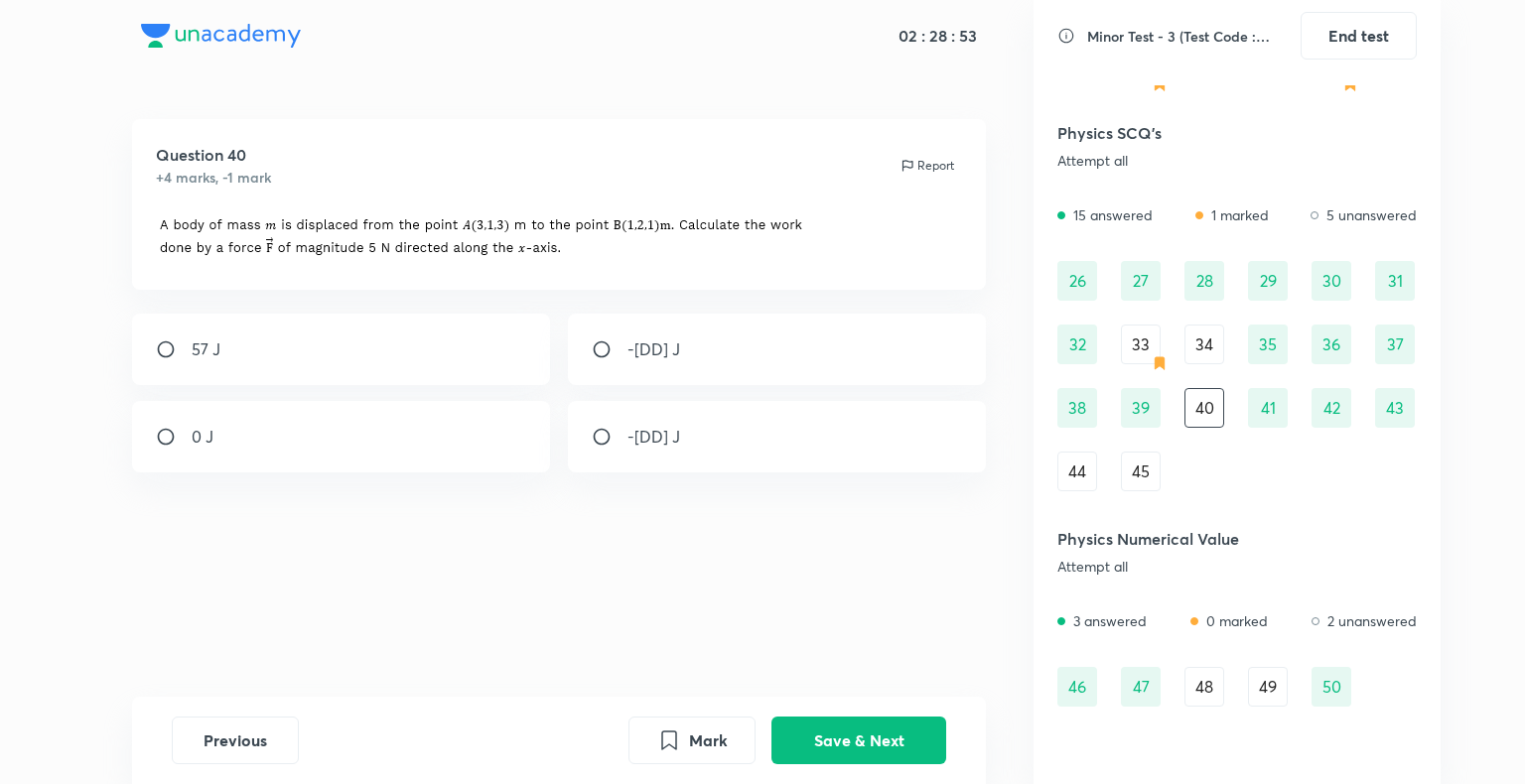 drag, startPoint x: 1210, startPoint y: 343, endPoint x: 846, endPoint y: 516, distance: 403.01985 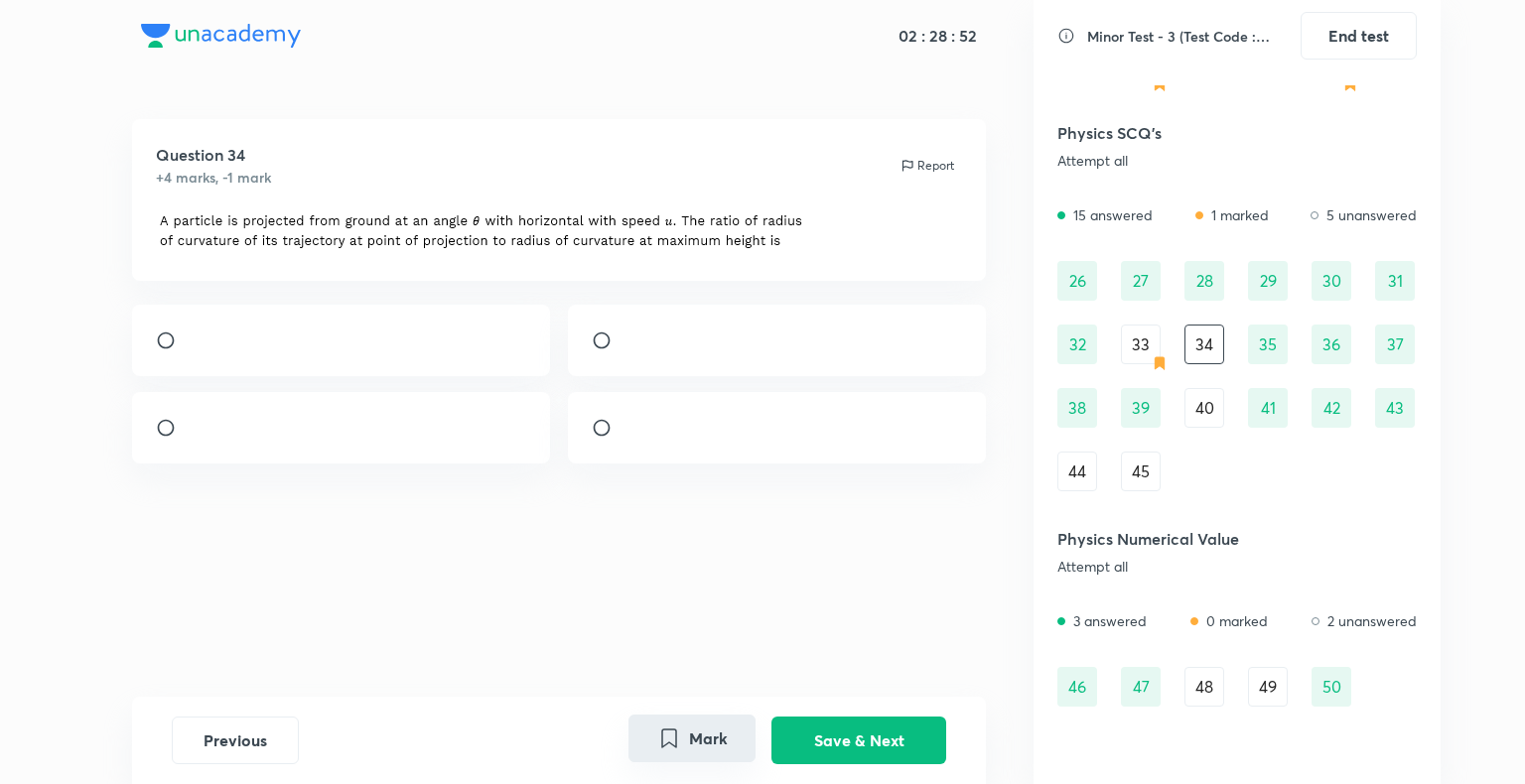 click on "Mark" at bounding box center [692, 738] 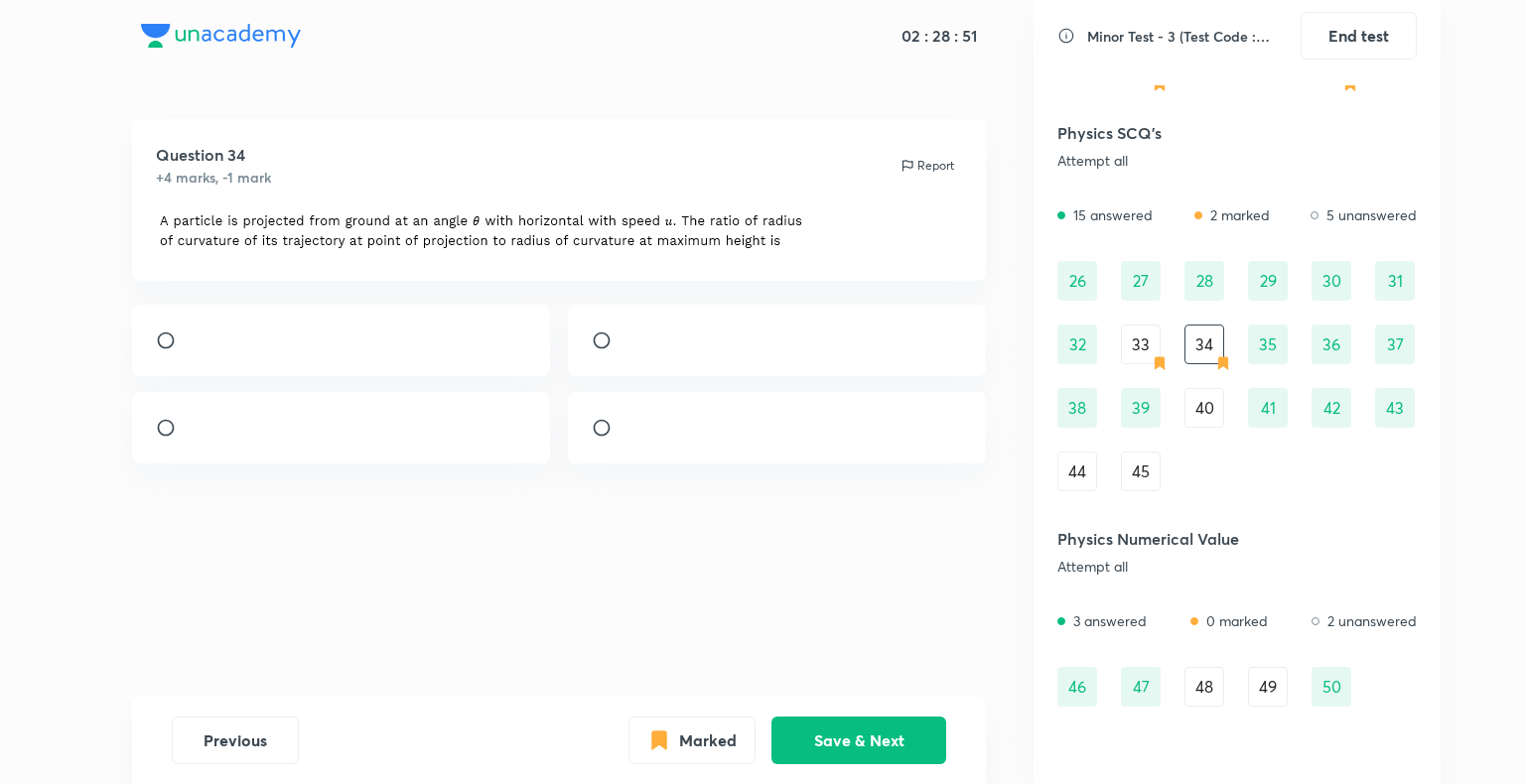 click on "40" at bounding box center [1204, 408] 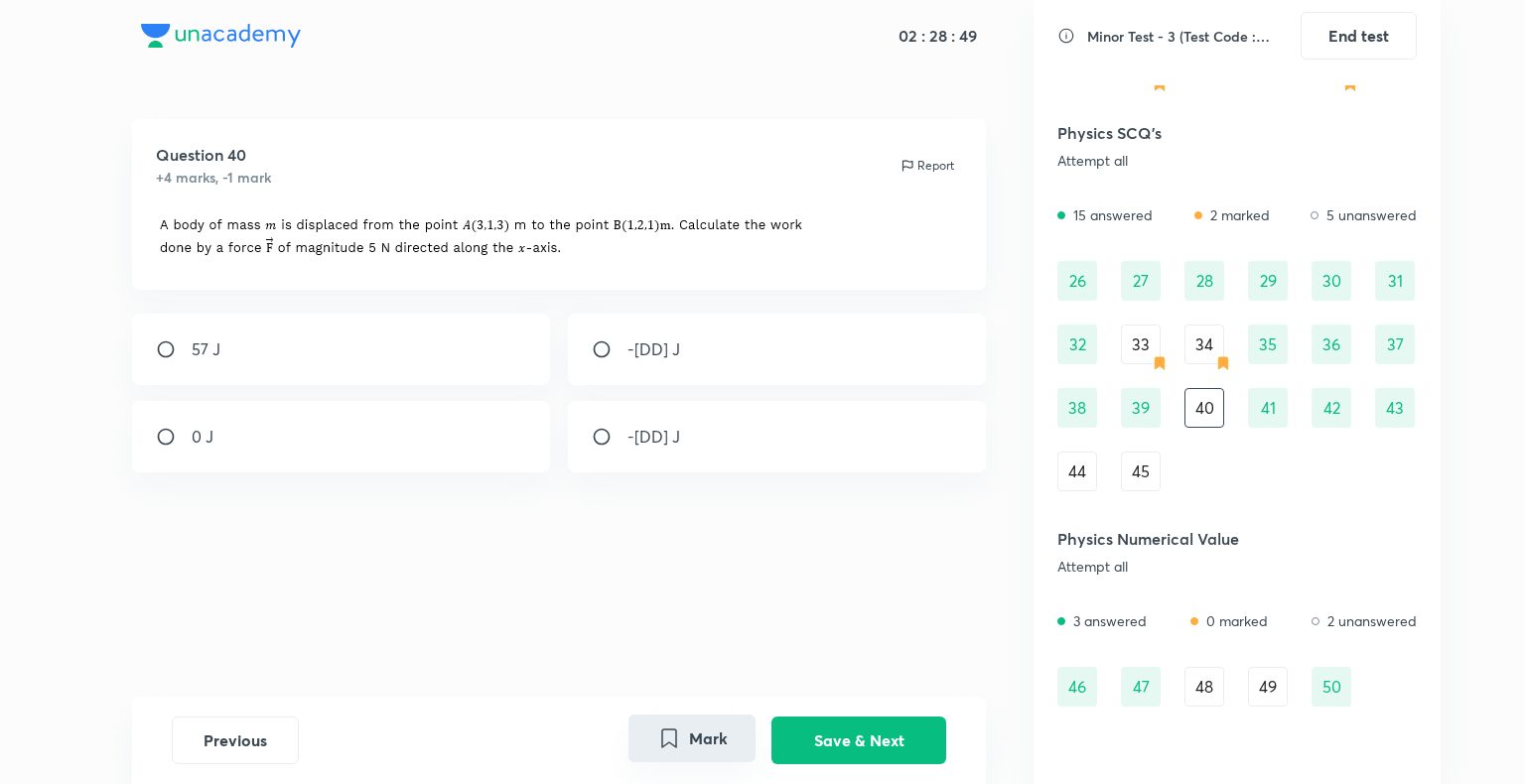 click on "Mark" at bounding box center [692, 738] 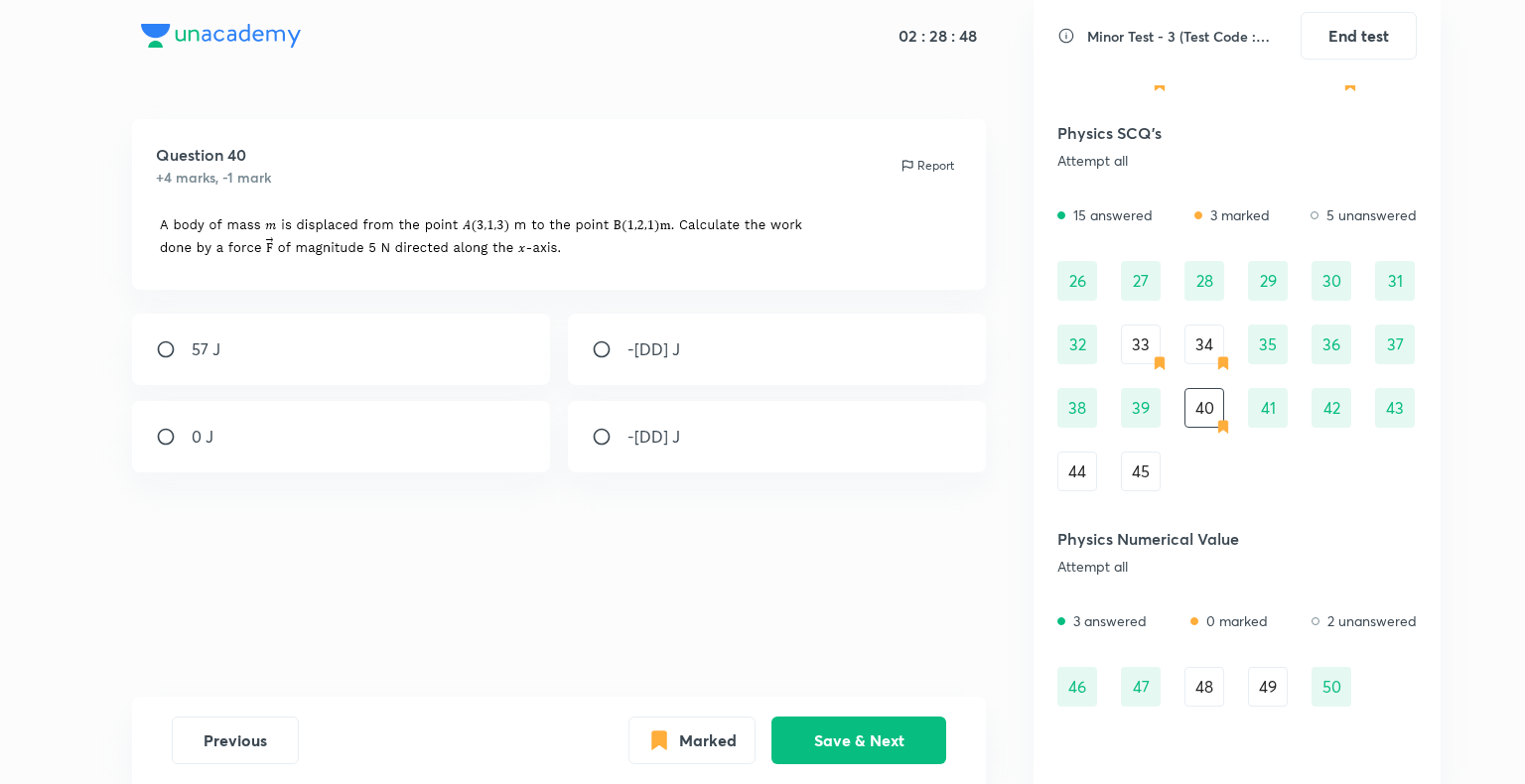 click on "45" at bounding box center (1141, 471) 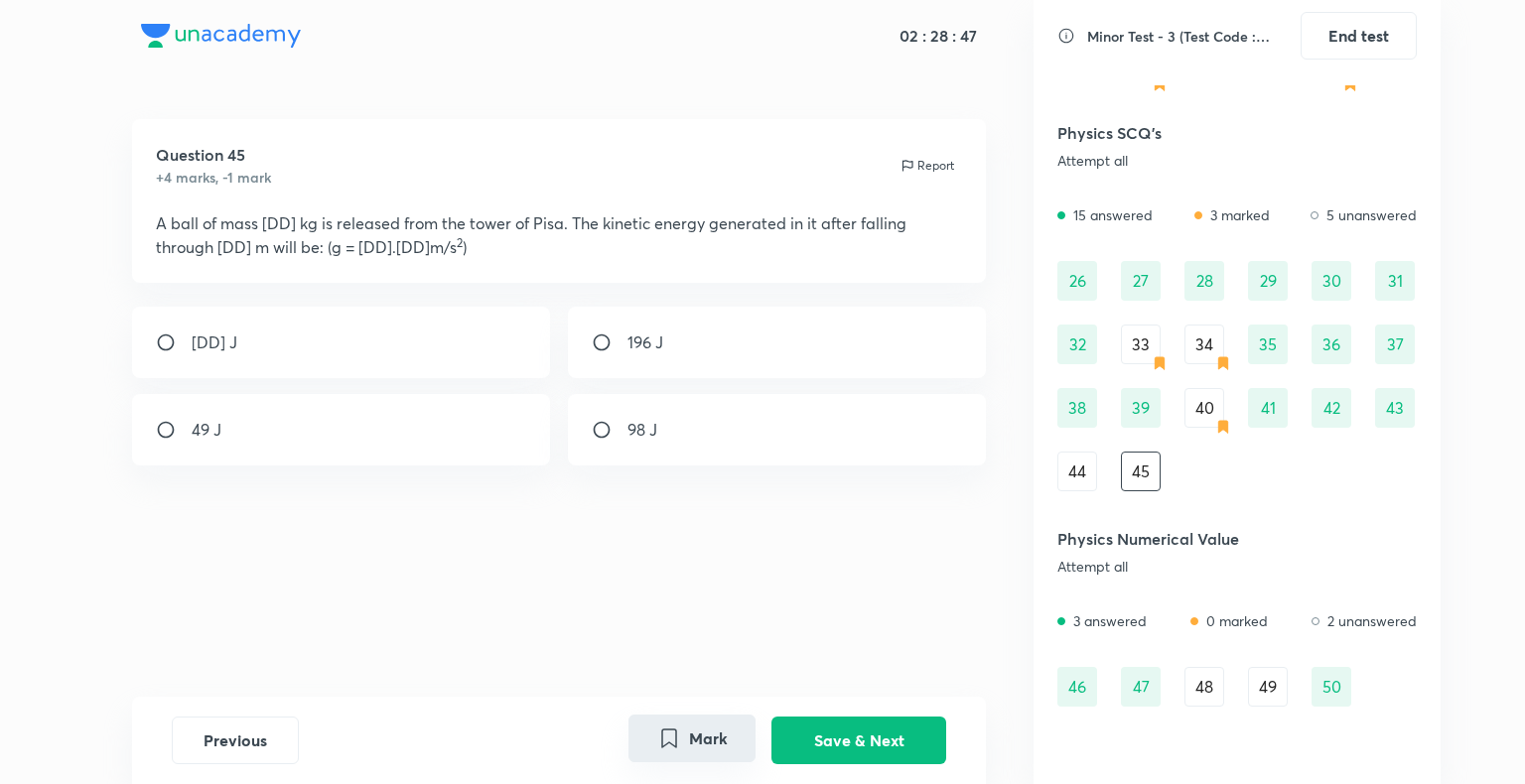 click on "Mark" at bounding box center (692, 738) 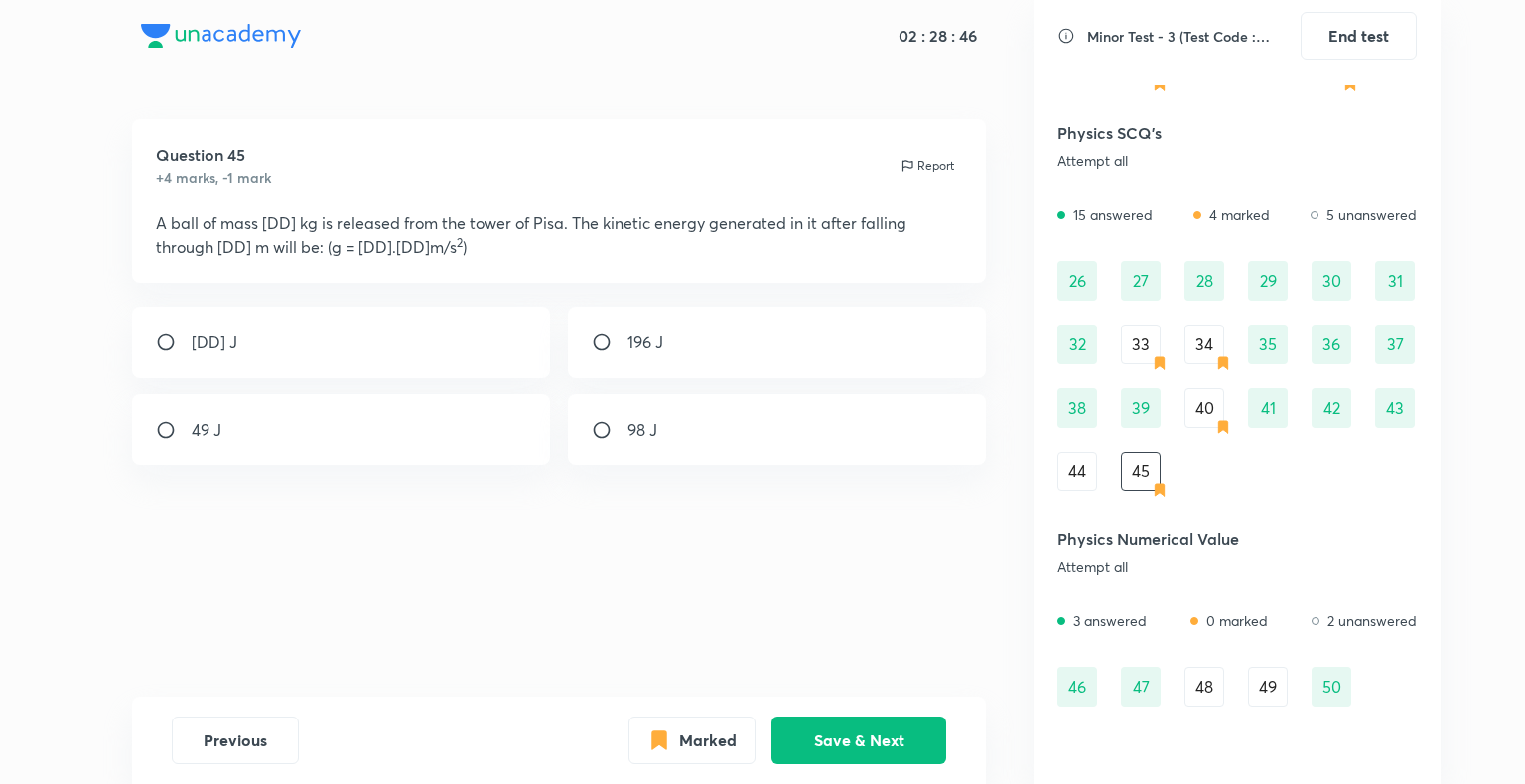click on "26 27 28 29 30 31 32 33 34 35 36 37 38 39 40 41 42 43 44 45" at bounding box center (1237, 376) 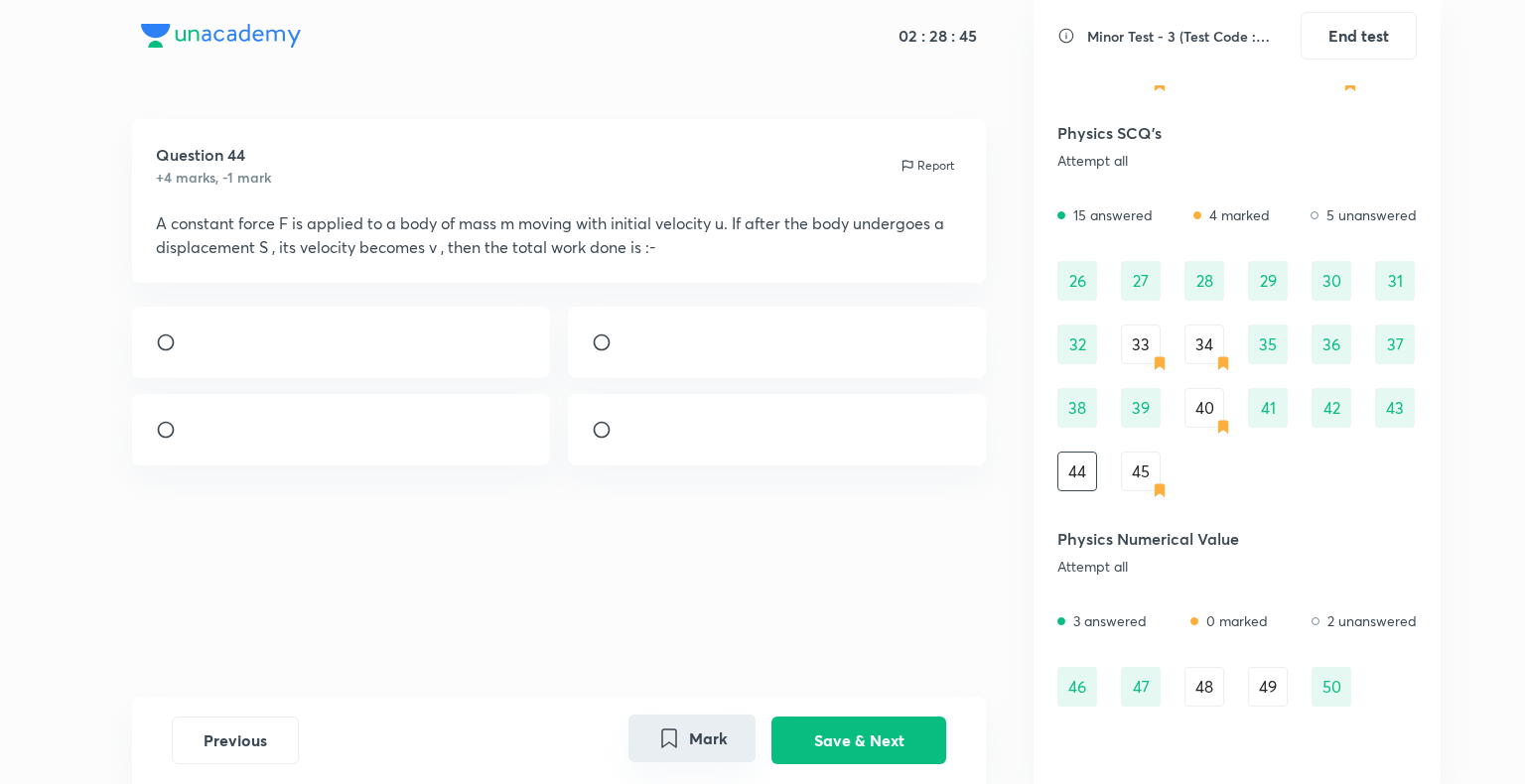 click on "Mark" at bounding box center [692, 738] 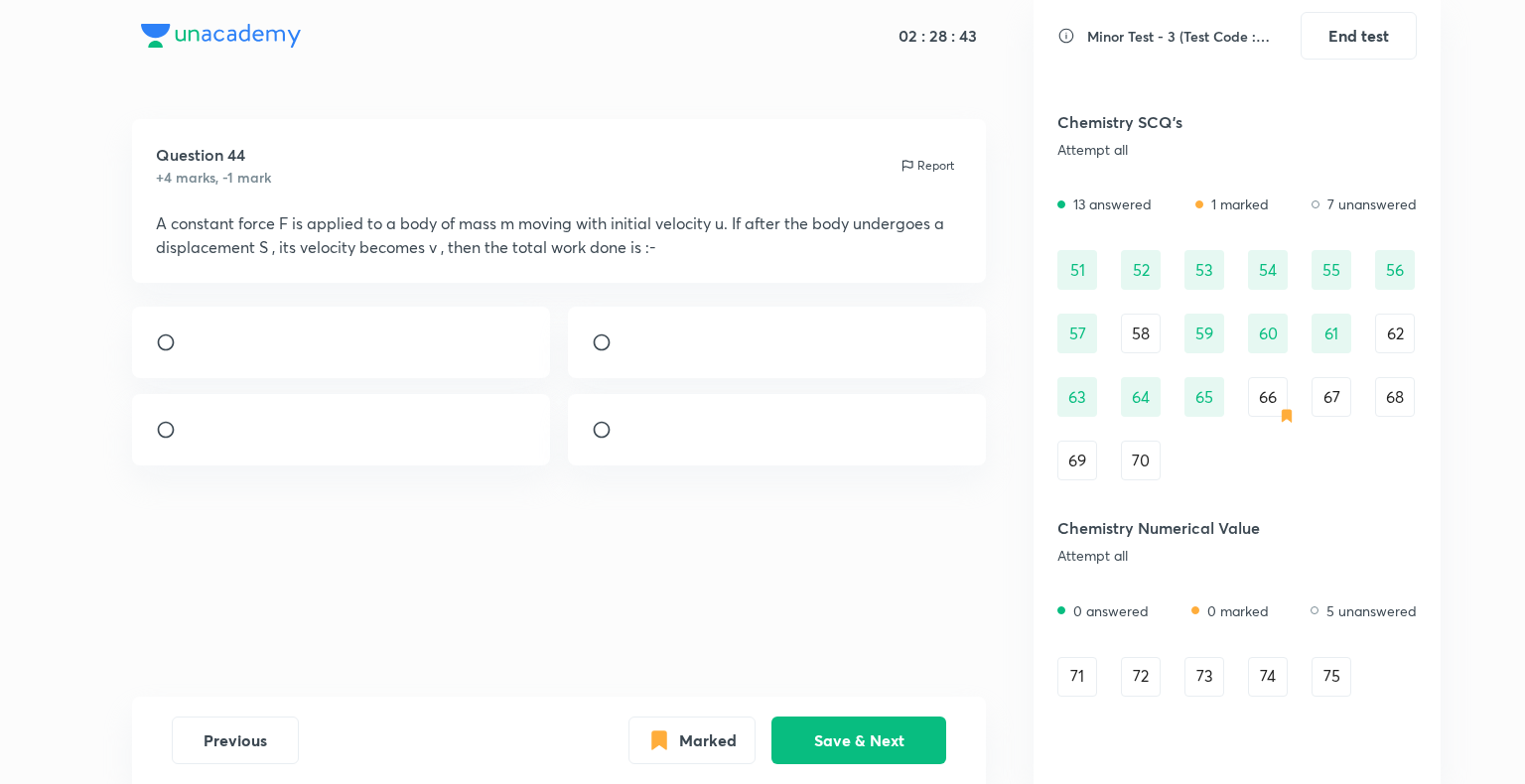 scroll, scrollTop: 1259, scrollLeft: 0, axis: vertical 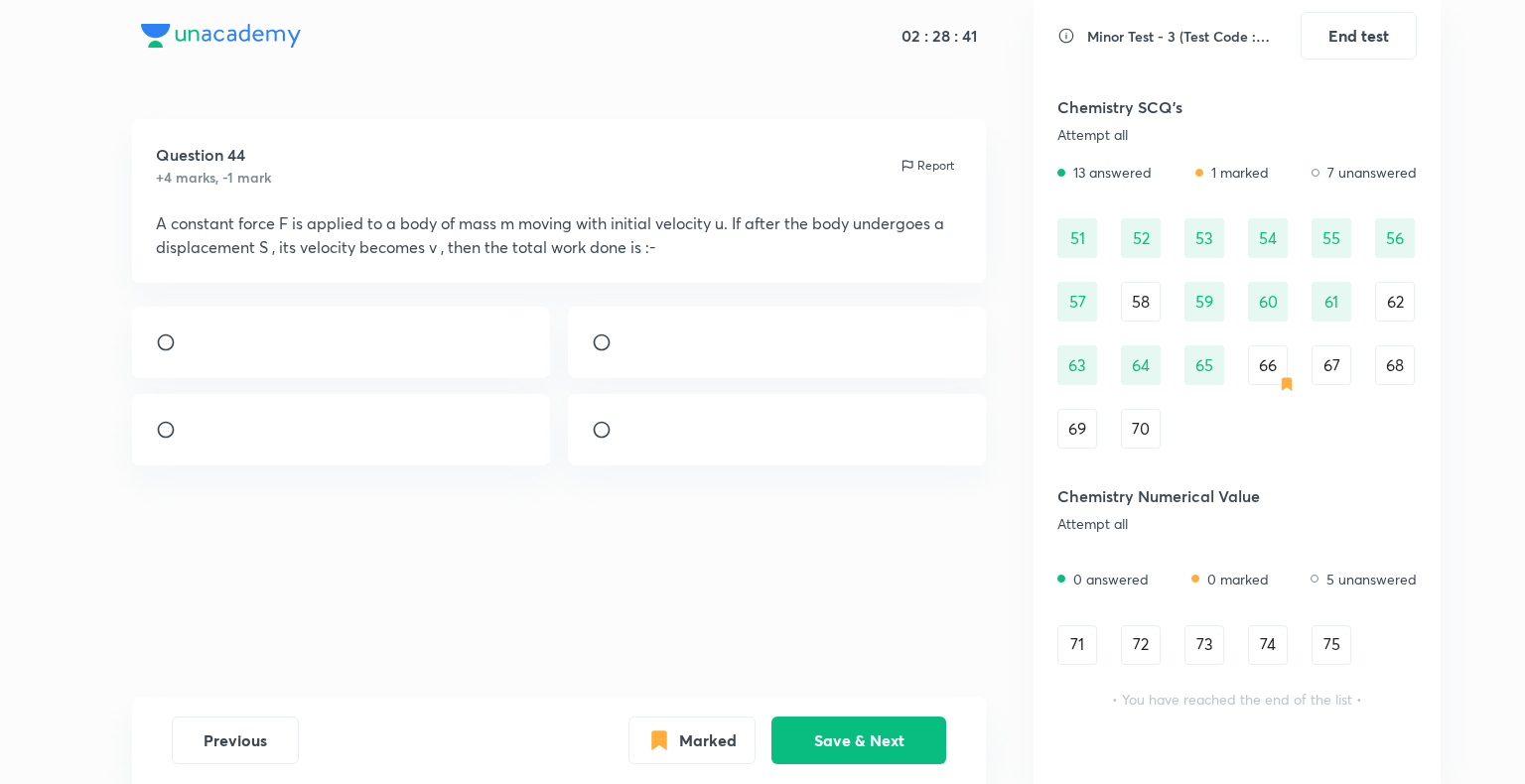 click on "67" at bounding box center (1331, 365) 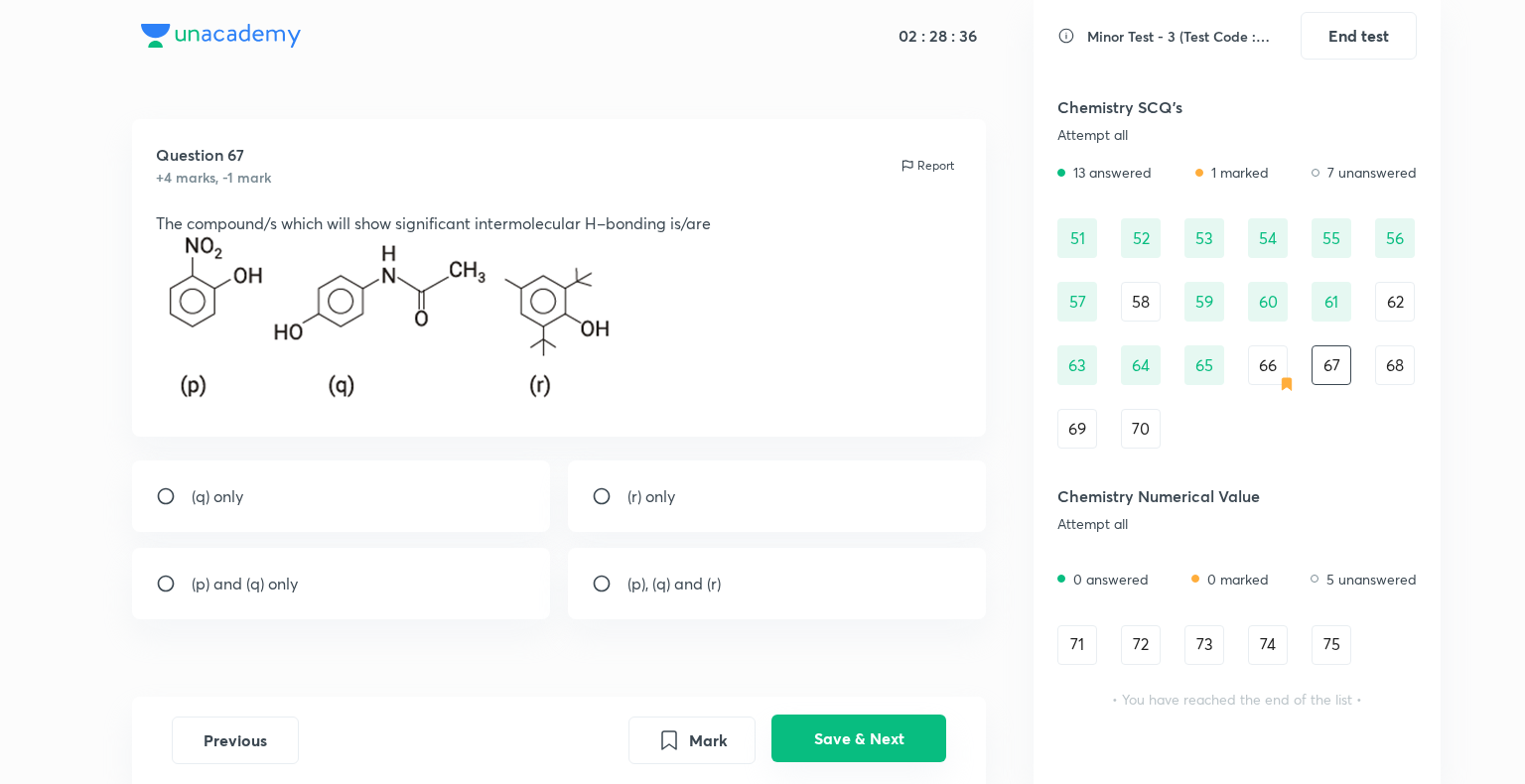 click on "Save & Next" at bounding box center (859, 738) 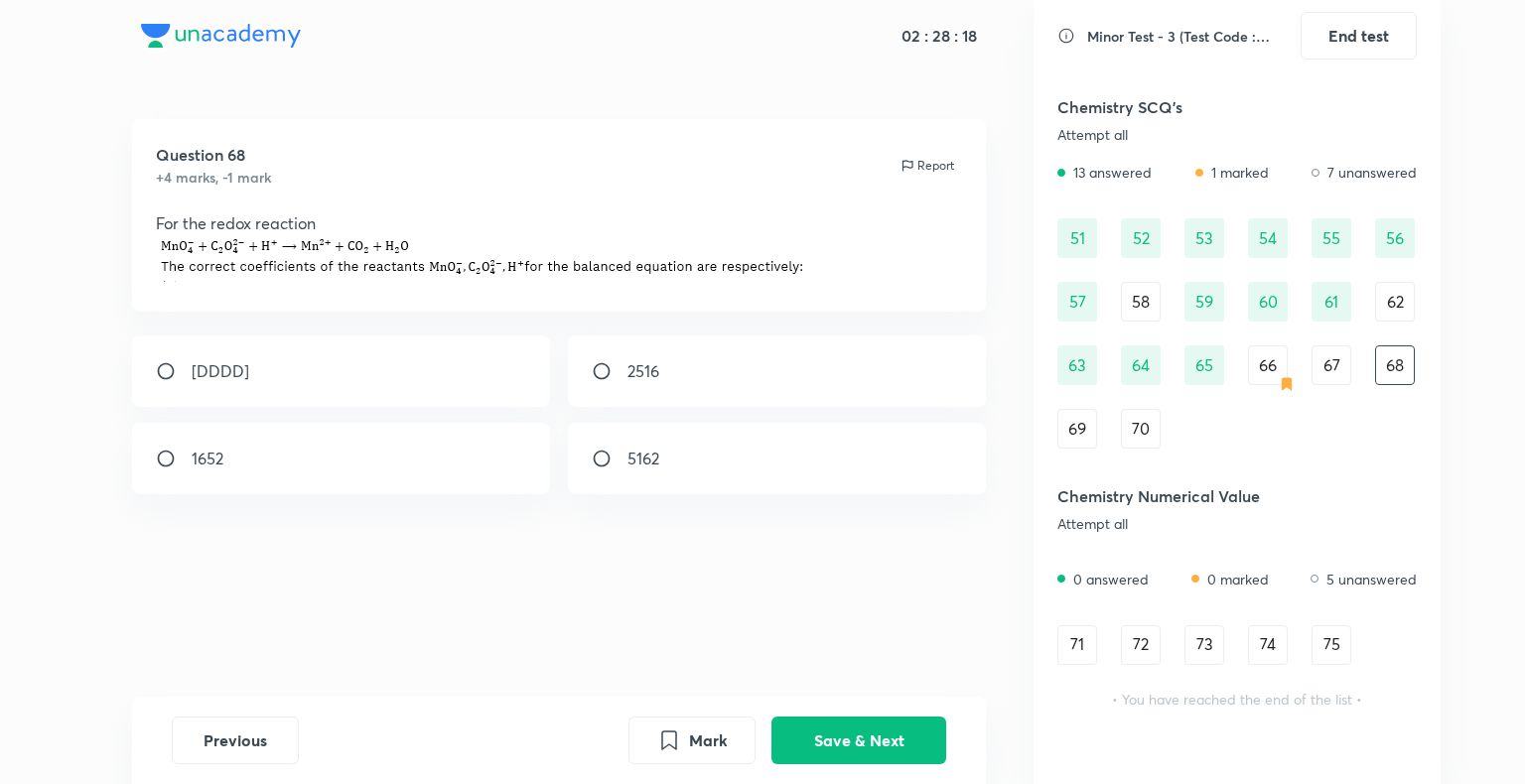 click on "2516" at bounding box center [777, 371] 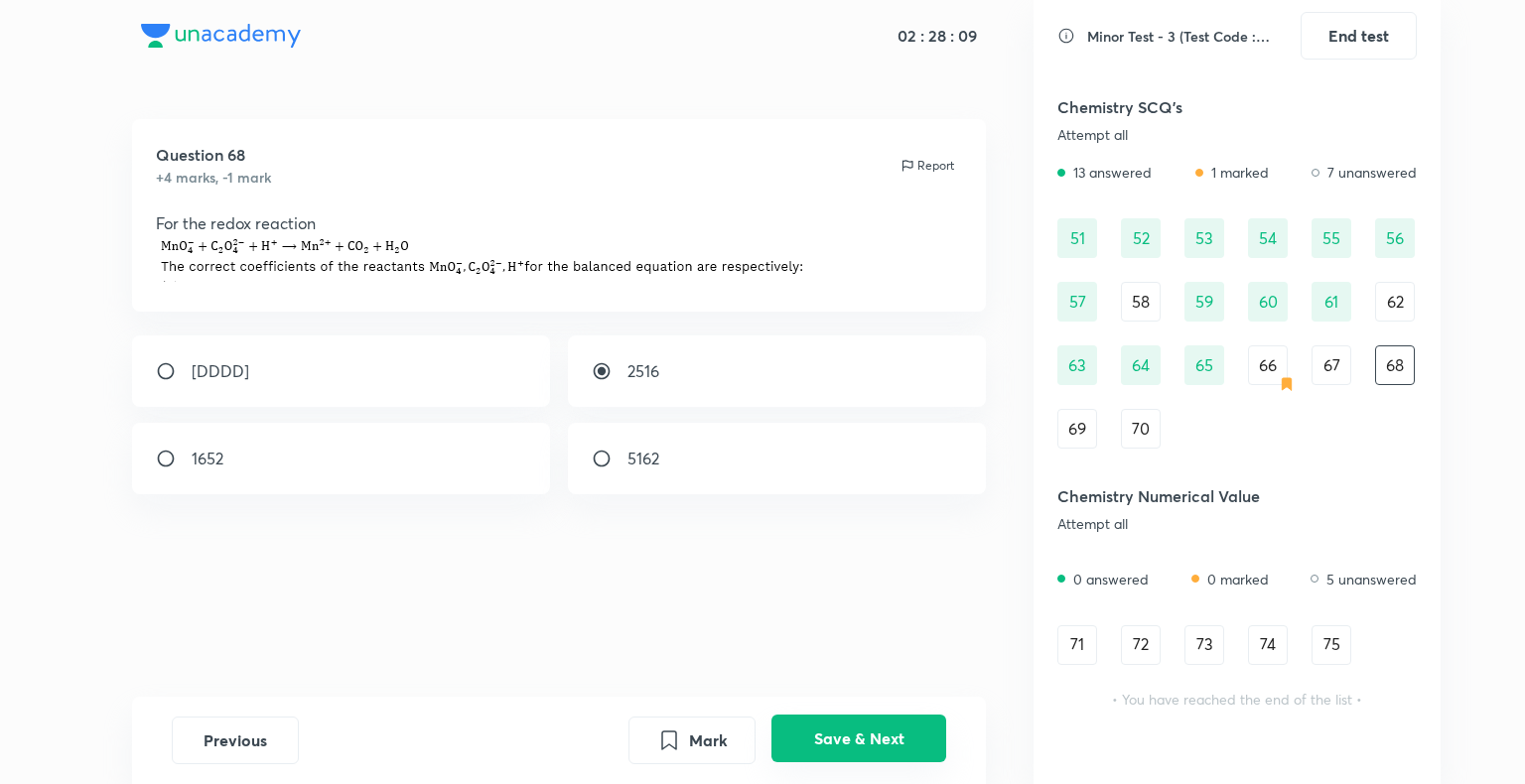 click on "Save & Next" at bounding box center (859, 738) 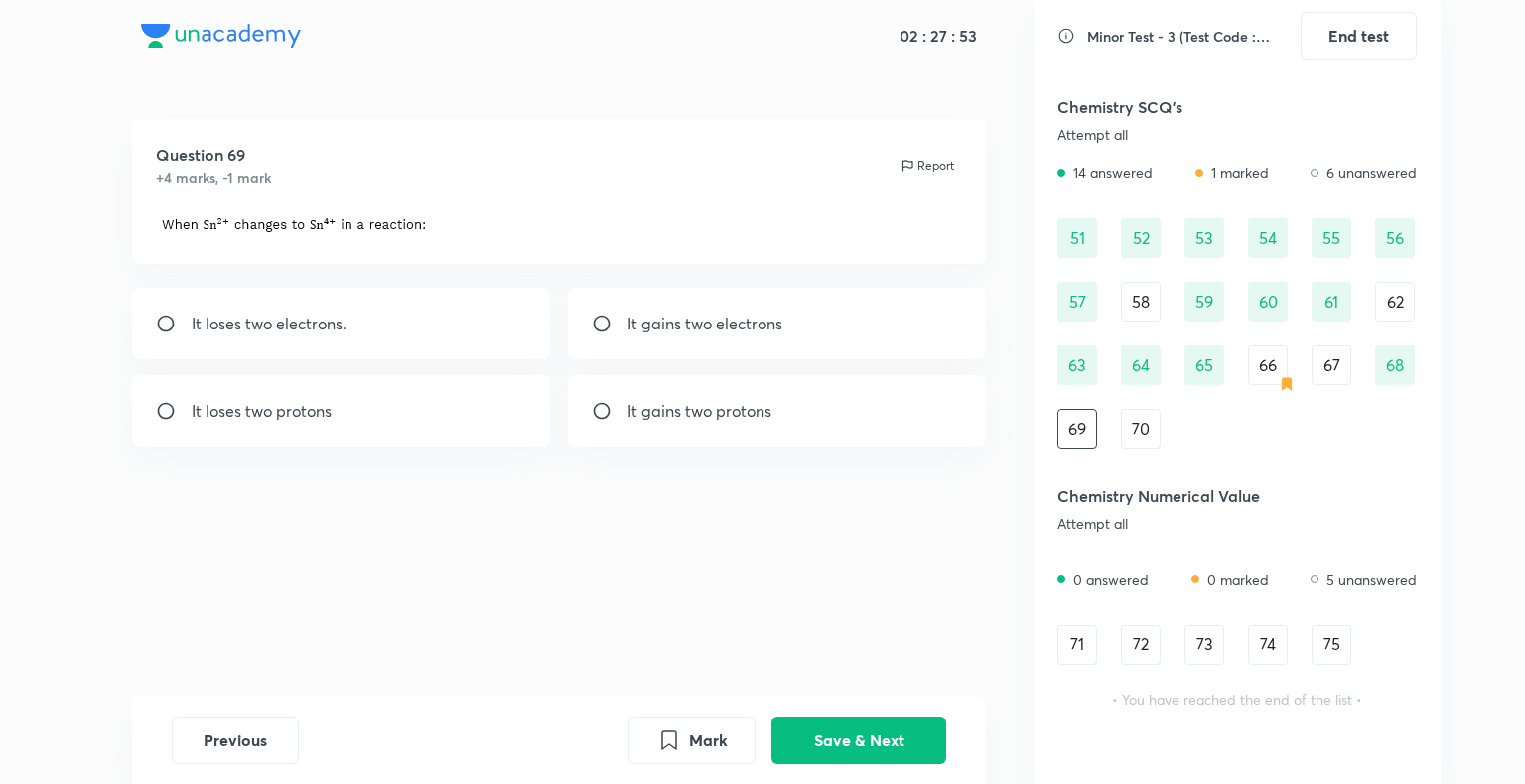 click on "It loses two electrons." at bounding box center [269, 324] 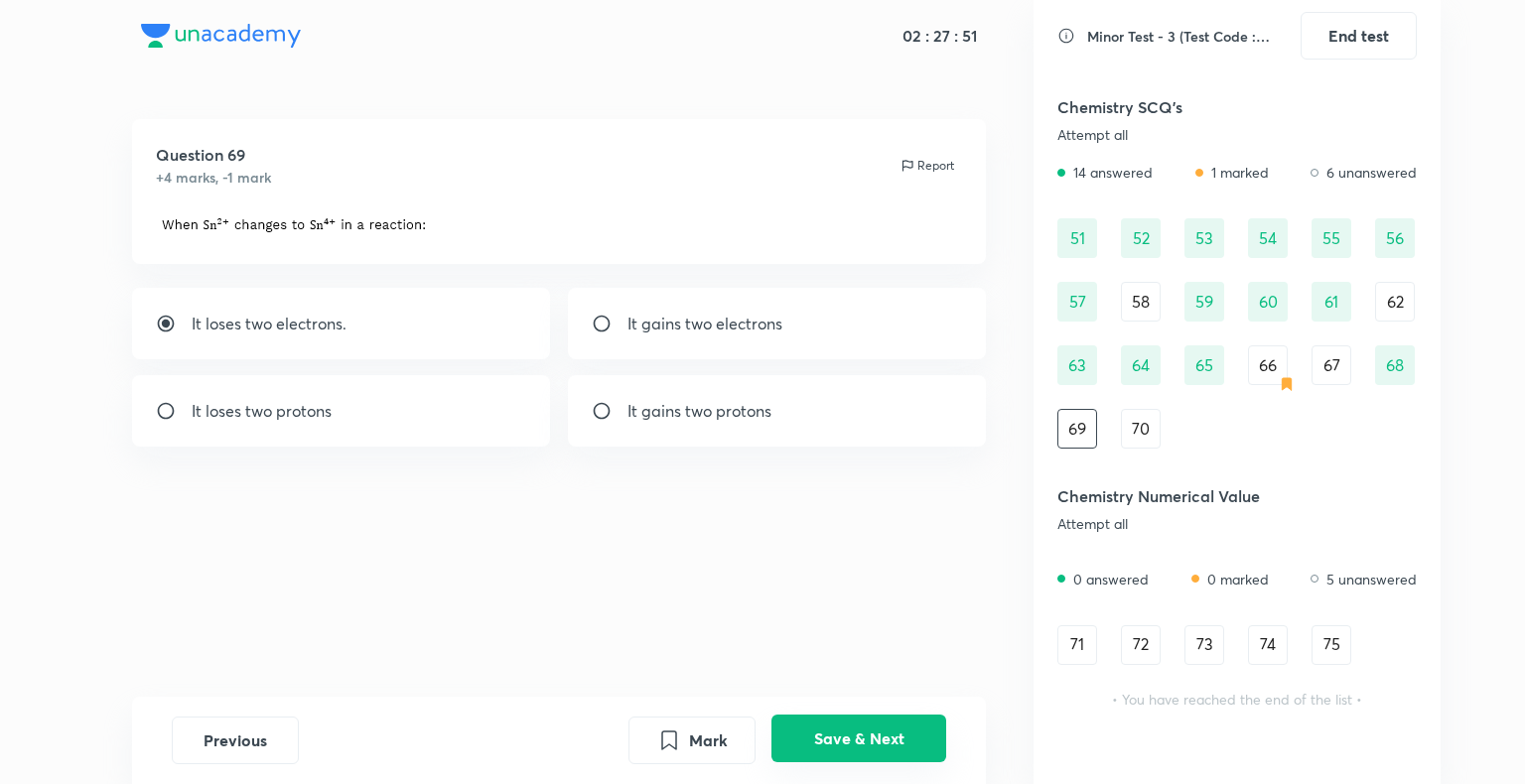 click on "Save & Next" at bounding box center (859, 738) 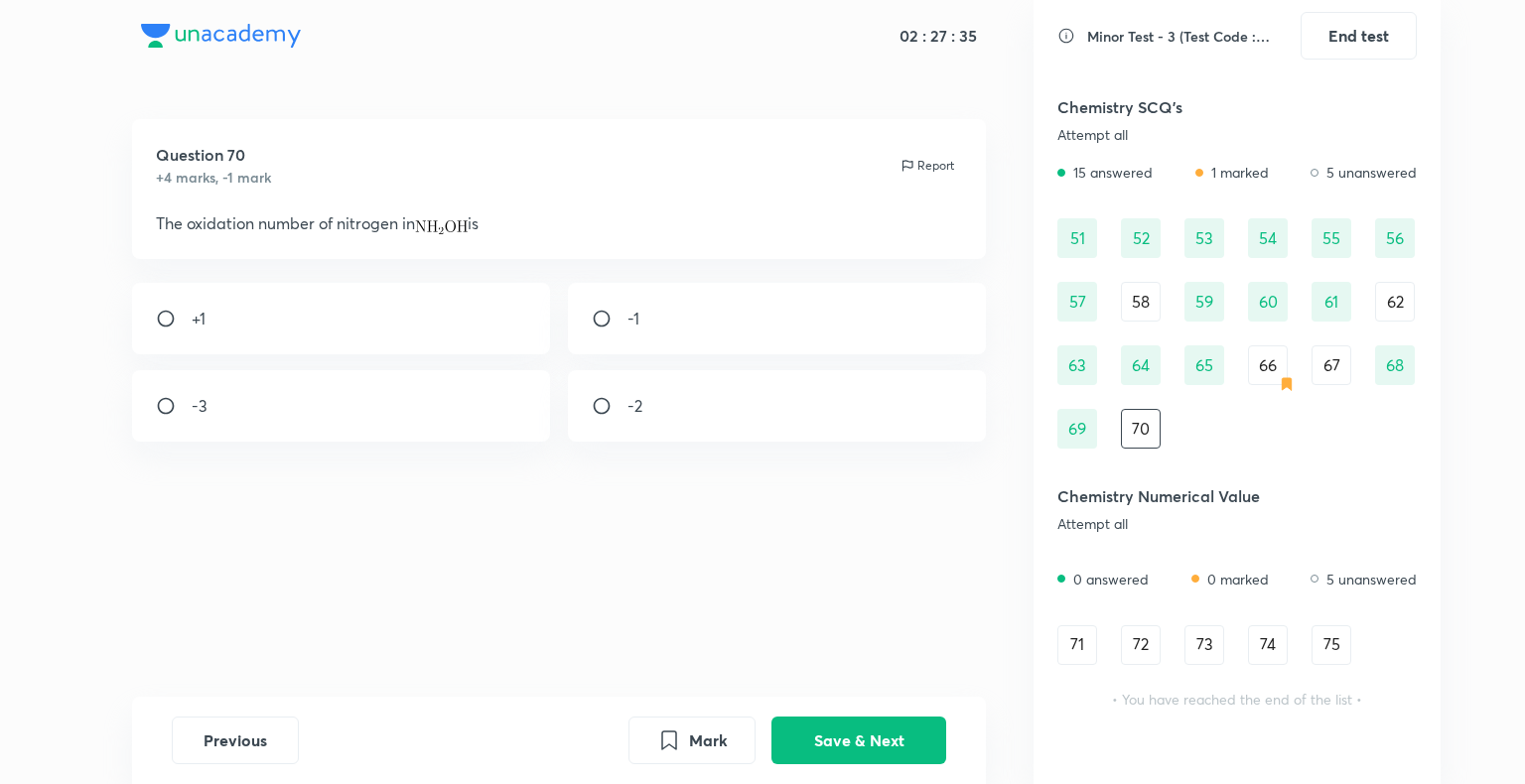 click on "-1" at bounding box center [777, 319] 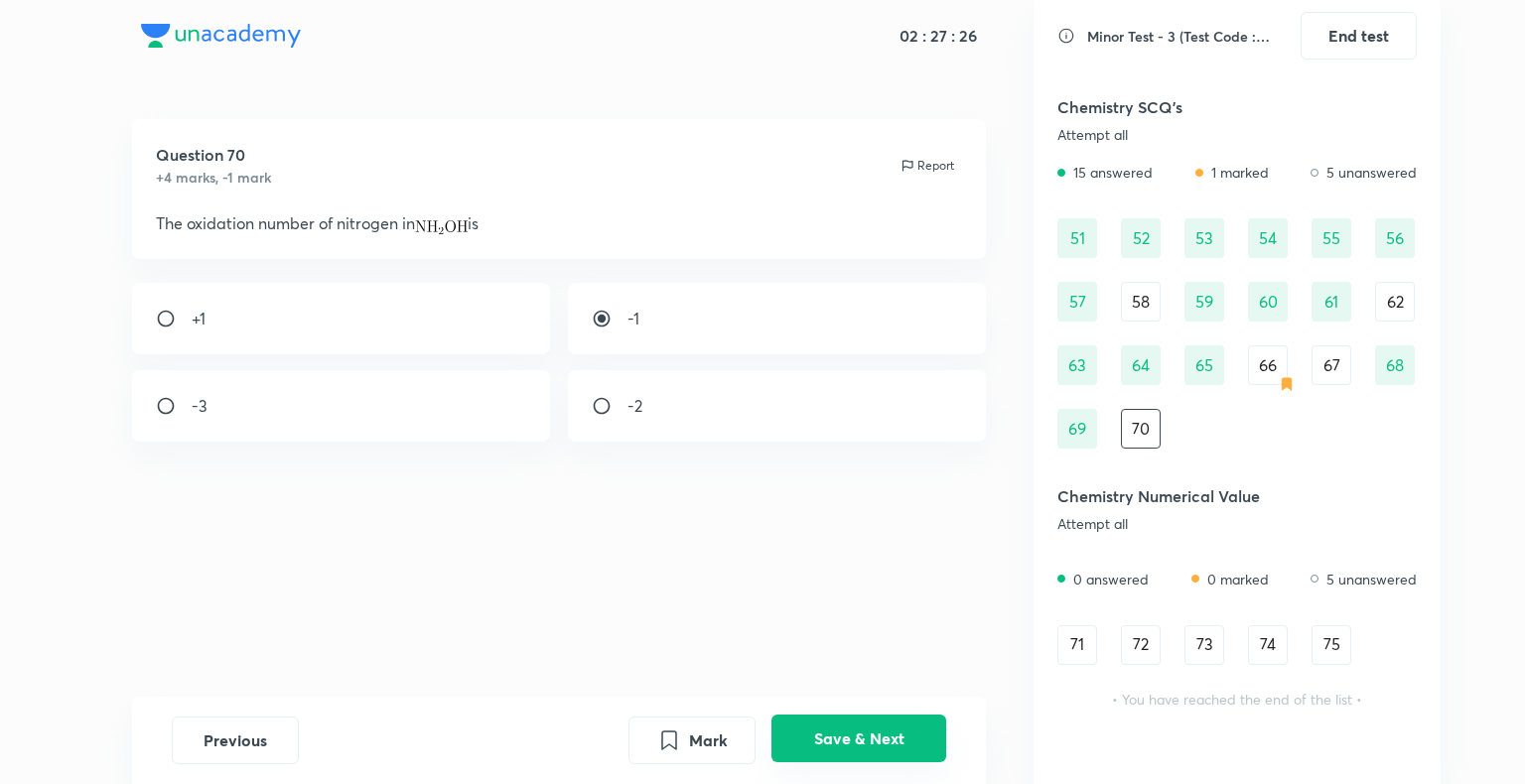 click on "Save & Next" at bounding box center (859, 738) 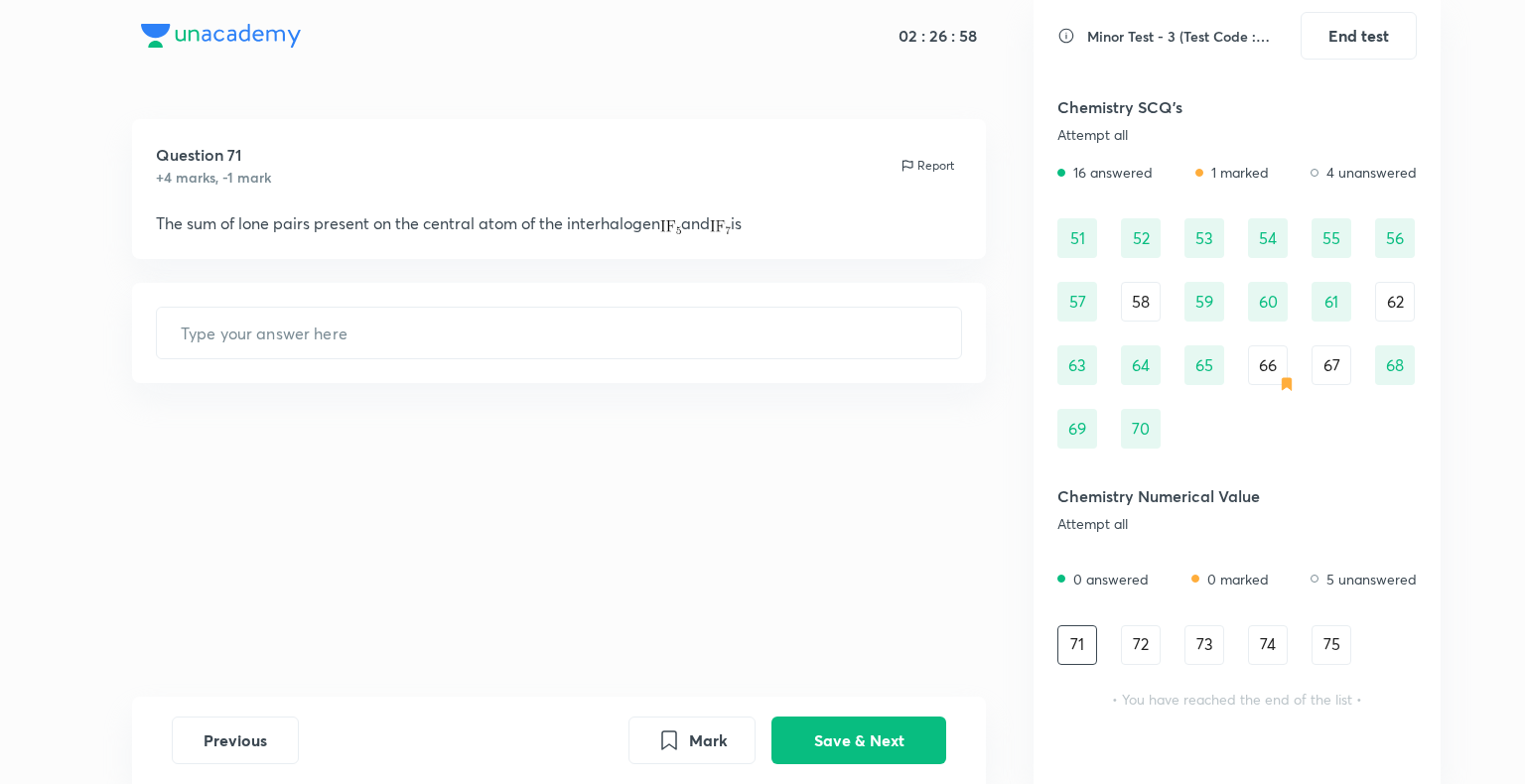 click on "72" at bounding box center [1141, 645] 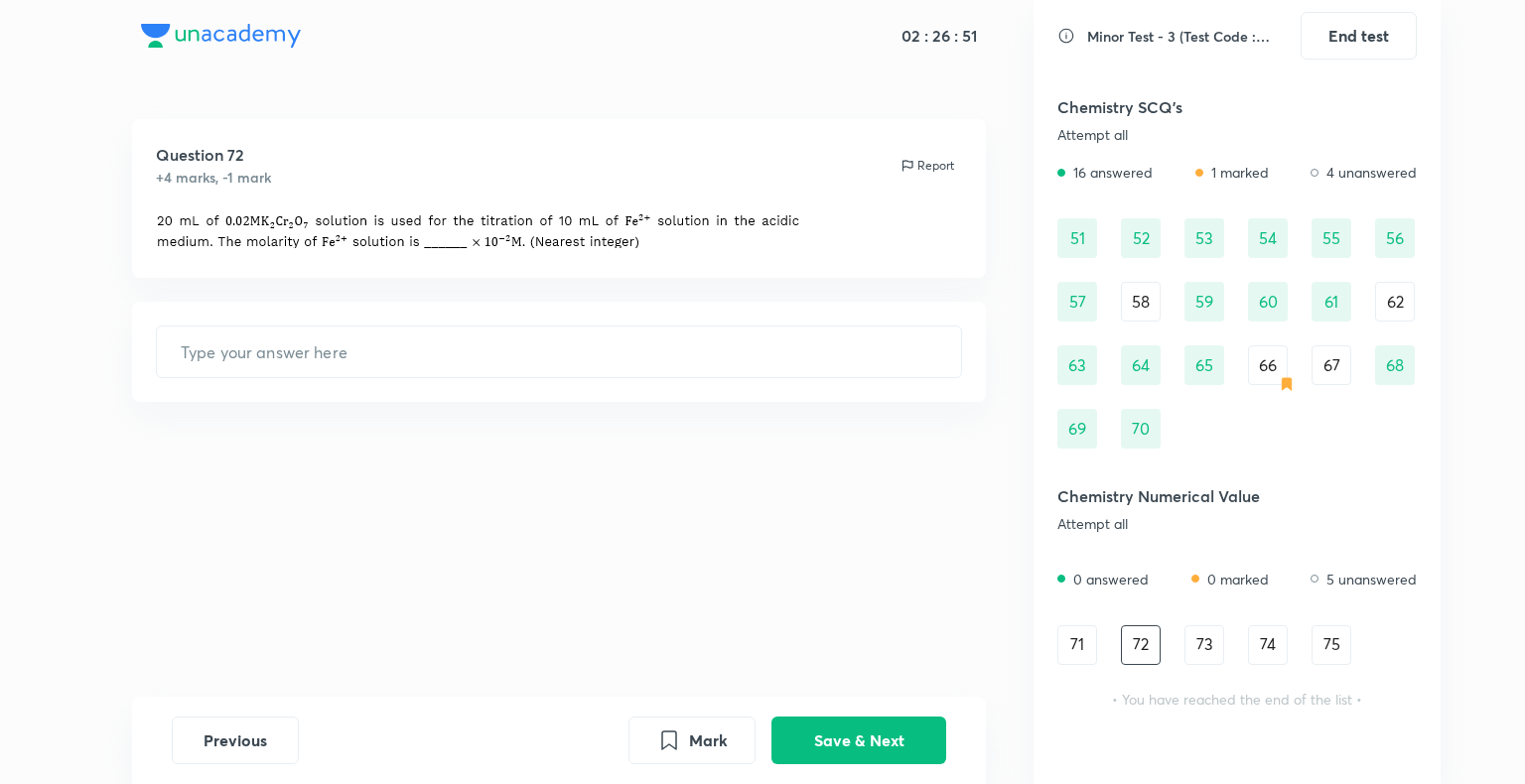 click on "73" at bounding box center [1204, 645] 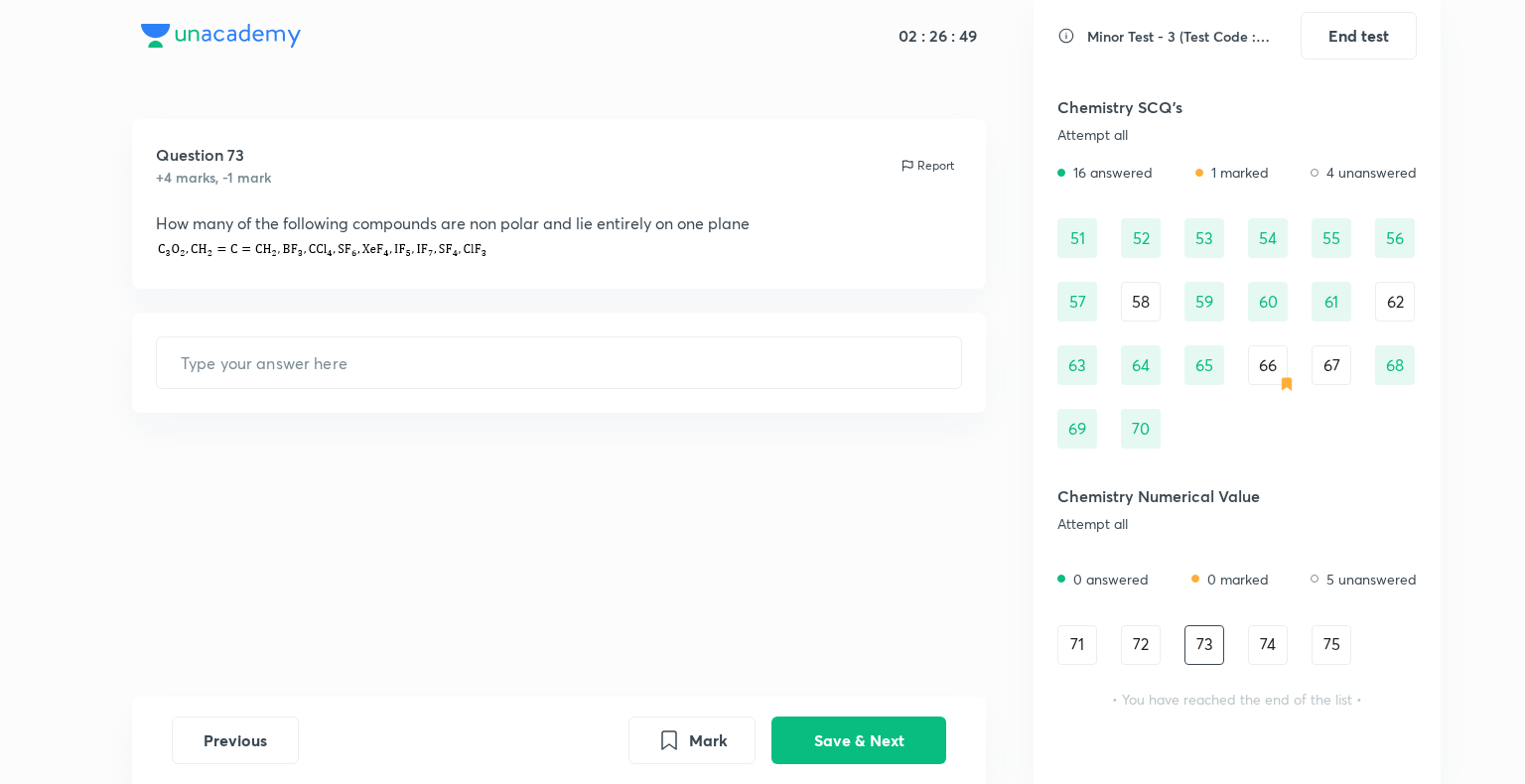 click on "74" at bounding box center [1268, 645] 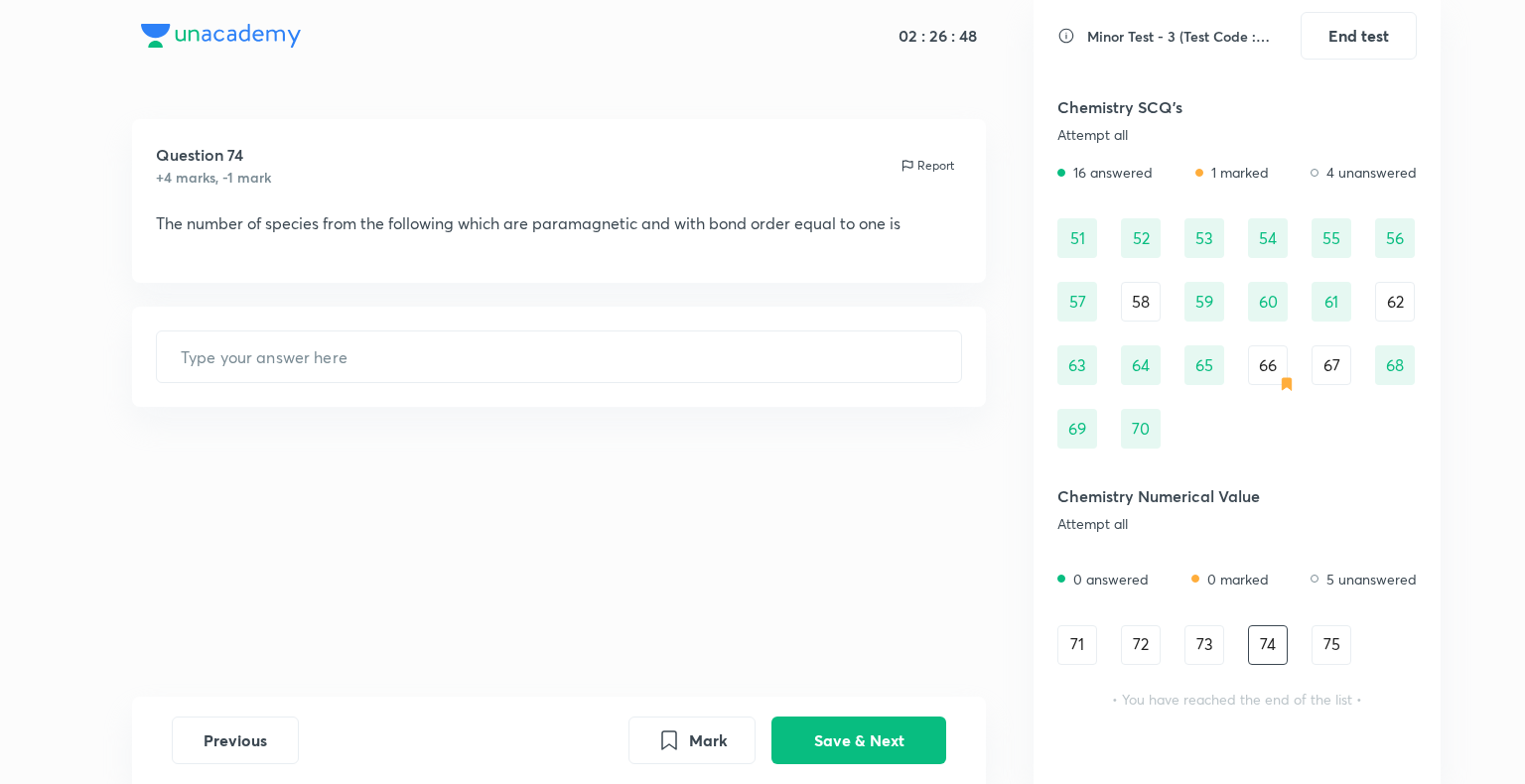 click on "75" at bounding box center (1331, 645) 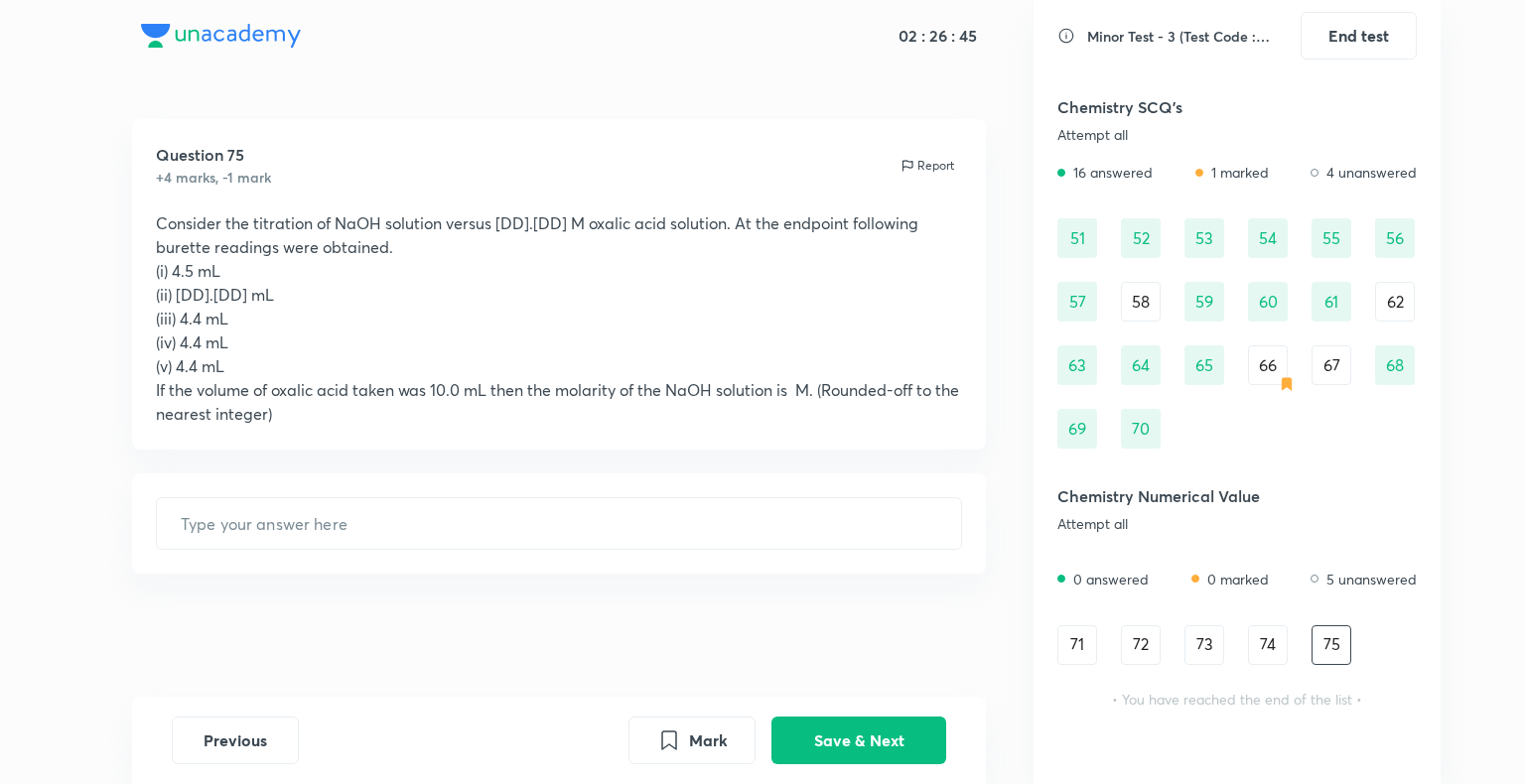 click on "74" at bounding box center [1268, 645] 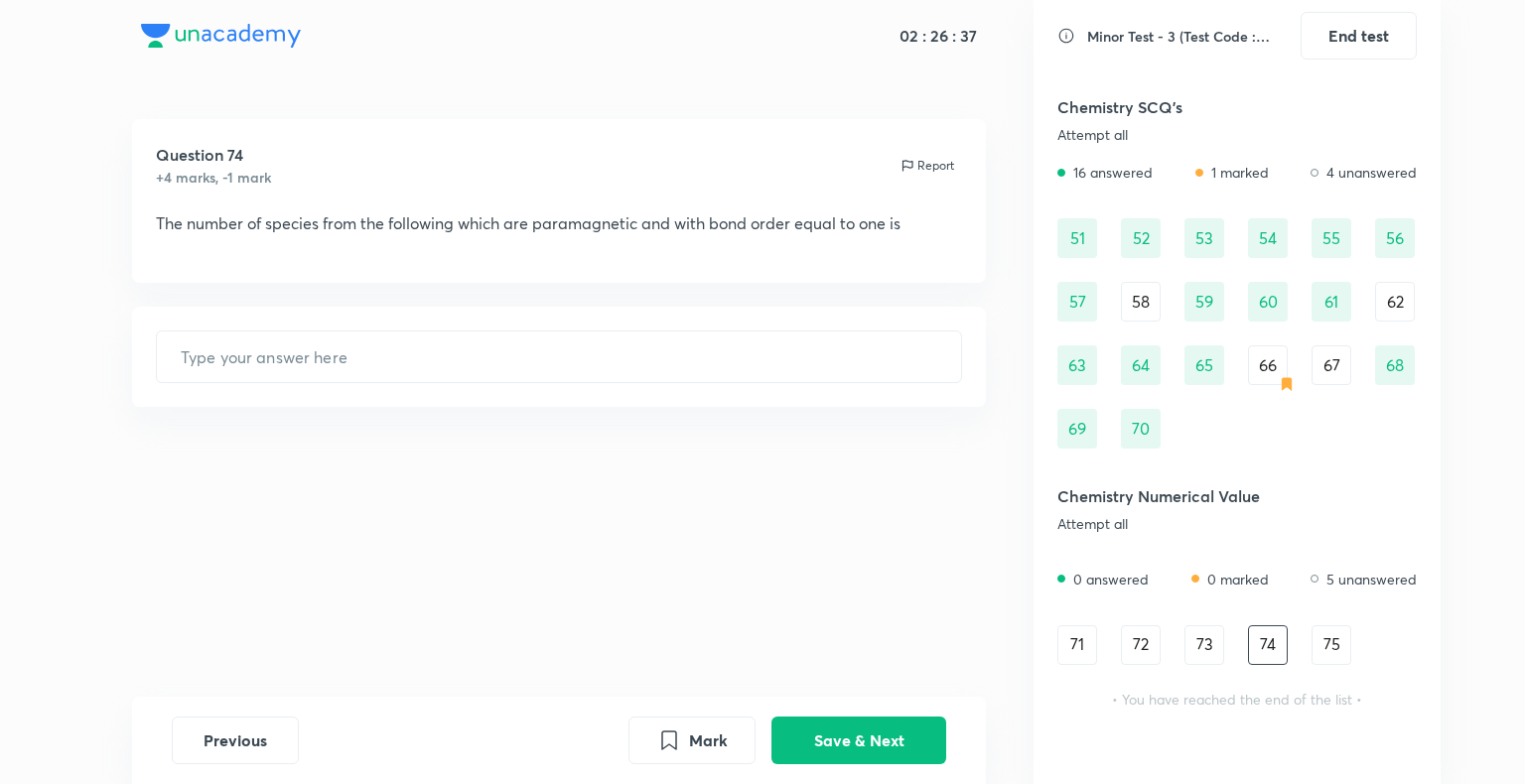 drag, startPoint x: 1166, startPoint y: 690, endPoint x: 1183, endPoint y: 661, distance: 33.615473 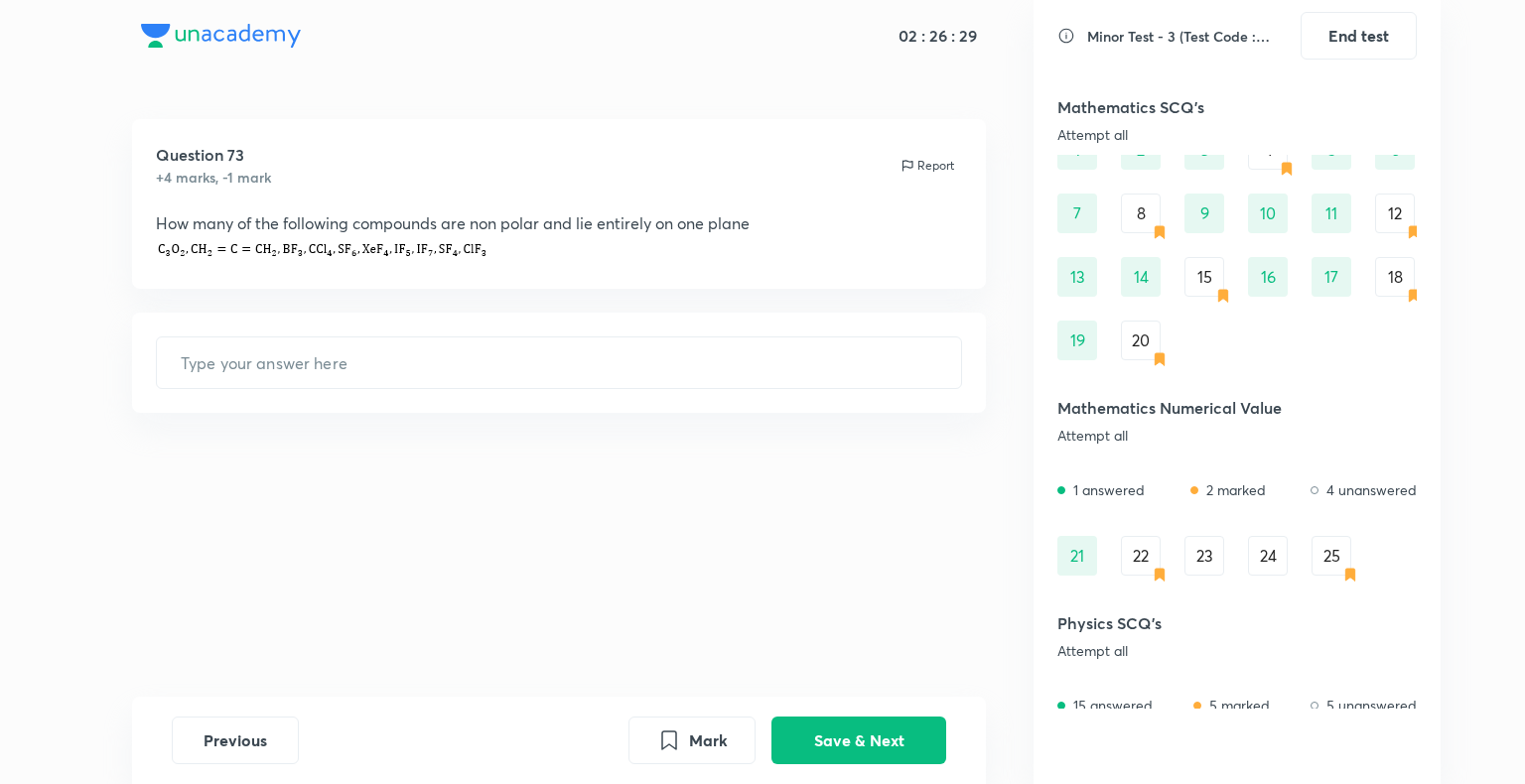 scroll, scrollTop: 63, scrollLeft: 0, axis: vertical 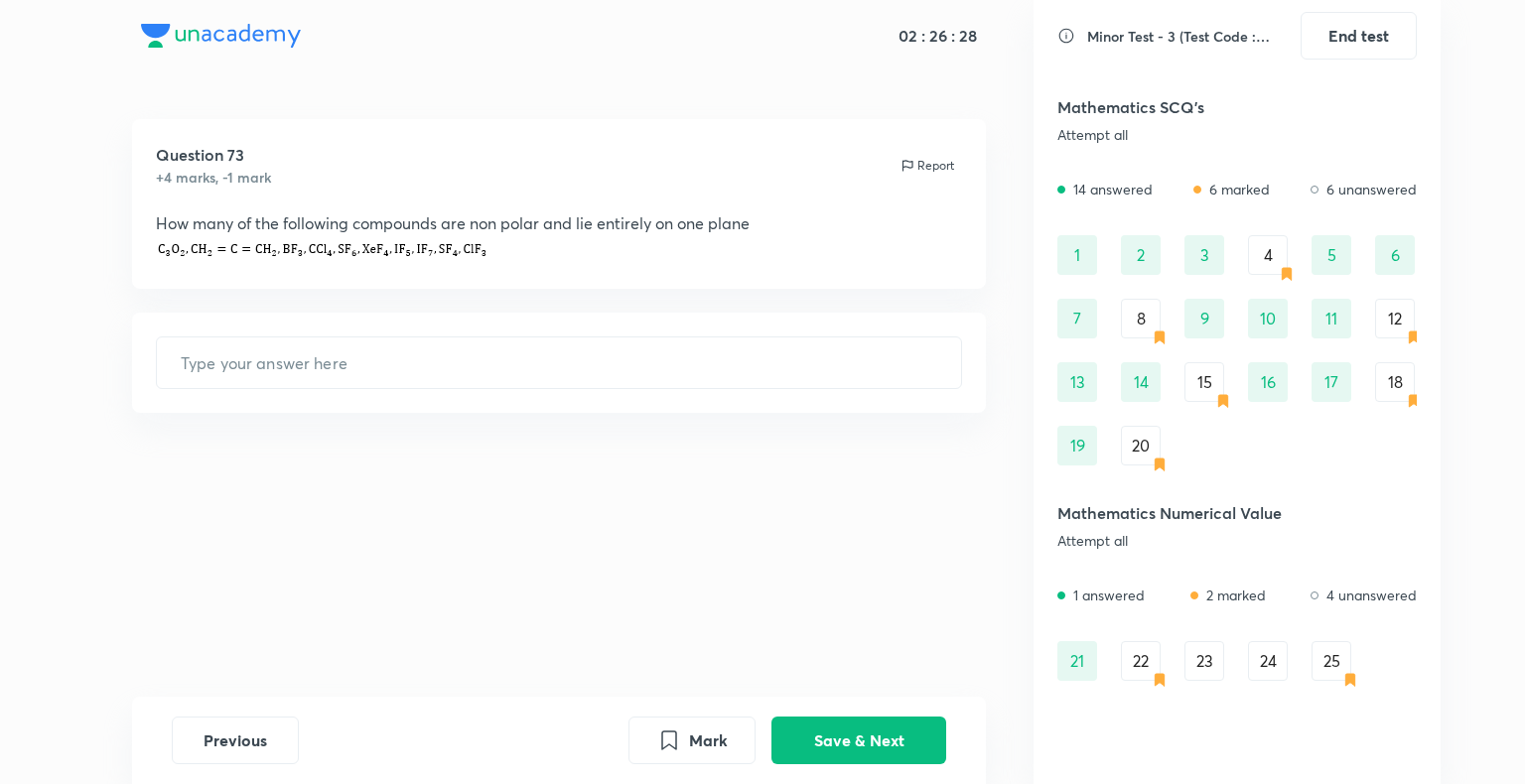 drag, startPoint x: 1251, startPoint y: 494, endPoint x: 1334, endPoint y: 498, distance: 83.09633 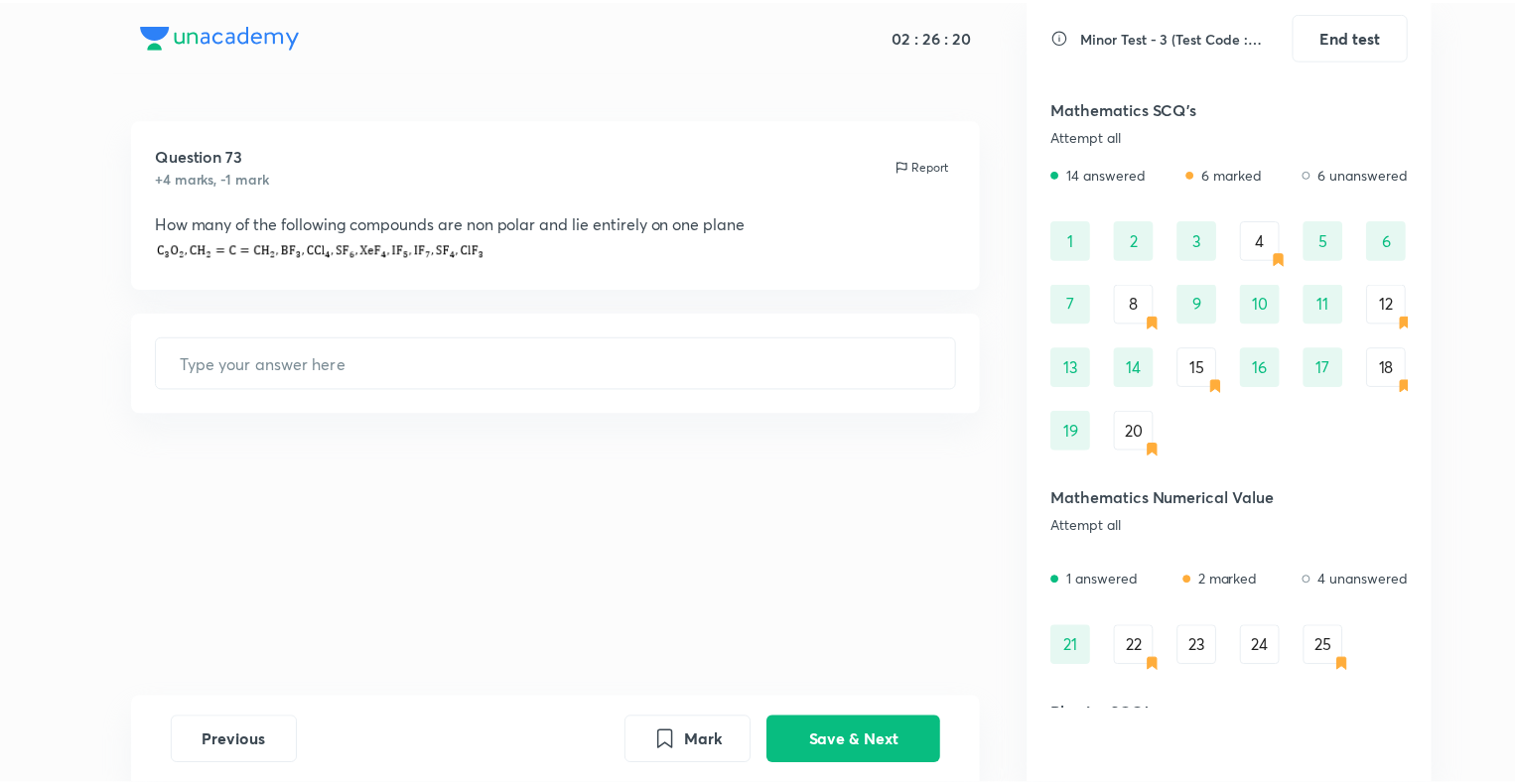 scroll, scrollTop: 0, scrollLeft: 0, axis: both 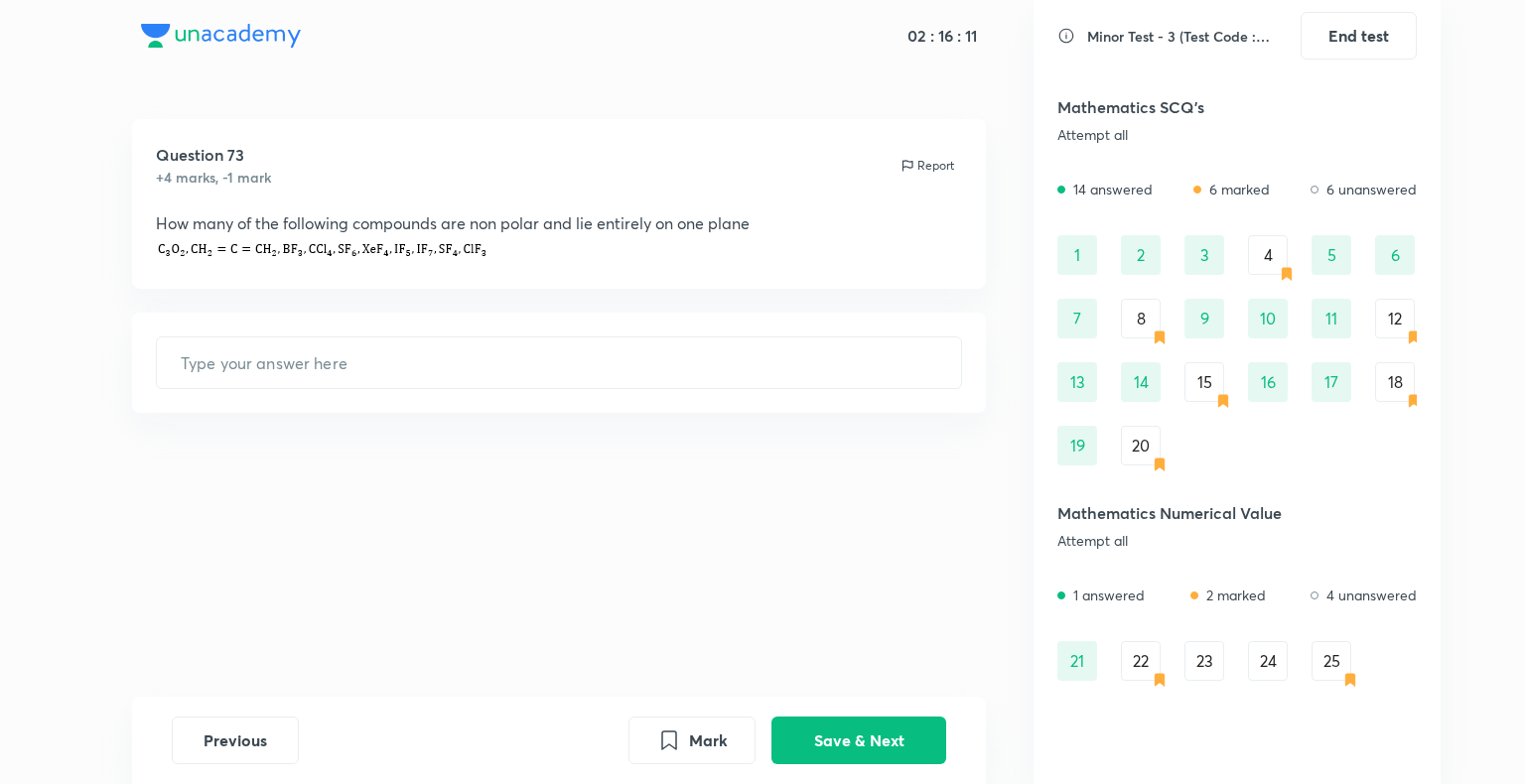 click at bounding box center [324, 247] 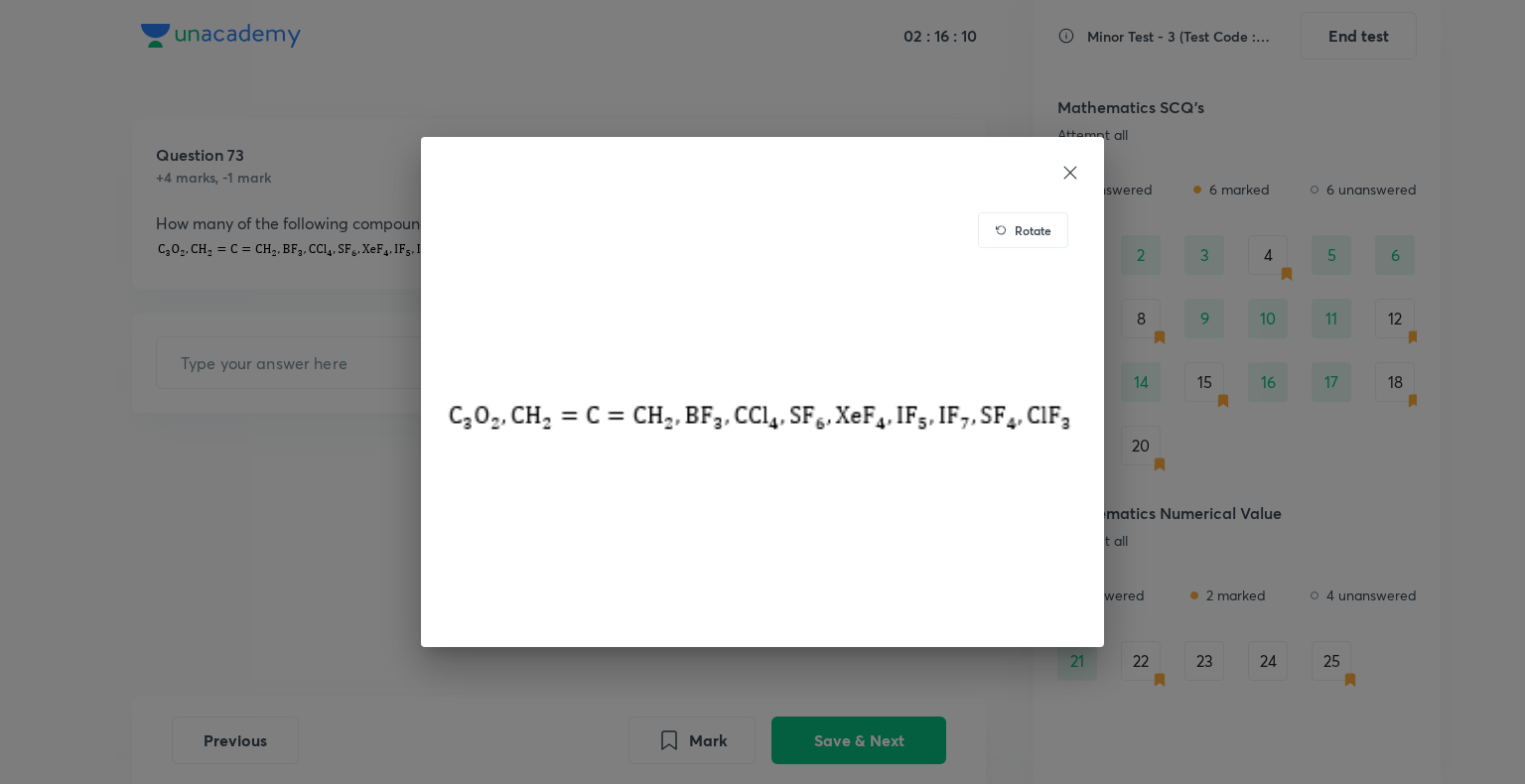 click on "Rotate" at bounding box center [762, 392] 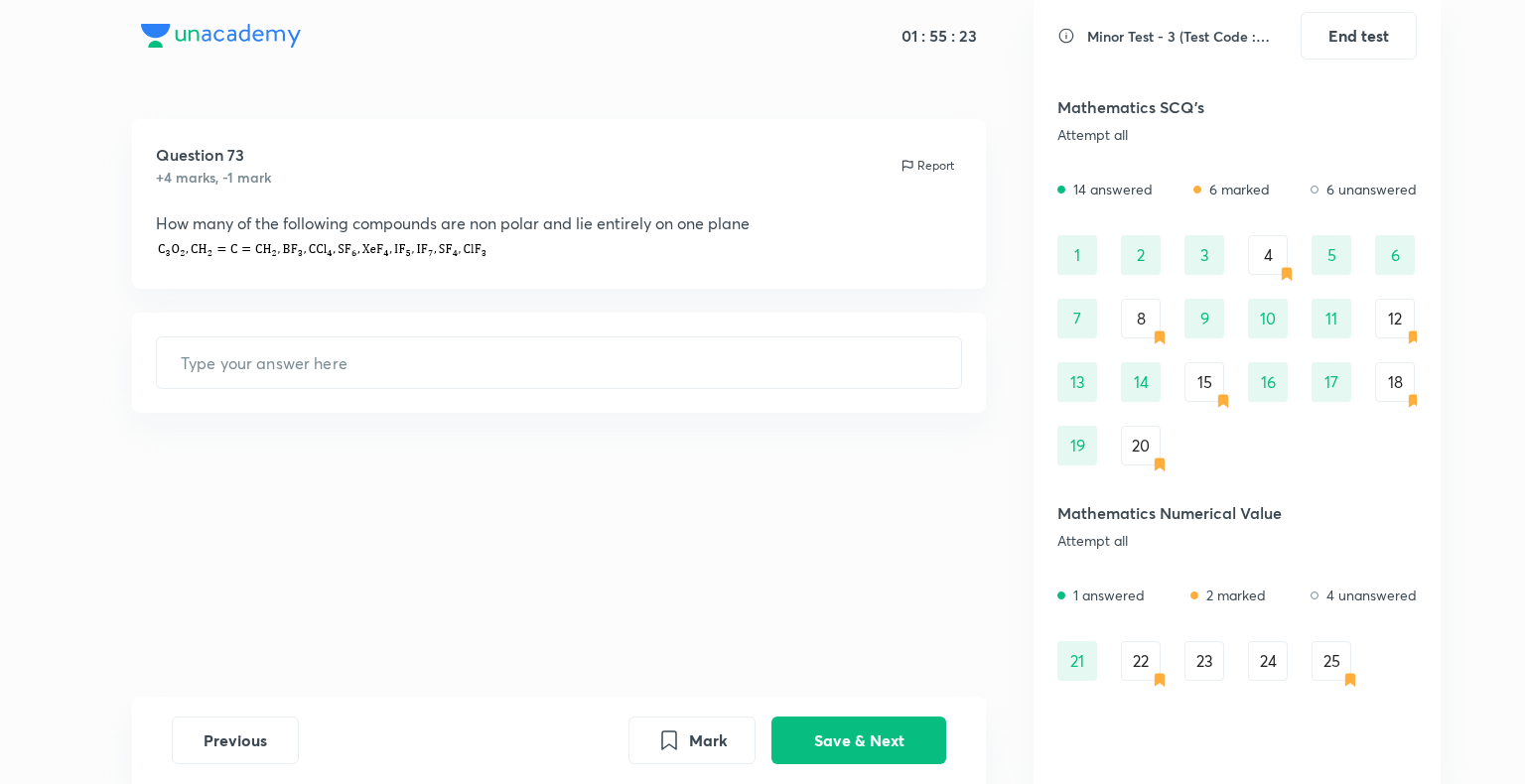 click on "Question 73 +4 marks, -1 mark Report How many of the following compounds are non polar and lie entirely on one plane​" at bounding box center (559, 408) 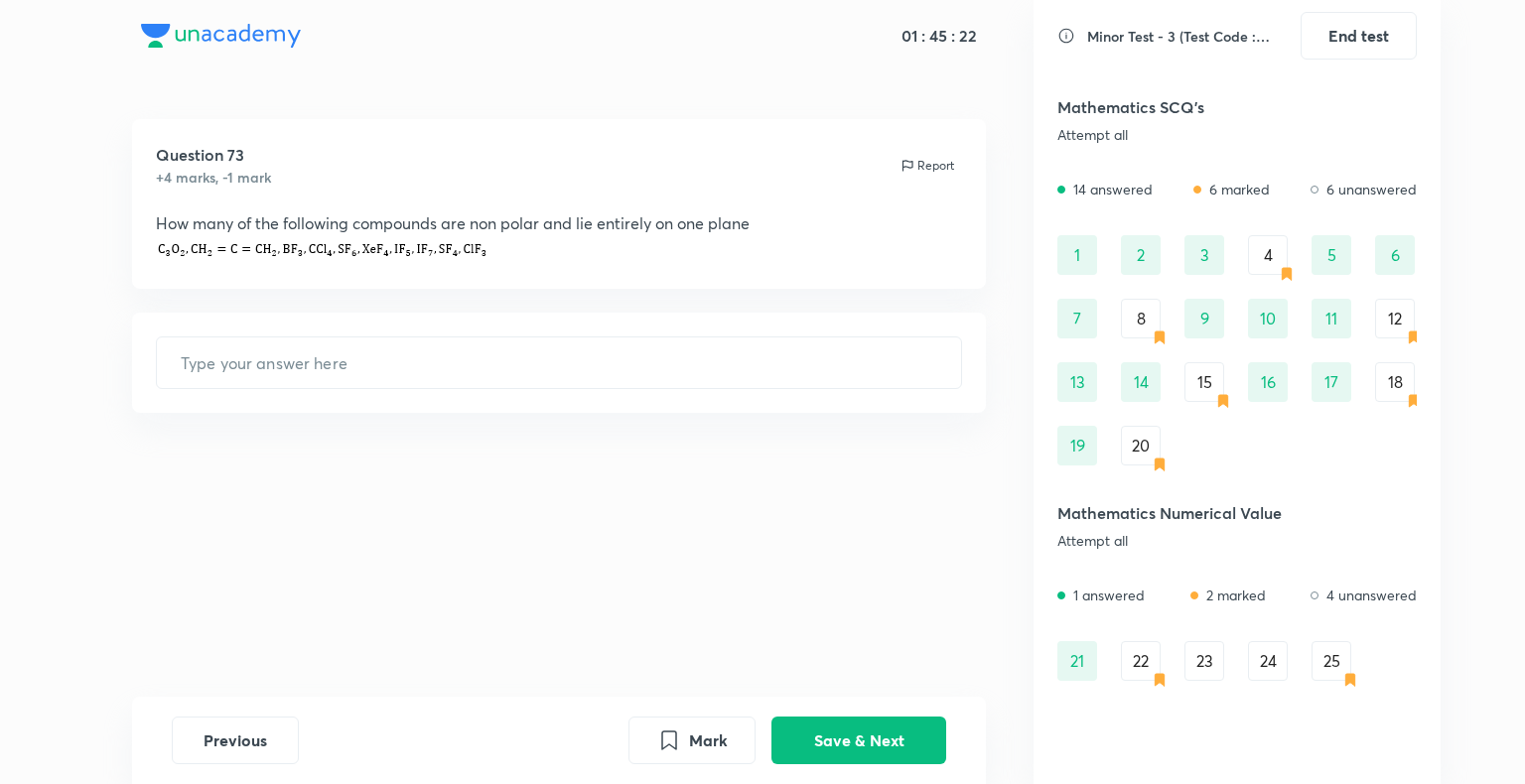 click on "Question 73 +4 marks, -1 mark Report How many of the following compounds are non polar and lie entirely on one plane​" at bounding box center [559, 408] 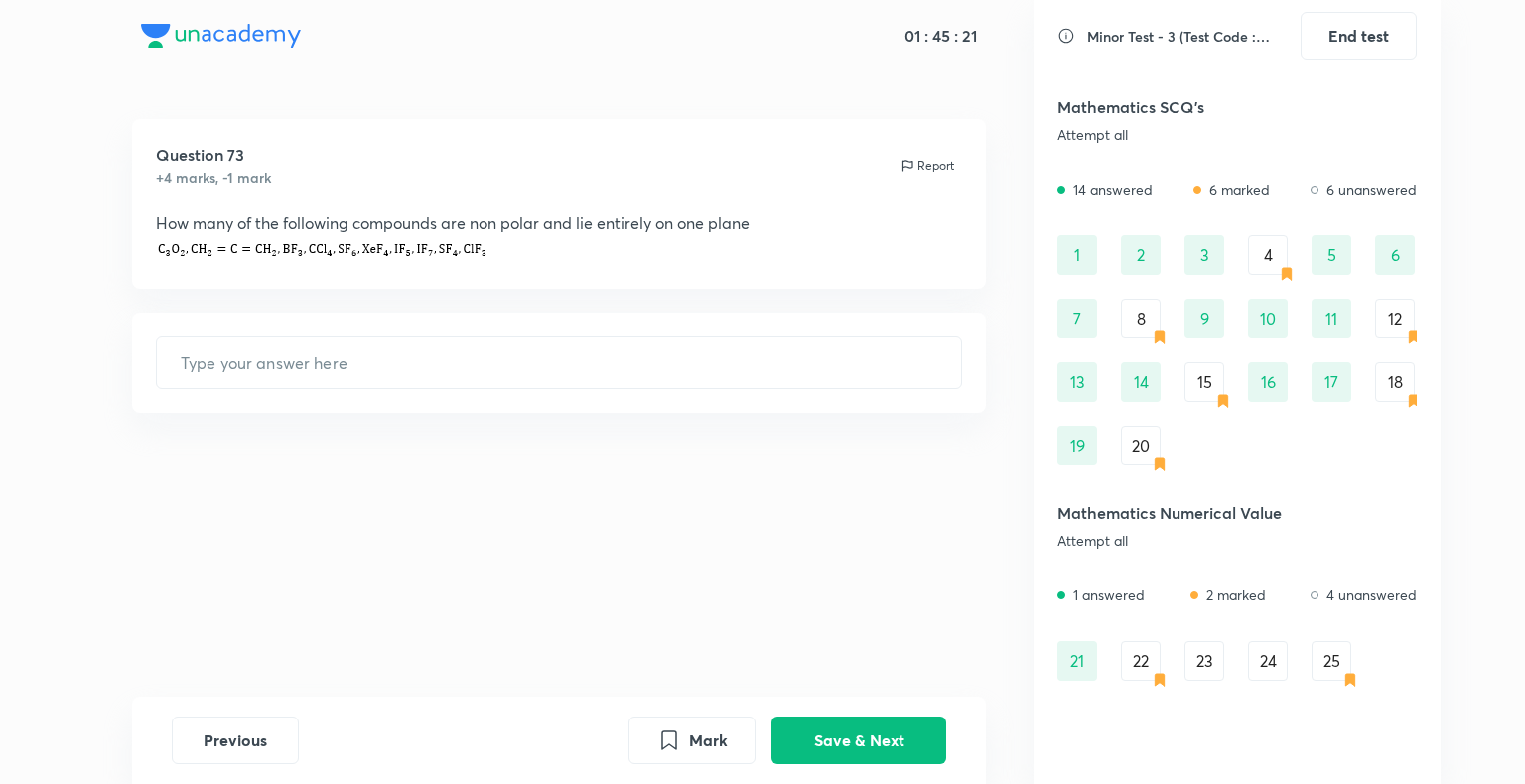click on "Question 73 +4 marks, -1 mark Report How many of the following compounds are non polar and lie entirely on one plane​" at bounding box center (559, 408) 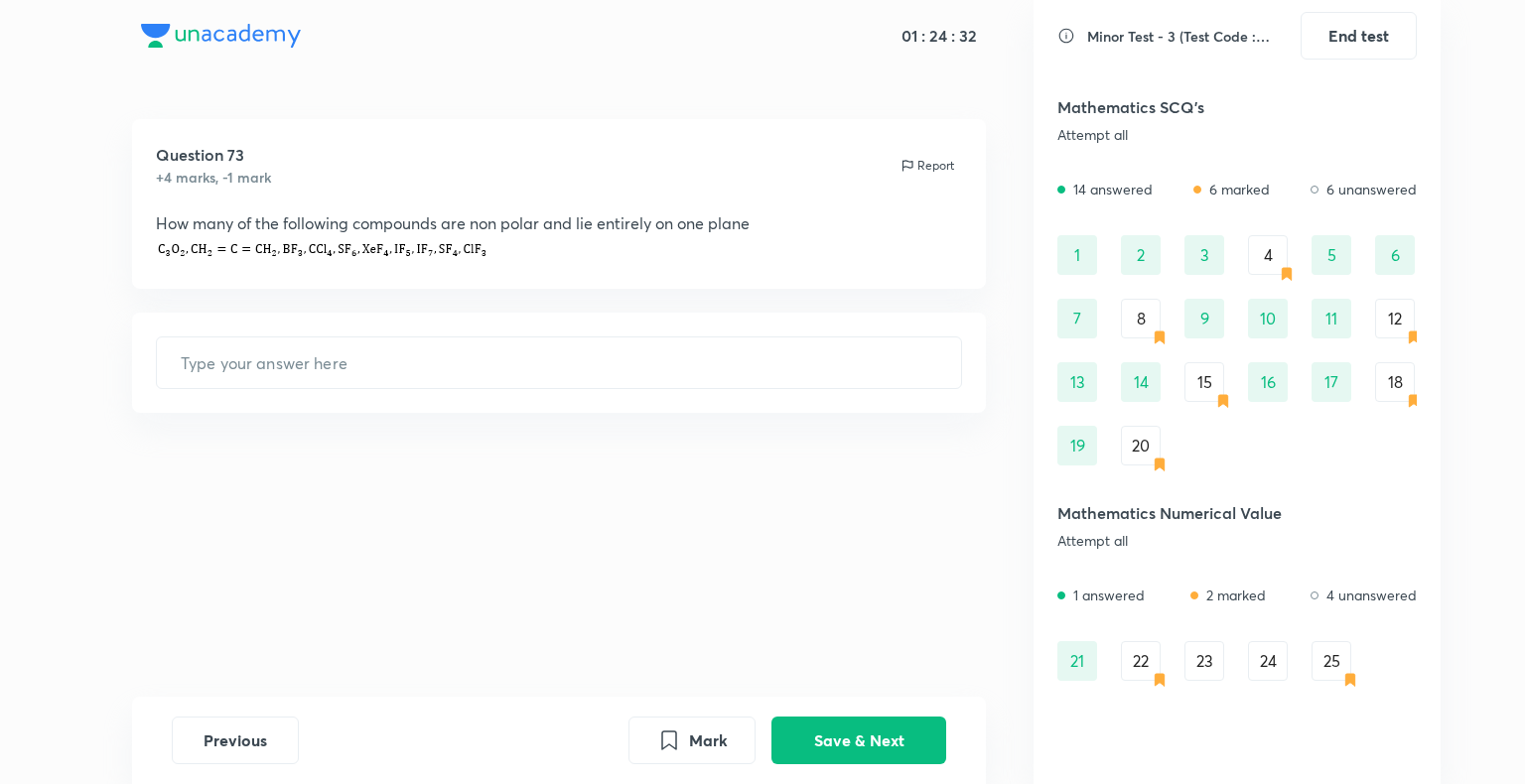 click on "15" at bounding box center (1204, 382) 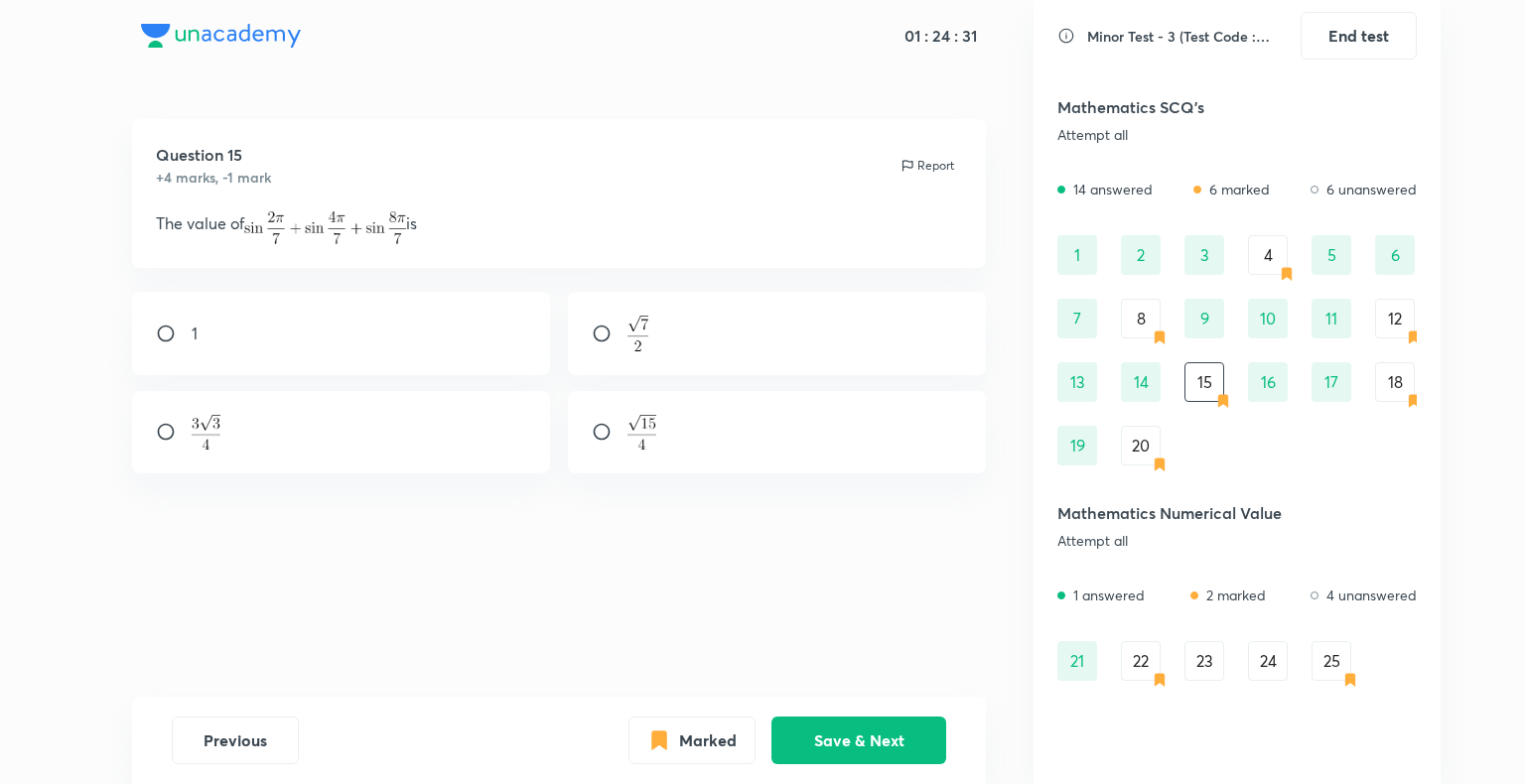 click on "14" at bounding box center (1141, 382) 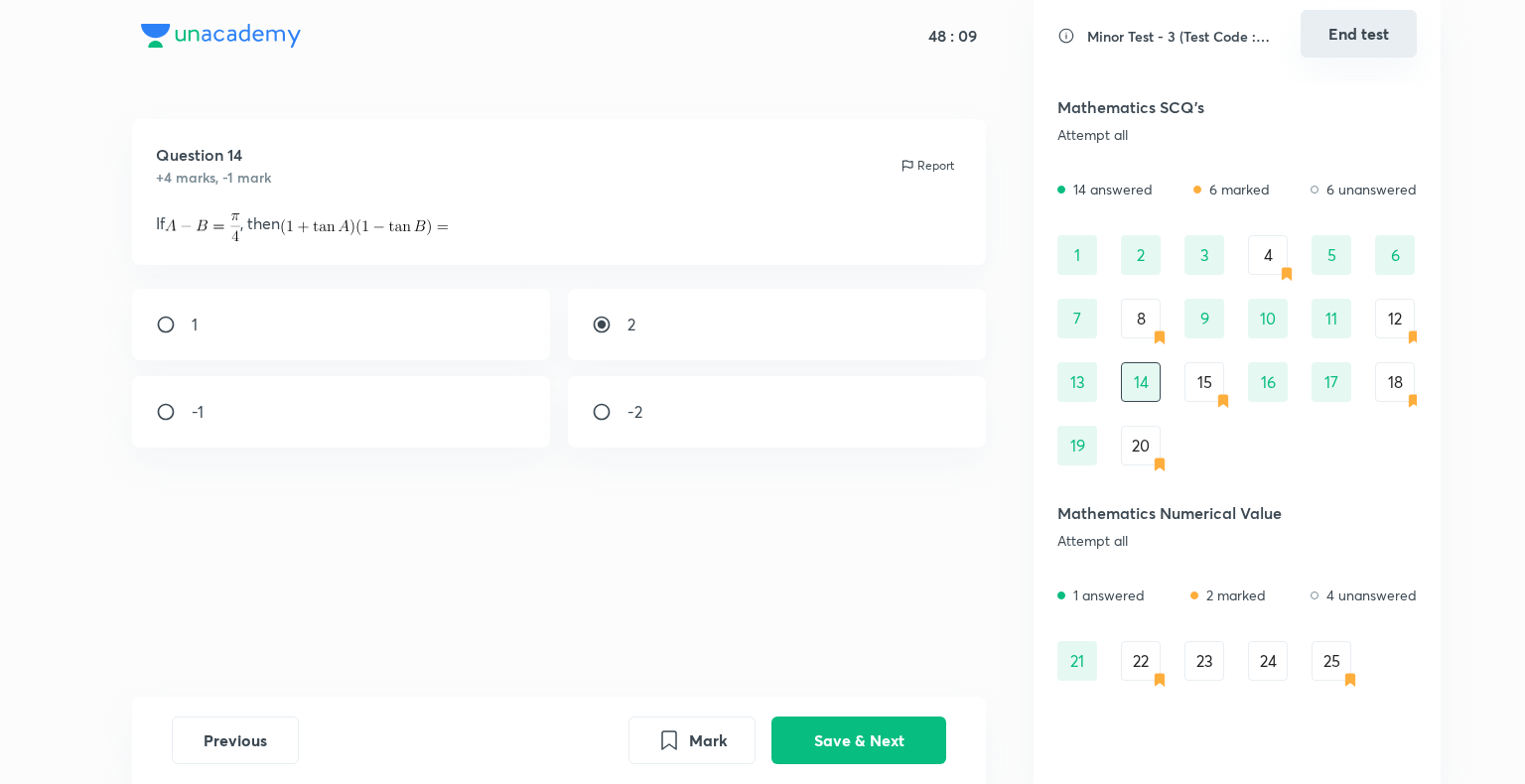 click on "End test" at bounding box center (1358, 34) 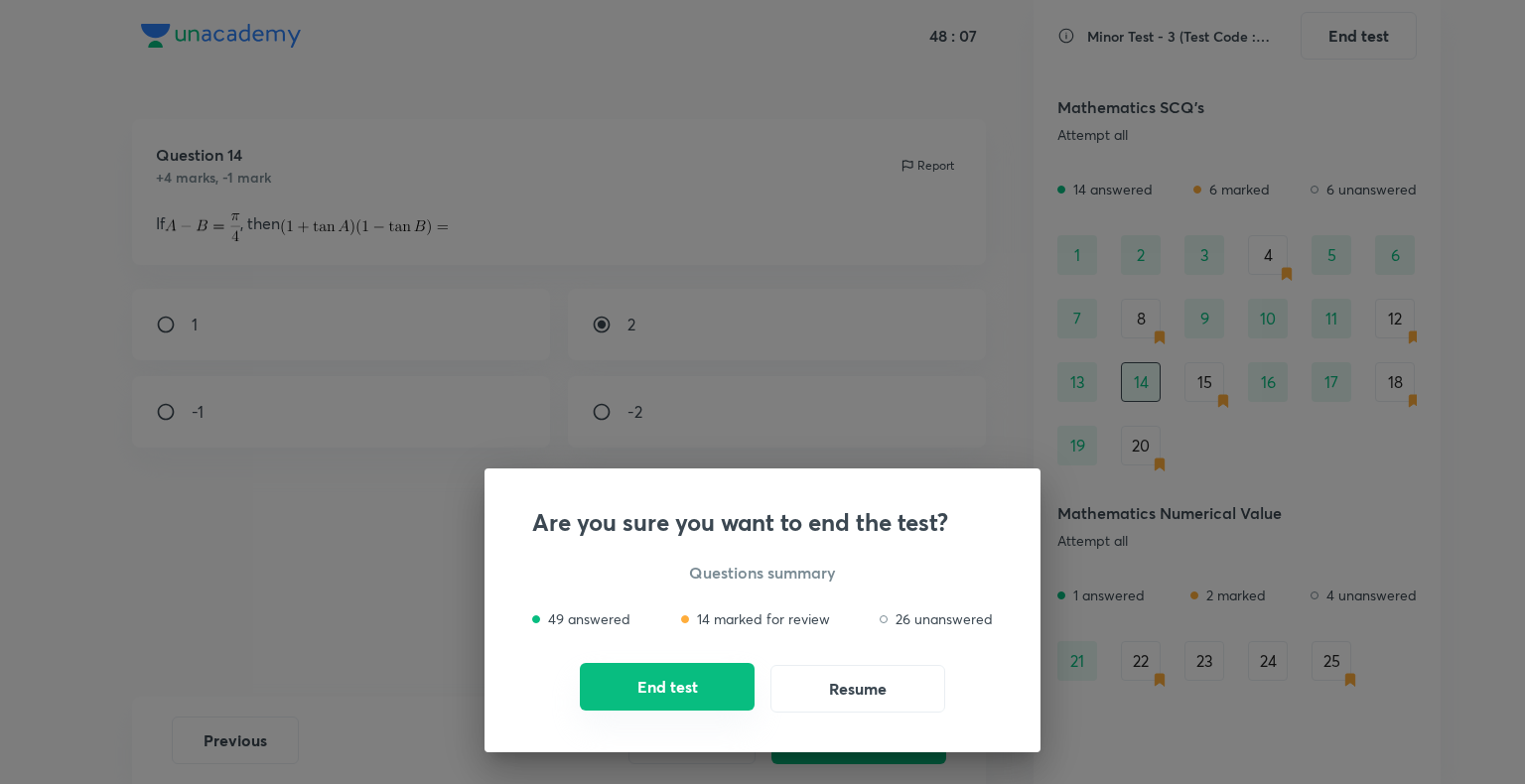 click on "End test" at bounding box center [667, 687] 